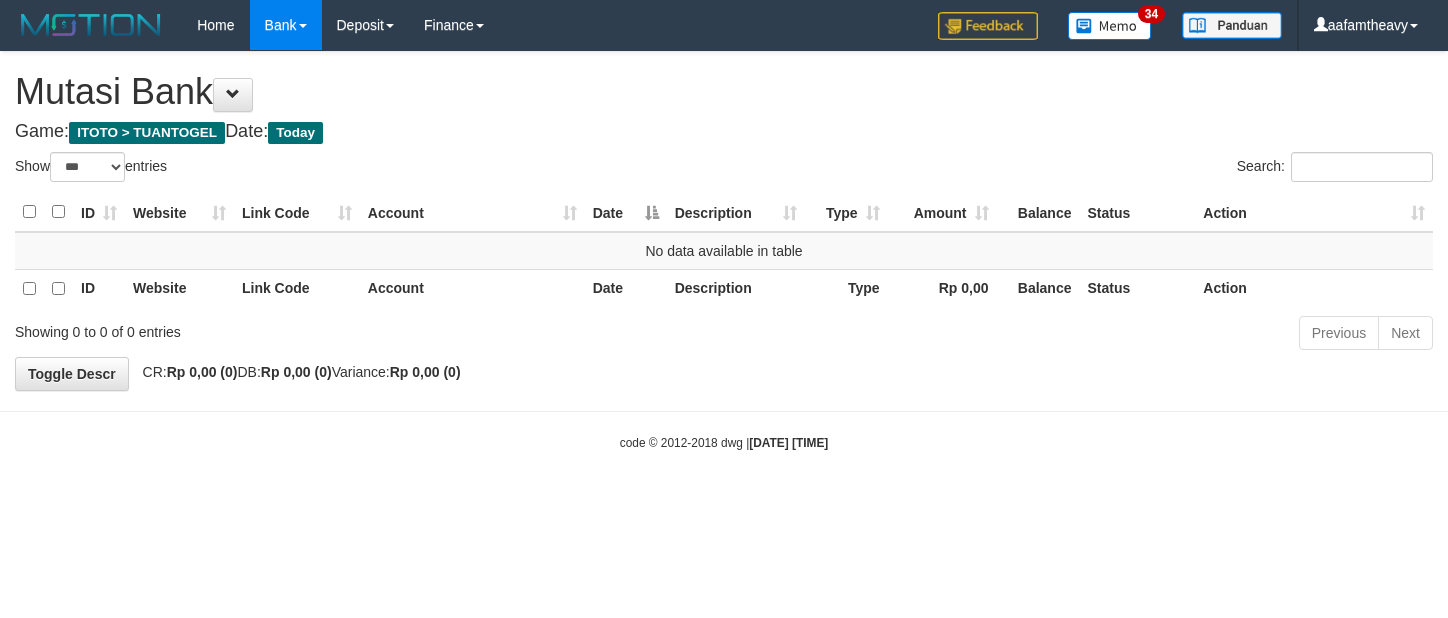 select on "***" 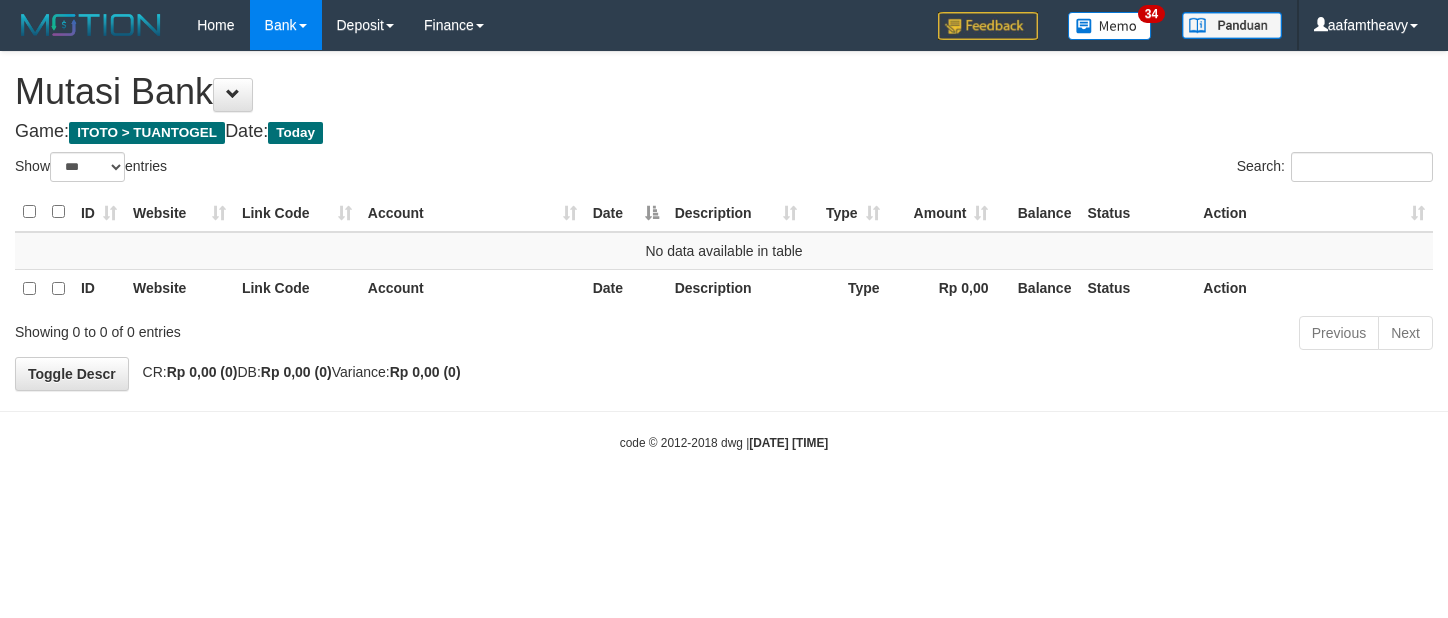 scroll, scrollTop: 0, scrollLeft: 0, axis: both 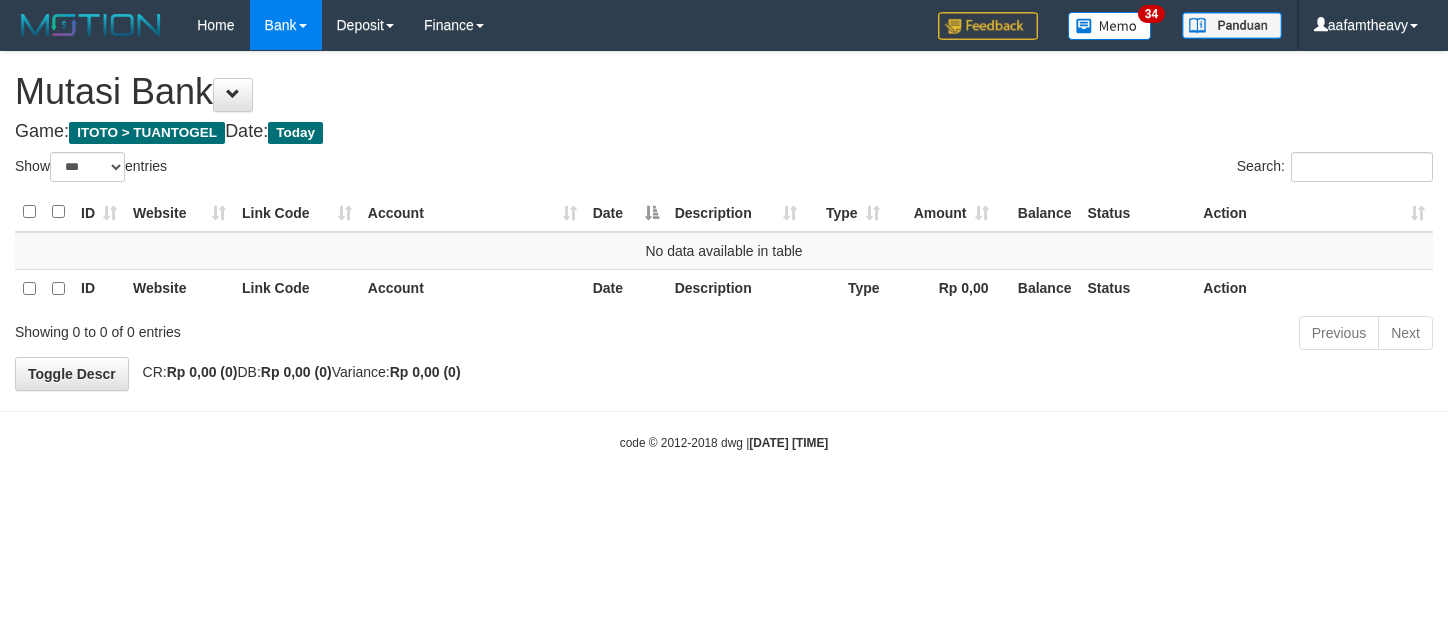 select on "***" 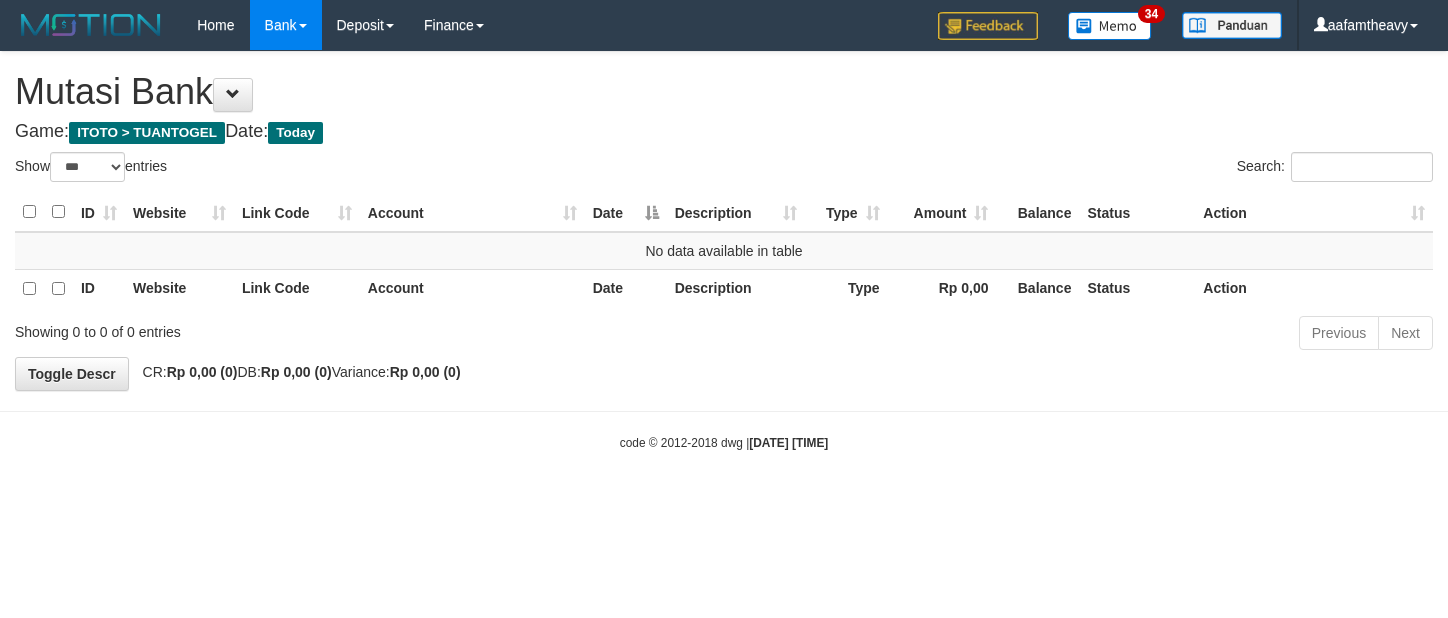 scroll, scrollTop: 0, scrollLeft: 0, axis: both 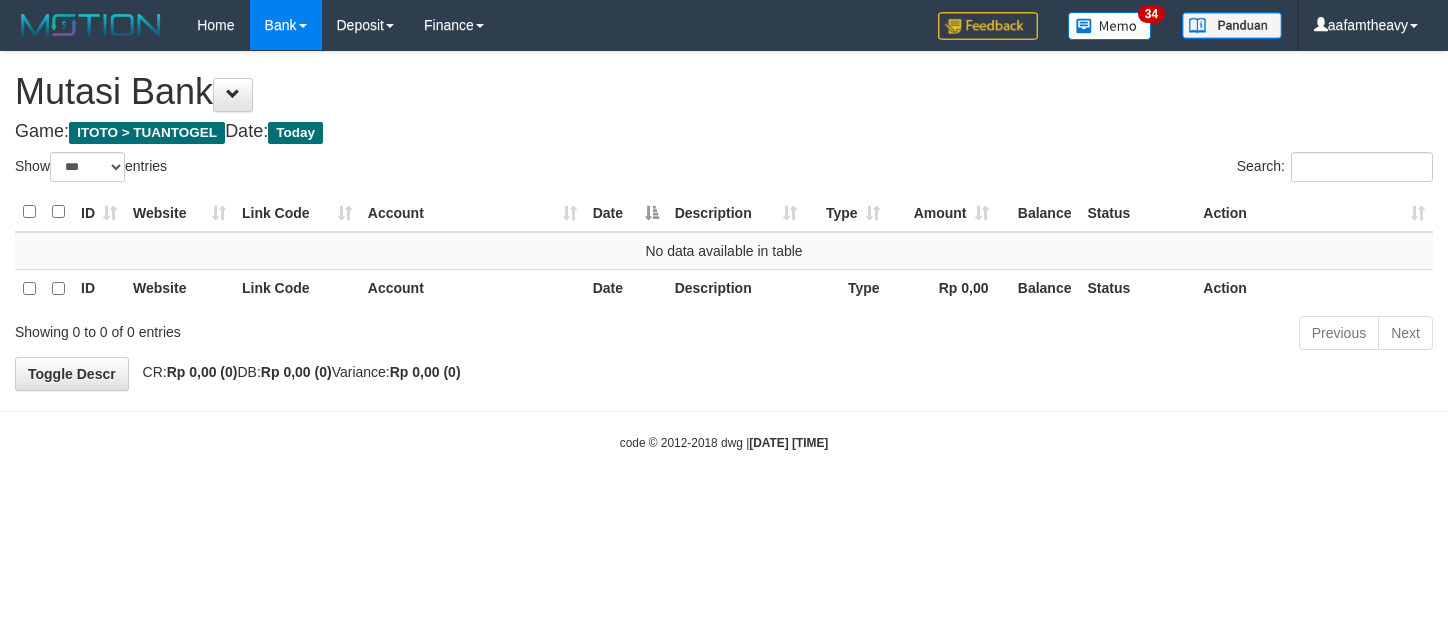 select on "***" 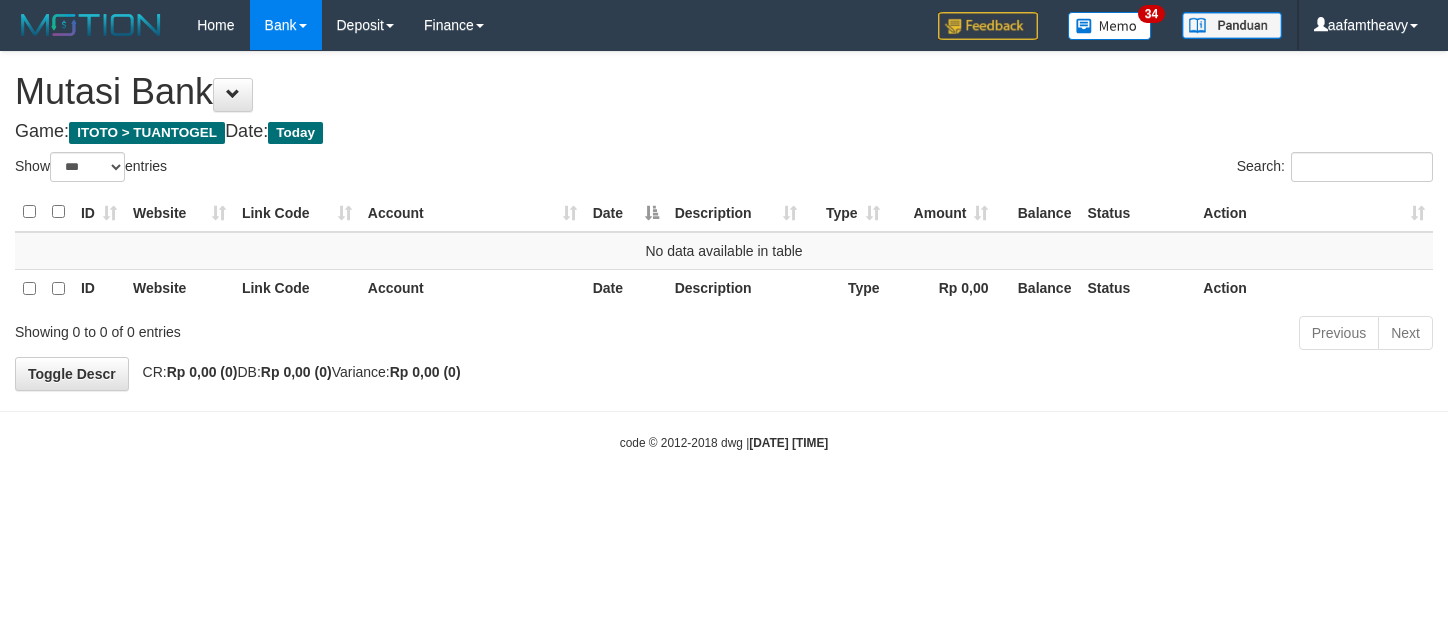 scroll, scrollTop: 0, scrollLeft: 0, axis: both 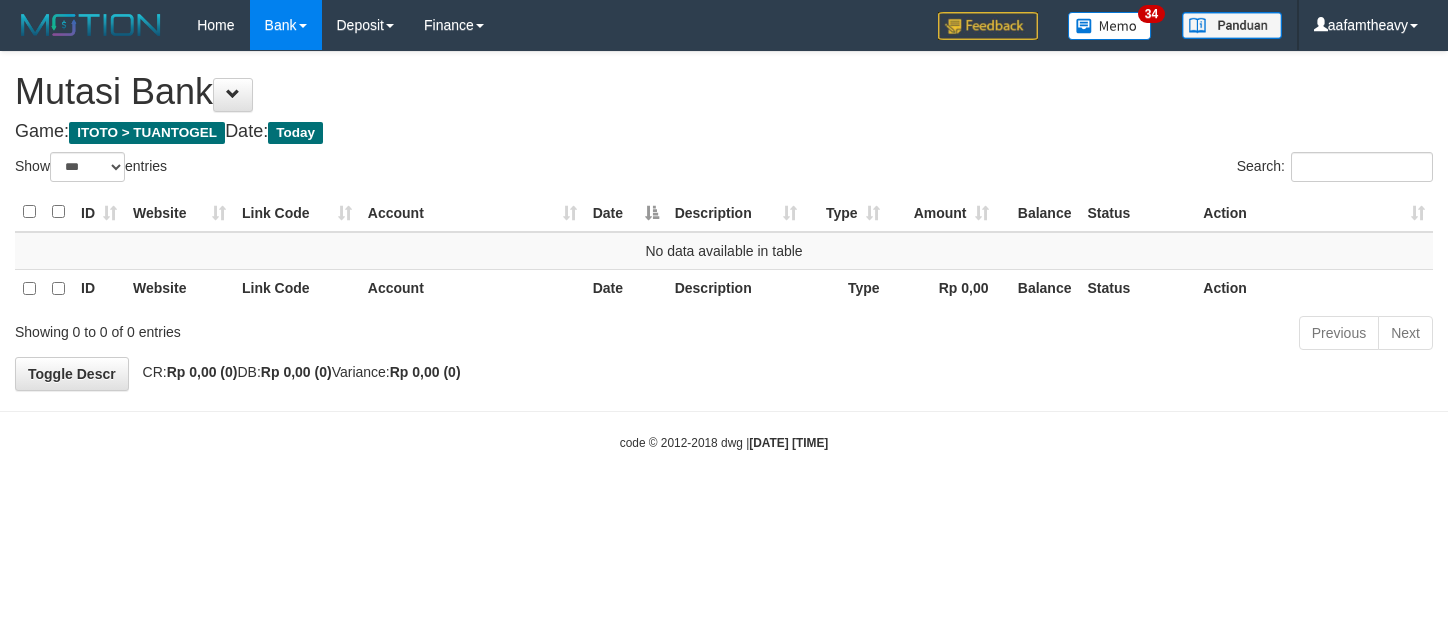 select on "***" 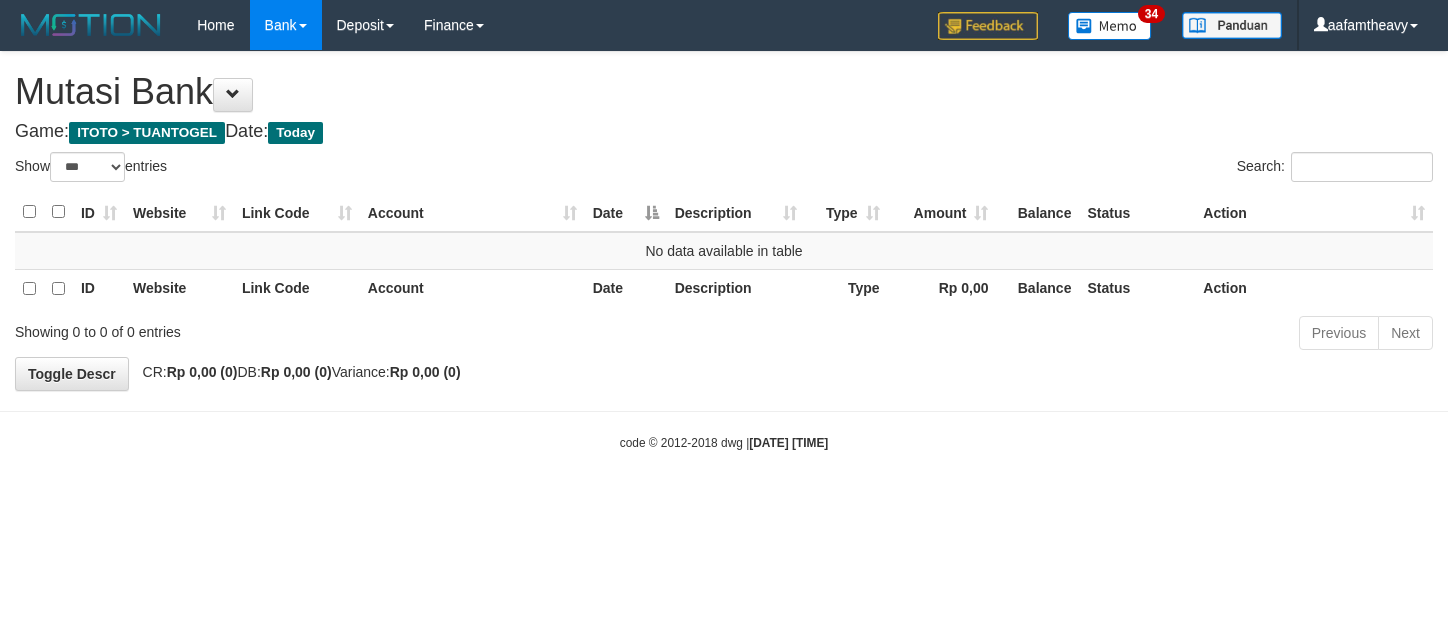 scroll, scrollTop: 0, scrollLeft: 0, axis: both 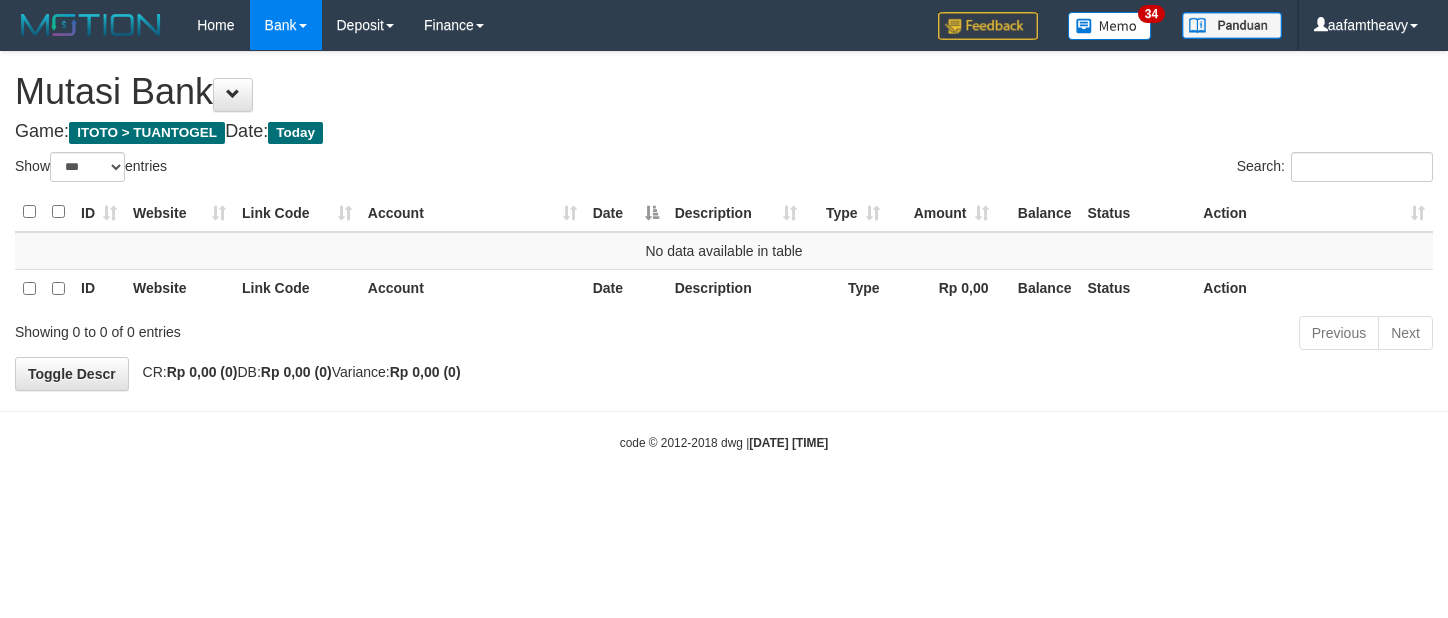 select on "***" 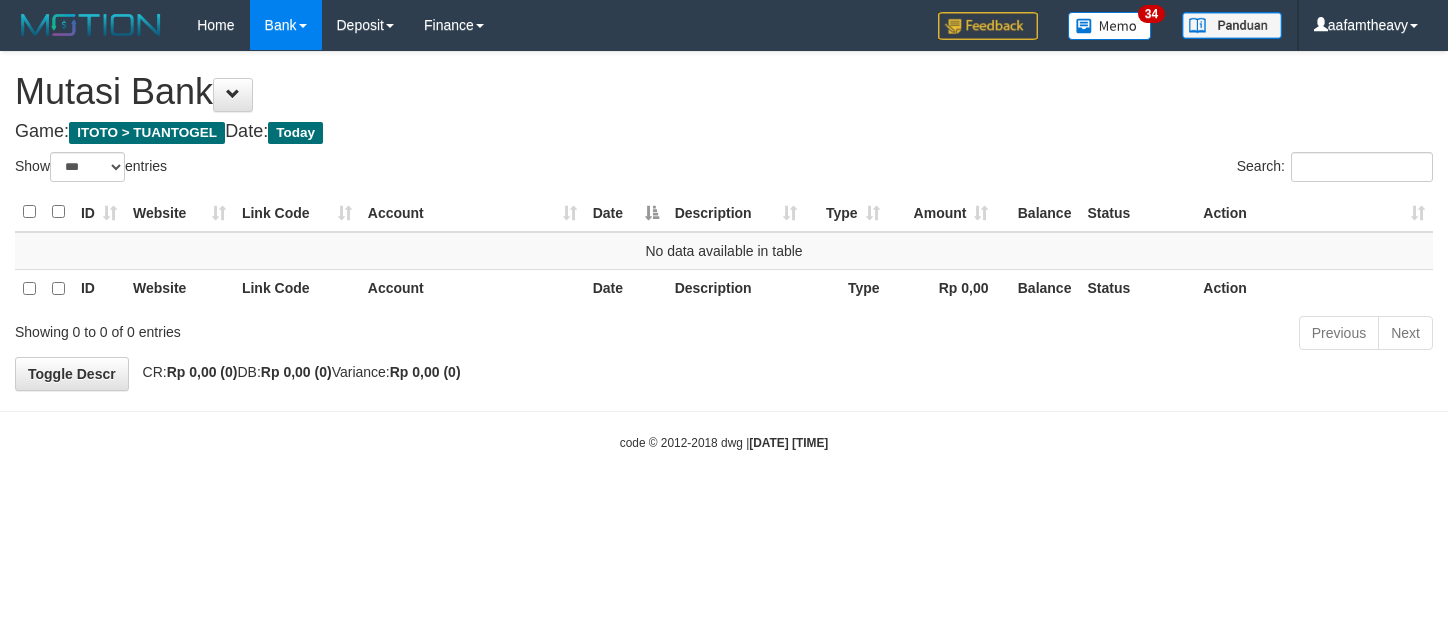scroll, scrollTop: 0, scrollLeft: 0, axis: both 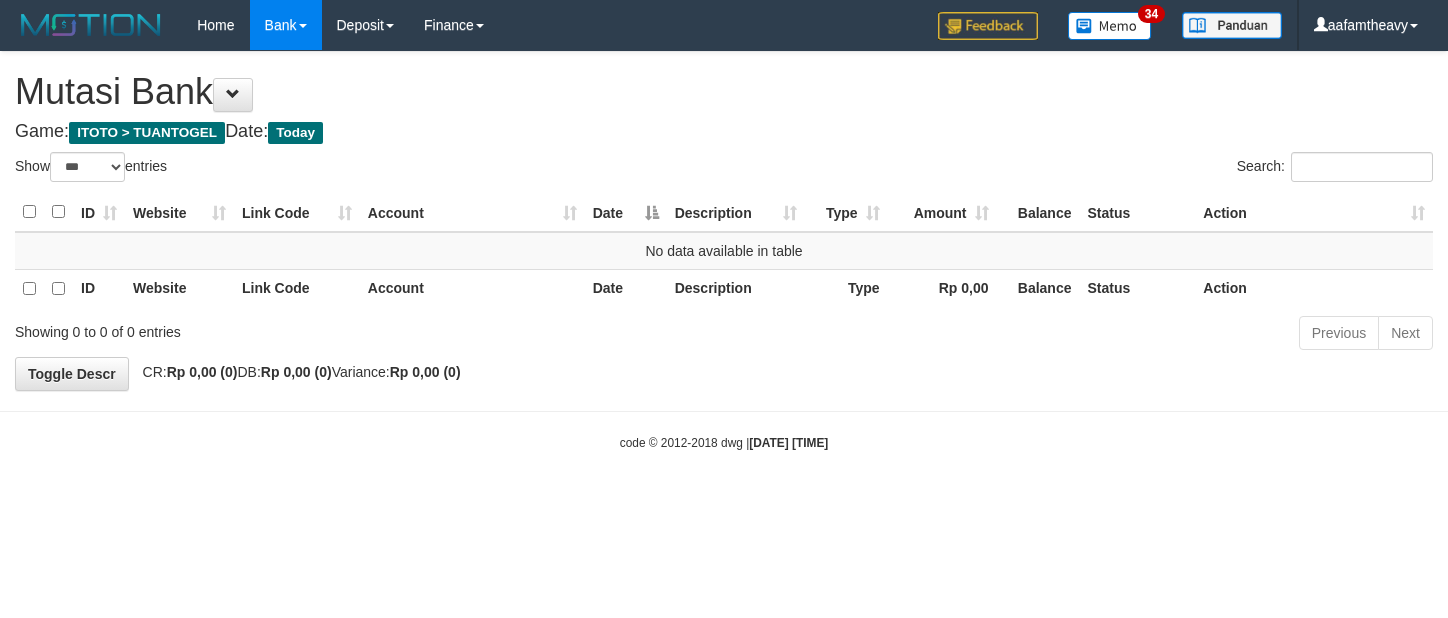 select on "***" 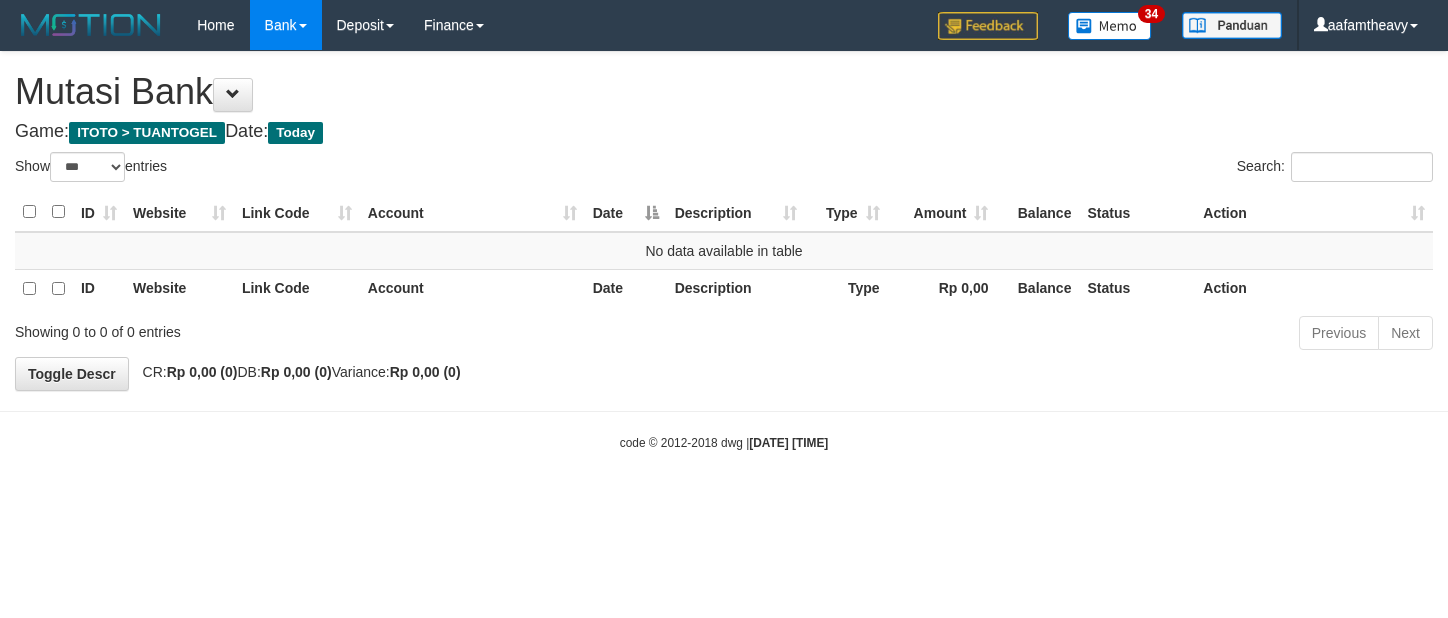 scroll, scrollTop: 0, scrollLeft: 0, axis: both 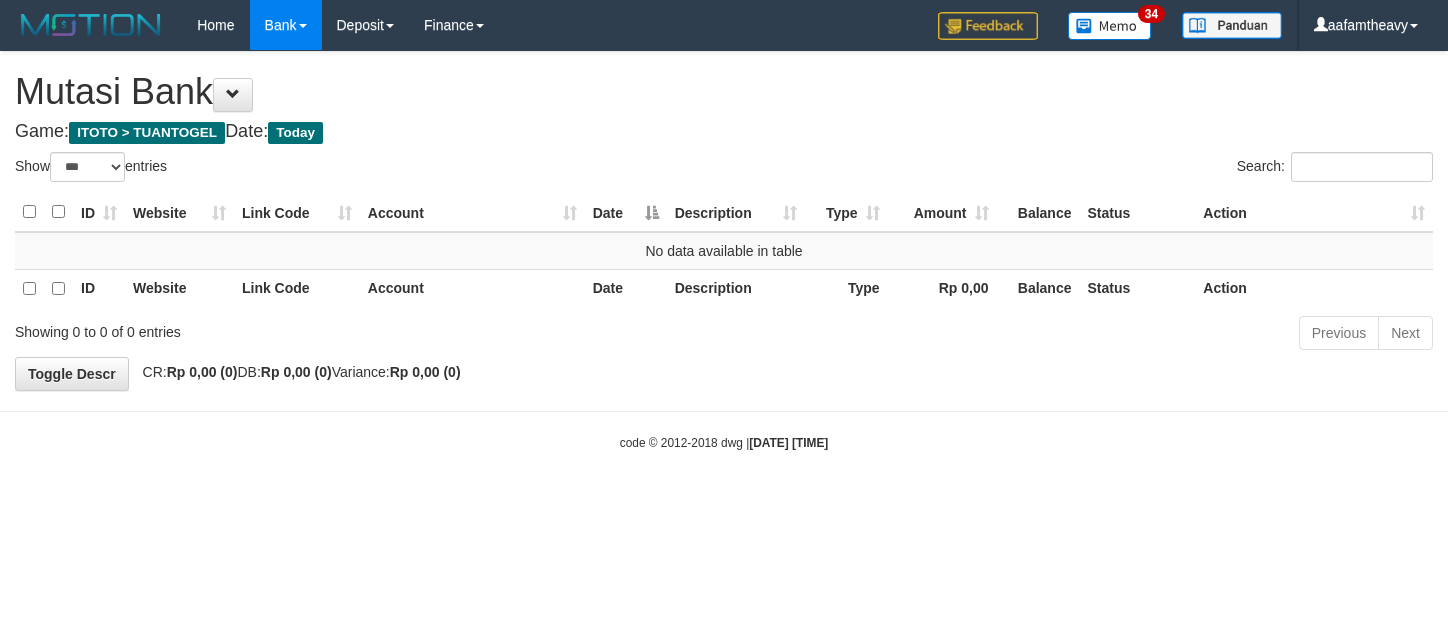 select on "***" 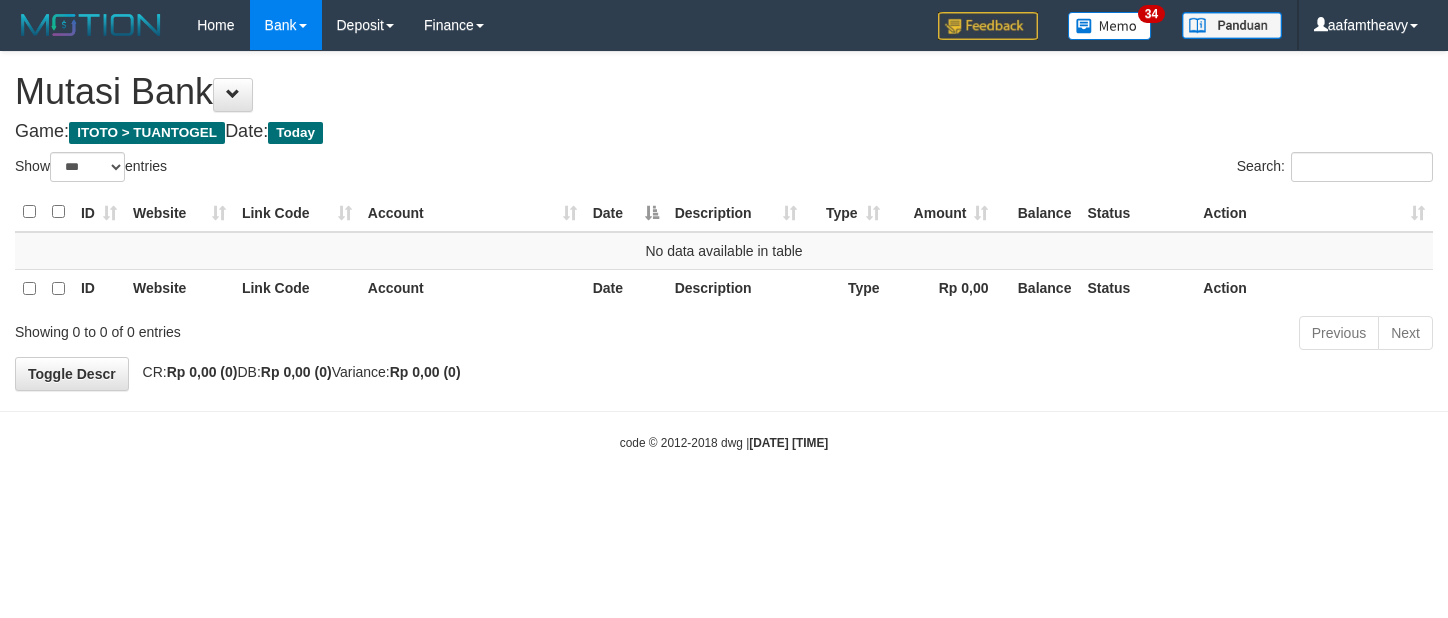 scroll, scrollTop: 0, scrollLeft: 0, axis: both 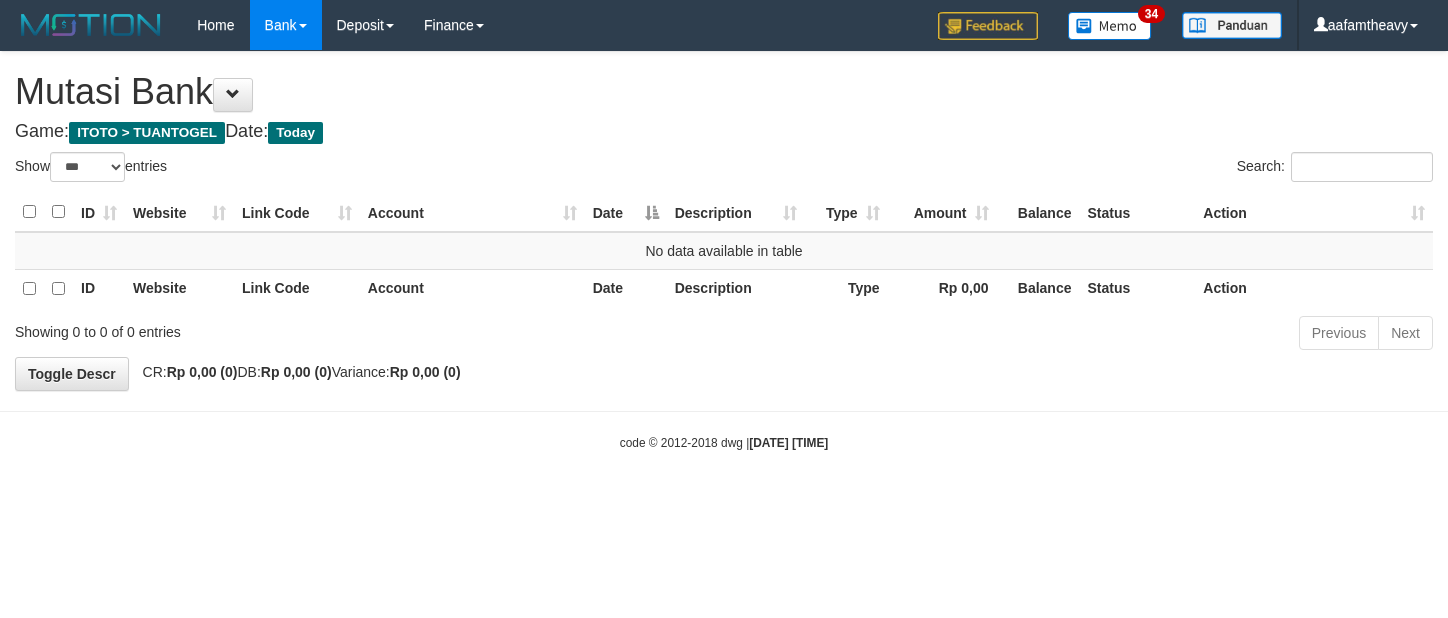 select on "***" 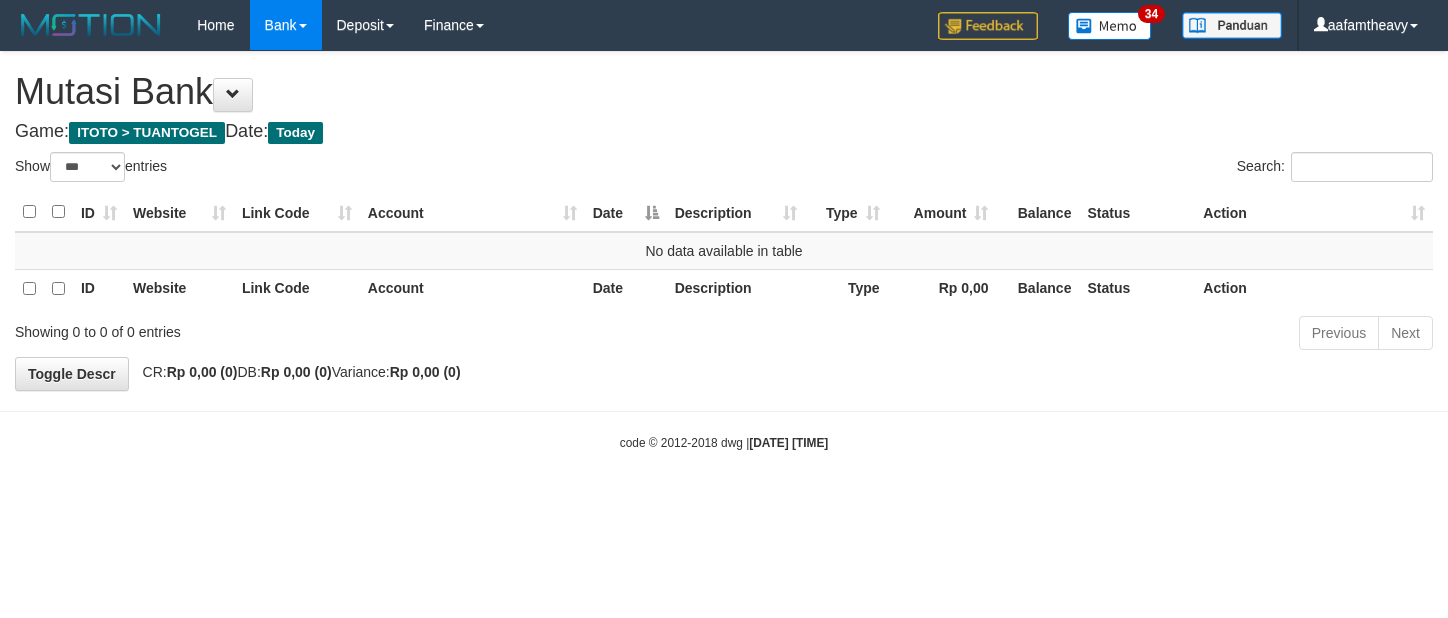 scroll, scrollTop: 0, scrollLeft: 0, axis: both 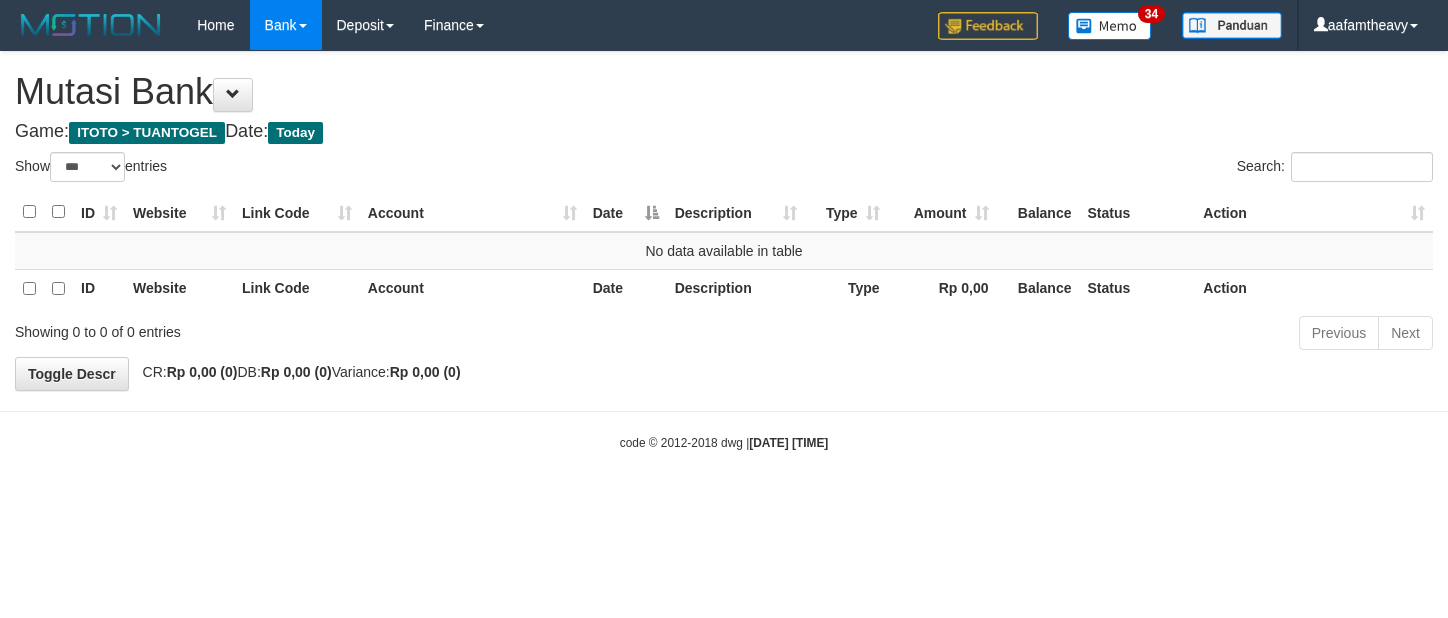 select on "***" 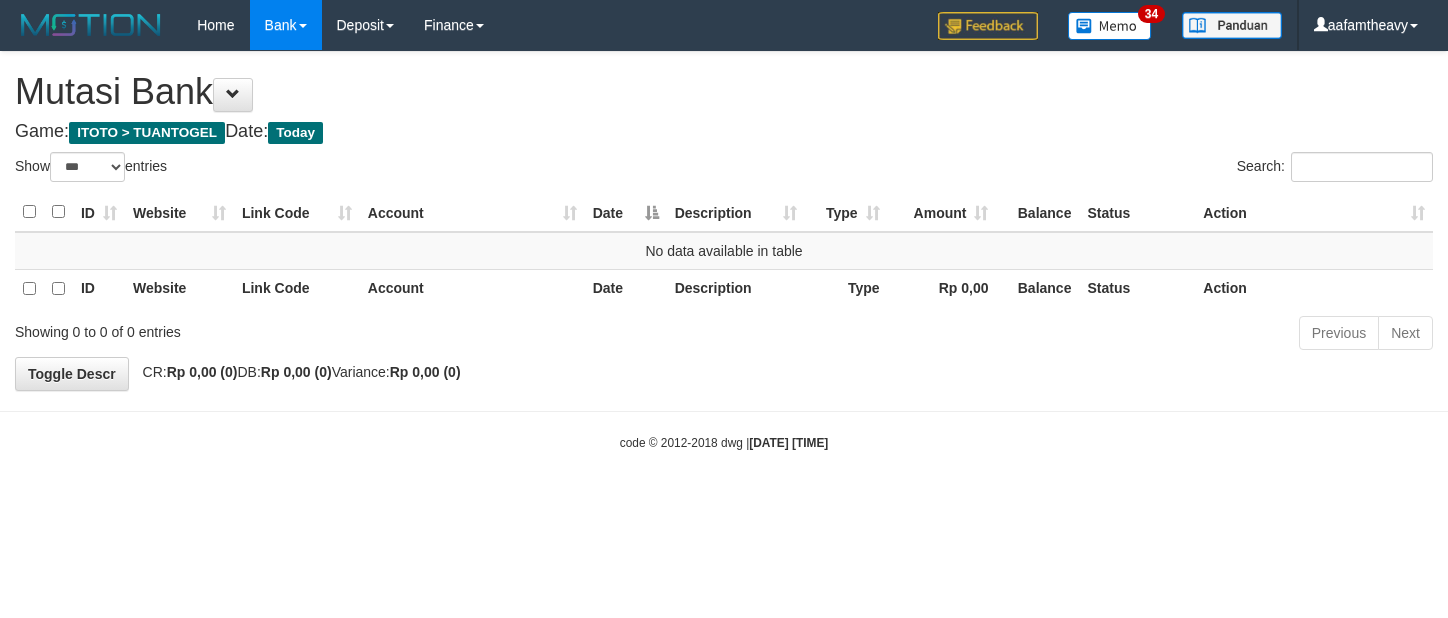 scroll, scrollTop: 0, scrollLeft: 0, axis: both 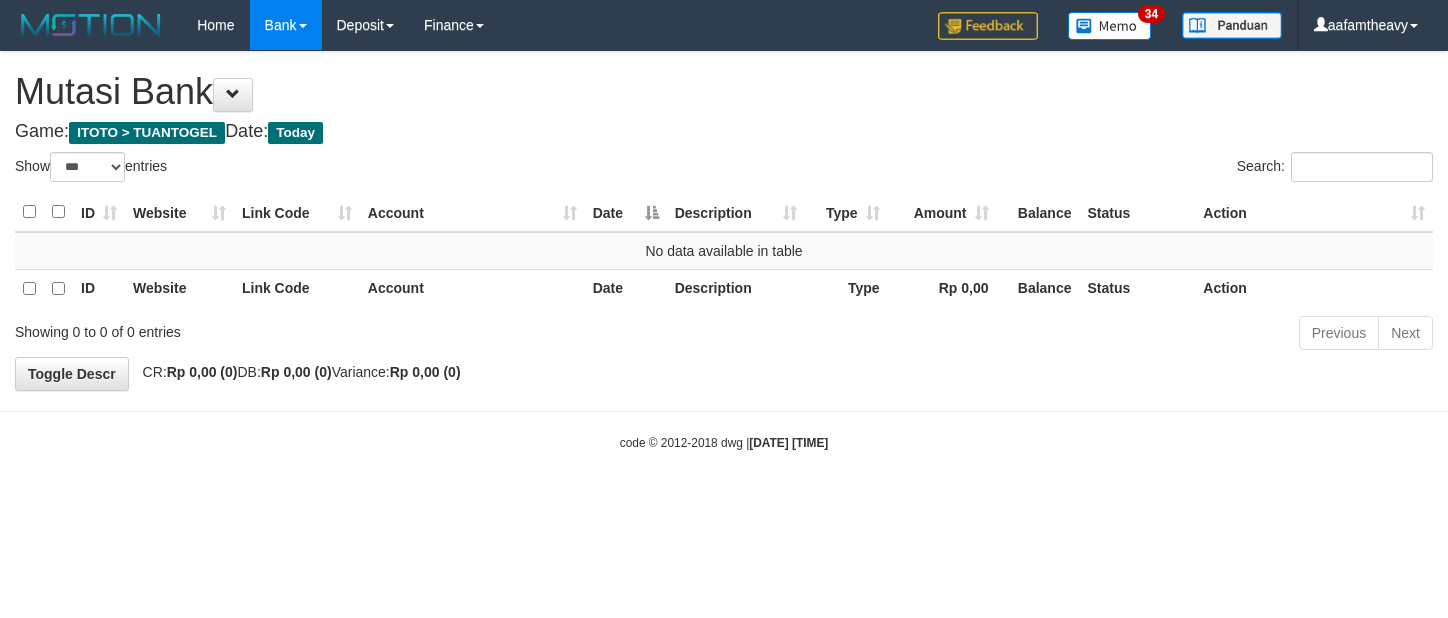 select on "***" 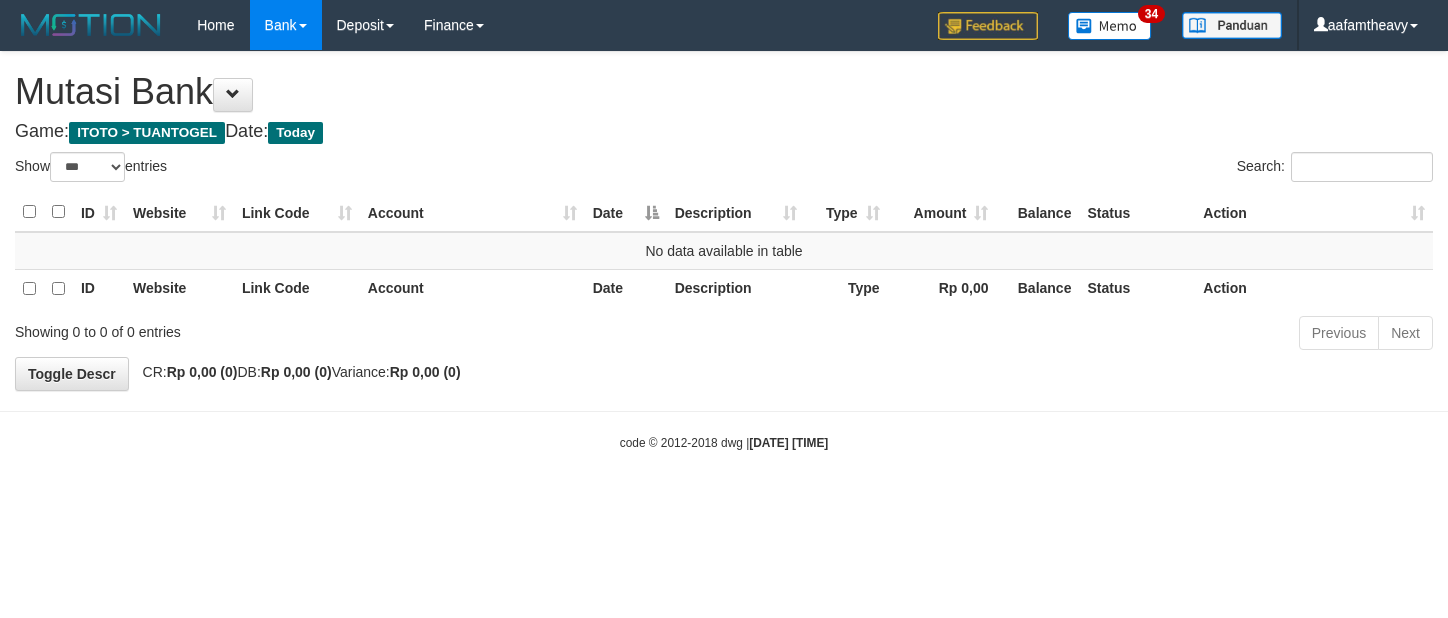 scroll, scrollTop: 0, scrollLeft: 0, axis: both 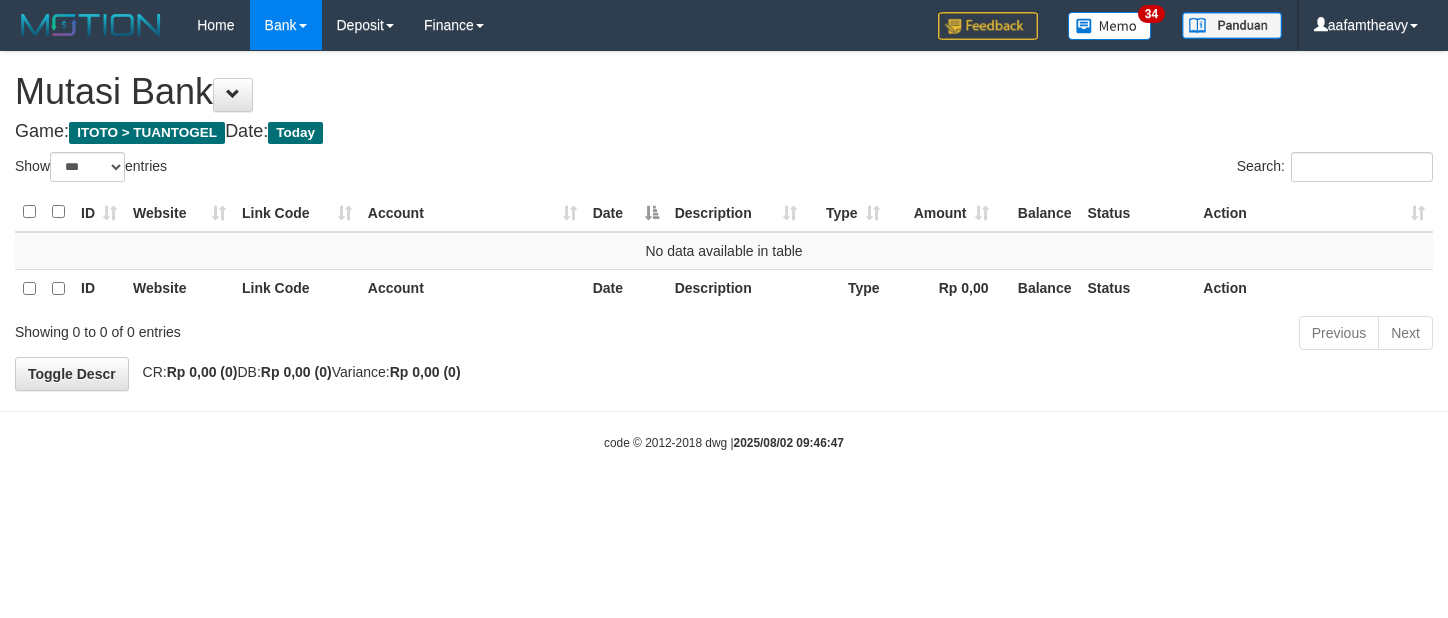 select on "***" 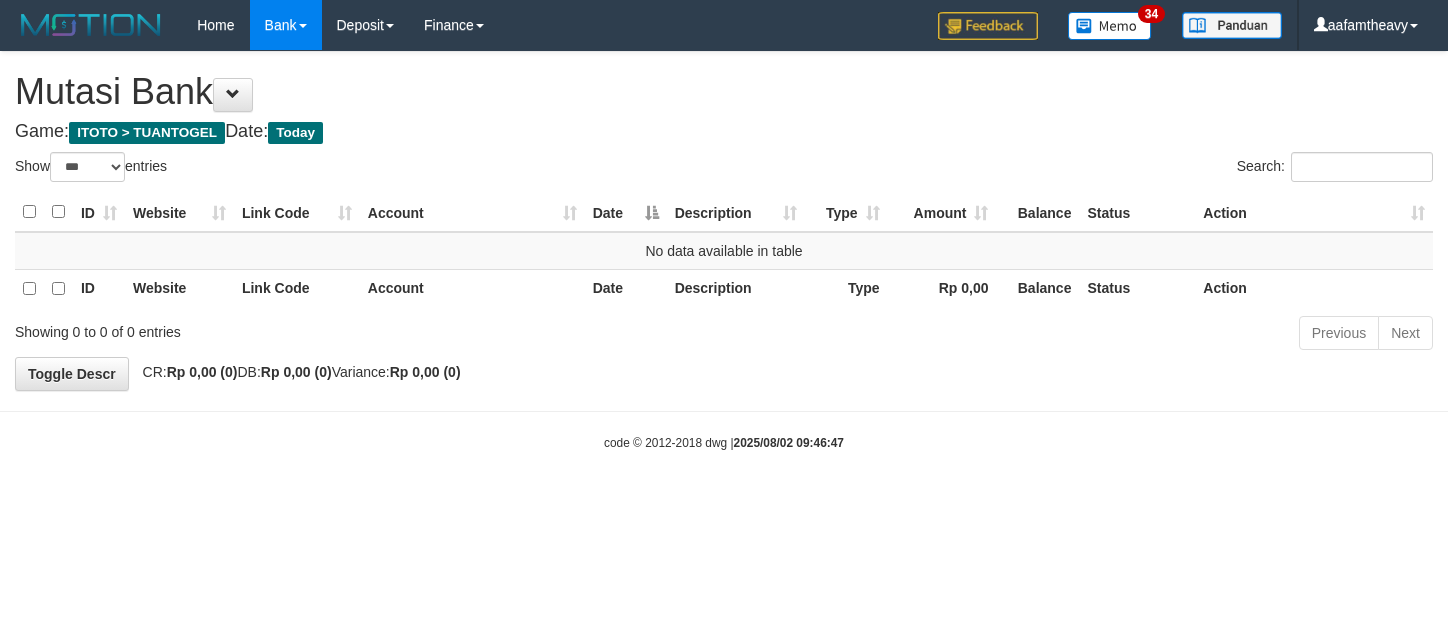 scroll, scrollTop: 0, scrollLeft: 0, axis: both 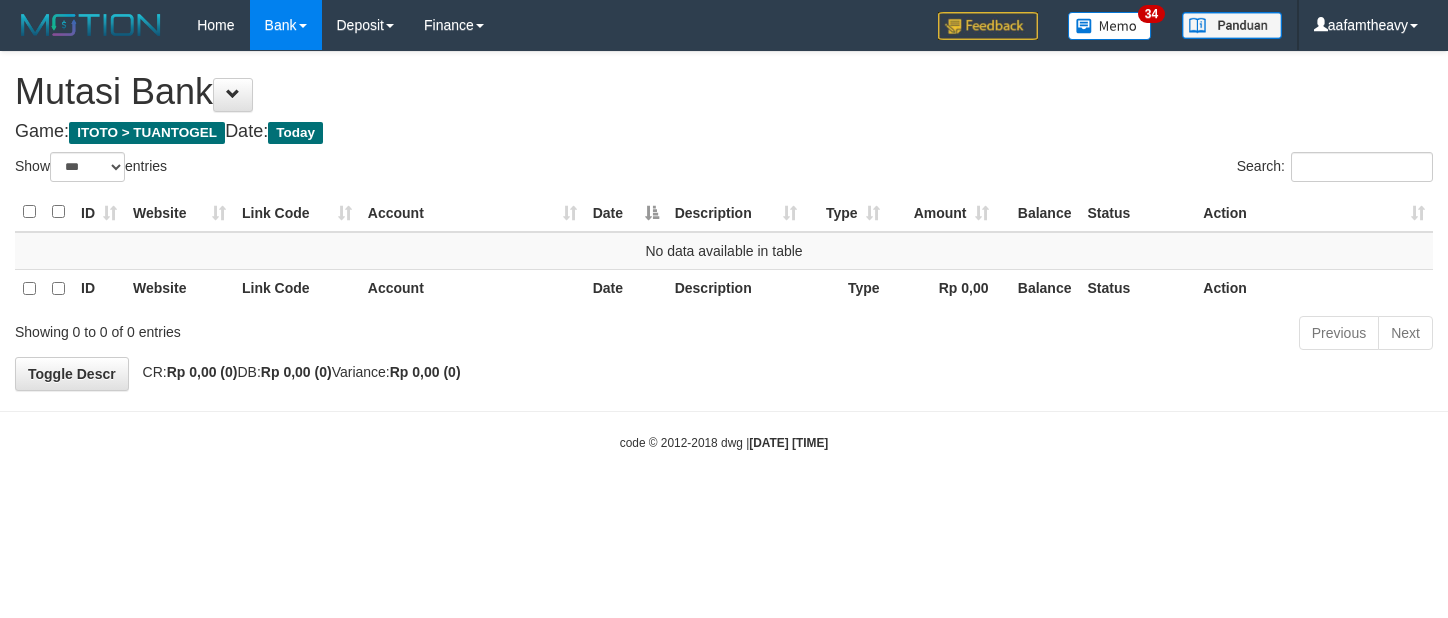 select on "***" 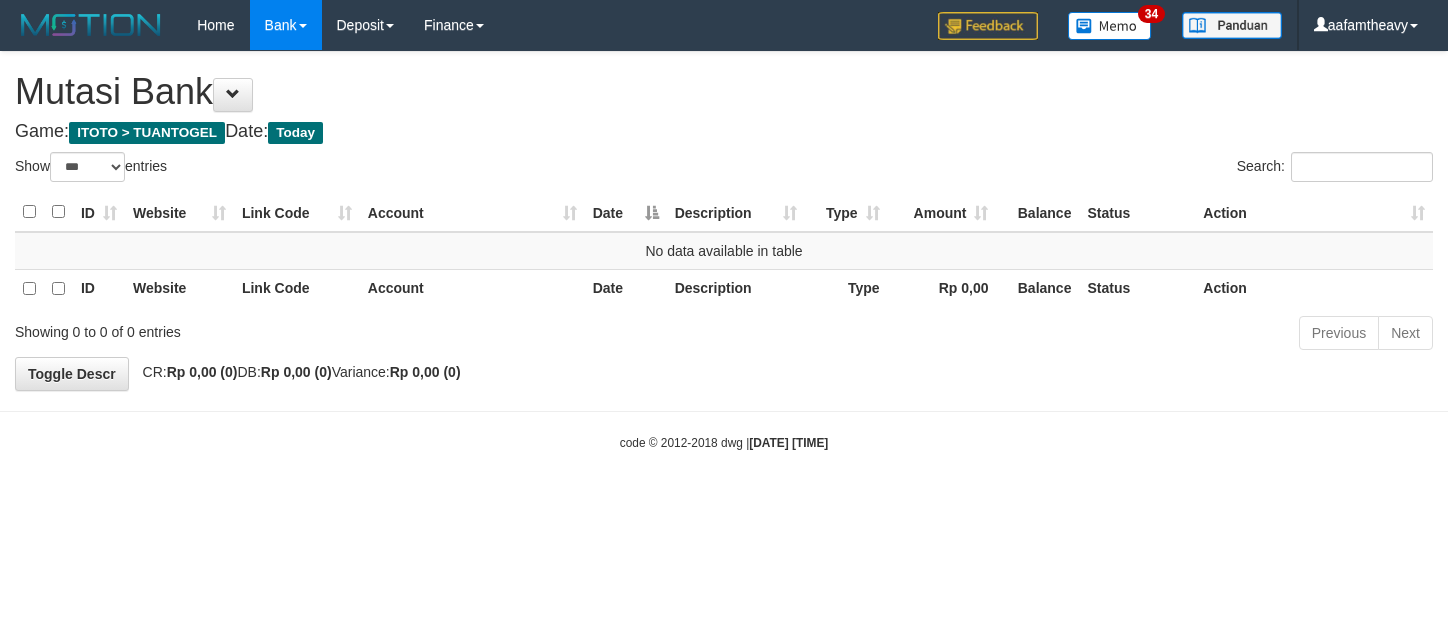 scroll, scrollTop: 0, scrollLeft: 0, axis: both 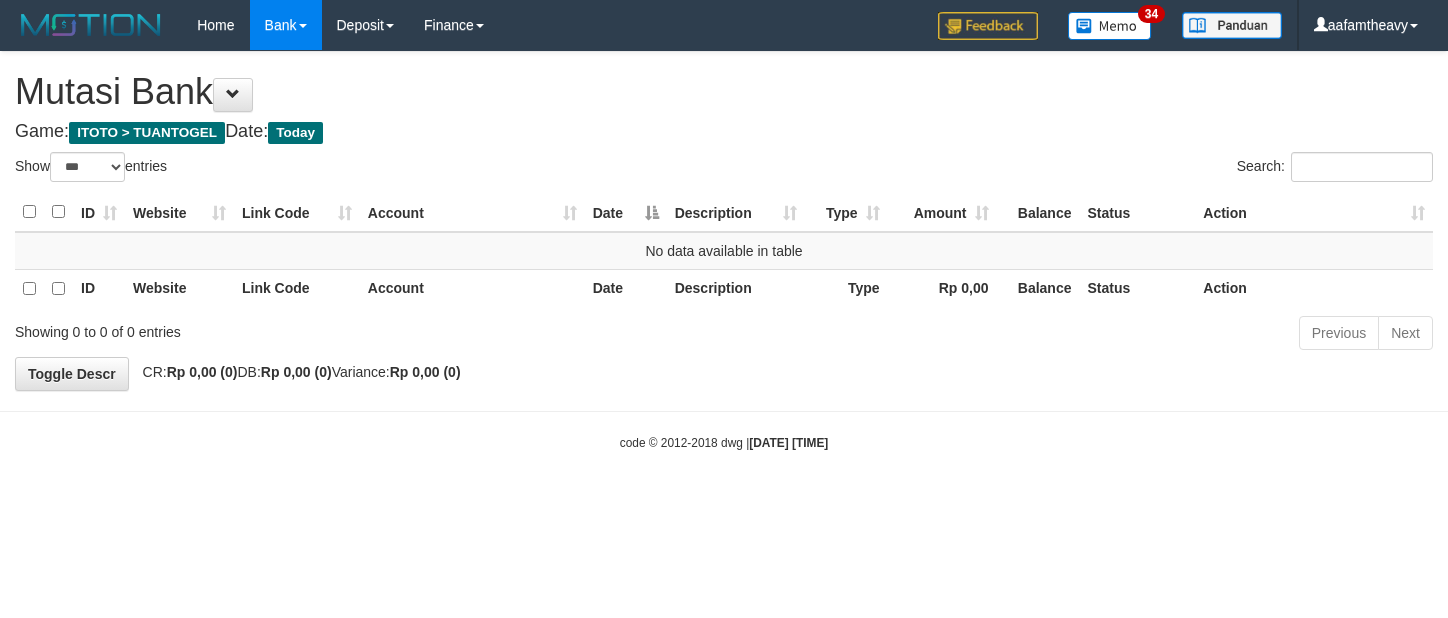 select on "***" 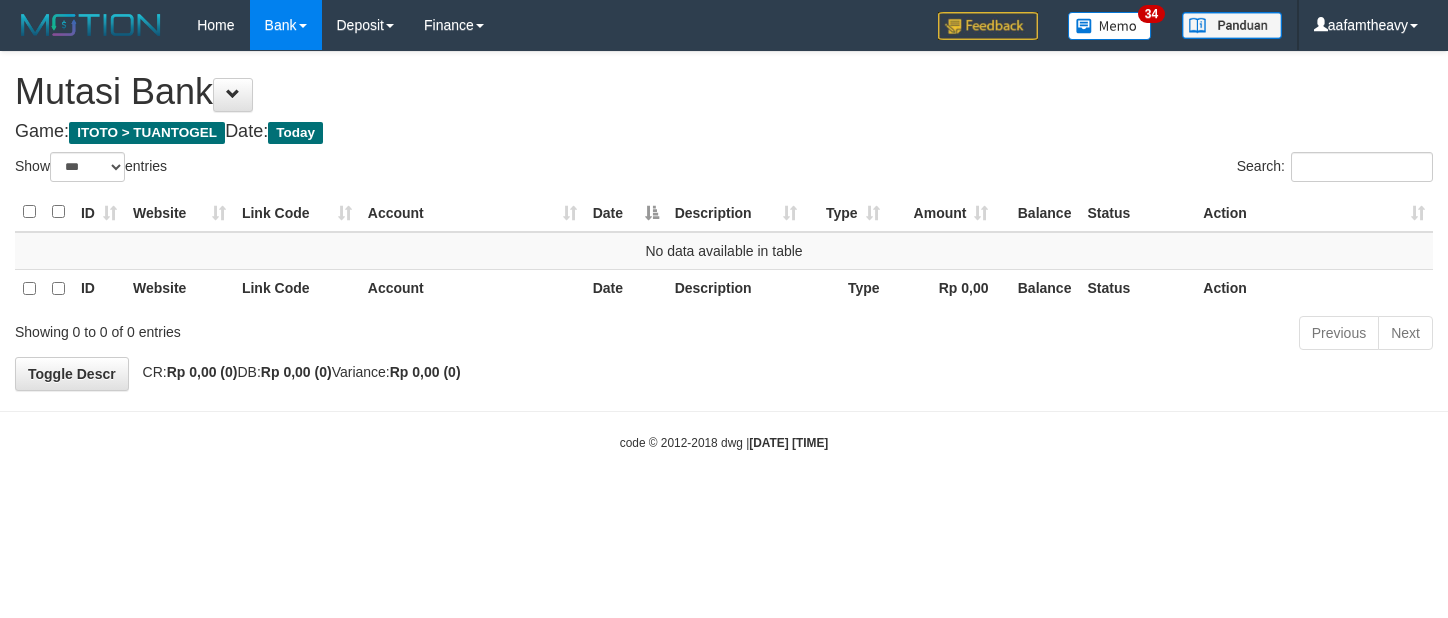 scroll, scrollTop: 0, scrollLeft: 0, axis: both 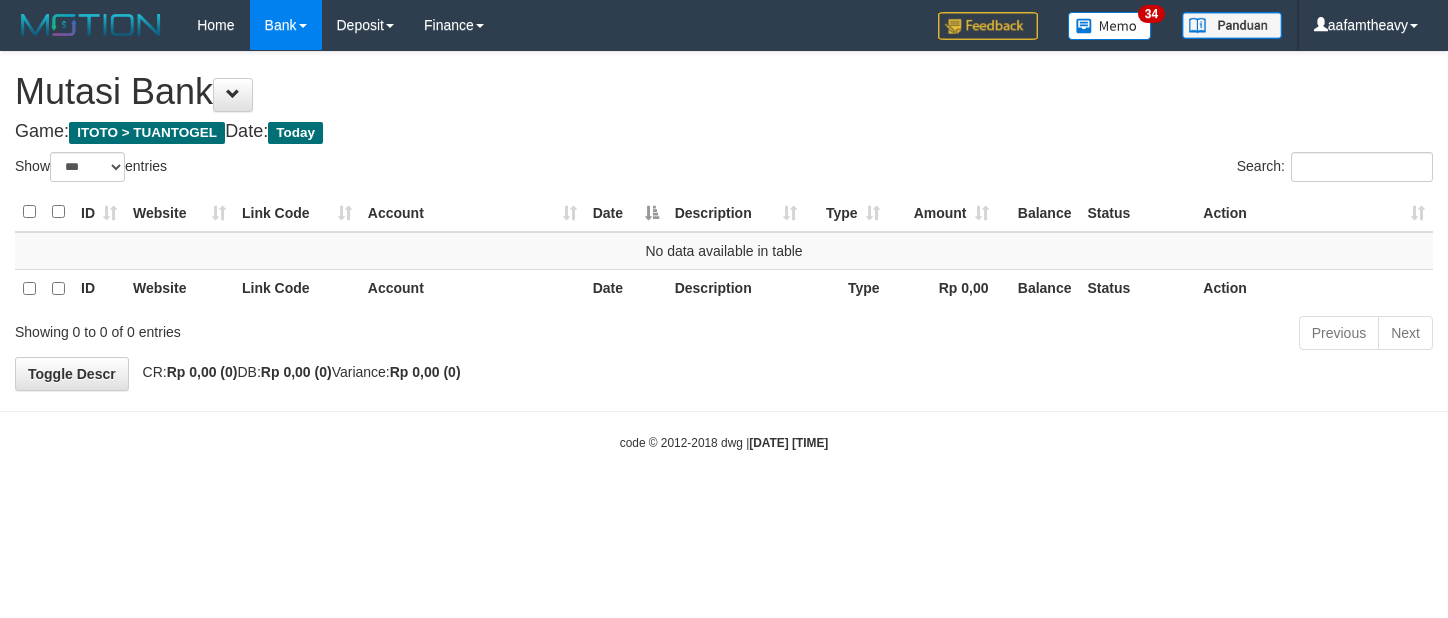 select on "***" 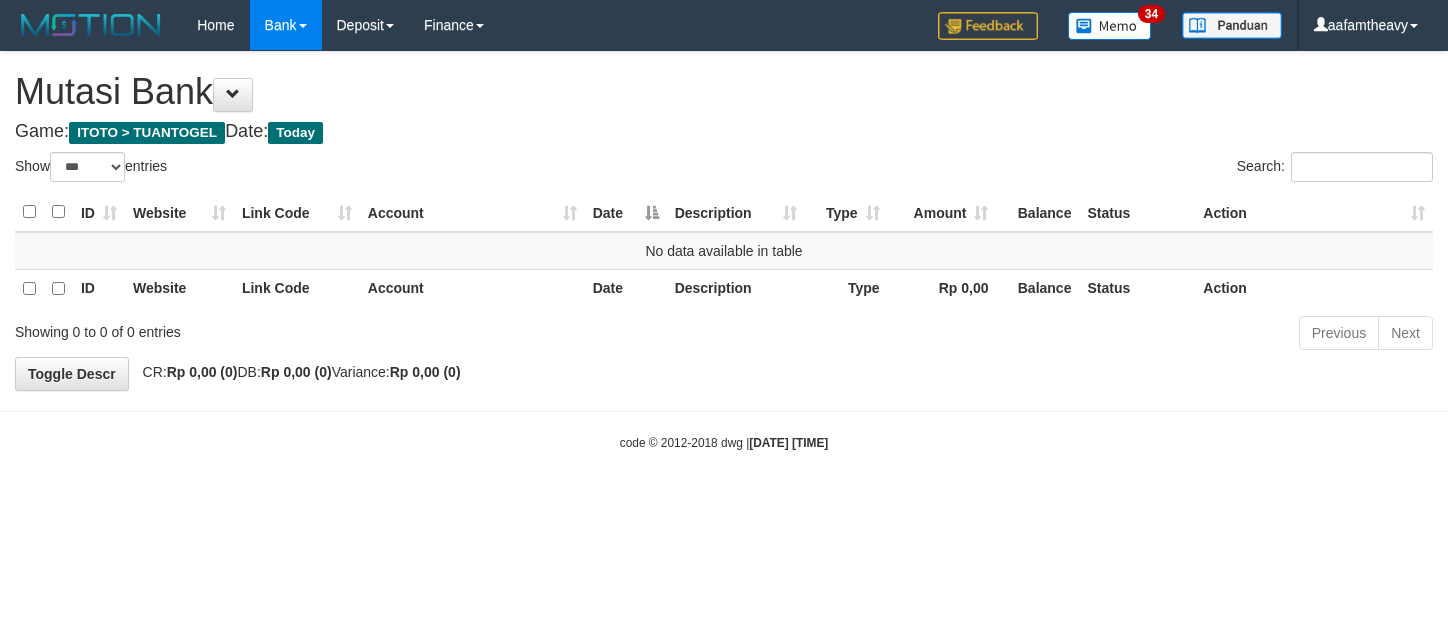 scroll, scrollTop: 0, scrollLeft: 0, axis: both 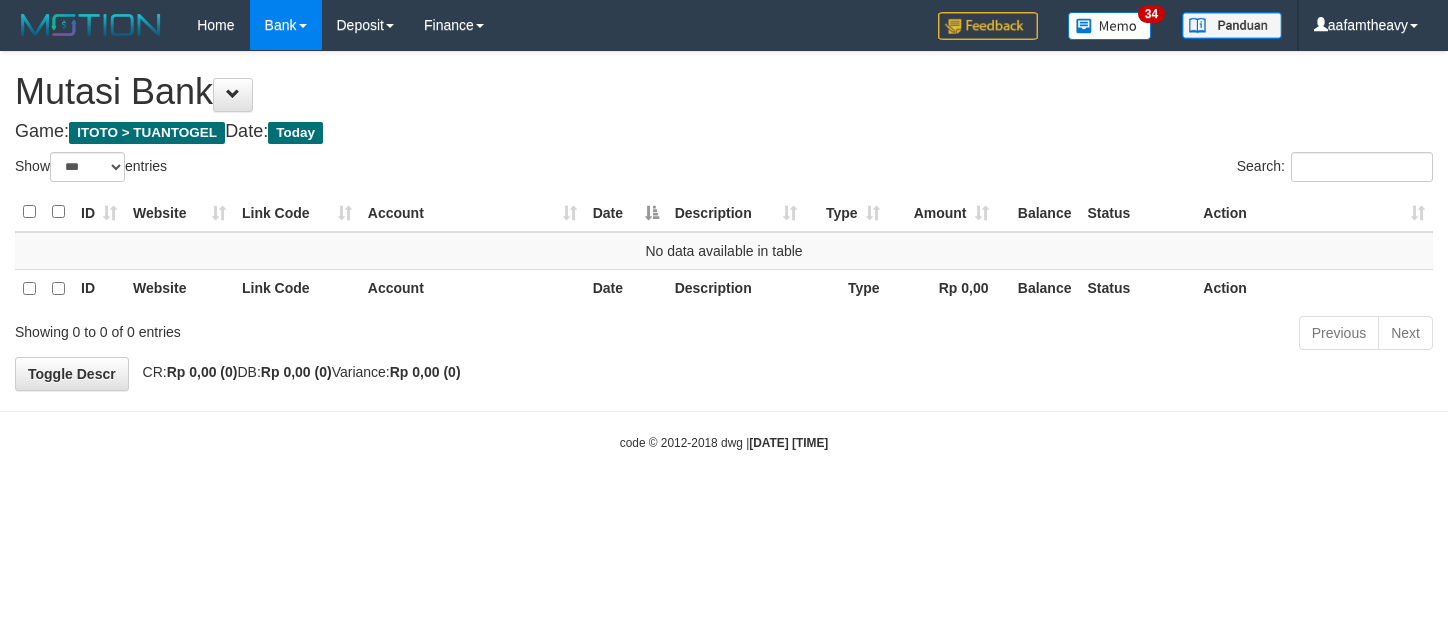 select on "***" 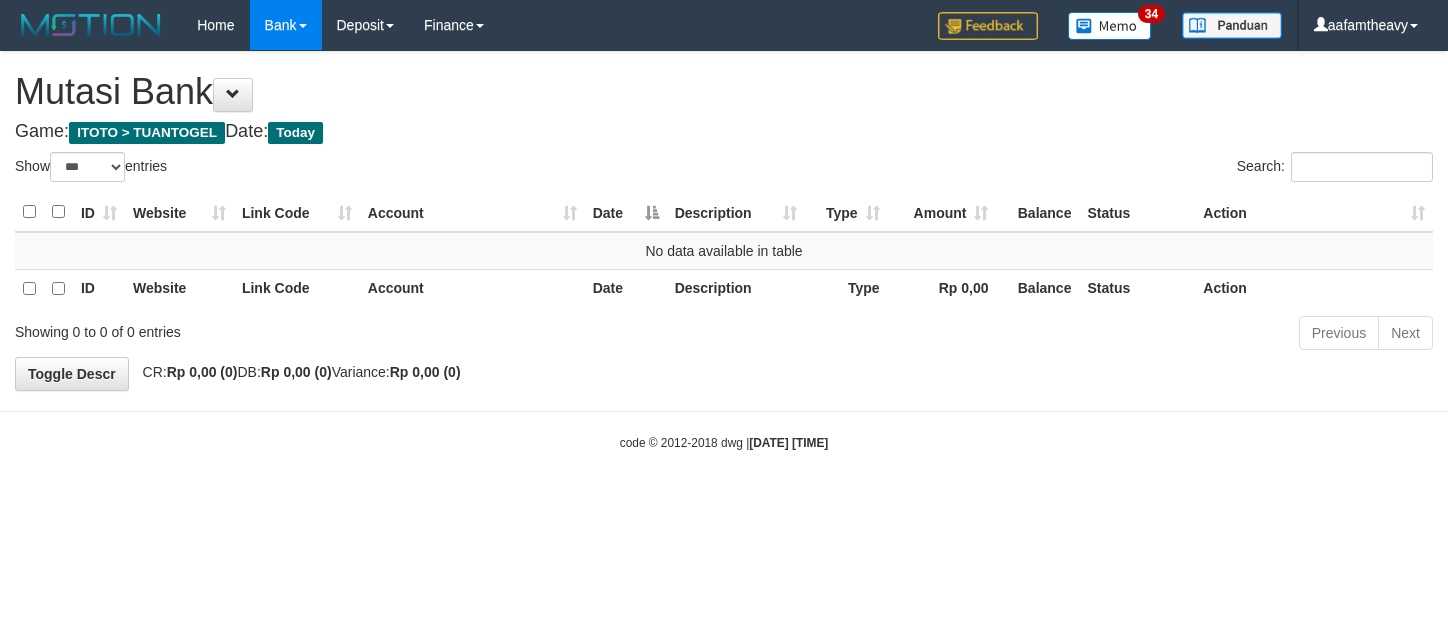 scroll, scrollTop: 0, scrollLeft: 0, axis: both 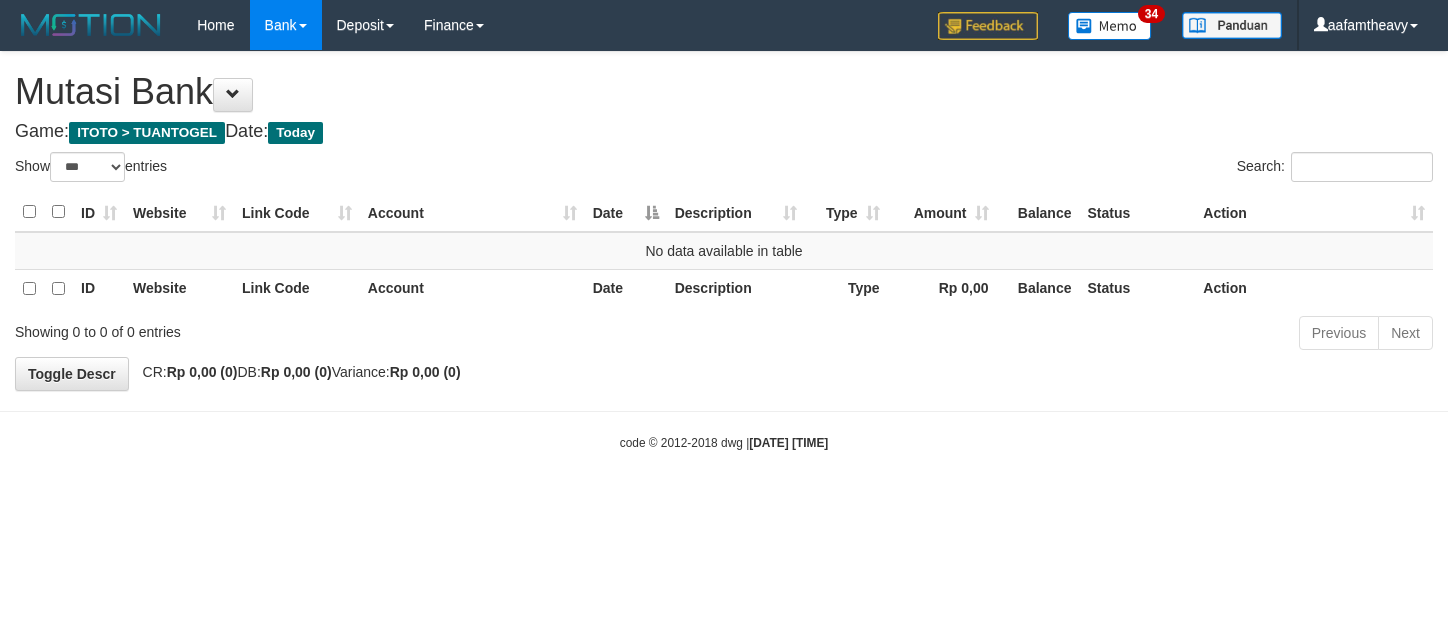 select on "***" 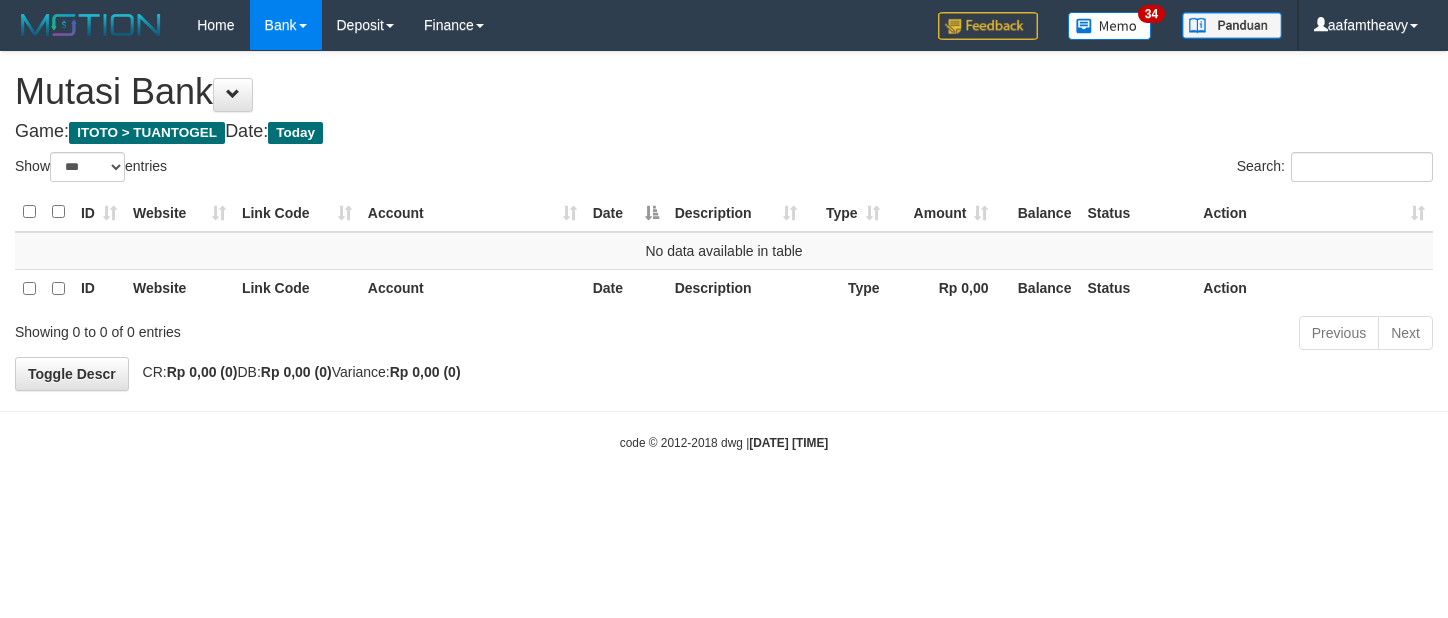 scroll, scrollTop: 0, scrollLeft: 0, axis: both 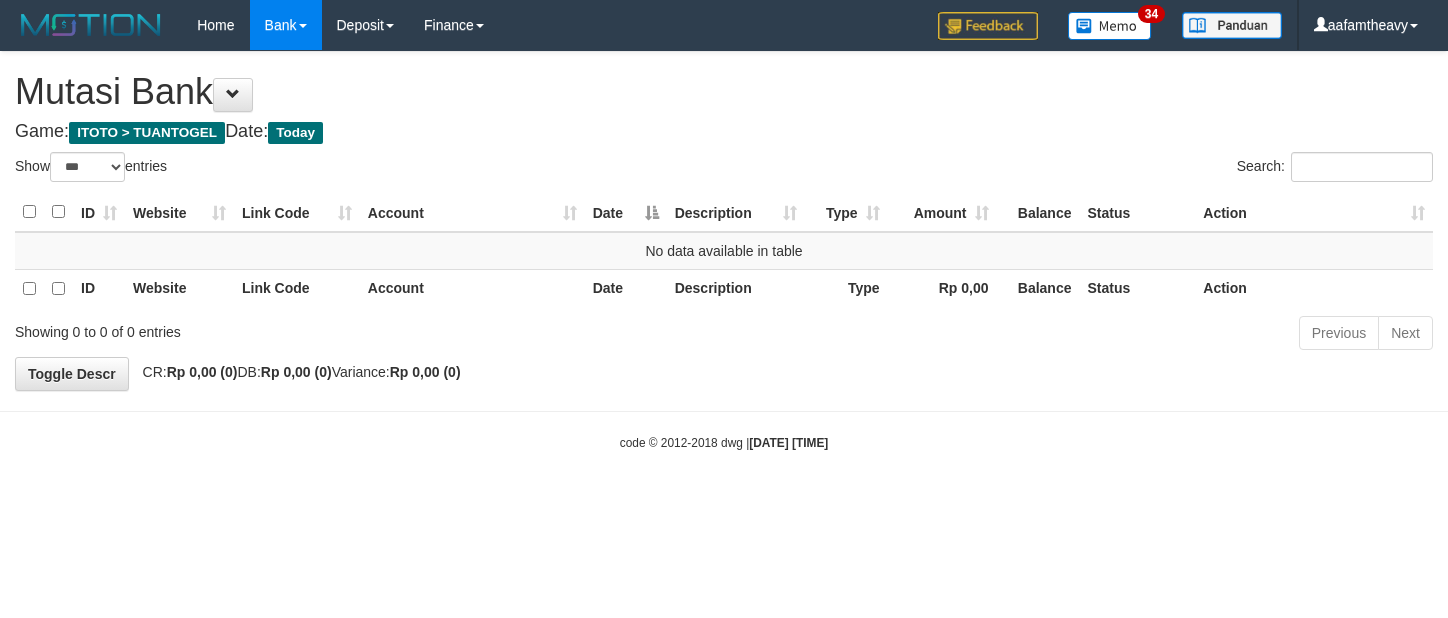 select on "***" 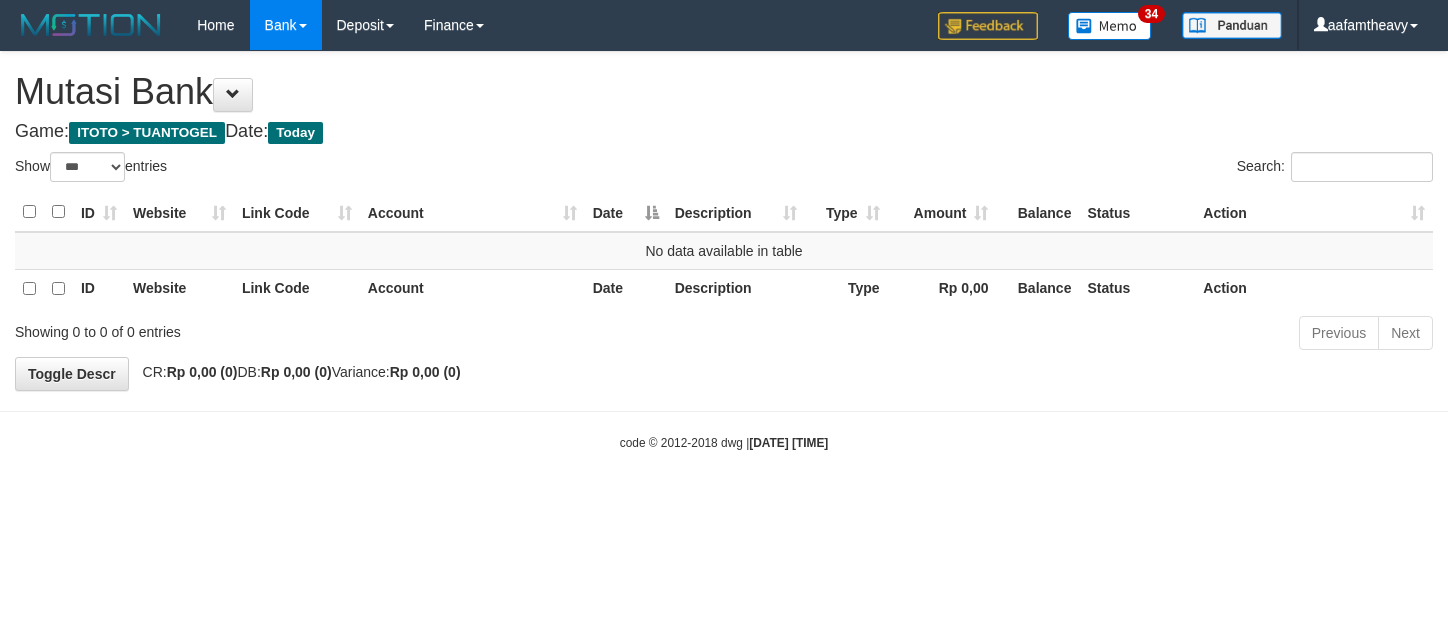 scroll, scrollTop: 0, scrollLeft: 0, axis: both 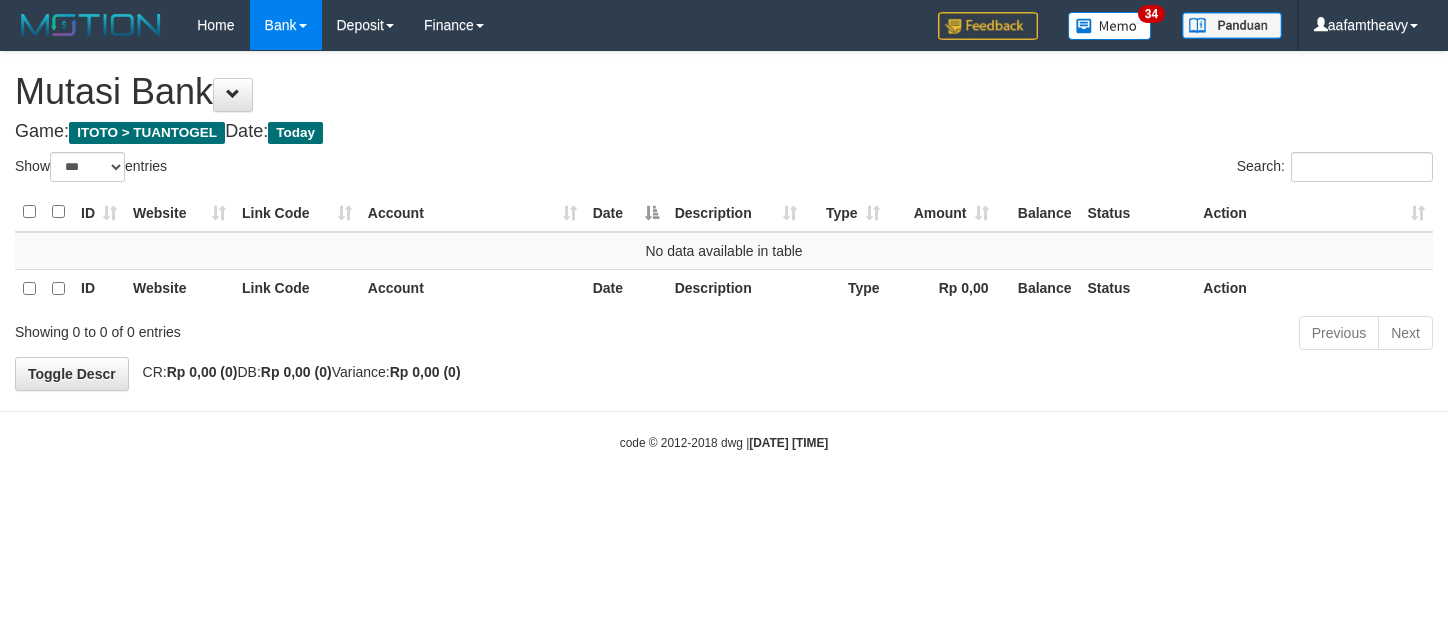 select on "***" 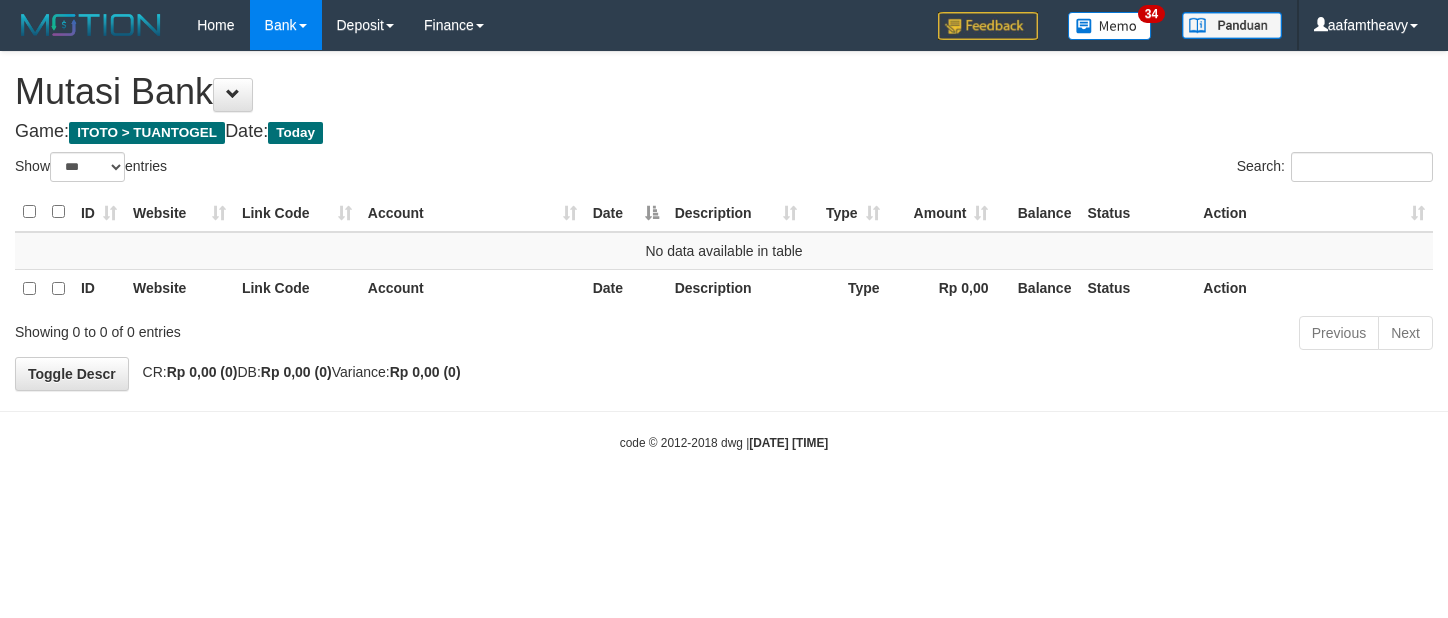 scroll, scrollTop: 0, scrollLeft: 0, axis: both 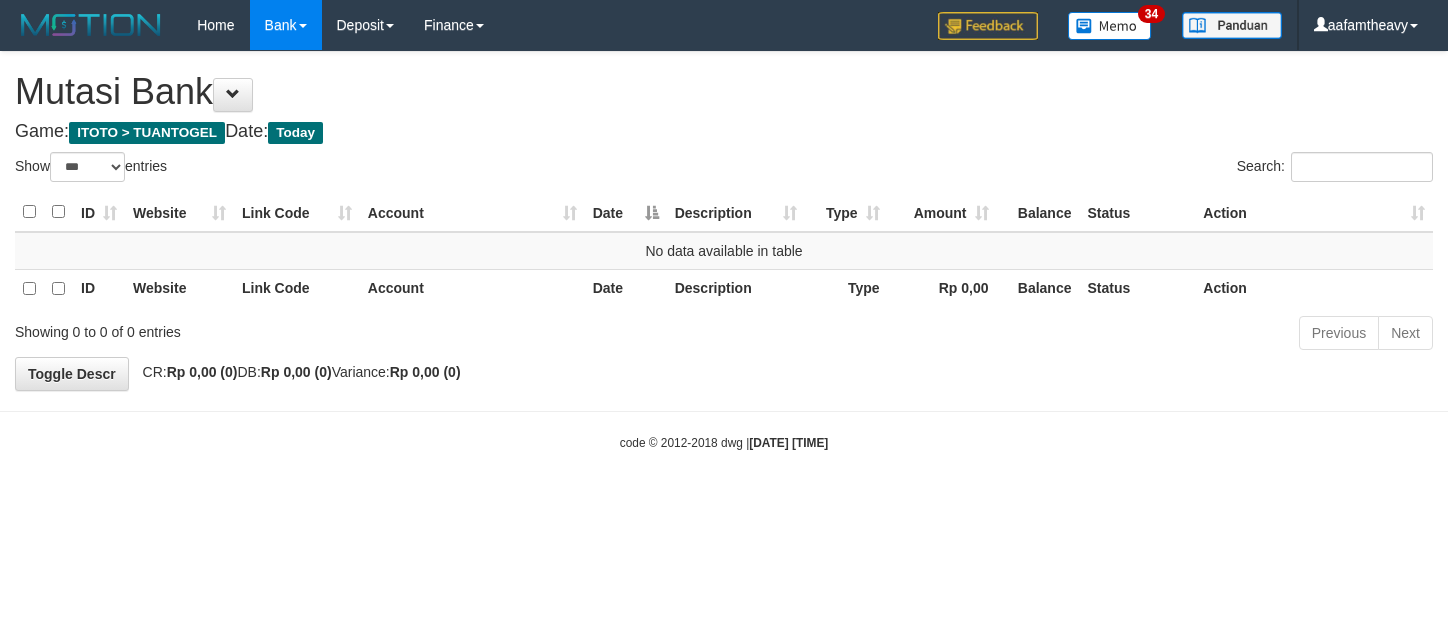 select on "***" 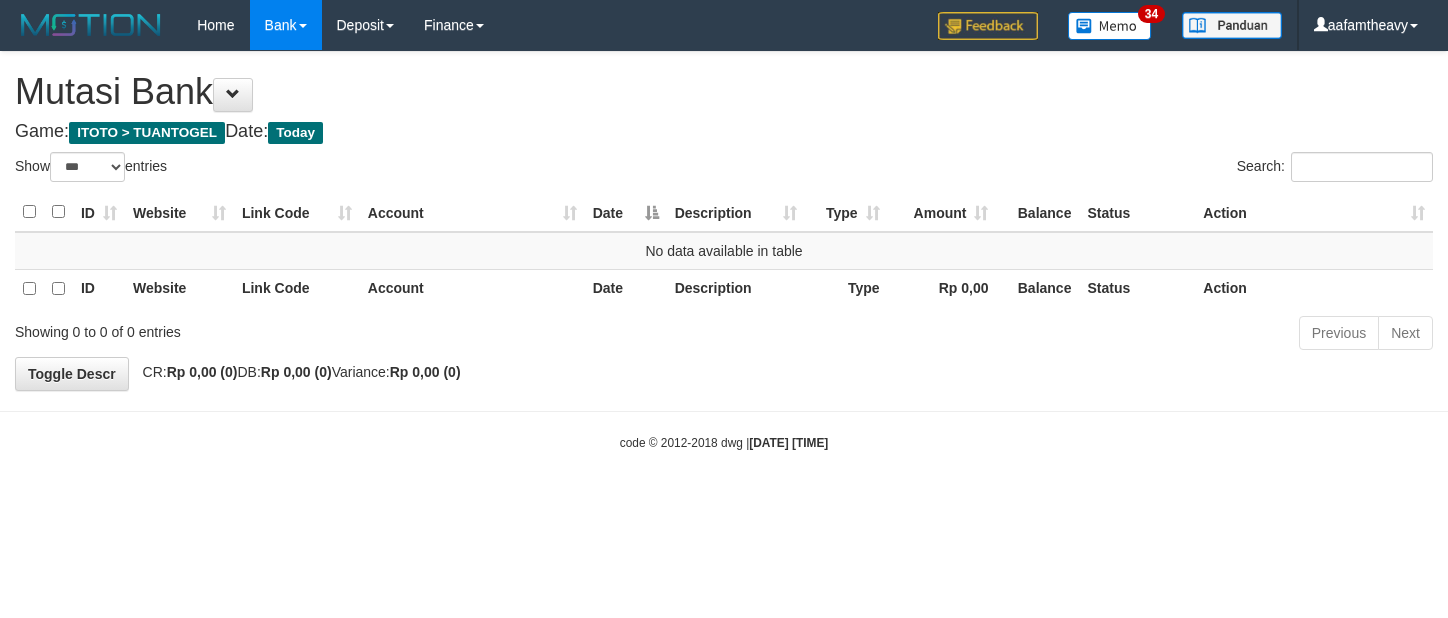 scroll, scrollTop: 0, scrollLeft: 0, axis: both 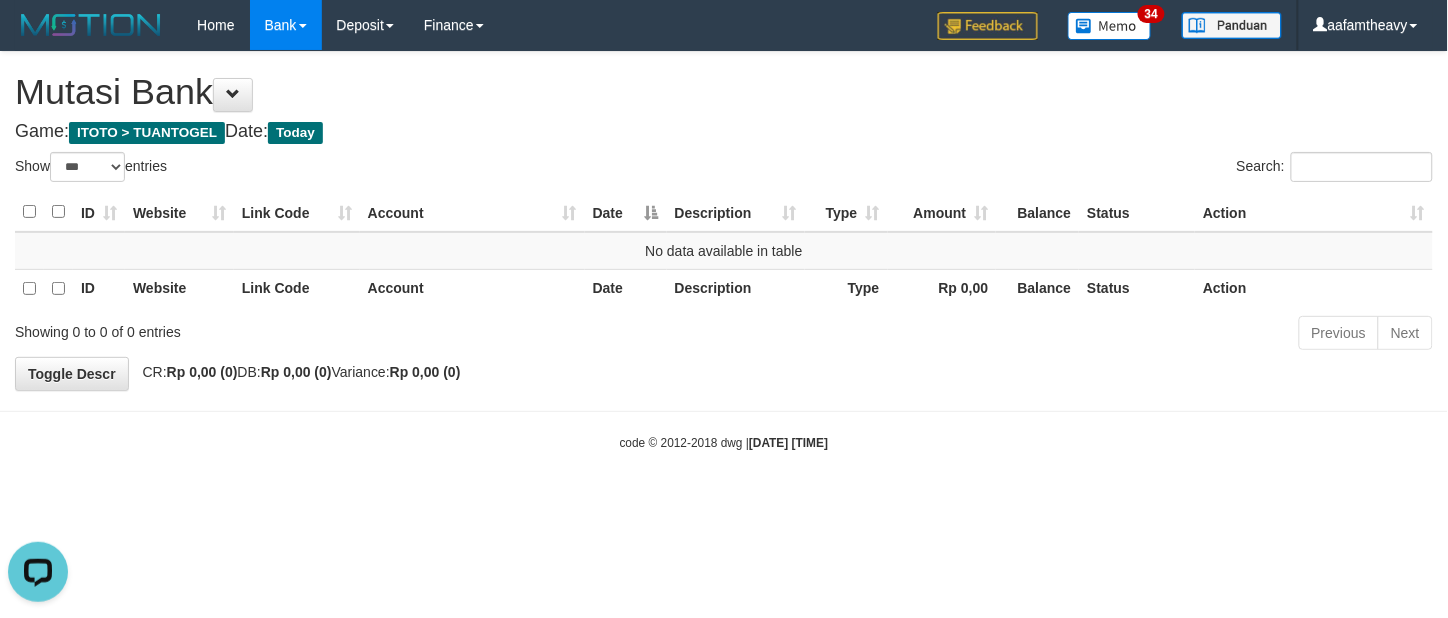 click on "Toggle navigation
Home
Bank
Account List
Load
By Website
Group
[ITOTO]													TUANTOGEL
By Load Group (DPS)
Group aaf-DPBCA02TUANTOGEL" at bounding box center (724, 251) 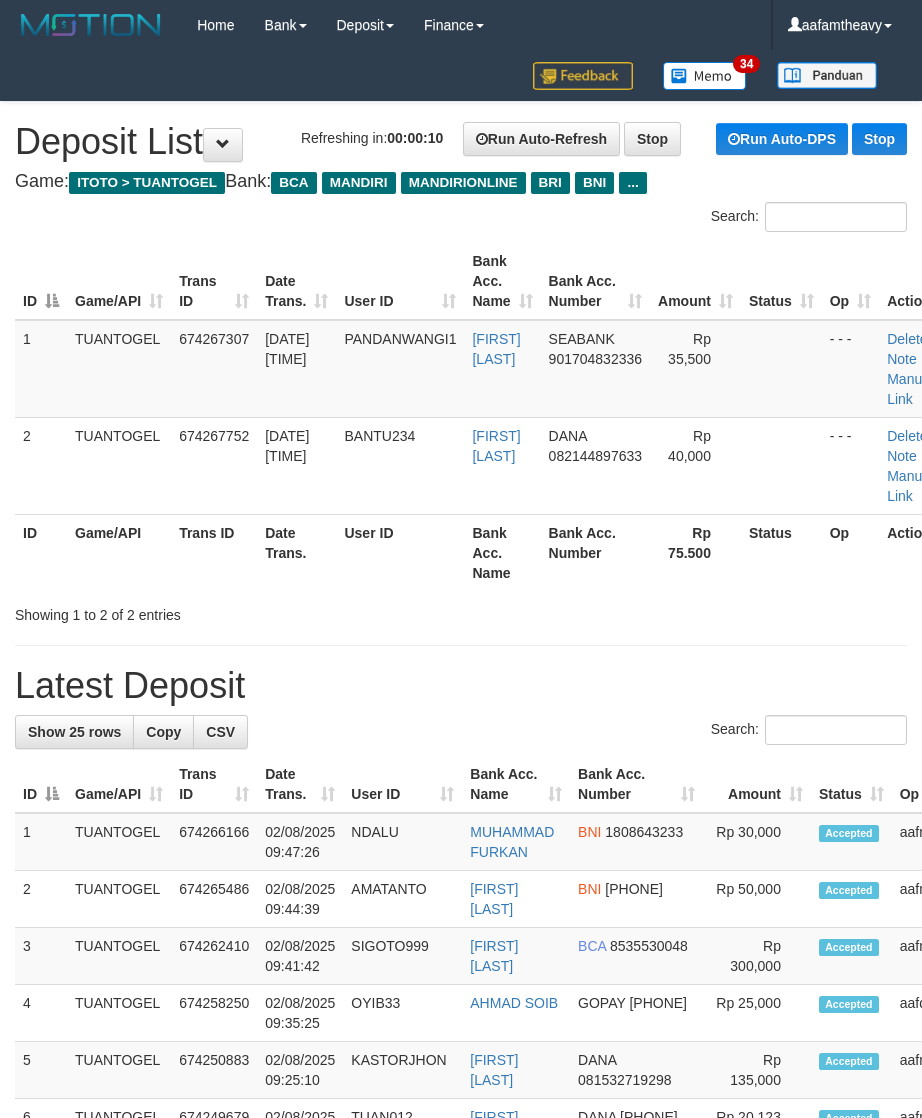 scroll, scrollTop: 0, scrollLeft: 0, axis: both 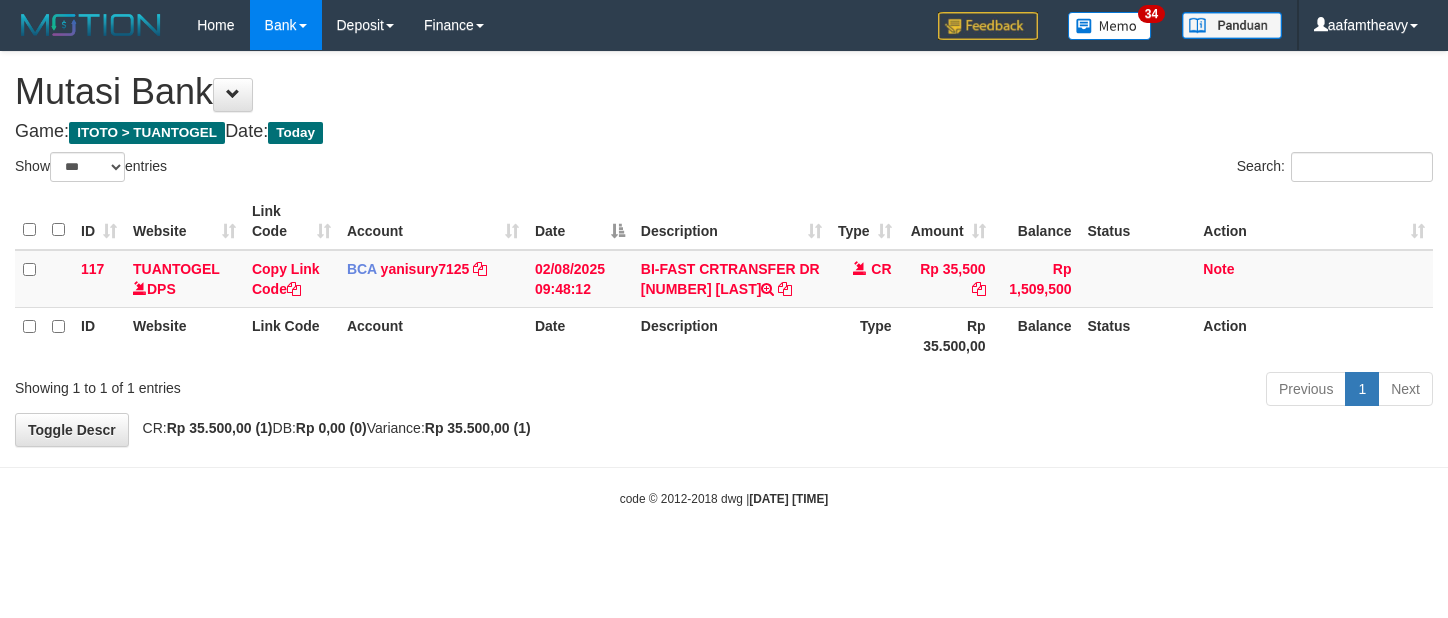 select on "***" 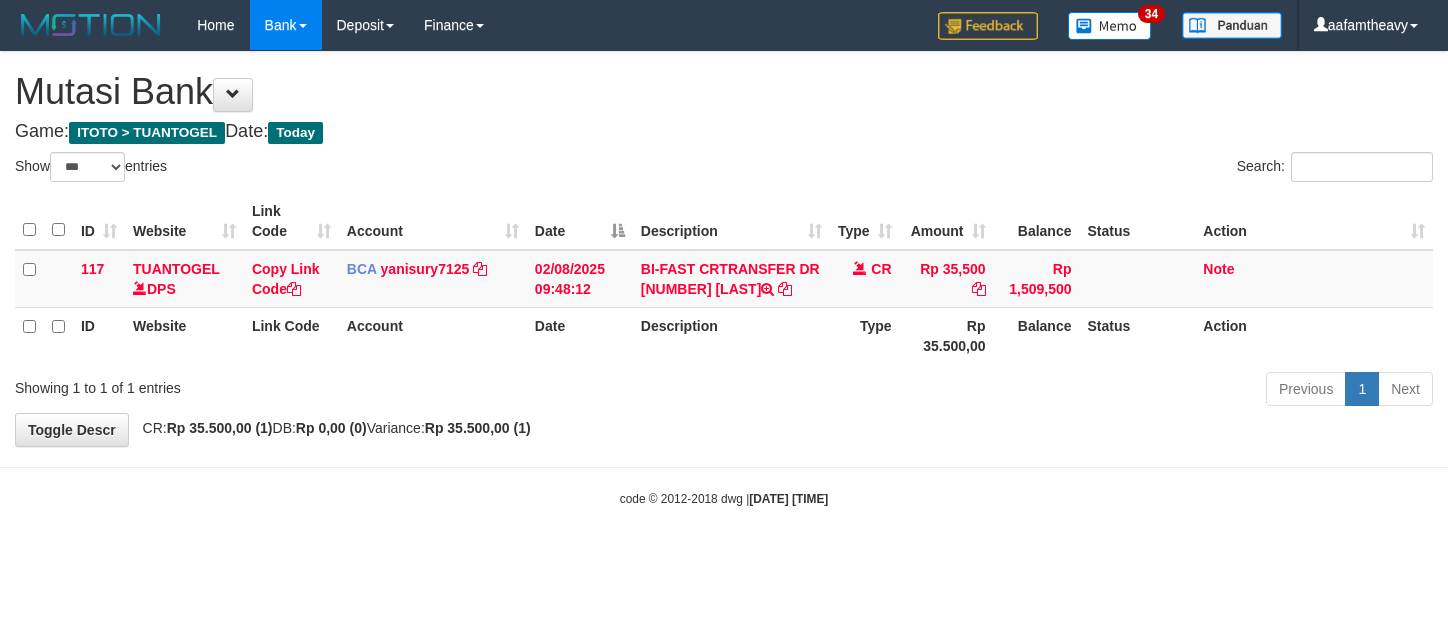 scroll, scrollTop: 0, scrollLeft: 0, axis: both 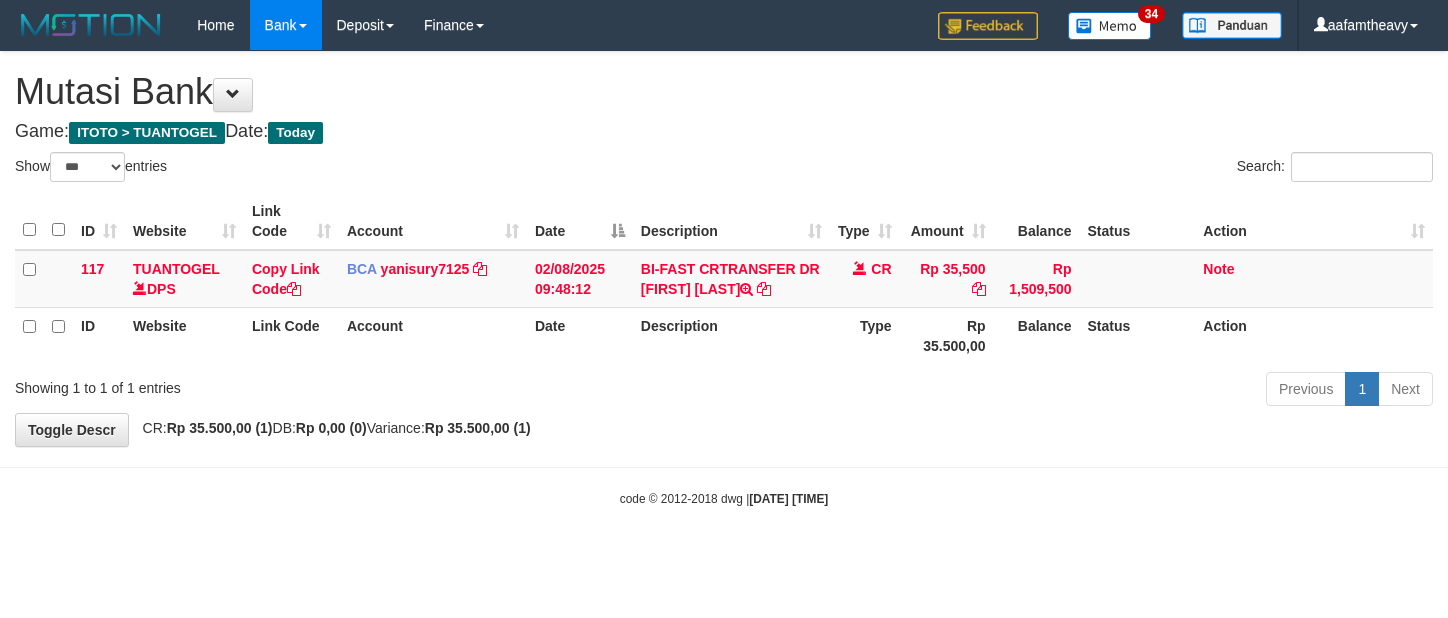 select on "***" 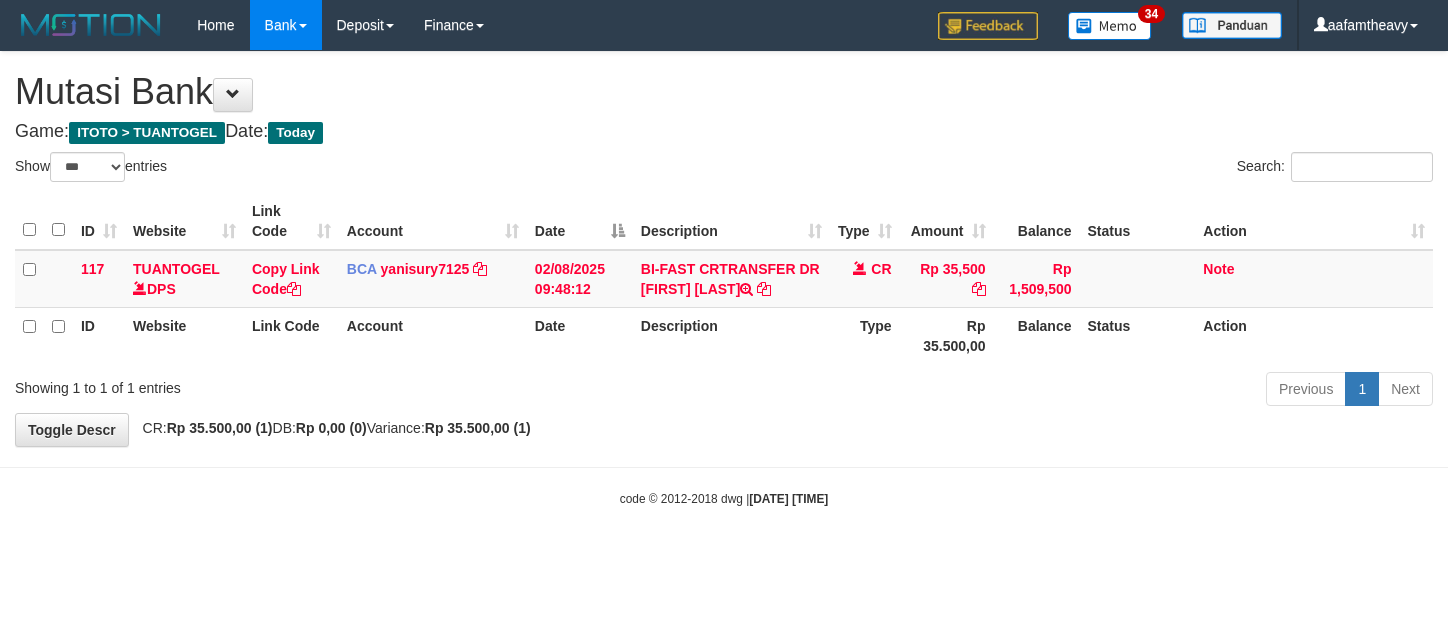 scroll, scrollTop: 0, scrollLeft: 0, axis: both 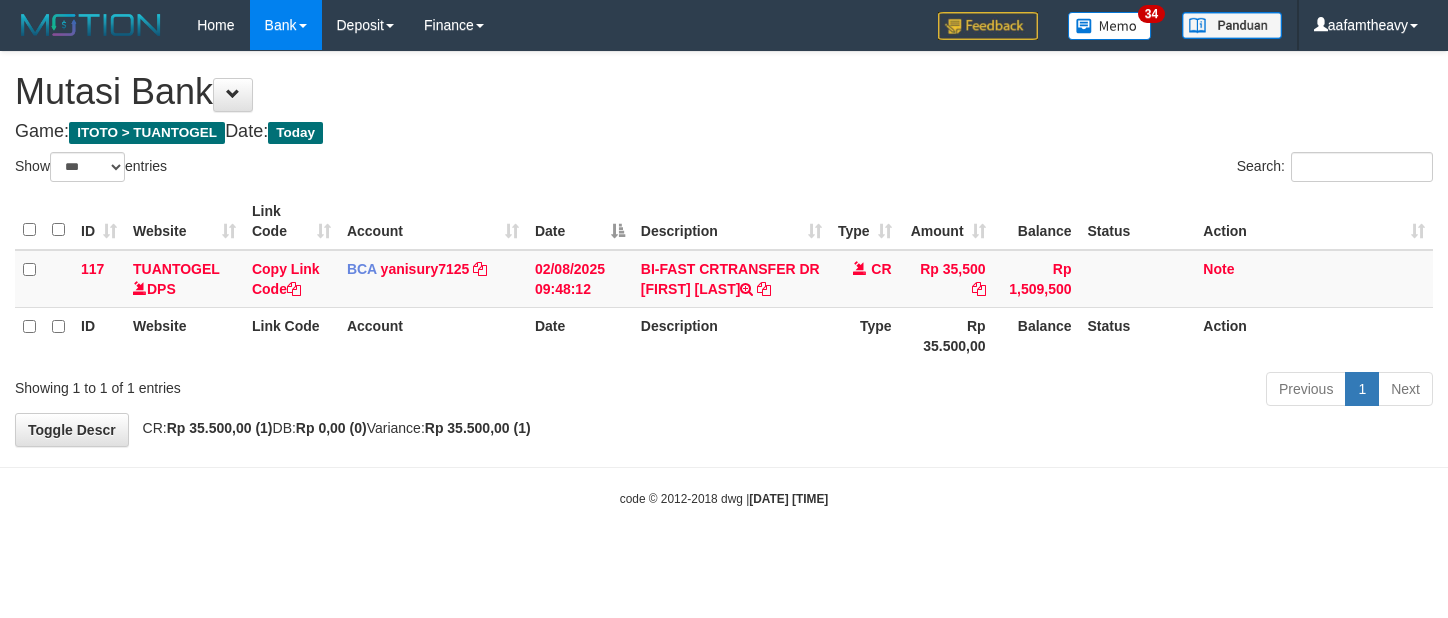select on "***" 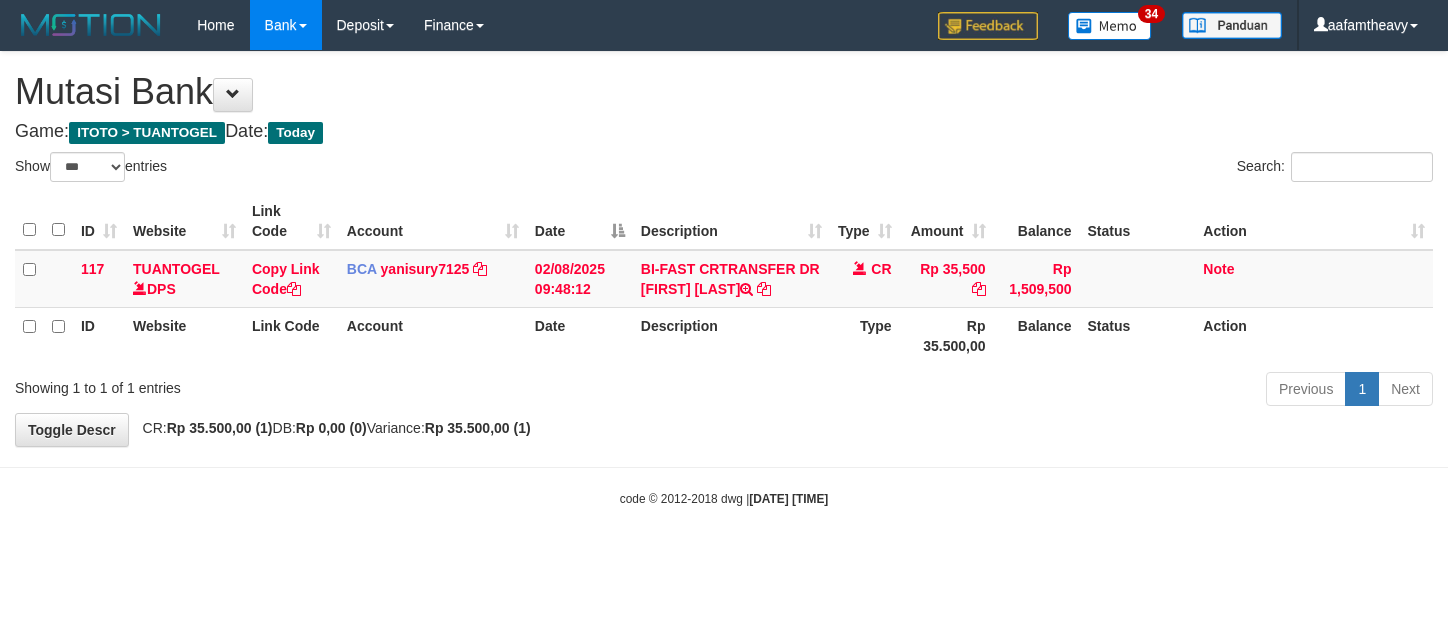 scroll, scrollTop: 0, scrollLeft: 0, axis: both 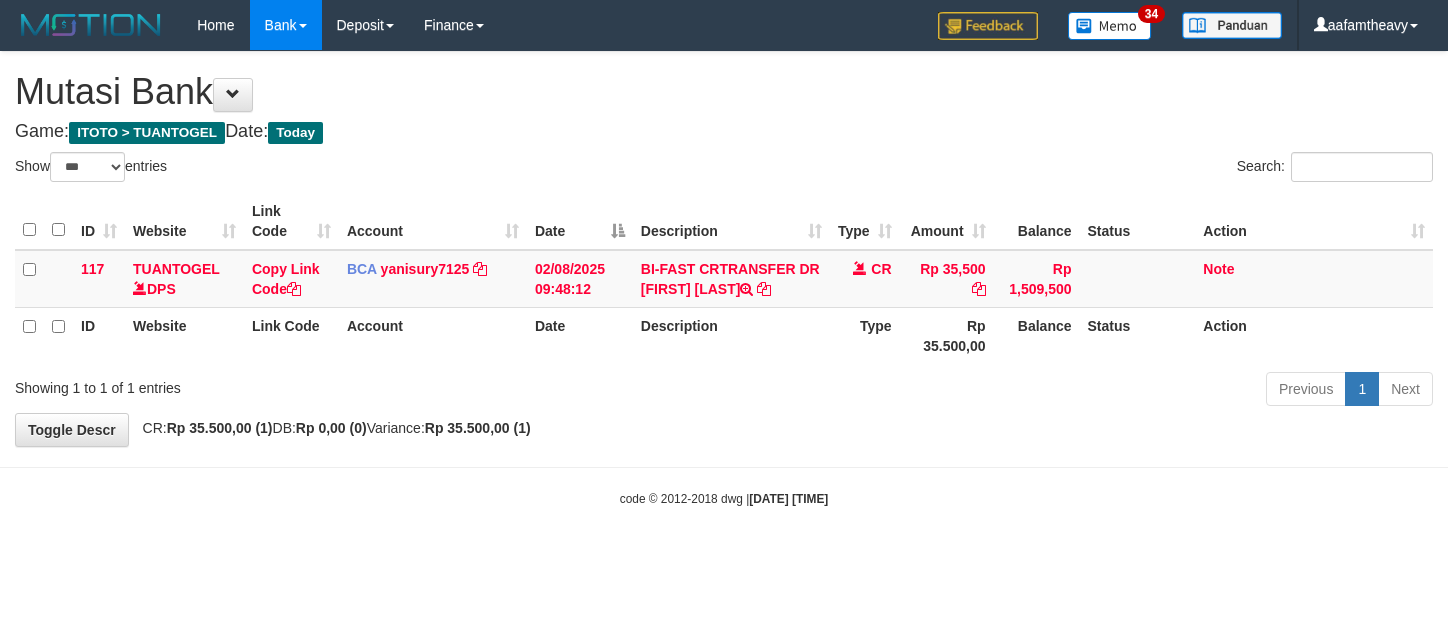 select on "***" 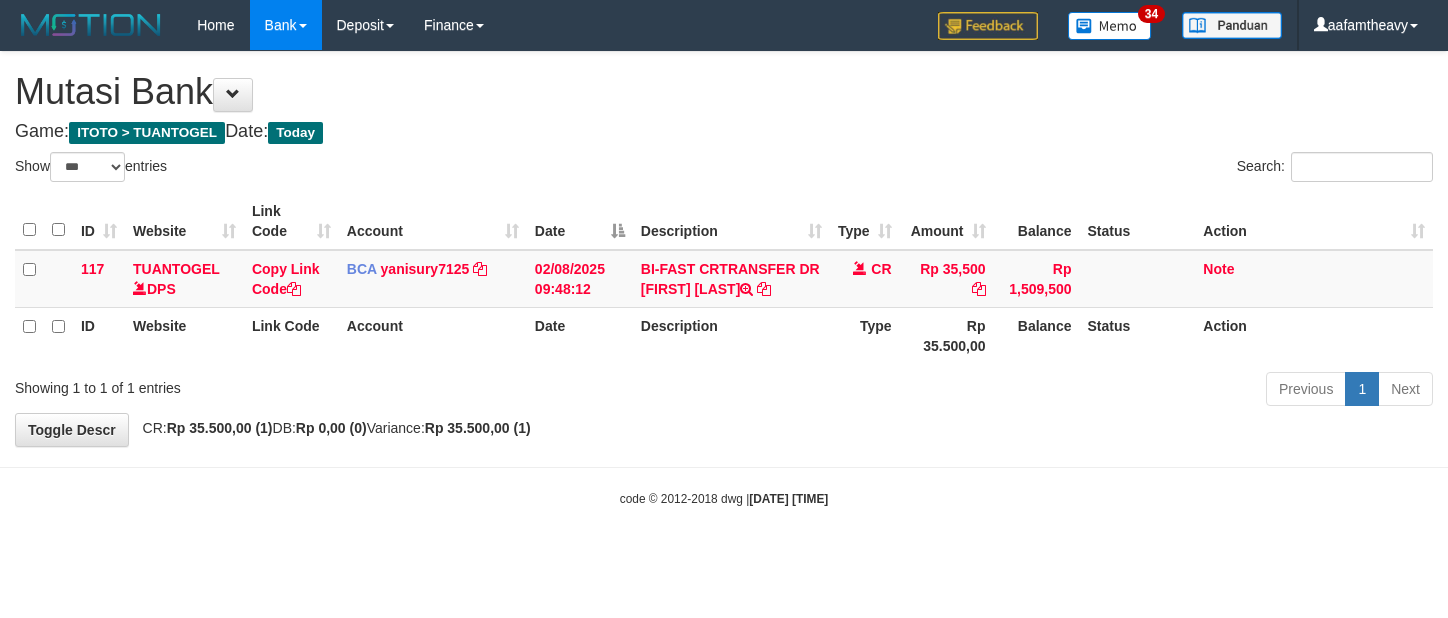 scroll, scrollTop: 0, scrollLeft: 0, axis: both 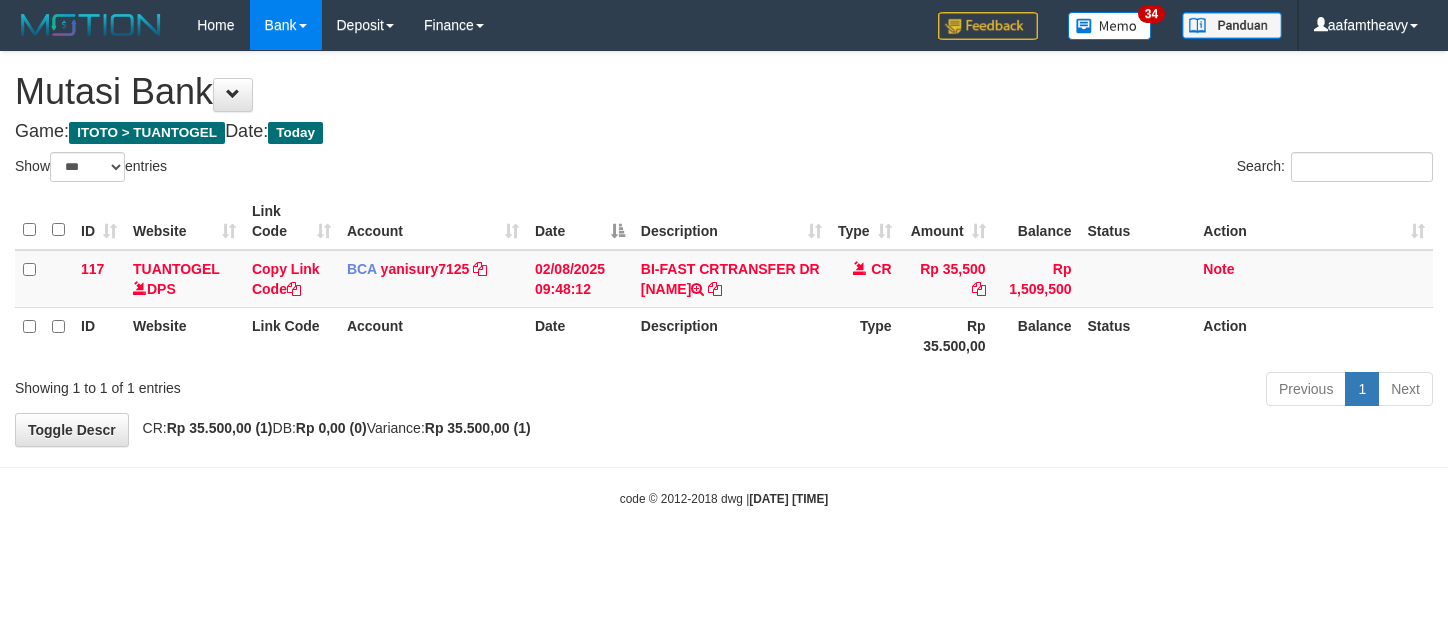 select on "***" 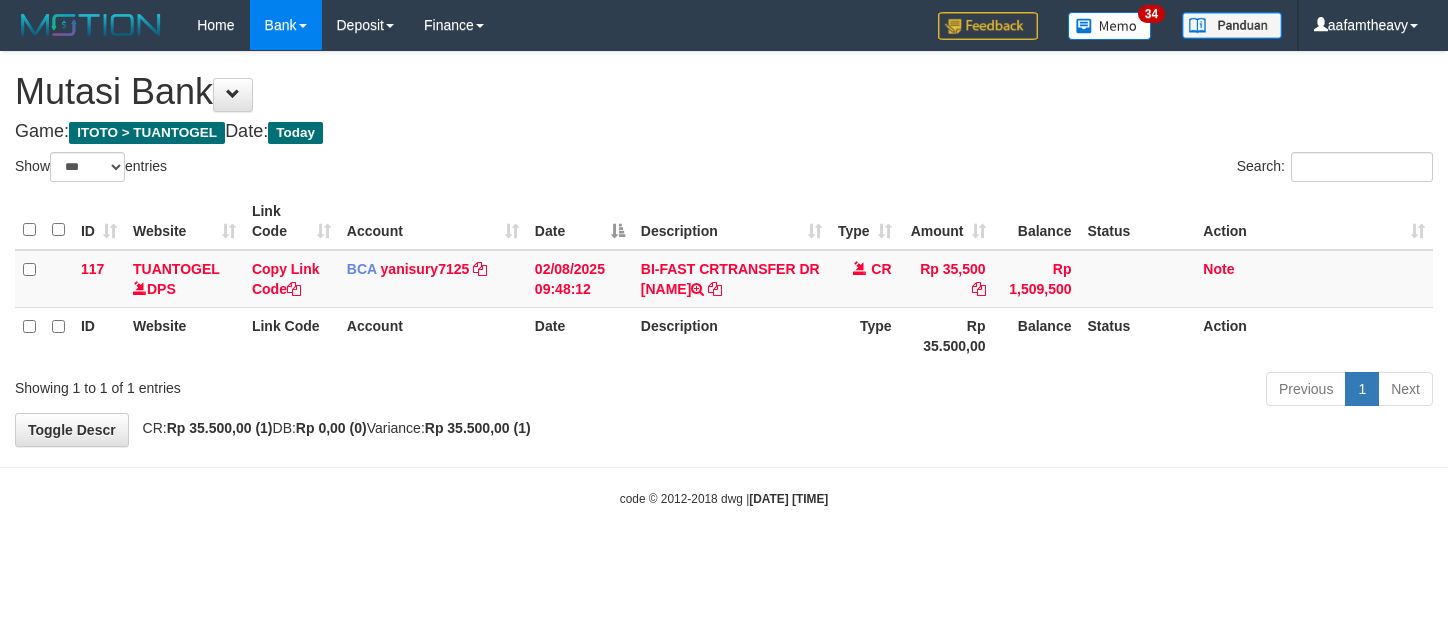scroll, scrollTop: 0, scrollLeft: 0, axis: both 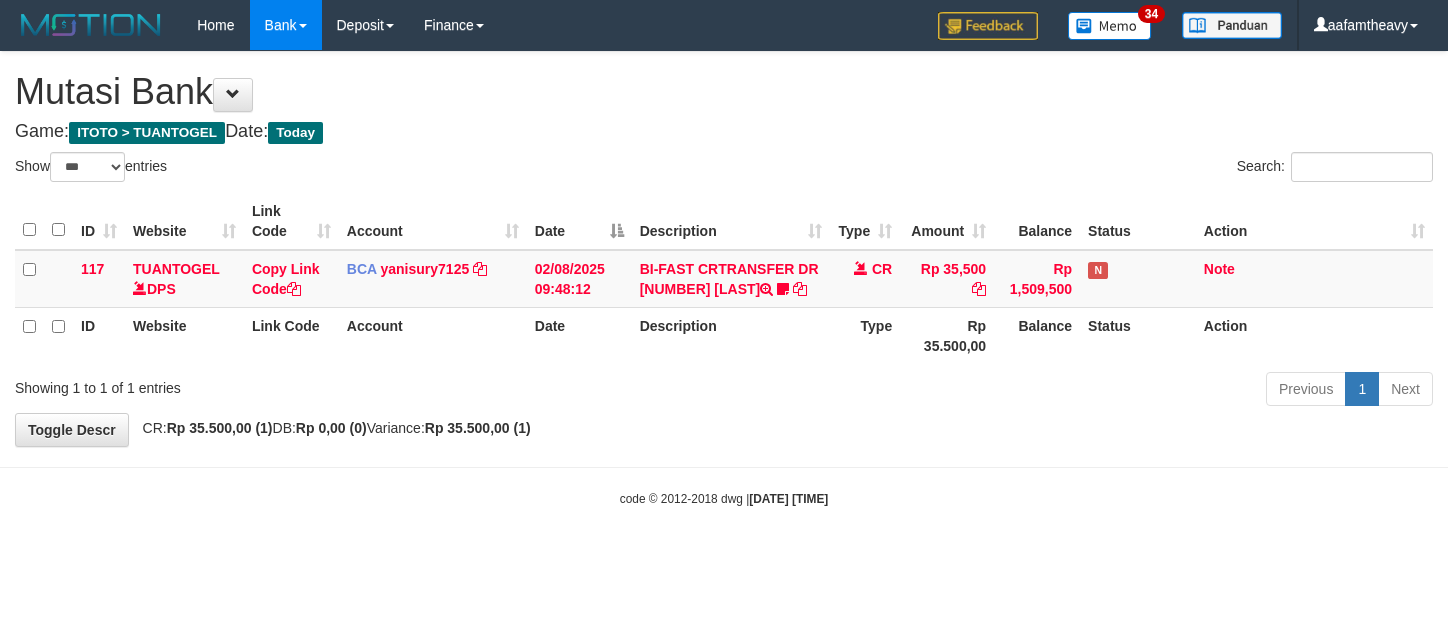 select on "***" 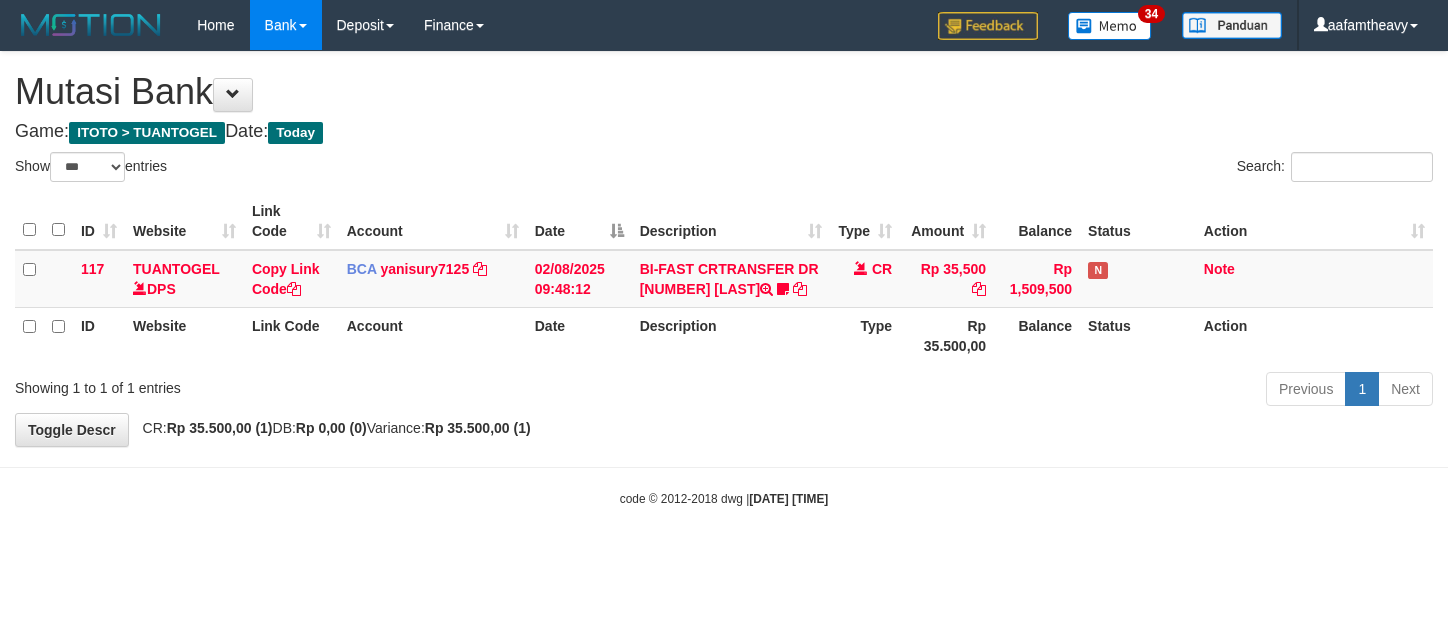 scroll, scrollTop: 0, scrollLeft: 0, axis: both 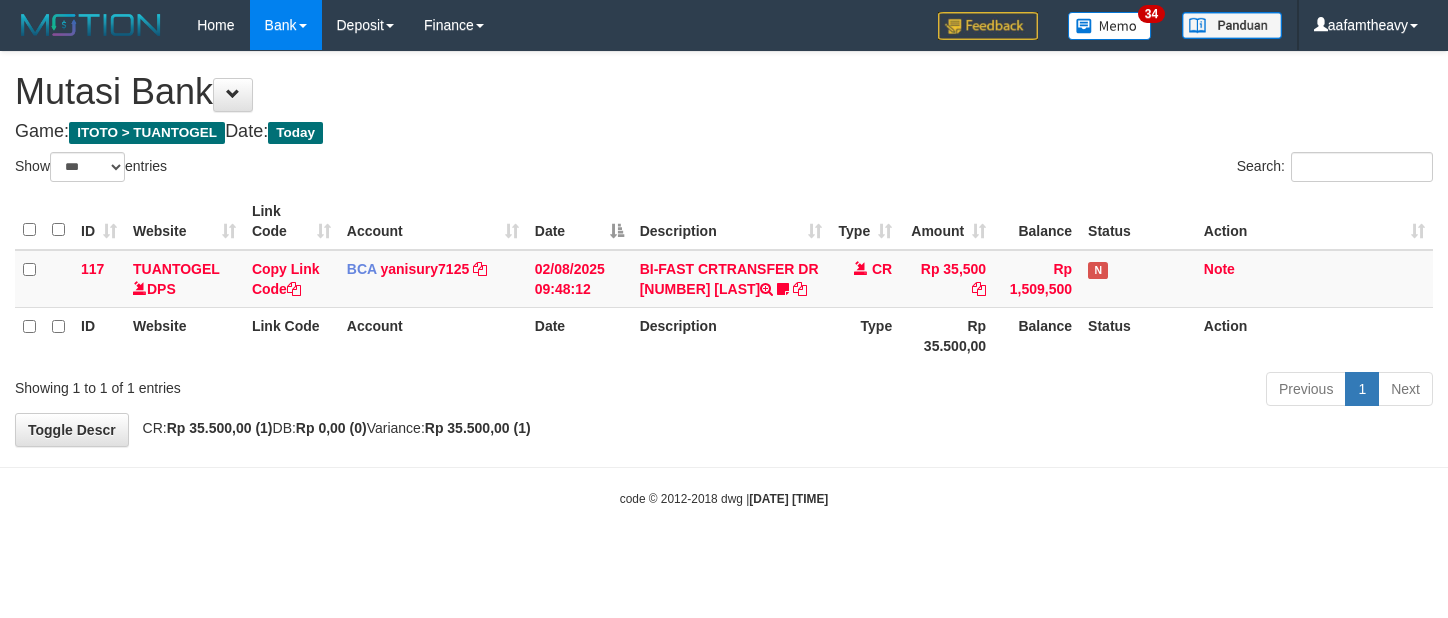 select on "***" 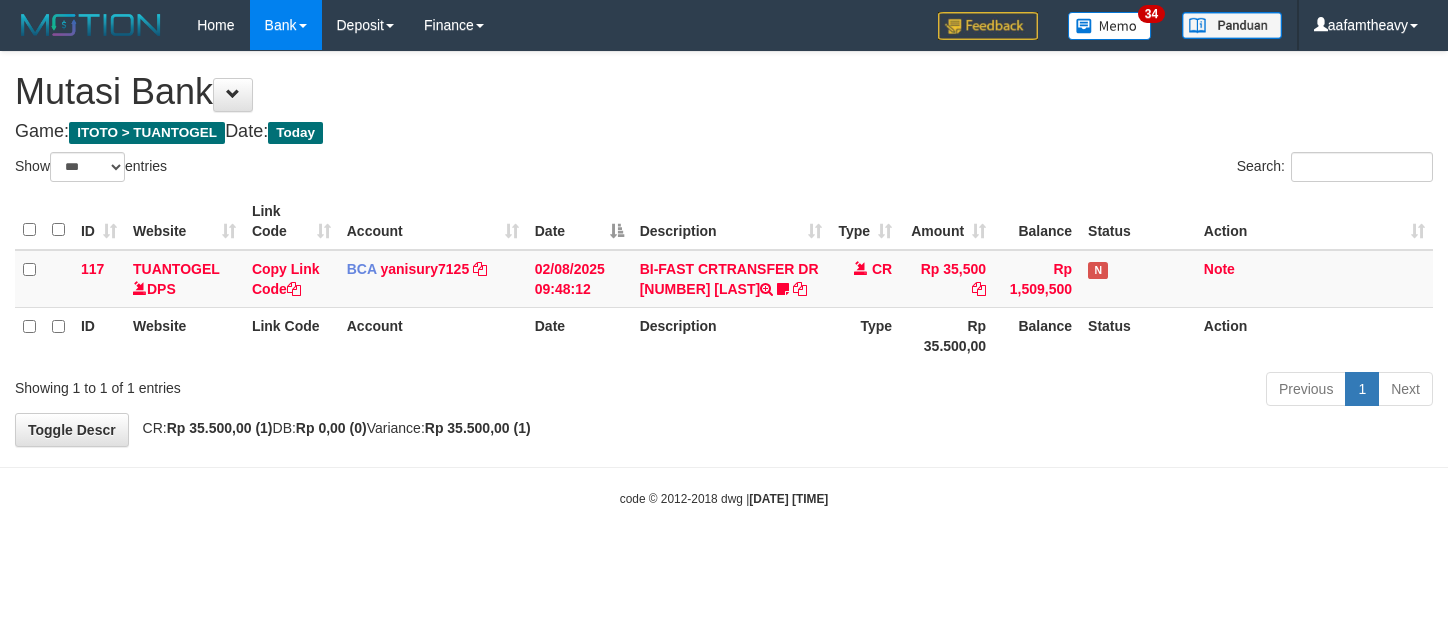scroll, scrollTop: 0, scrollLeft: 0, axis: both 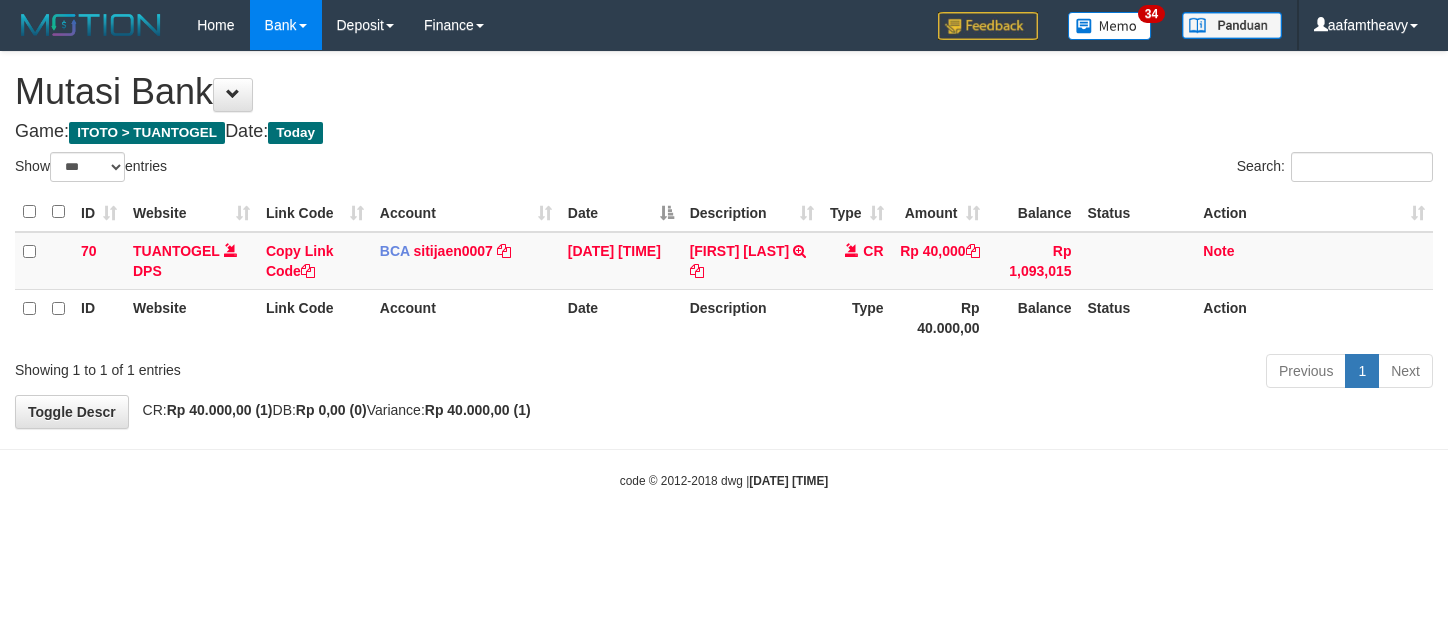 select on "***" 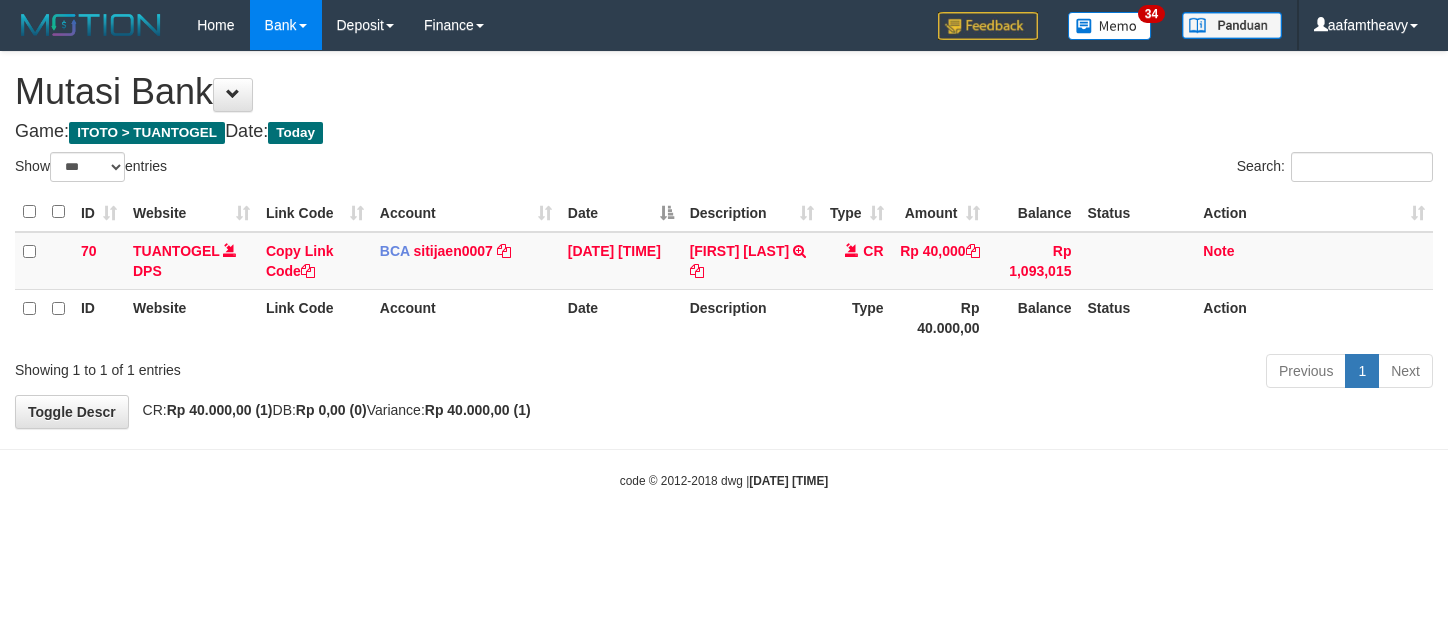 scroll, scrollTop: 0, scrollLeft: 0, axis: both 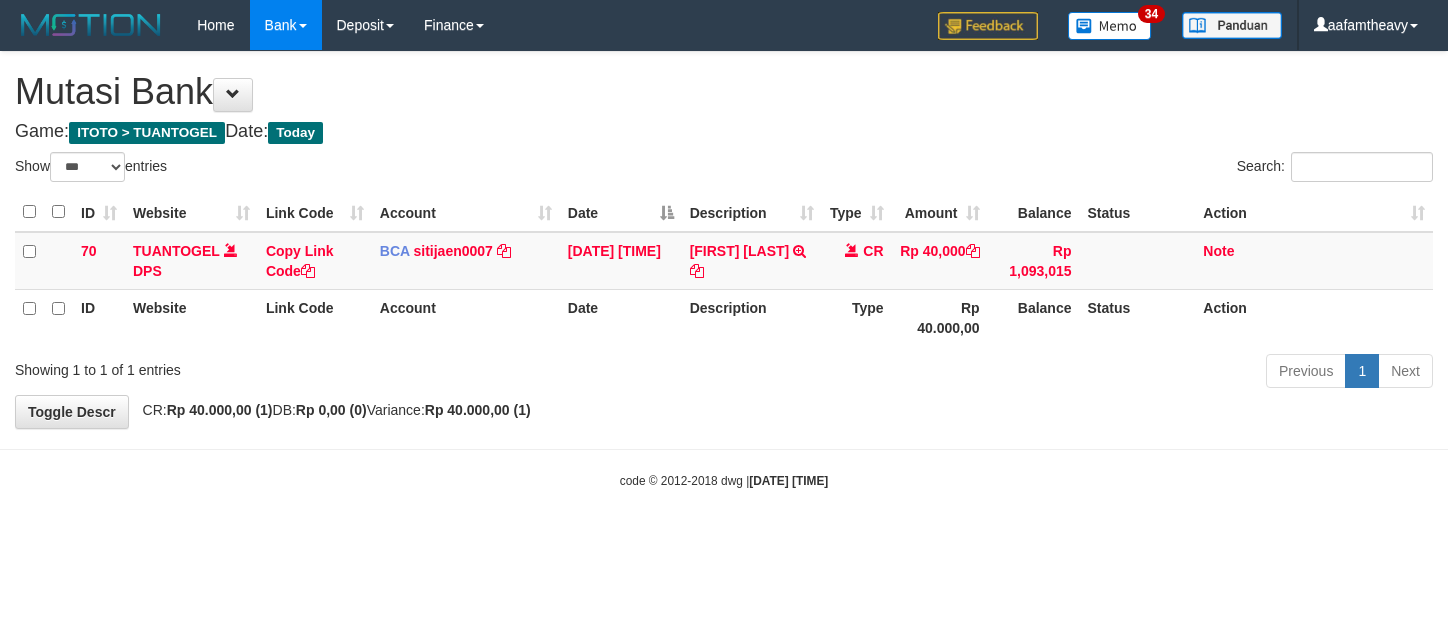 select on "***" 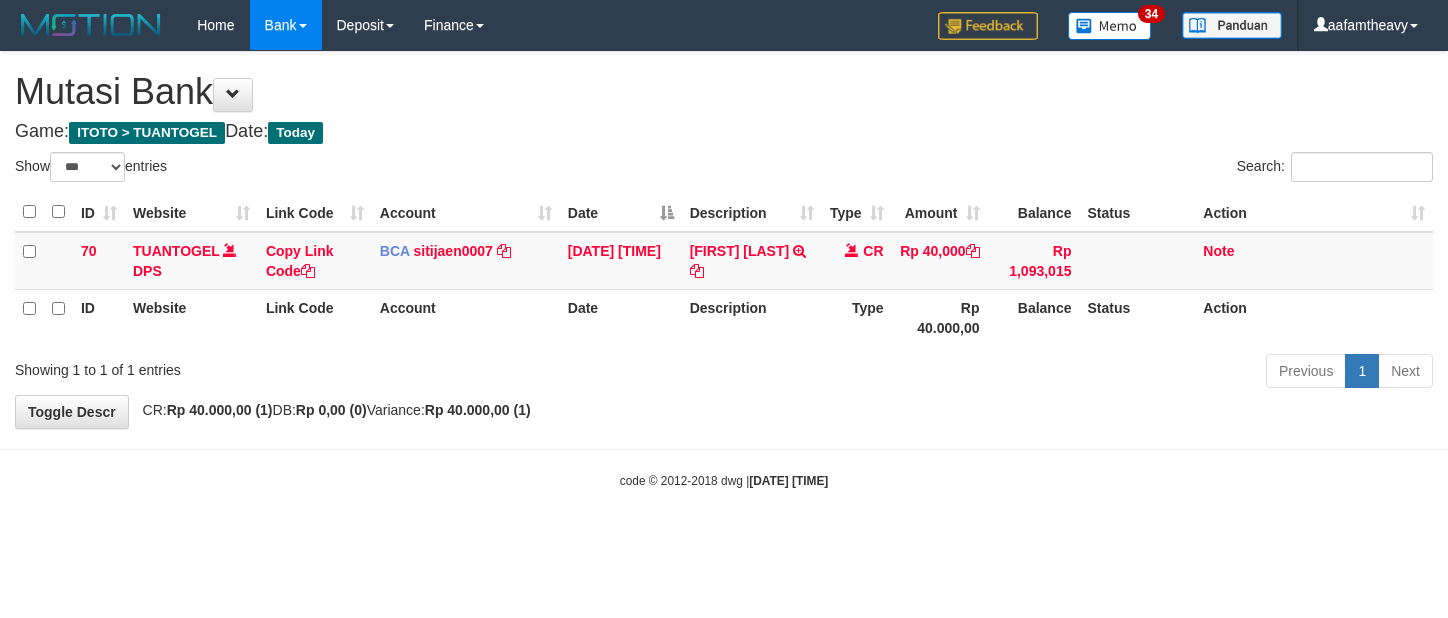 scroll, scrollTop: 0, scrollLeft: 0, axis: both 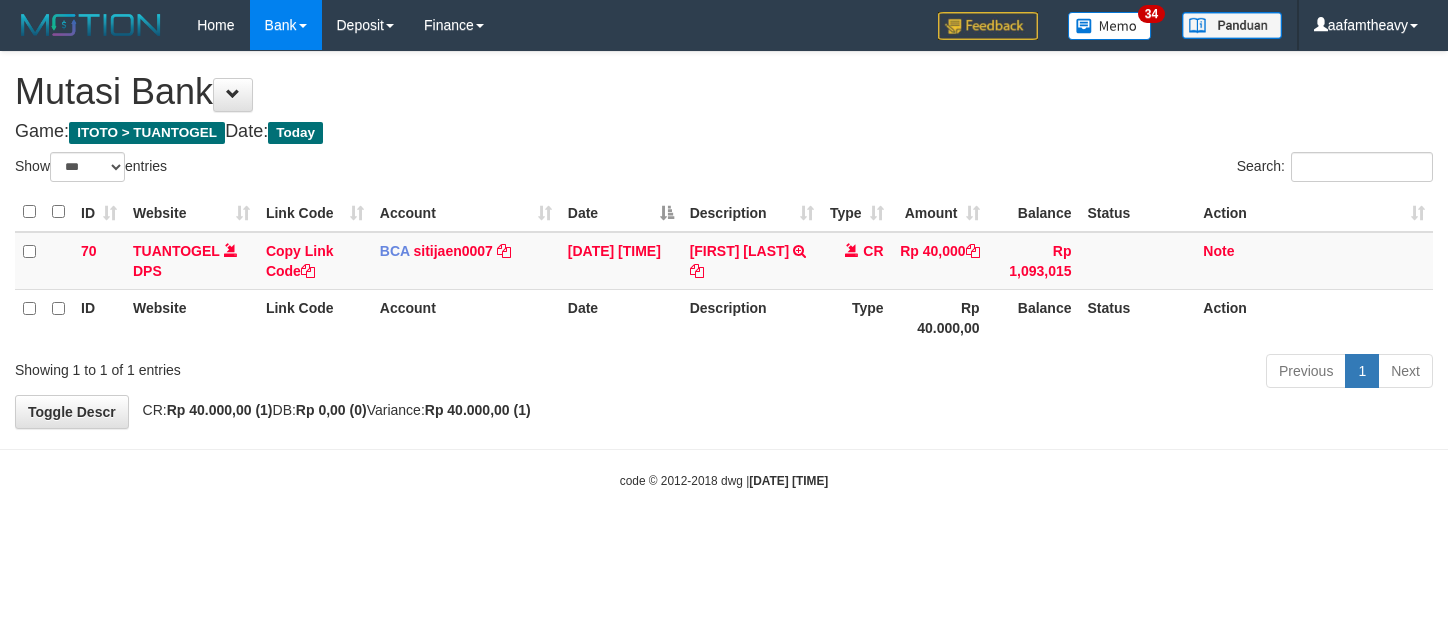 select on "***" 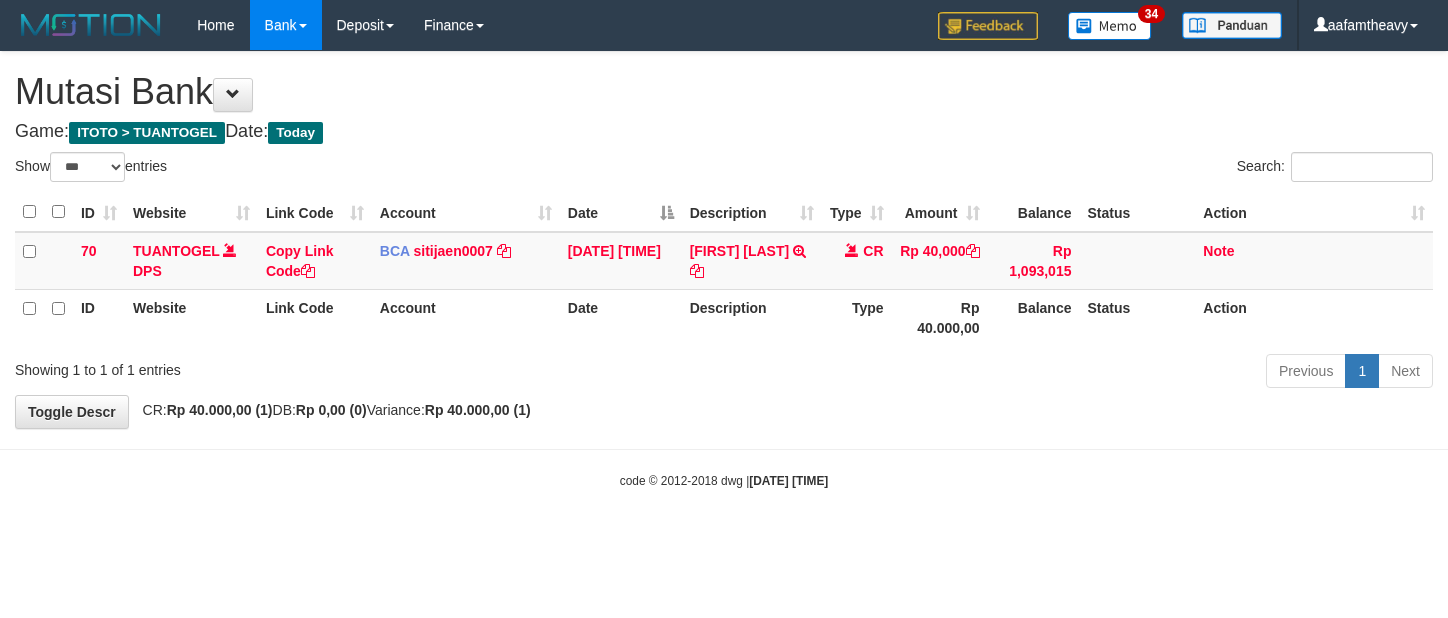 scroll, scrollTop: 0, scrollLeft: 0, axis: both 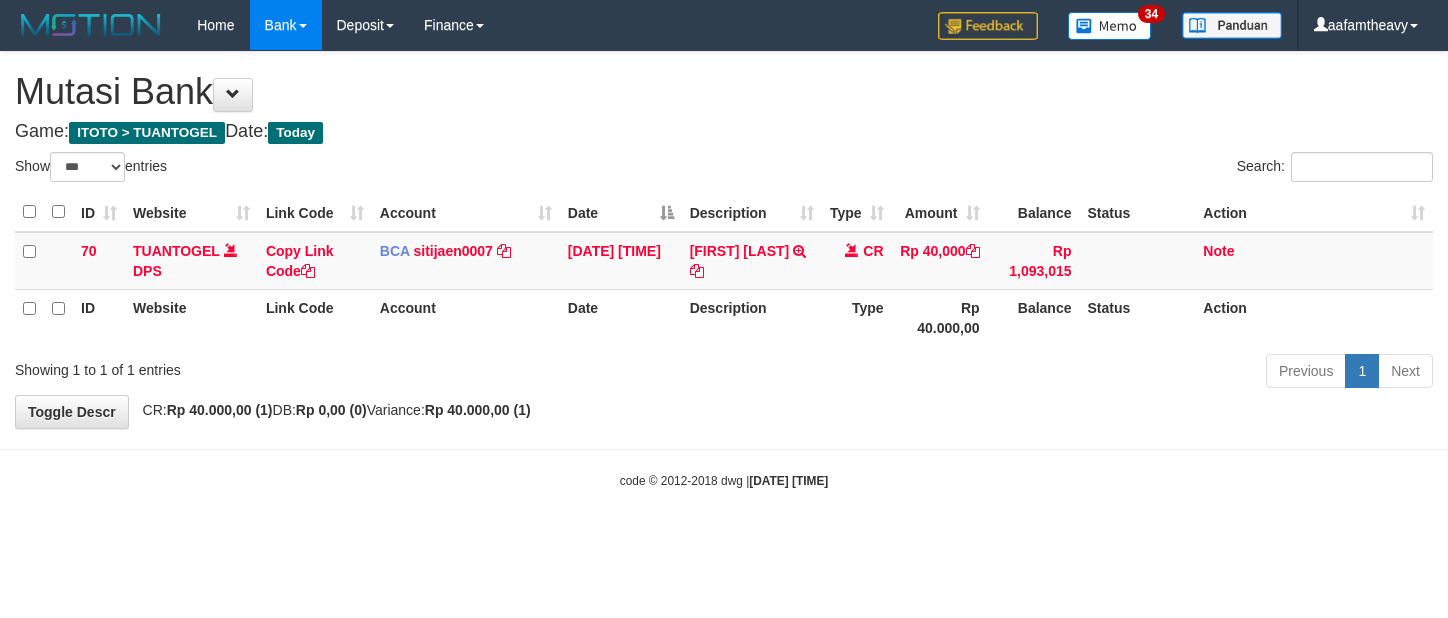 select on "***" 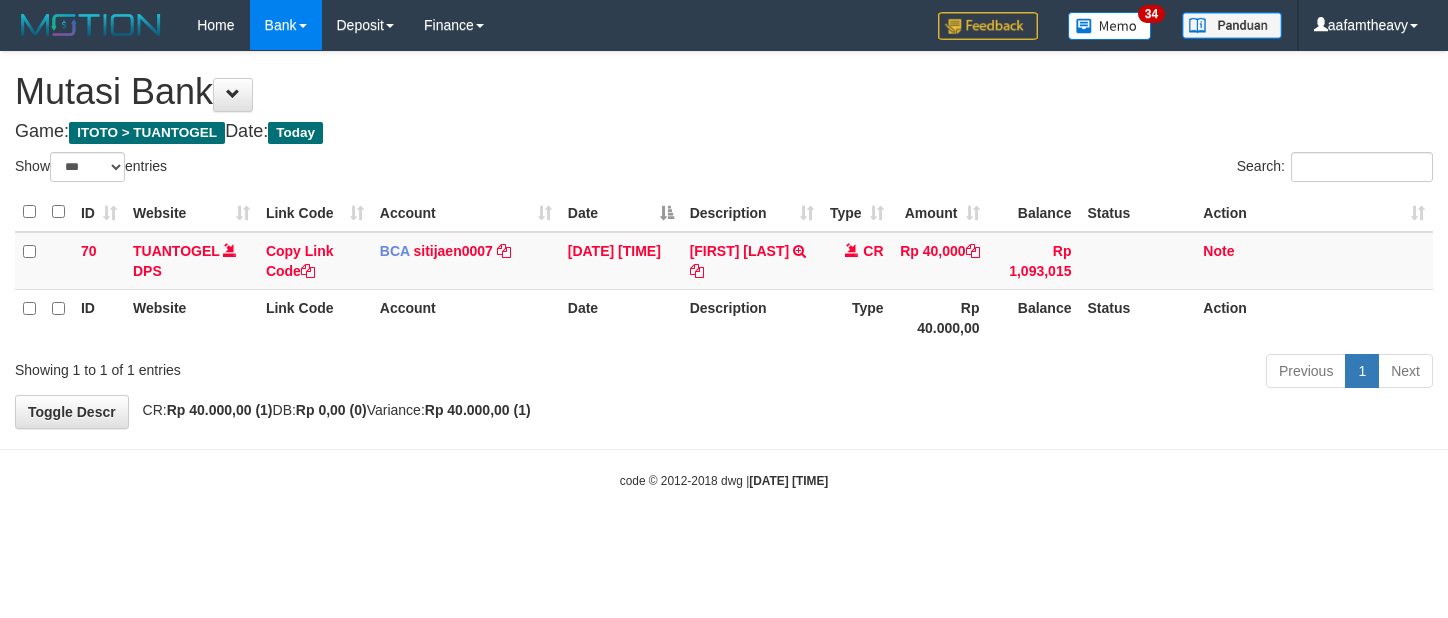scroll, scrollTop: 0, scrollLeft: 0, axis: both 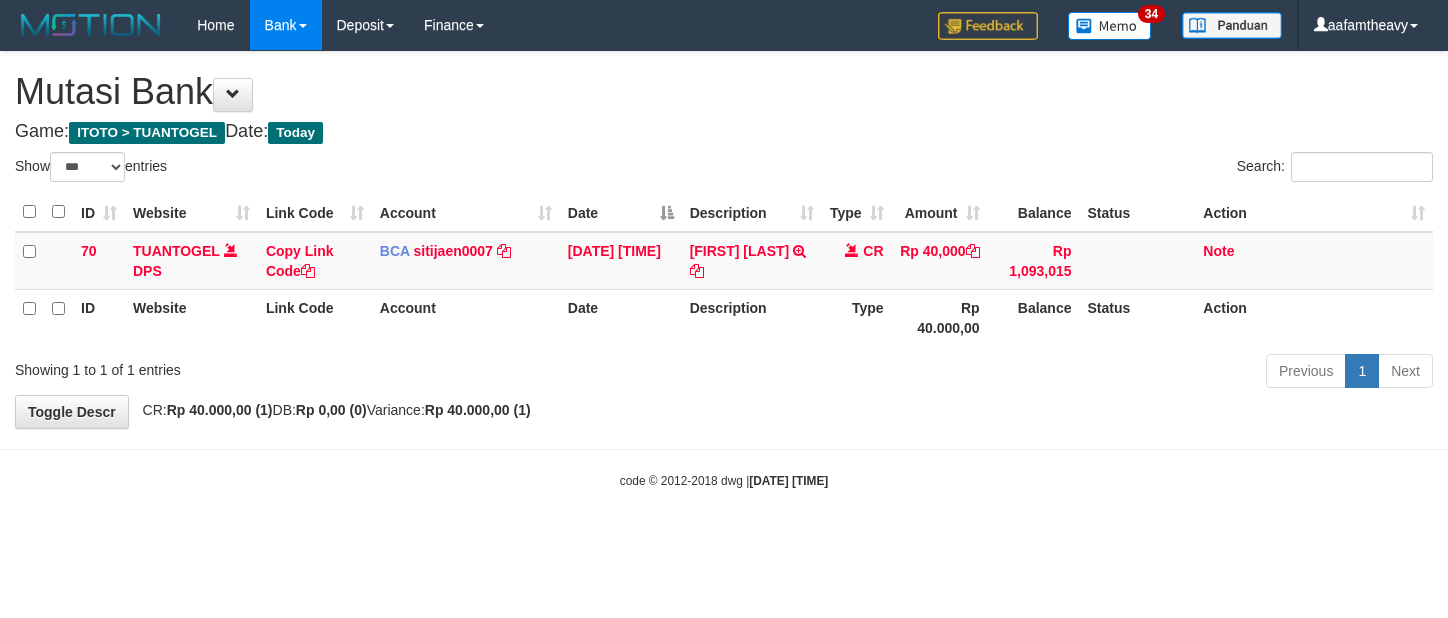 select on "***" 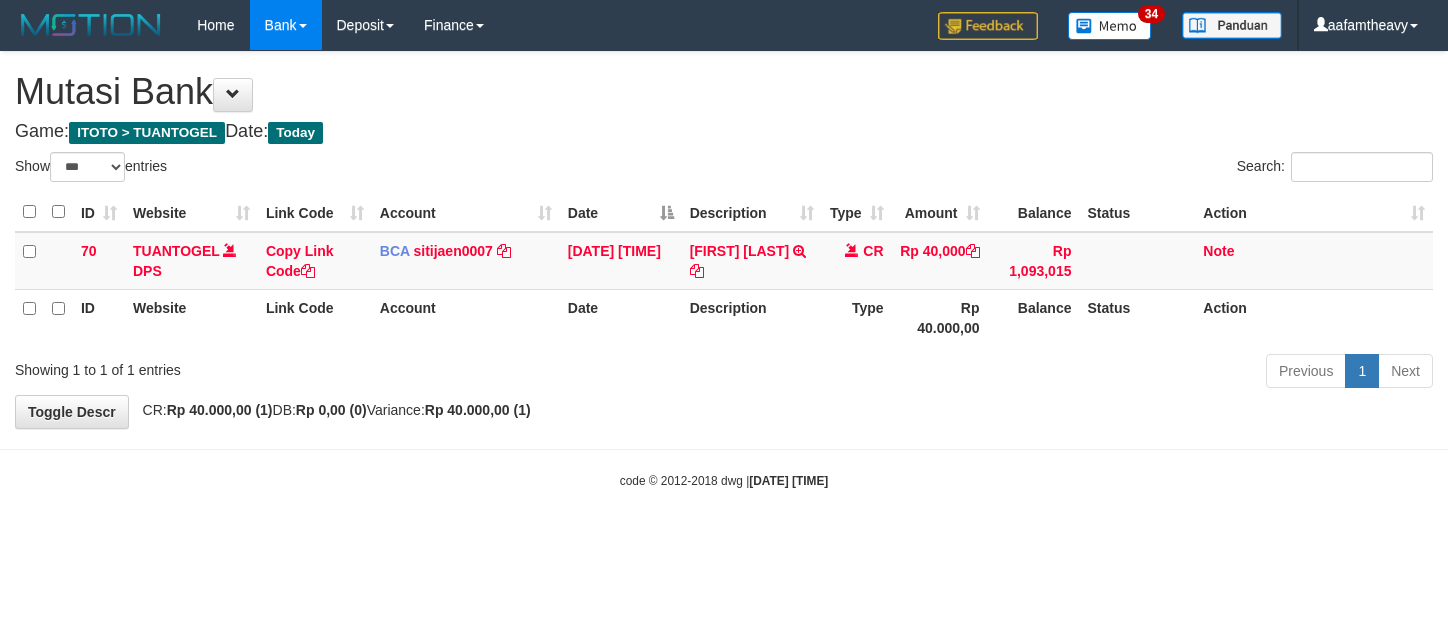 scroll, scrollTop: 0, scrollLeft: 0, axis: both 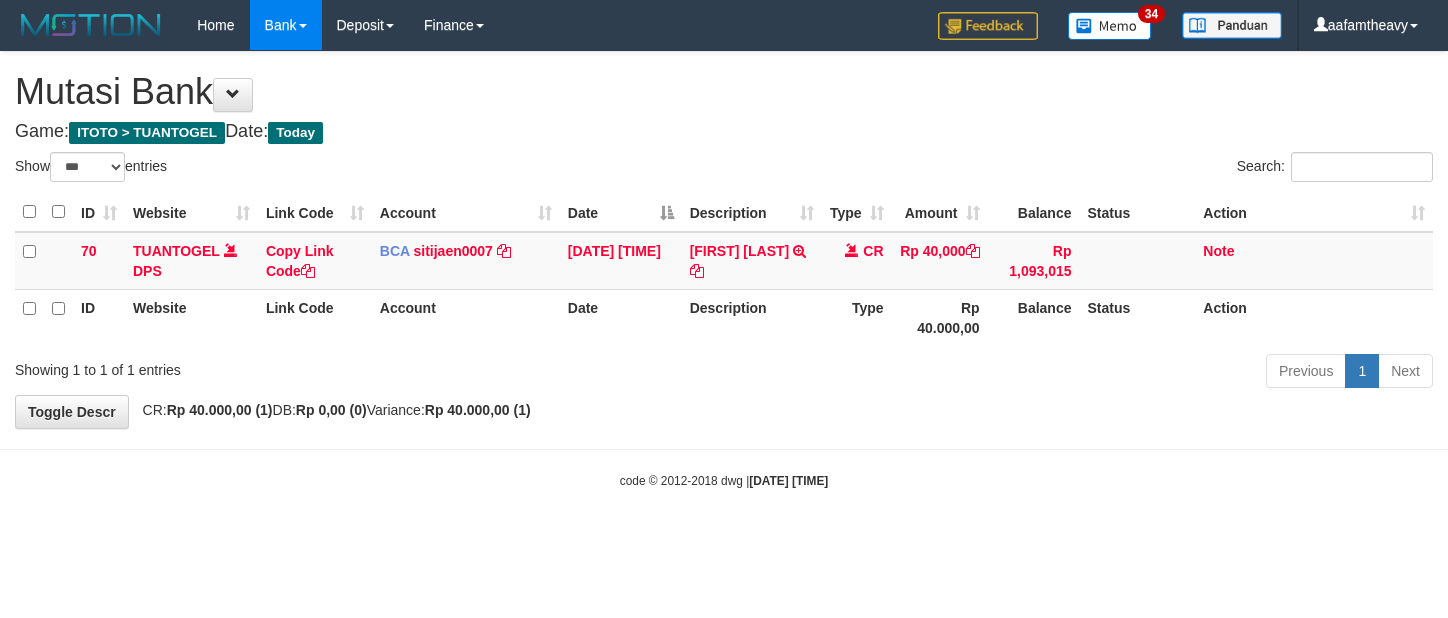 select on "***" 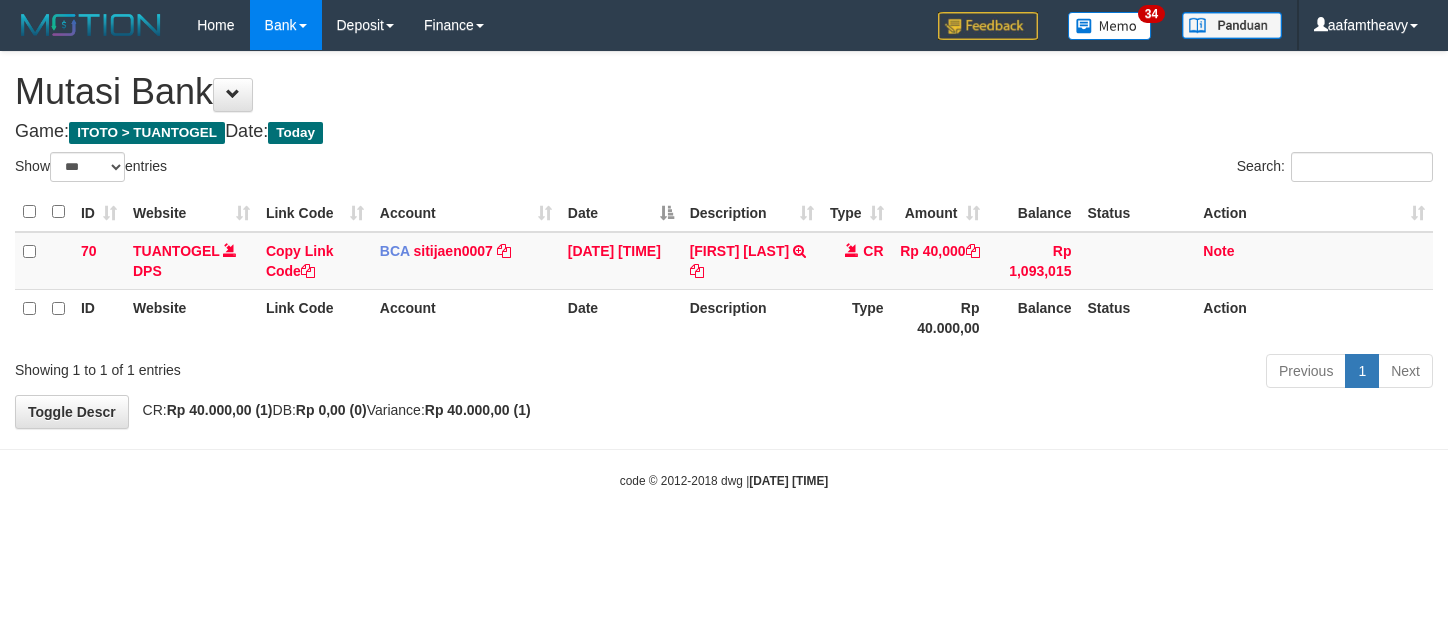 scroll, scrollTop: 0, scrollLeft: 0, axis: both 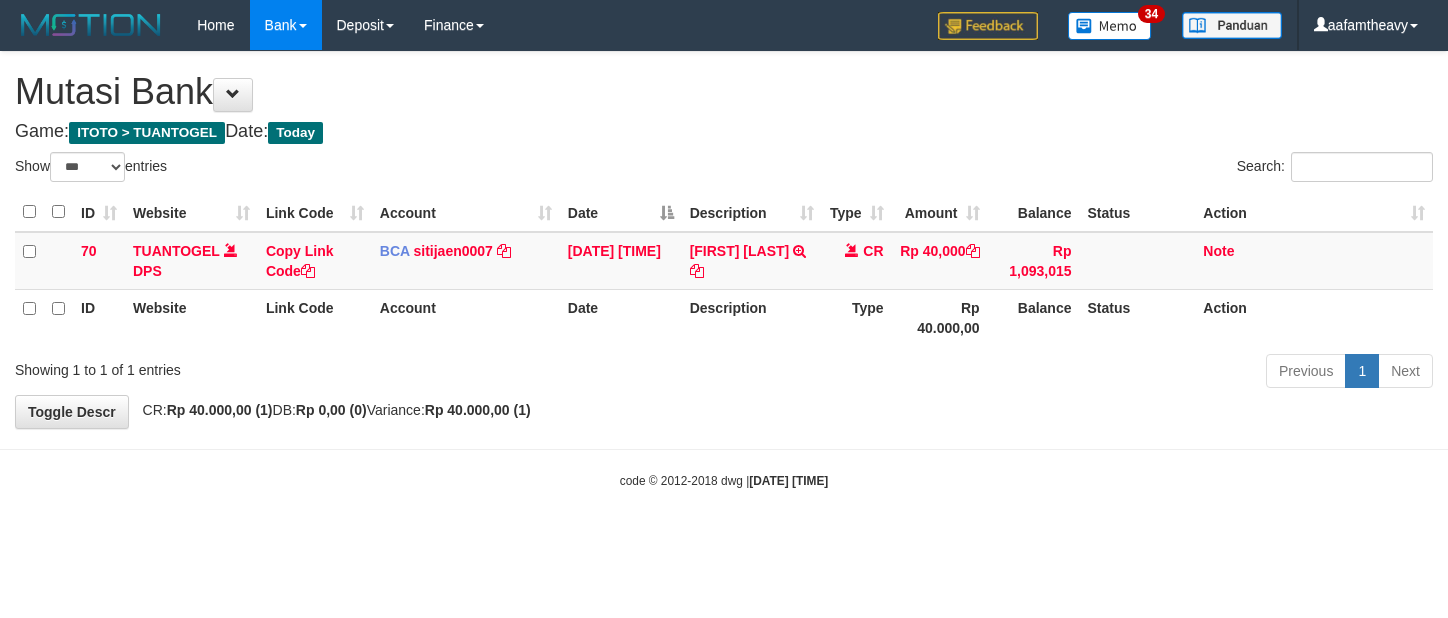 select on "***" 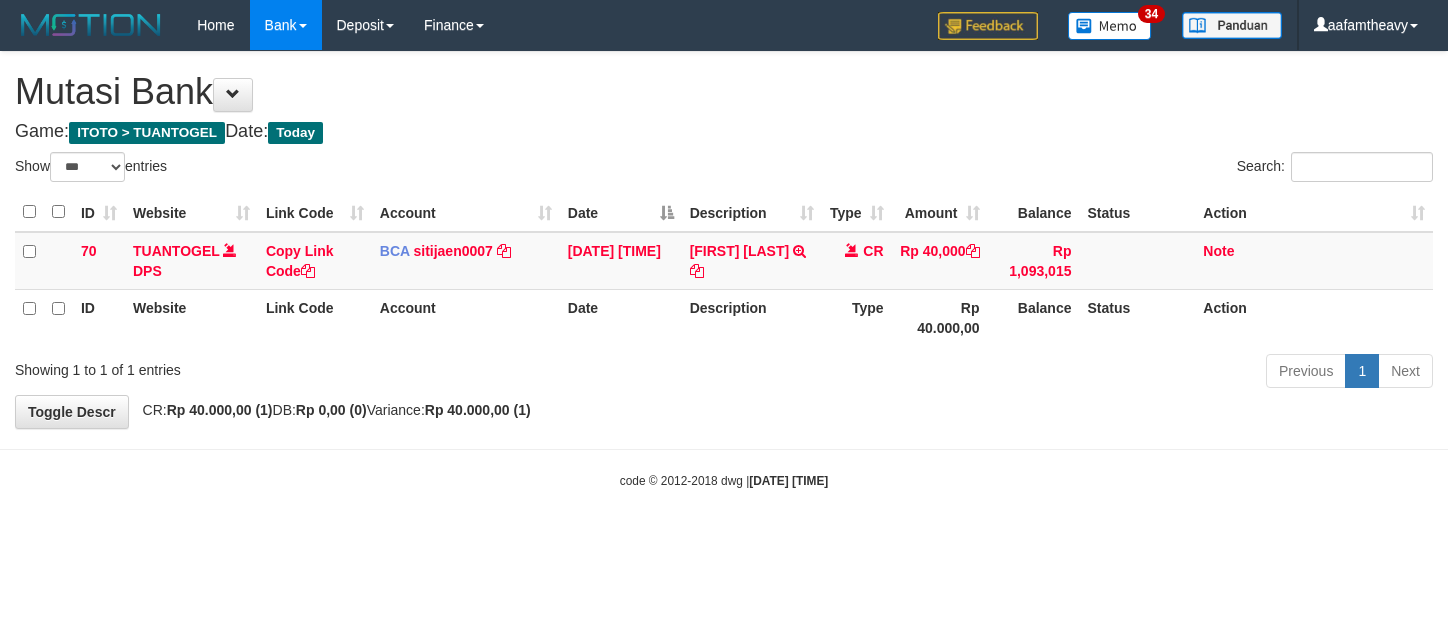 scroll, scrollTop: 0, scrollLeft: 0, axis: both 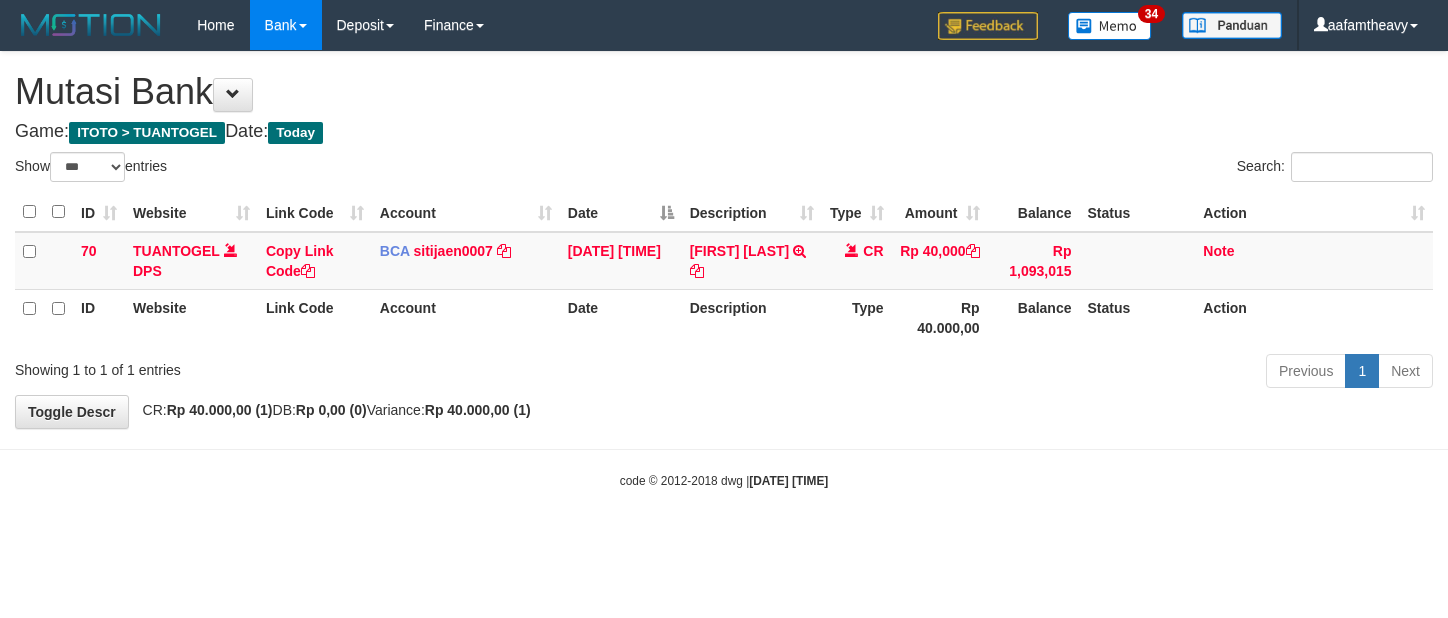 select on "***" 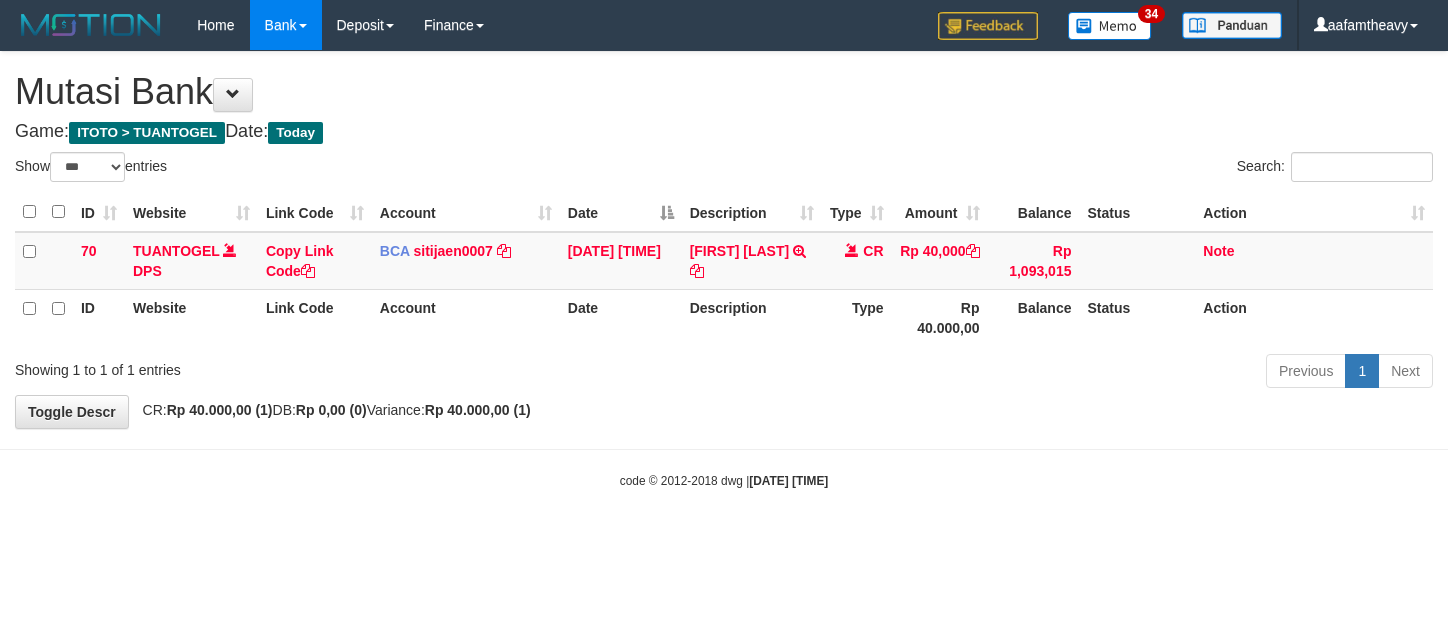 scroll, scrollTop: 0, scrollLeft: 0, axis: both 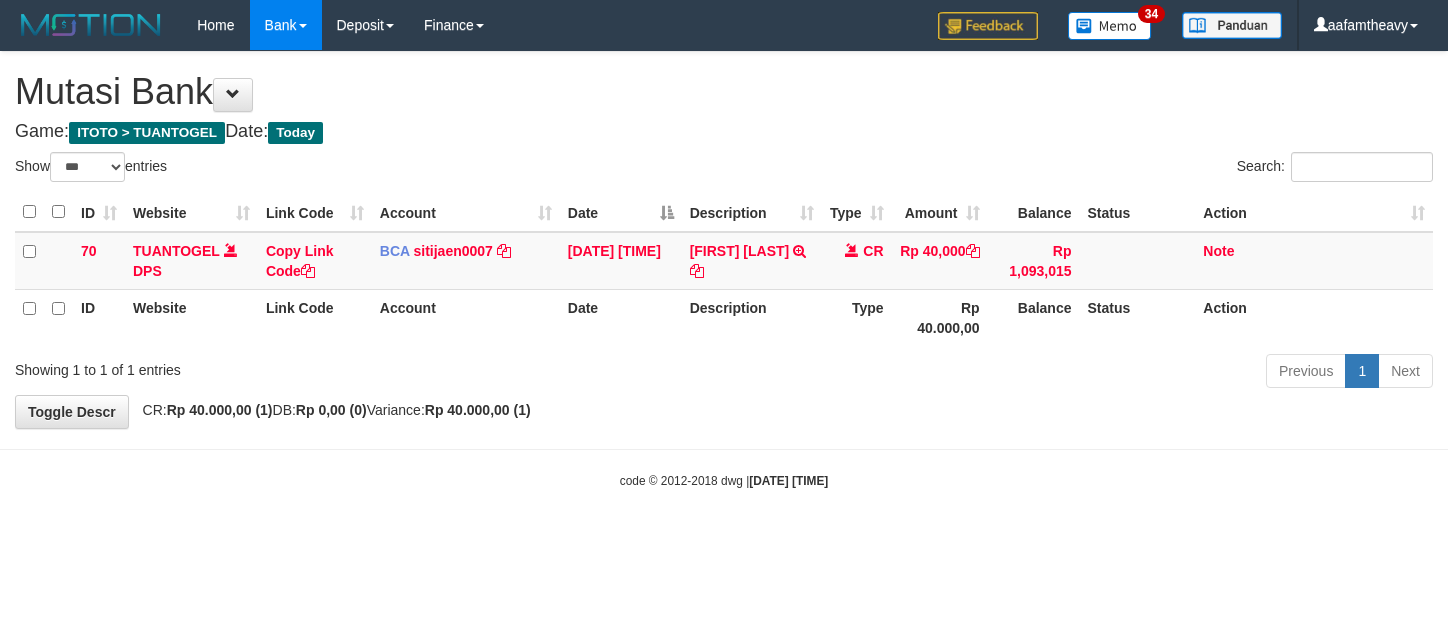select on "***" 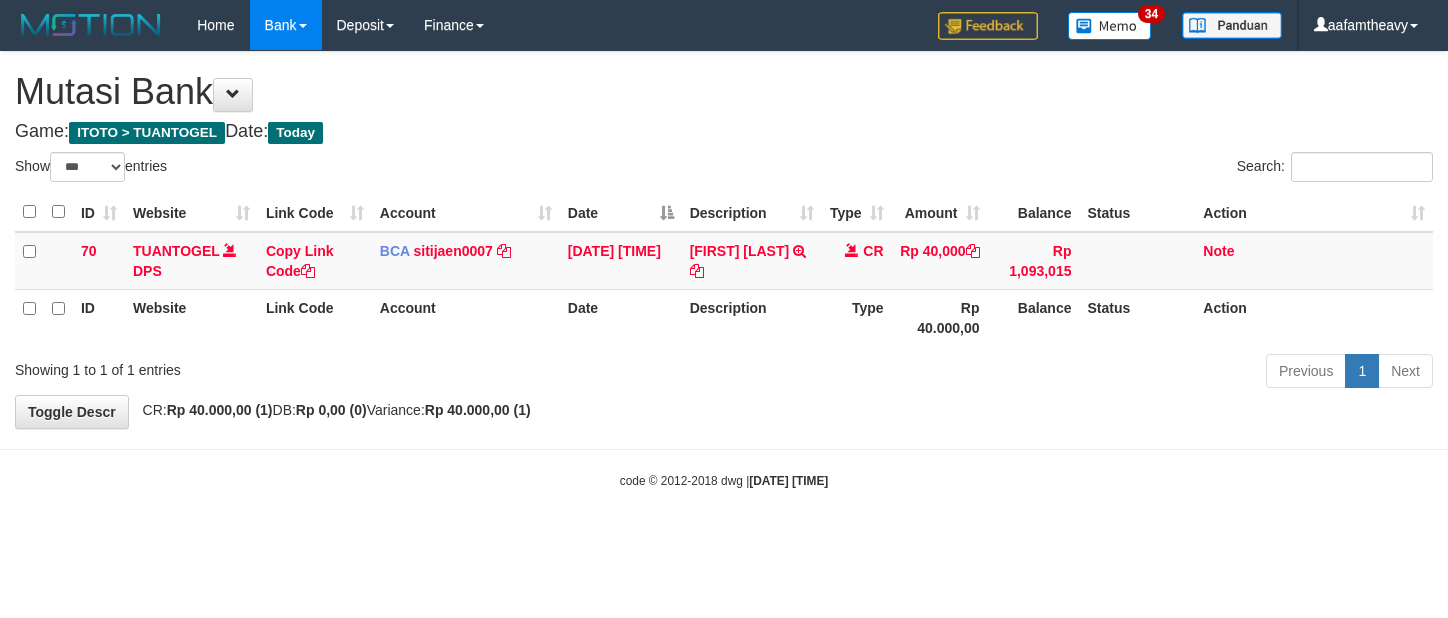 scroll, scrollTop: 0, scrollLeft: 0, axis: both 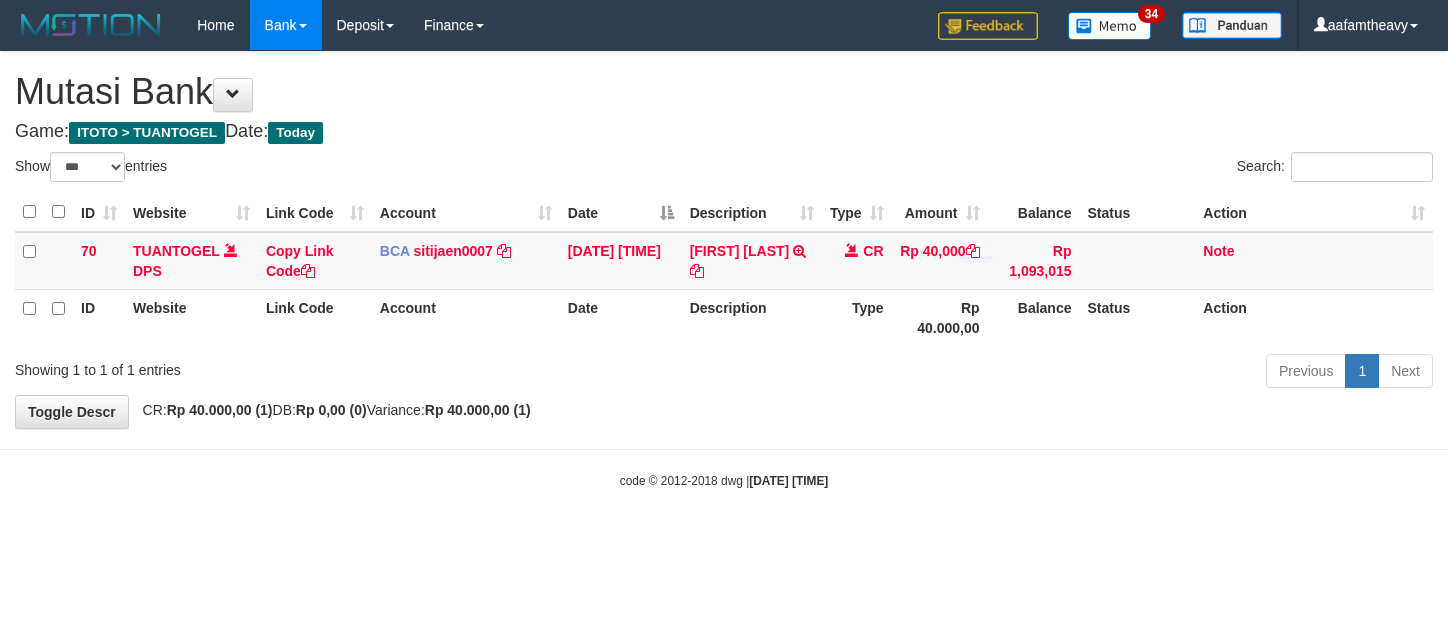 select on "***" 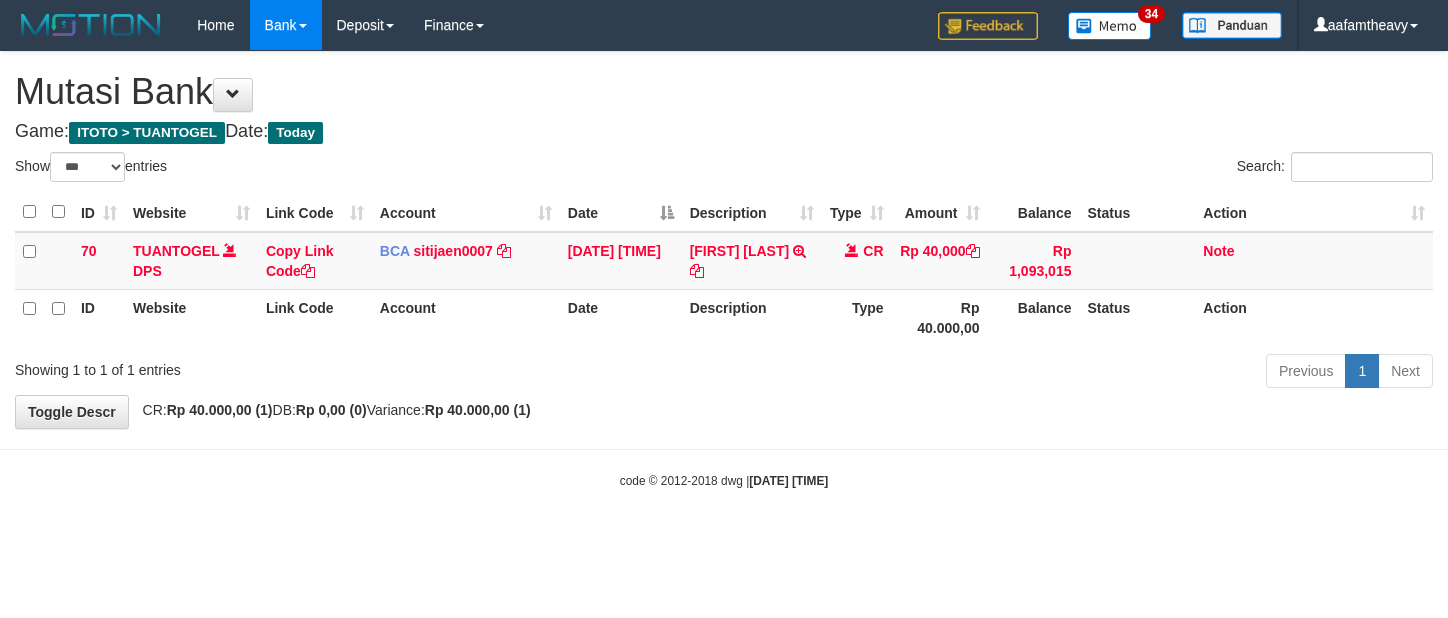 scroll, scrollTop: 0, scrollLeft: 0, axis: both 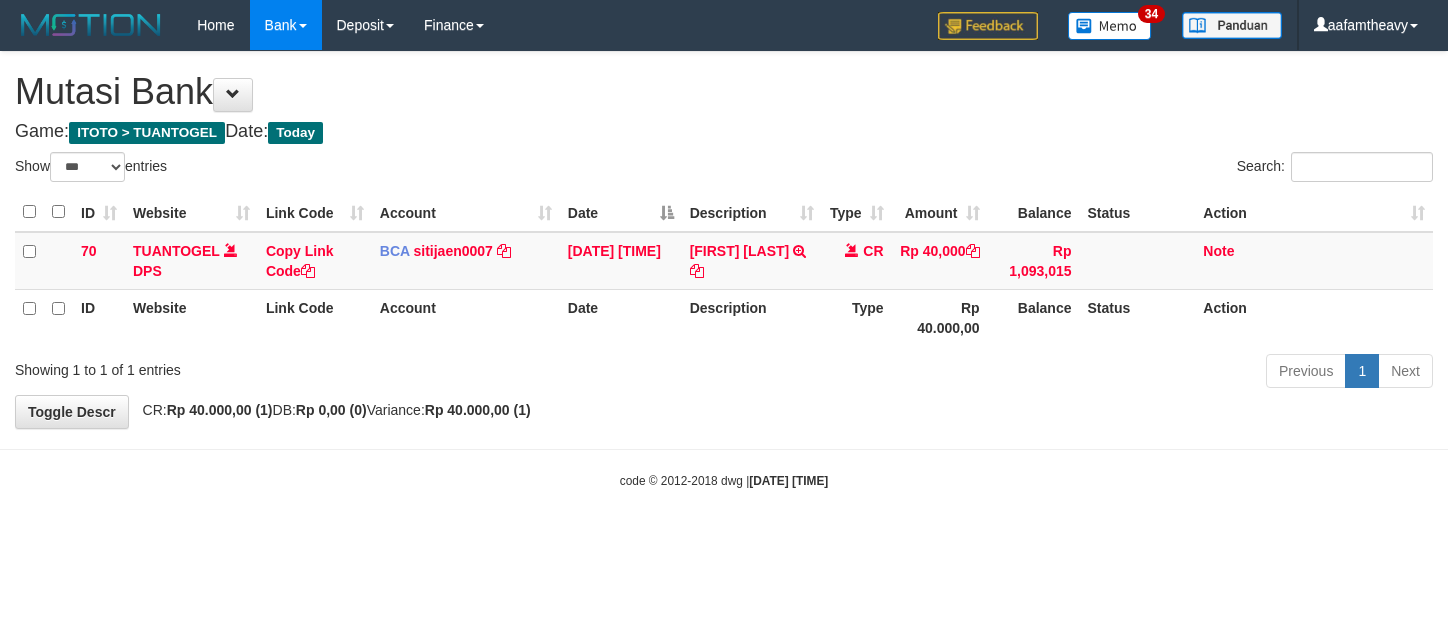 select on "***" 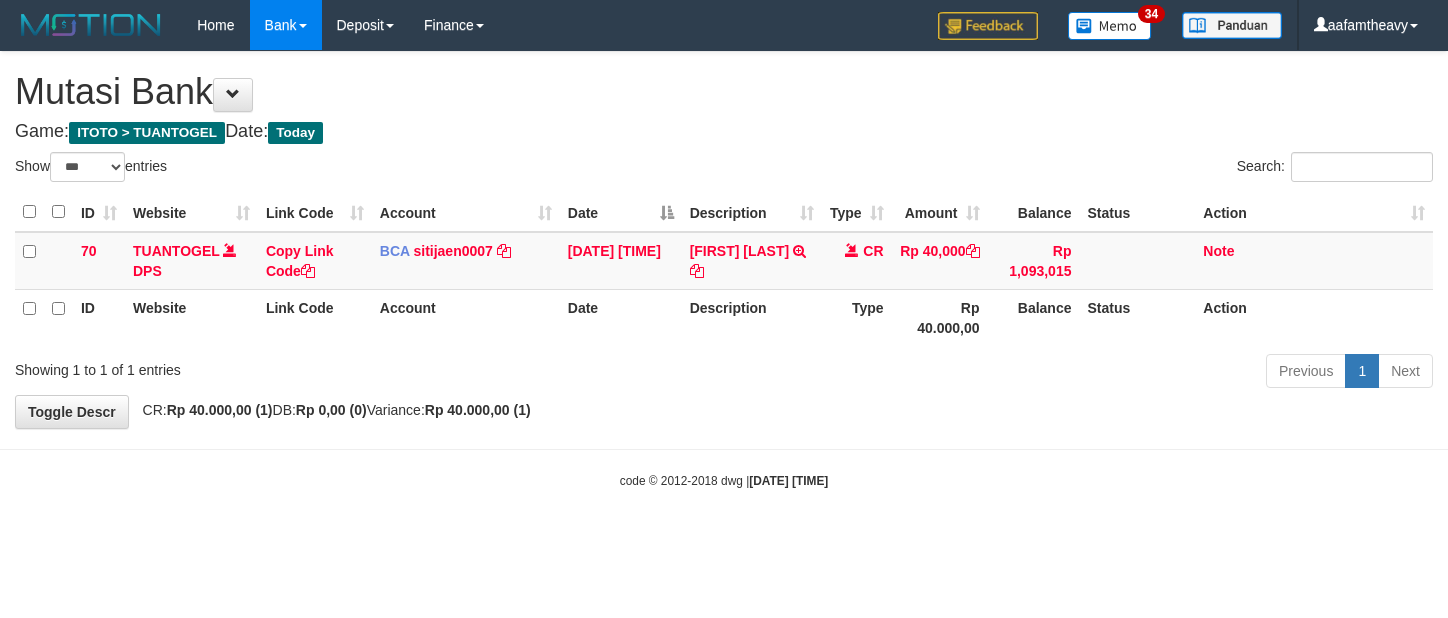 scroll, scrollTop: 0, scrollLeft: 0, axis: both 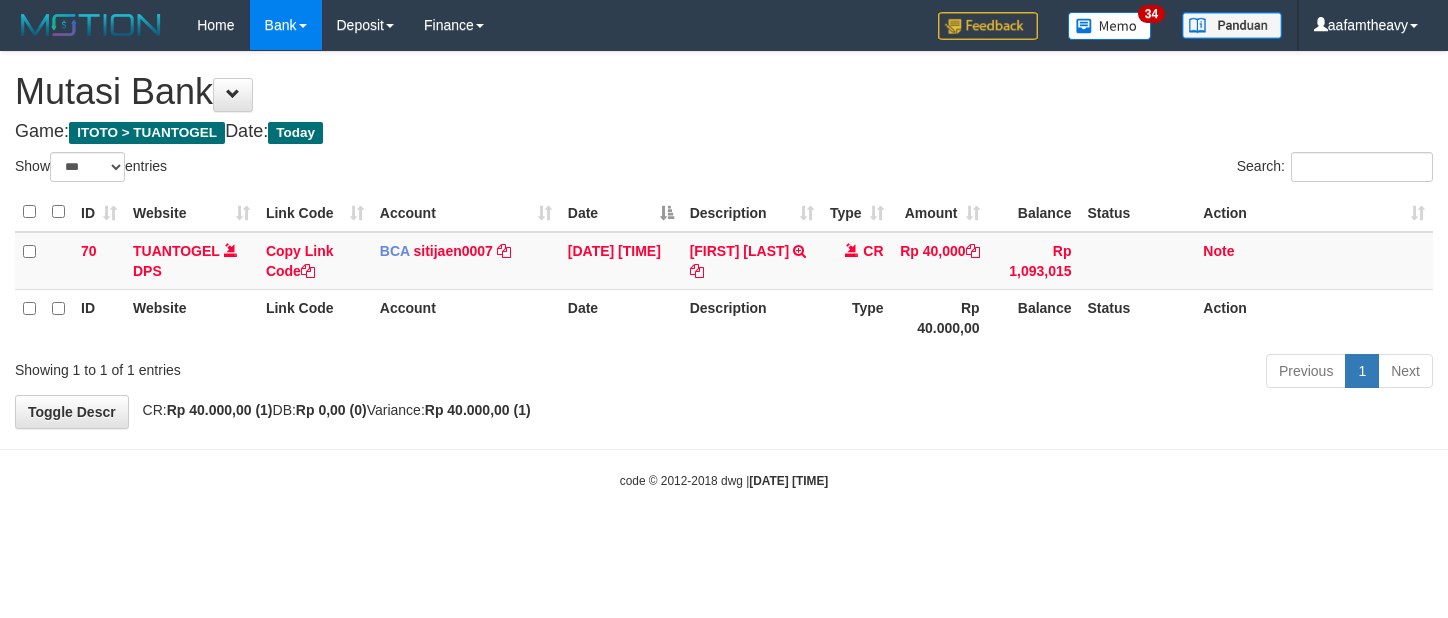 select on "***" 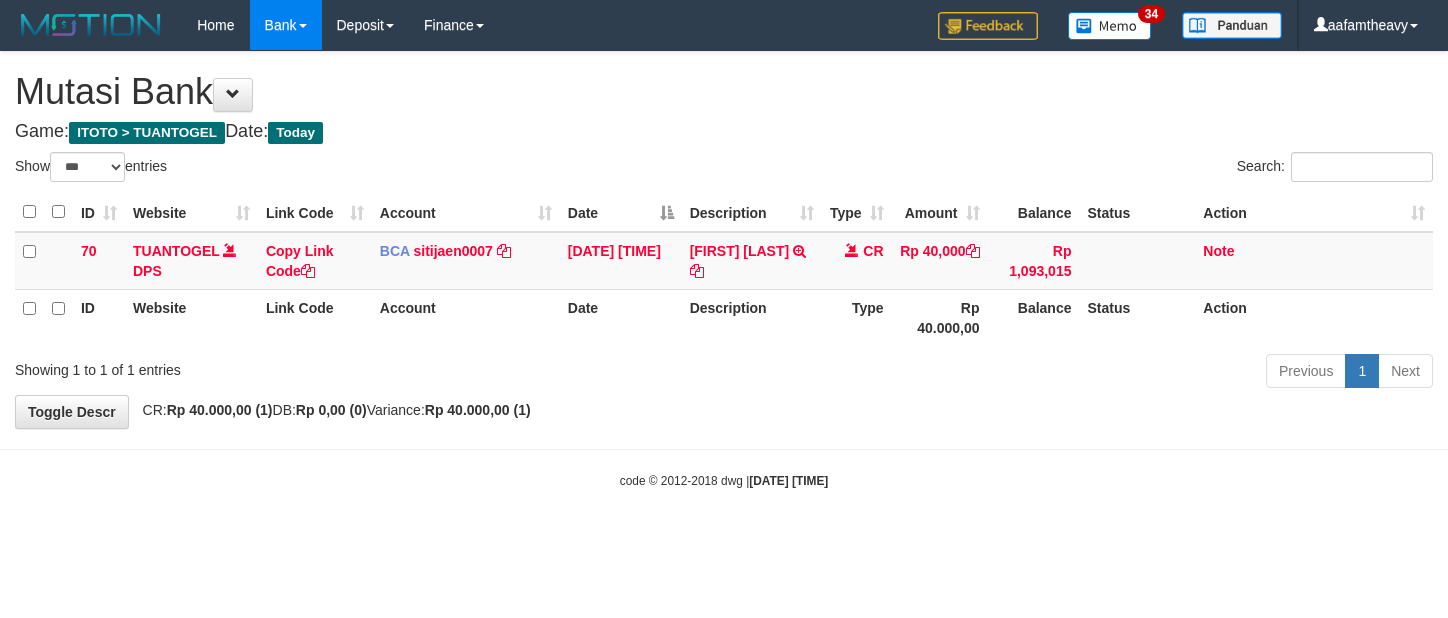 scroll, scrollTop: 0, scrollLeft: 0, axis: both 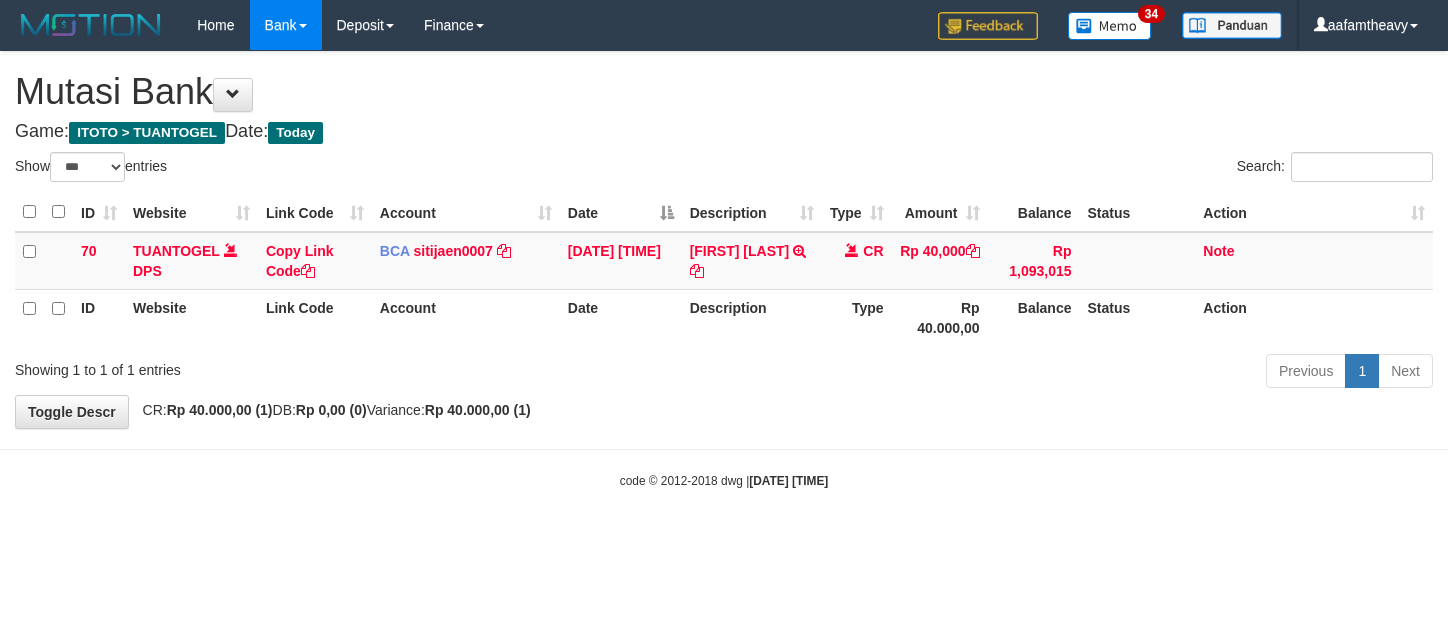 select on "***" 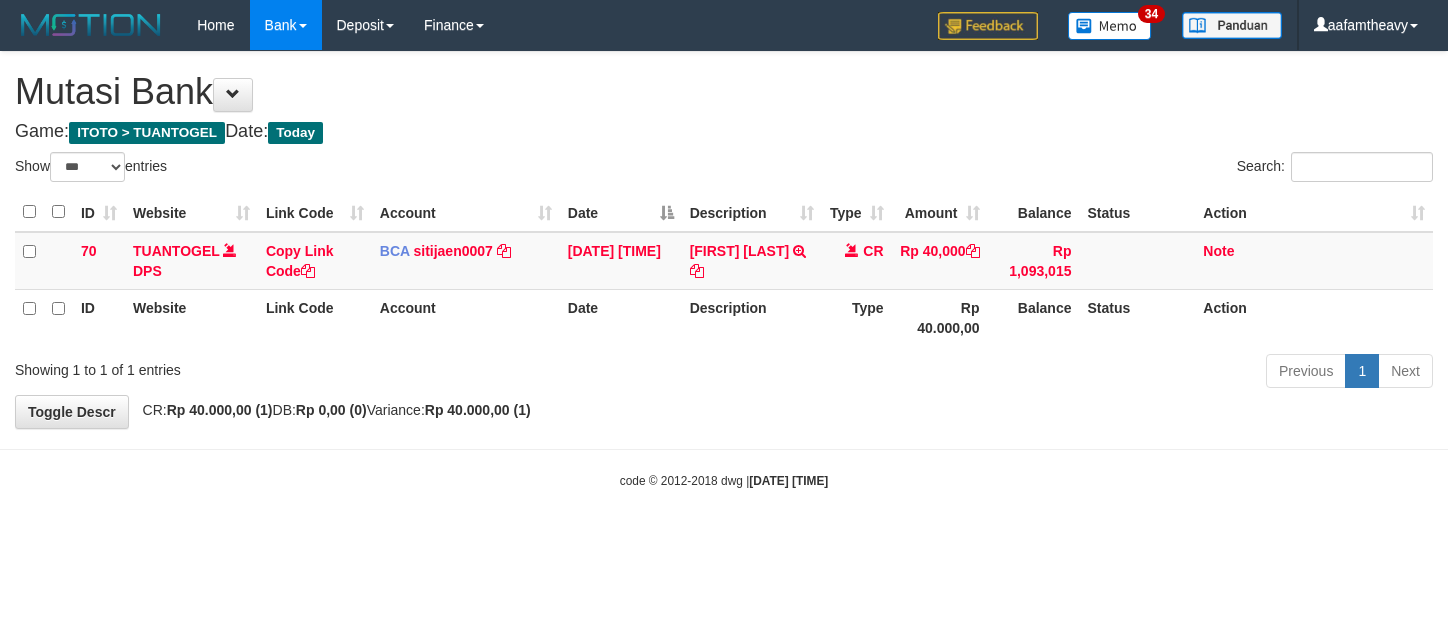 scroll, scrollTop: 0, scrollLeft: 0, axis: both 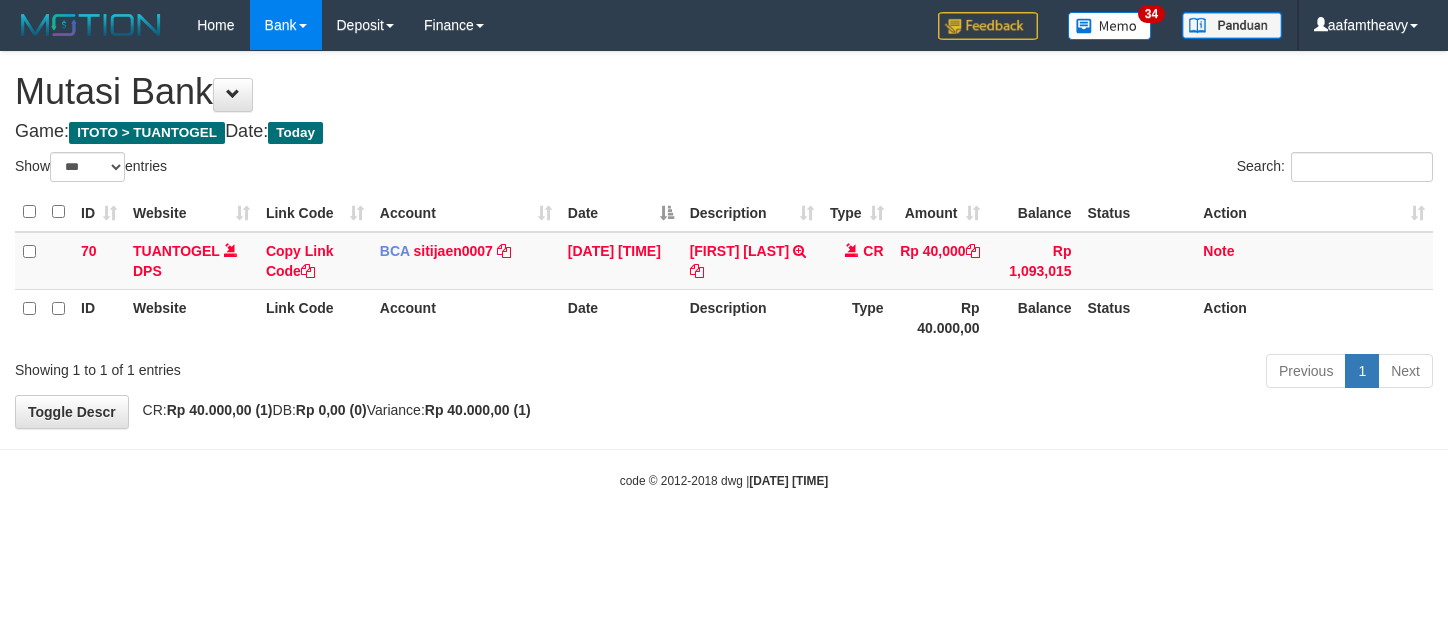 select on "***" 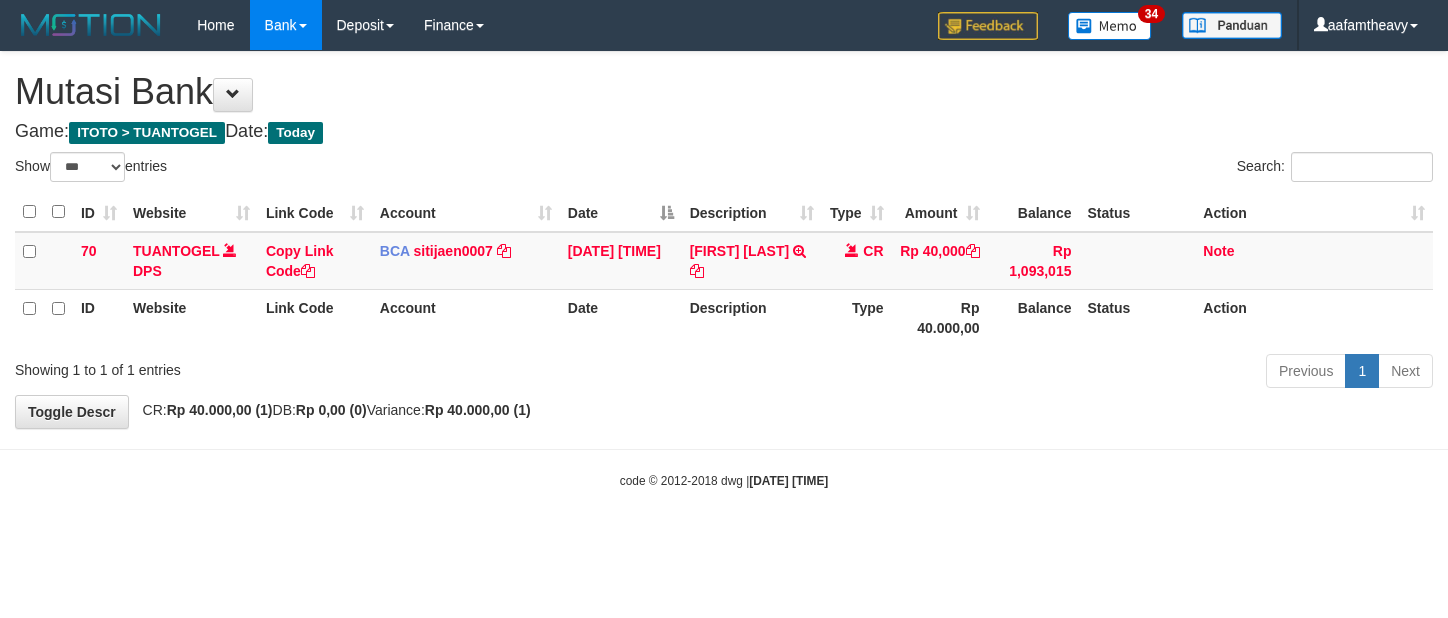 scroll, scrollTop: 0, scrollLeft: 0, axis: both 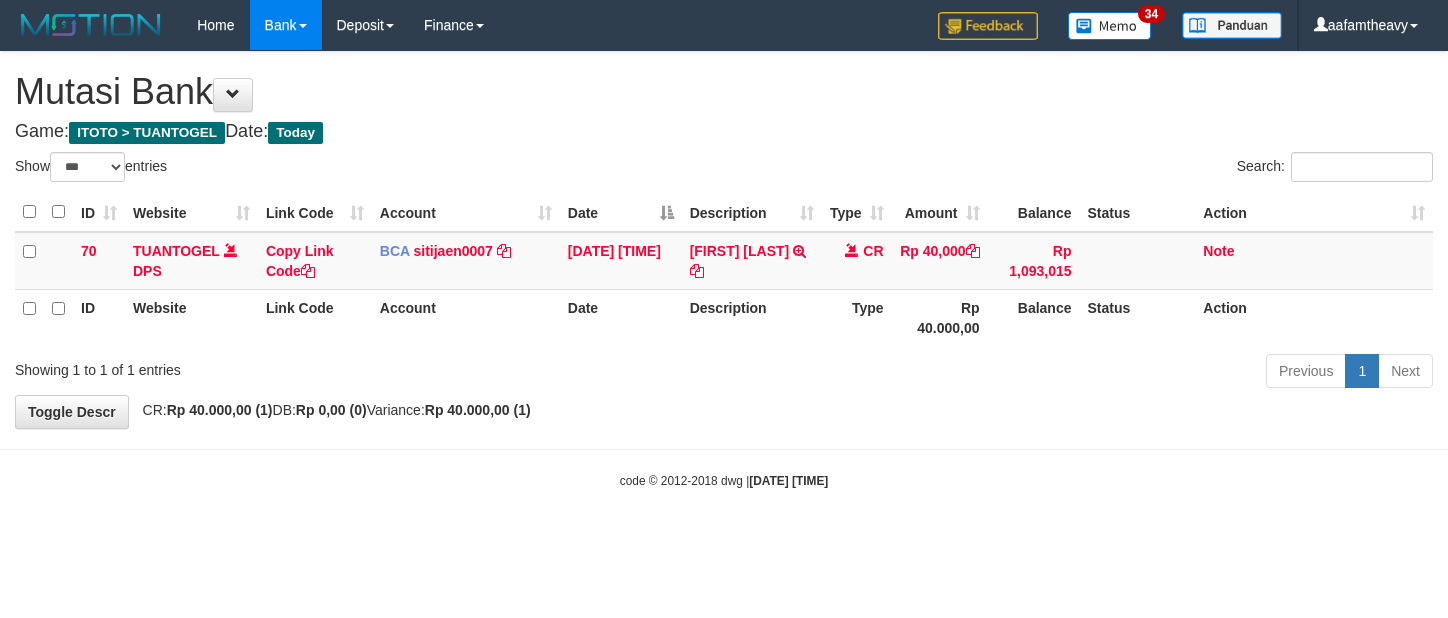 select on "***" 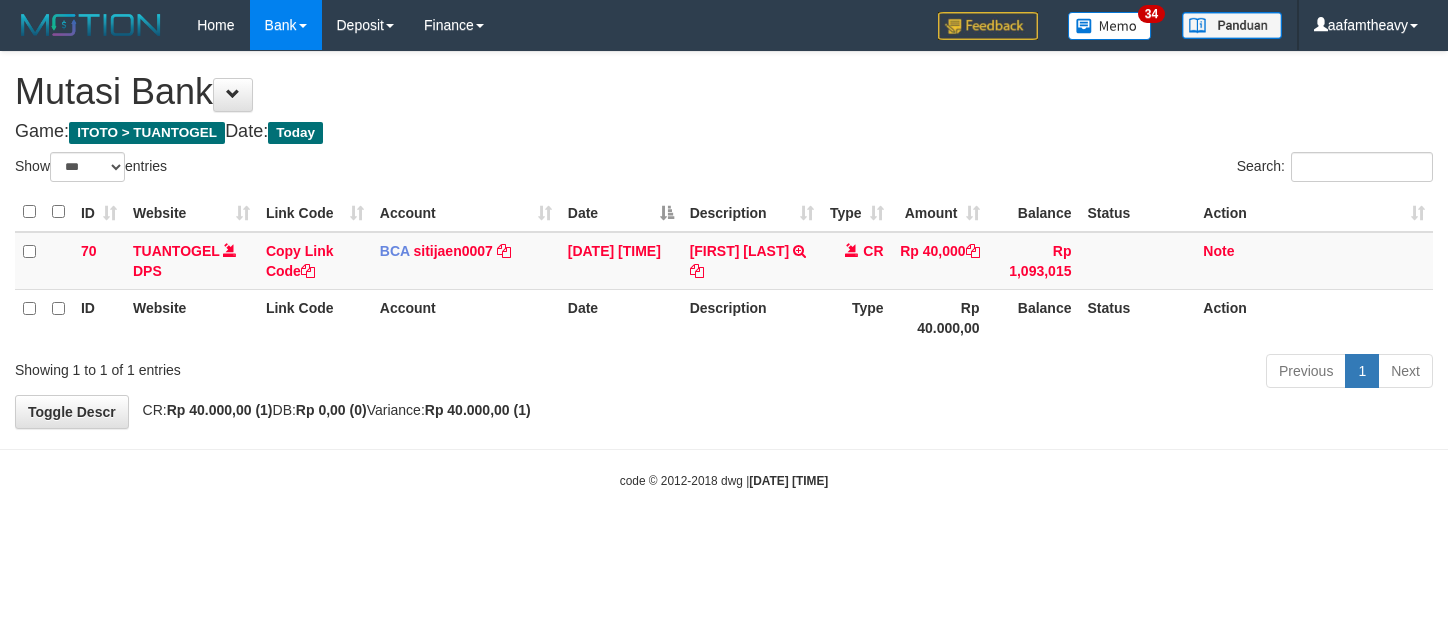 scroll, scrollTop: 0, scrollLeft: 0, axis: both 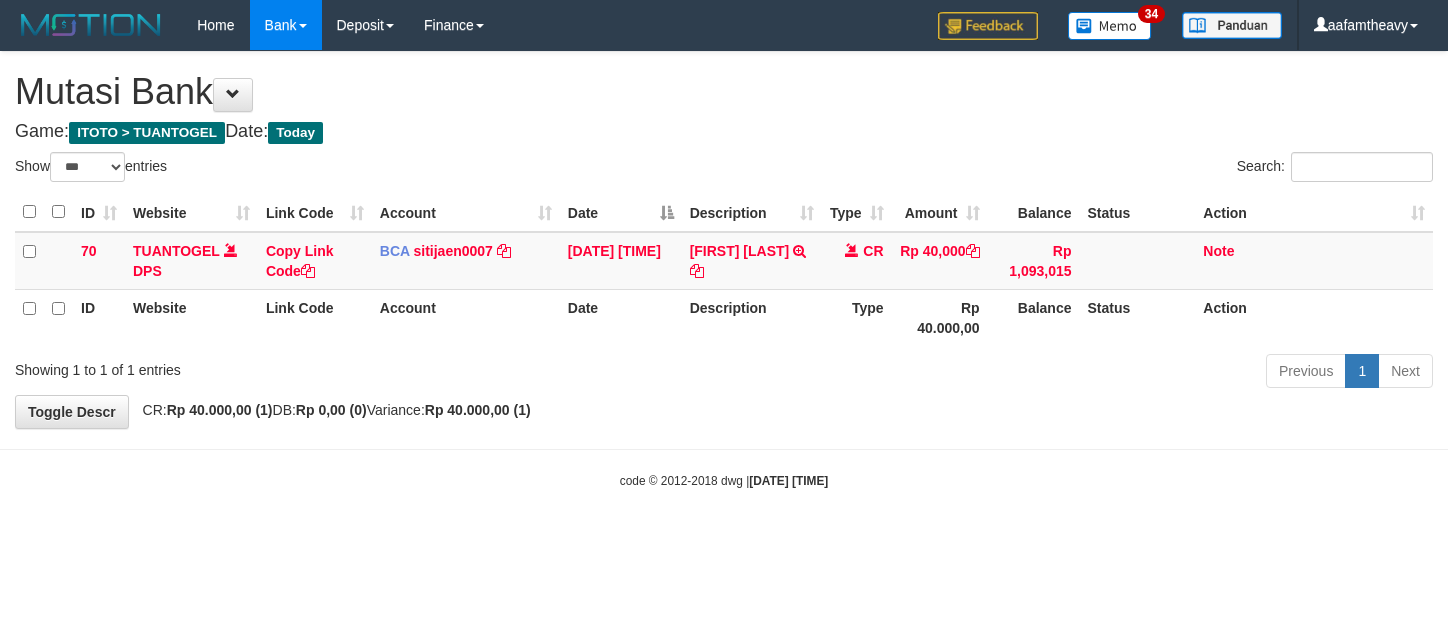 select on "***" 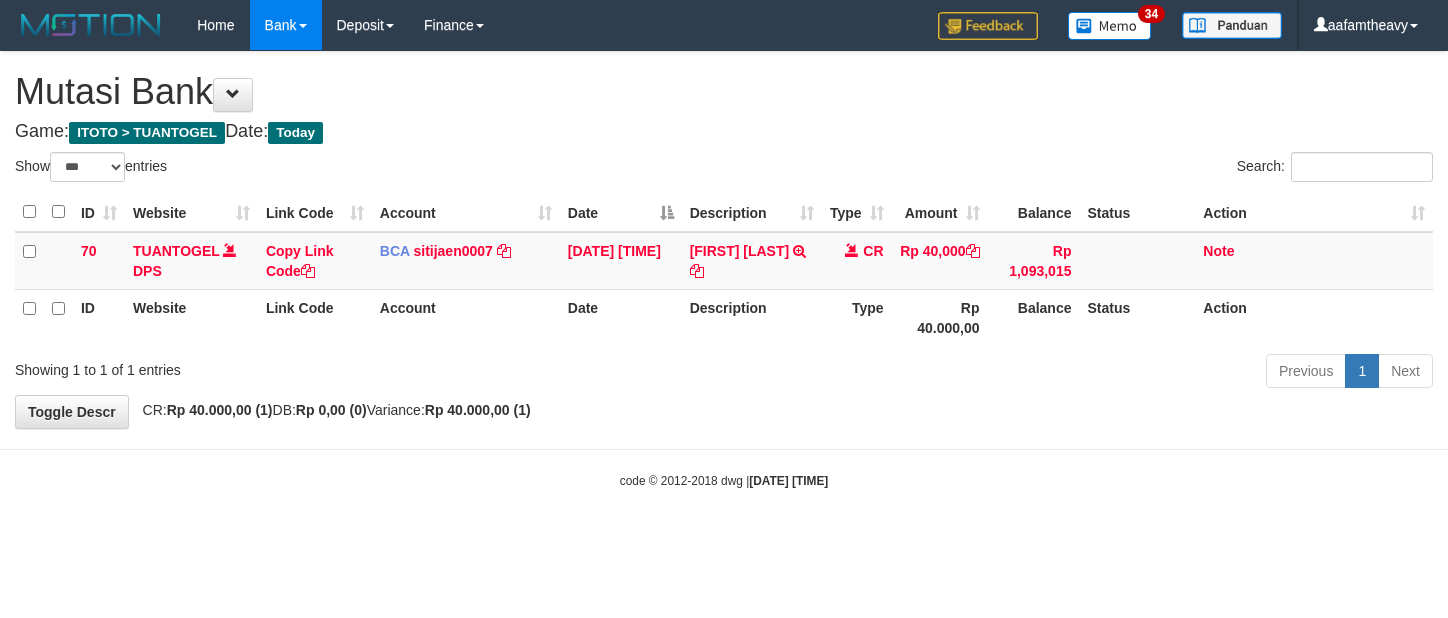 scroll, scrollTop: 0, scrollLeft: 0, axis: both 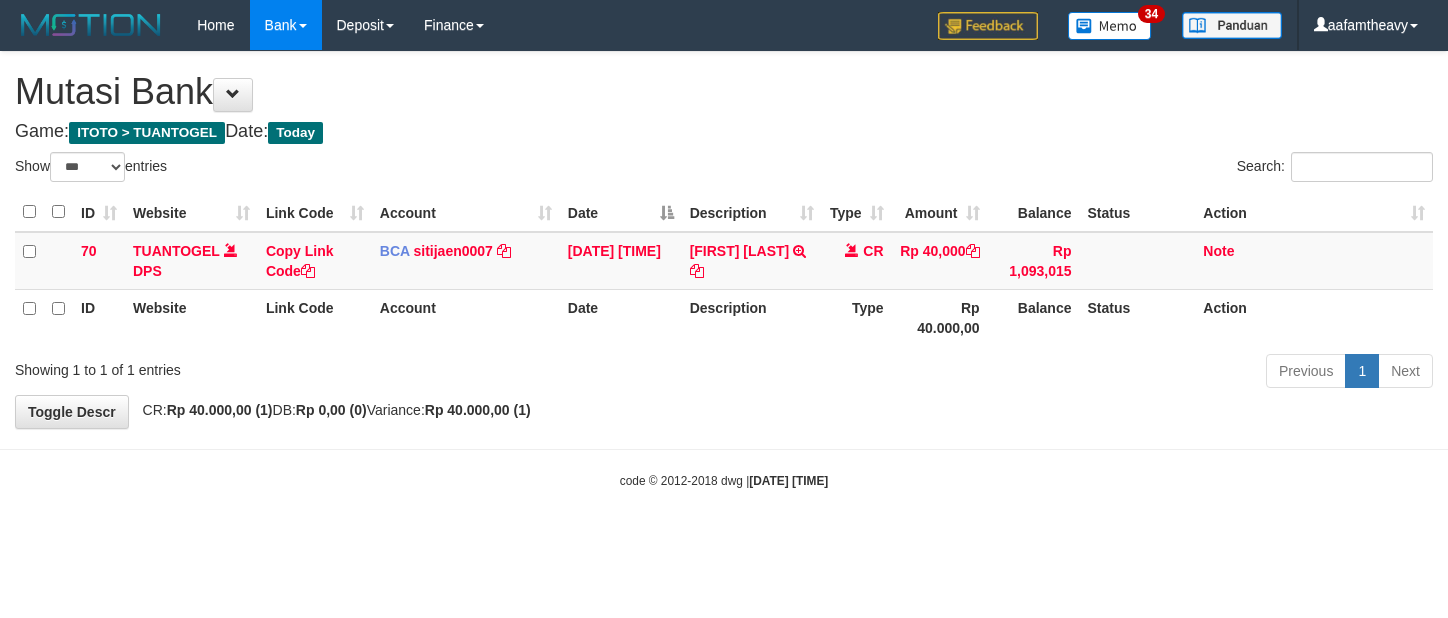 select on "***" 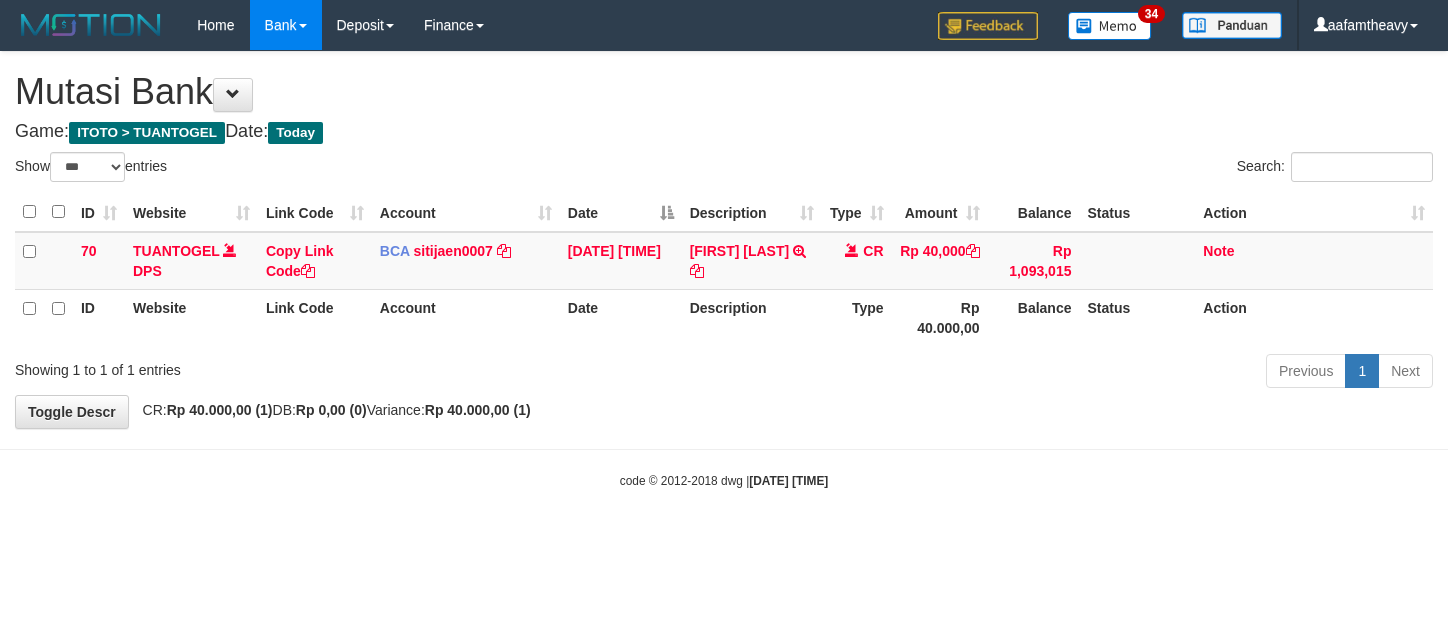 scroll, scrollTop: 0, scrollLeft: 0, axis: both 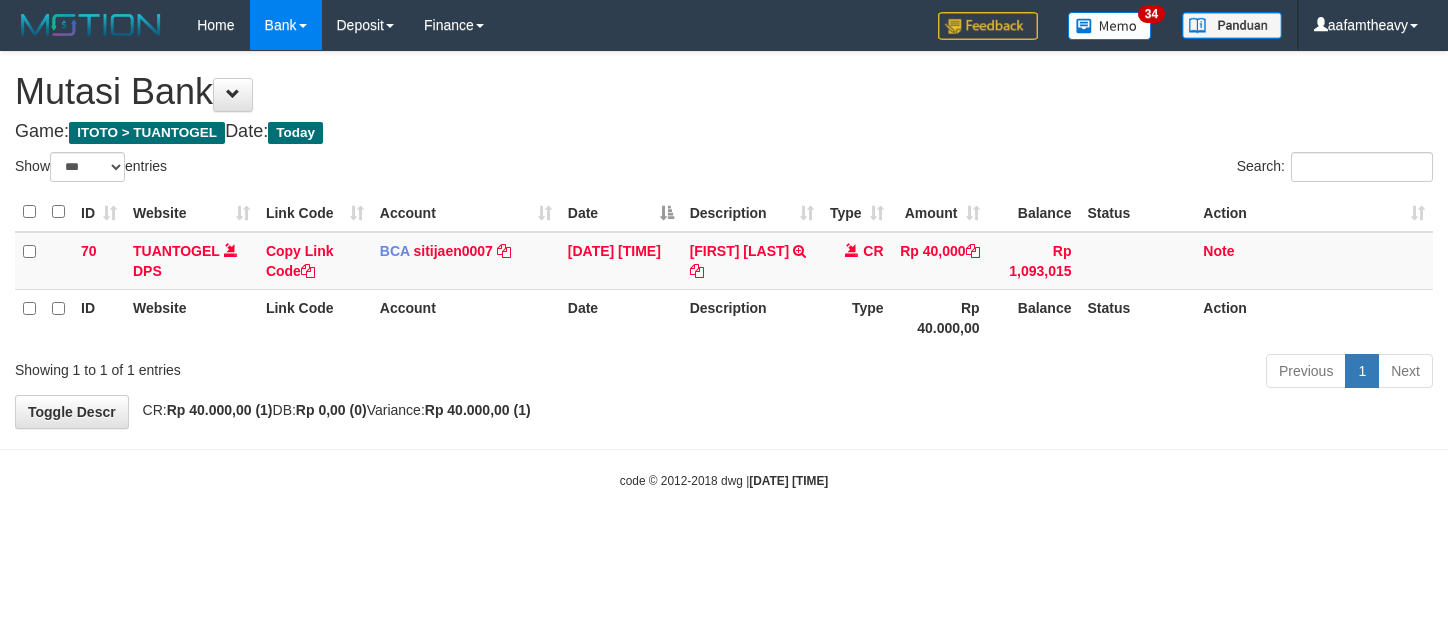 select on "***" 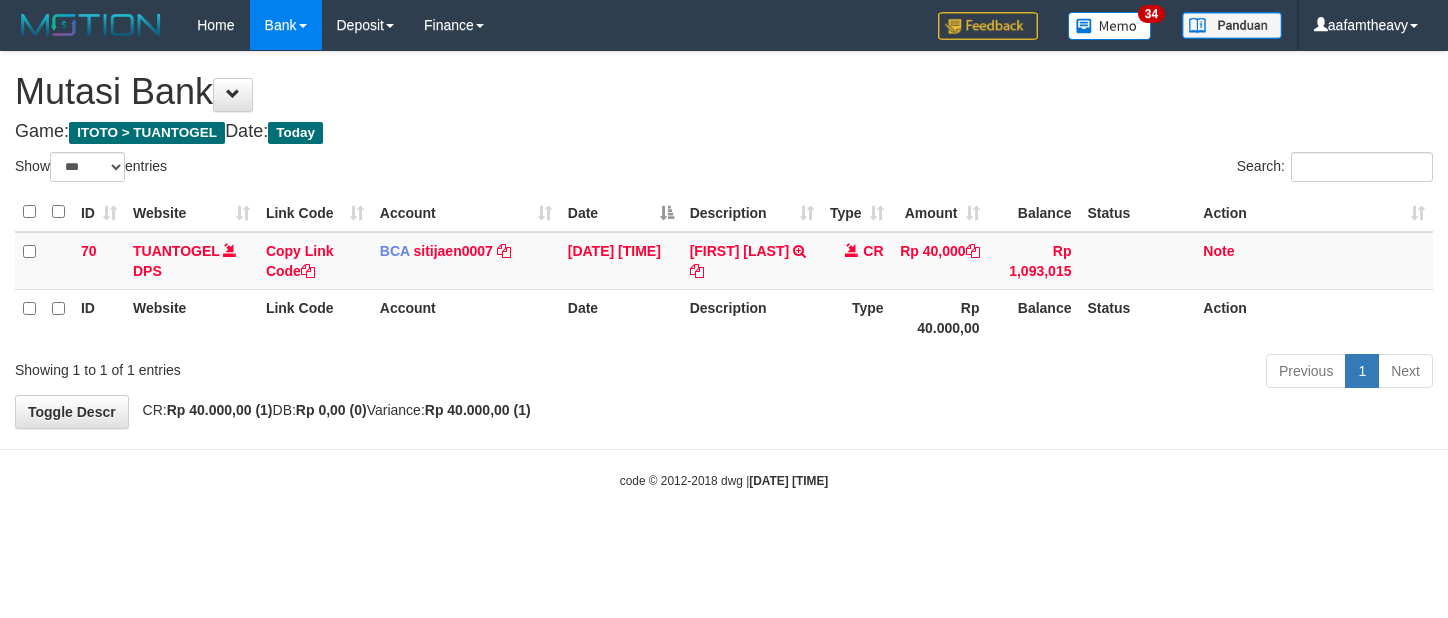 scroll, scrollTop: 0, scrollLeft: 0, axis: both 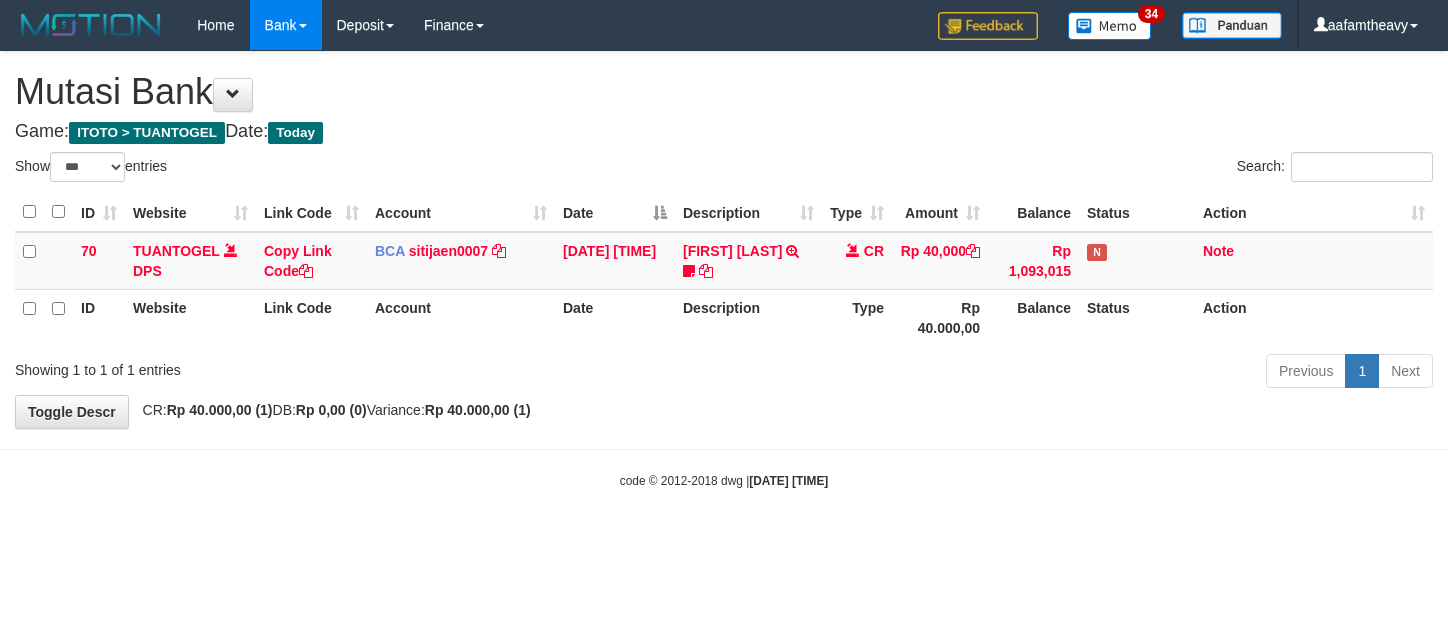 select on "***" 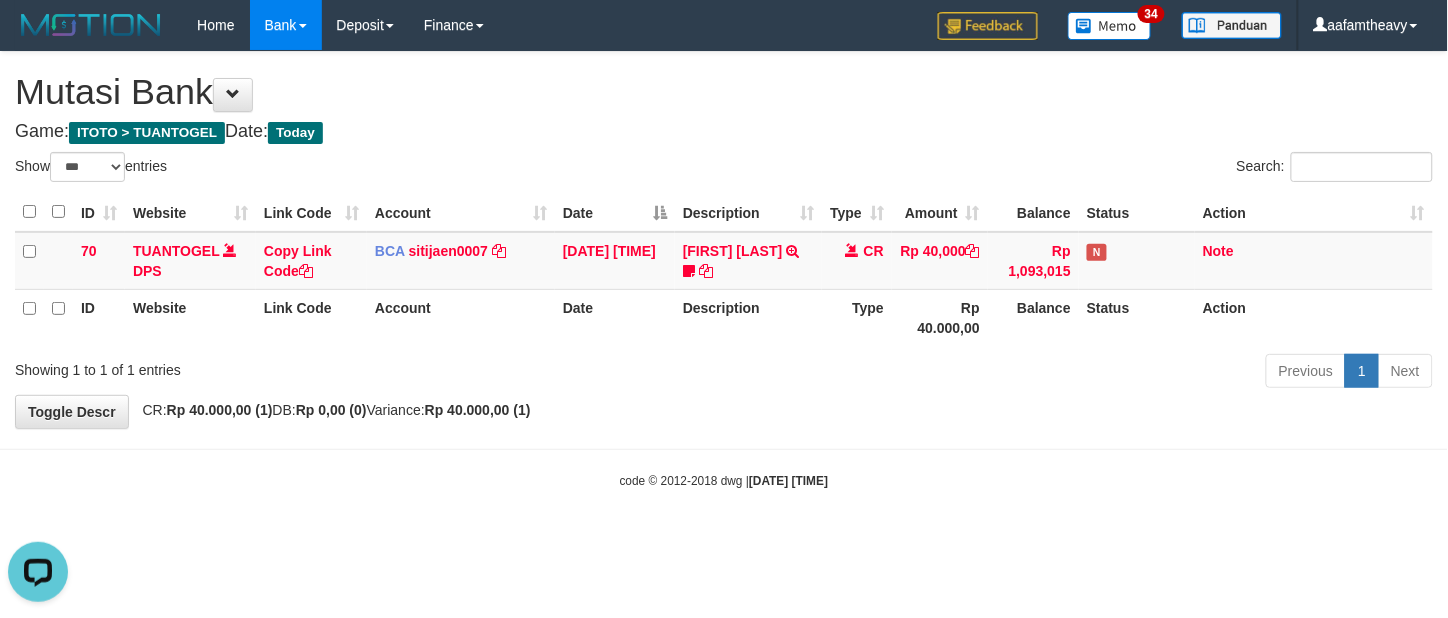 scroll, scrollTop: 0, scrollLeft: 0, axis: both 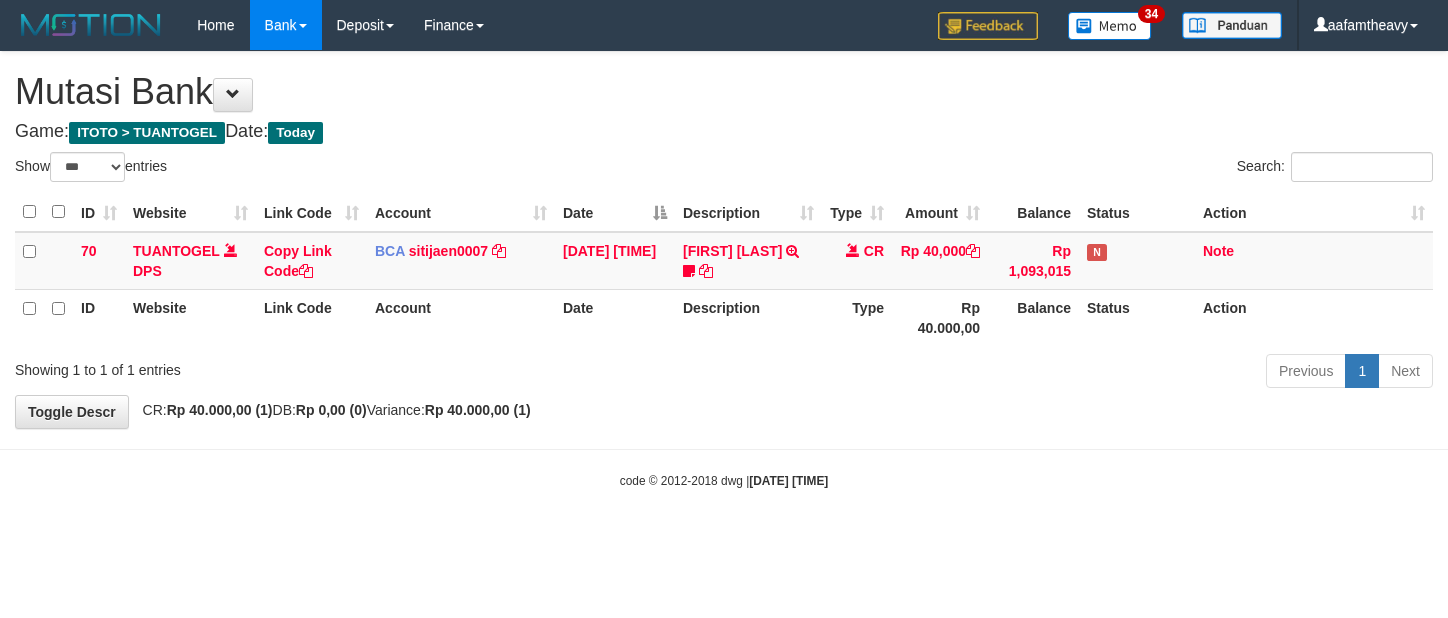 select on "***" 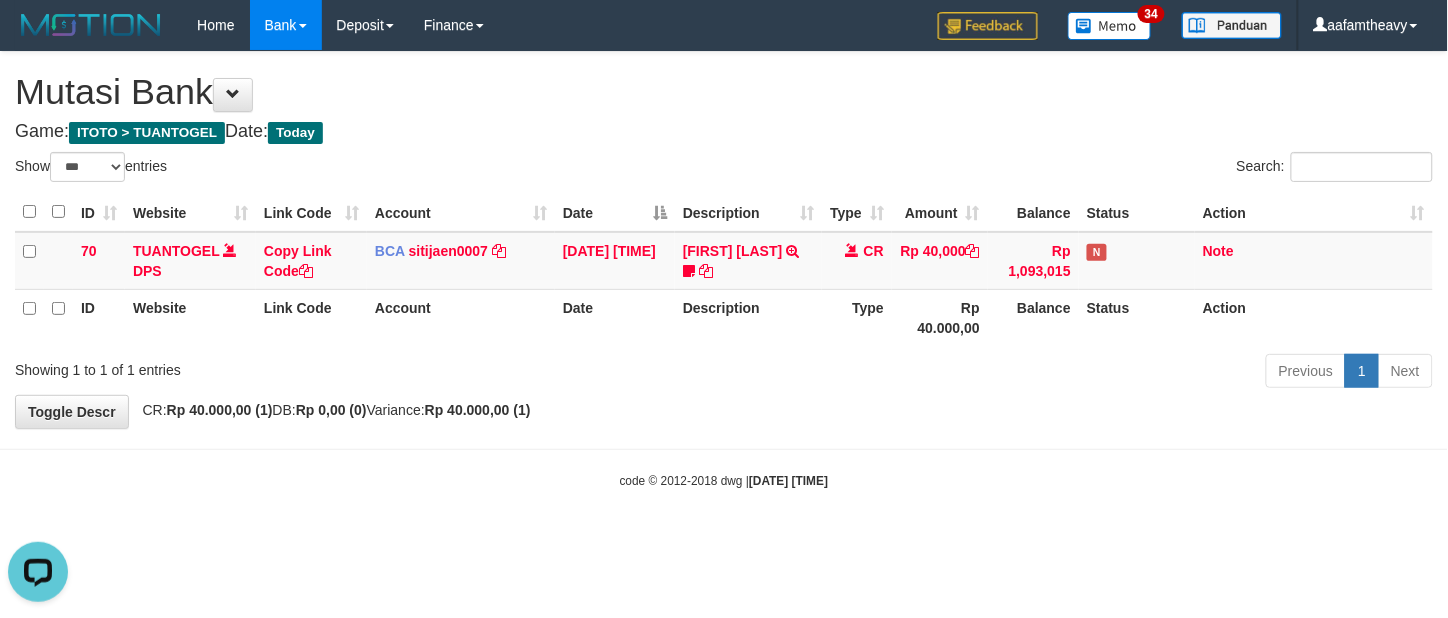 scroll, scrollTop: 0, scrollLeft: 0, axis: both 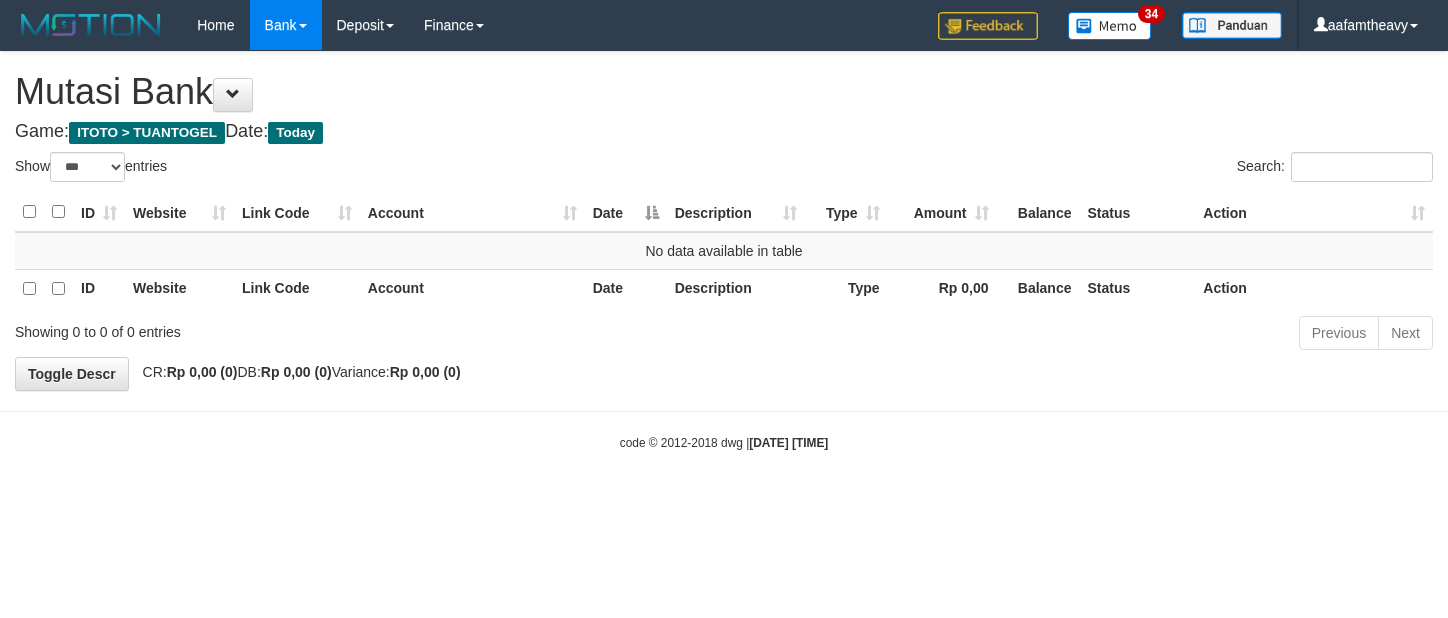 select on "***" 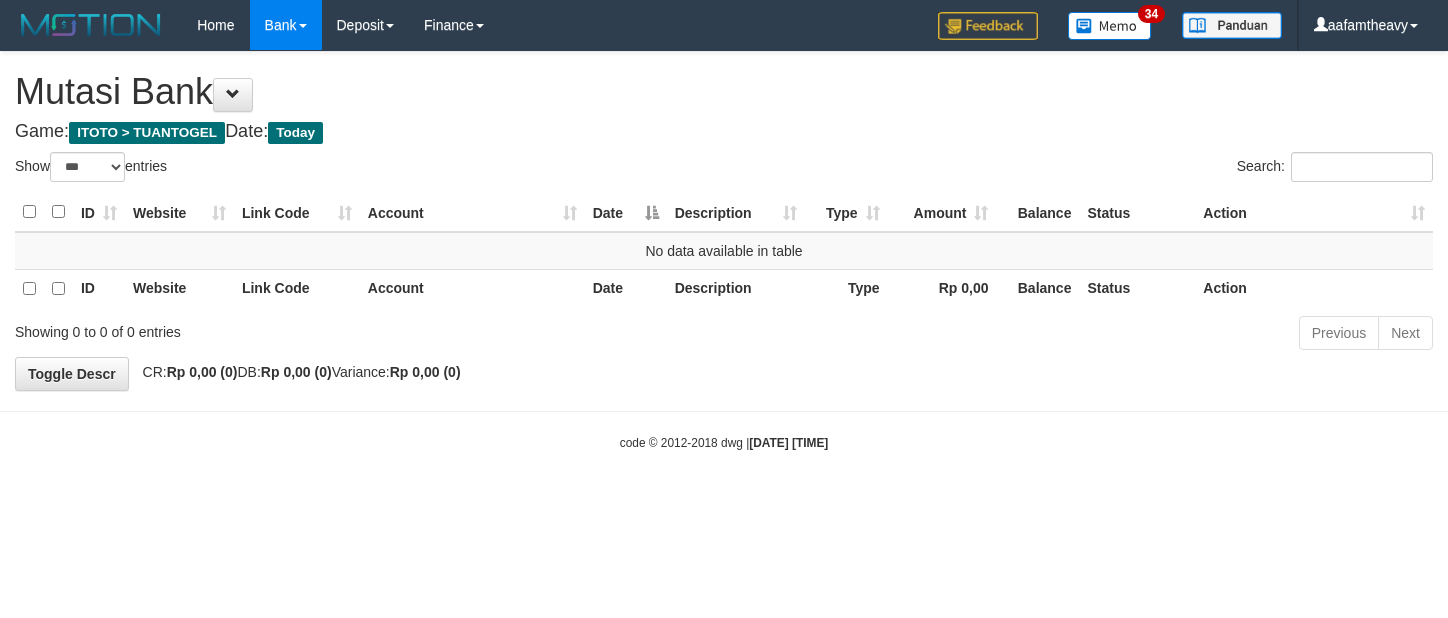 scroll, scrollTop: 0, scrollLeft: 0, axis: both 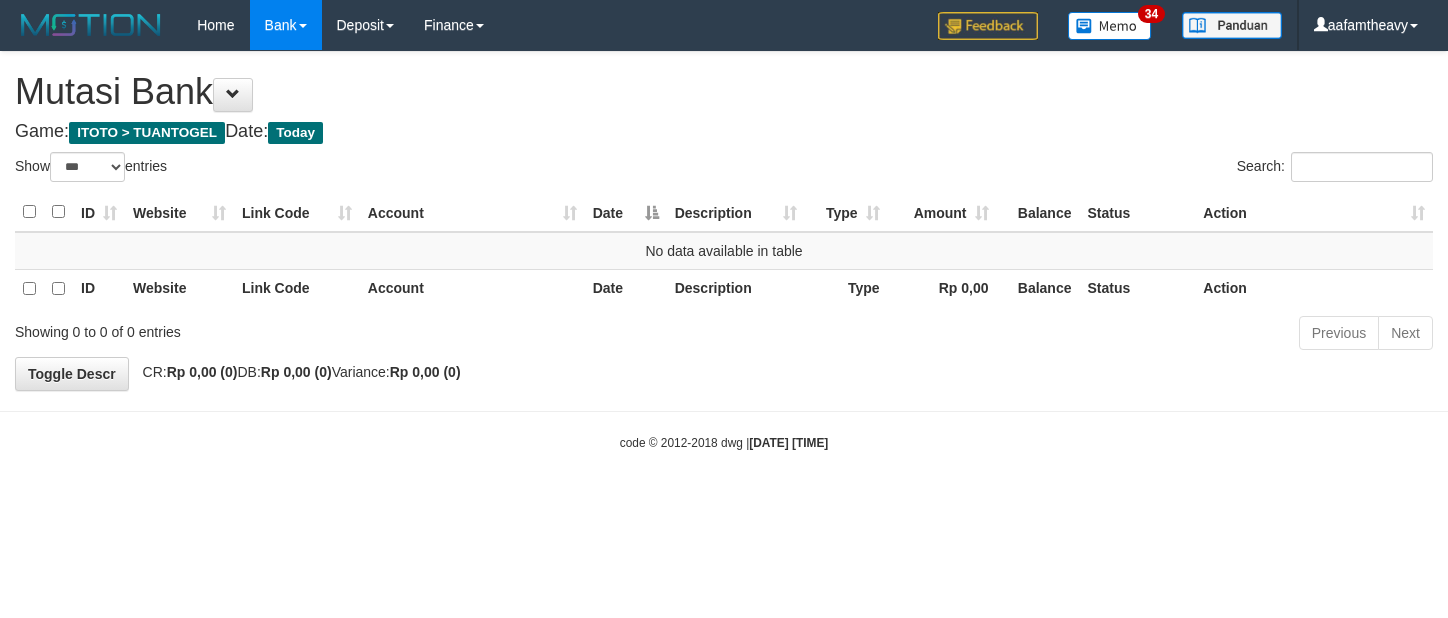 select on "***" 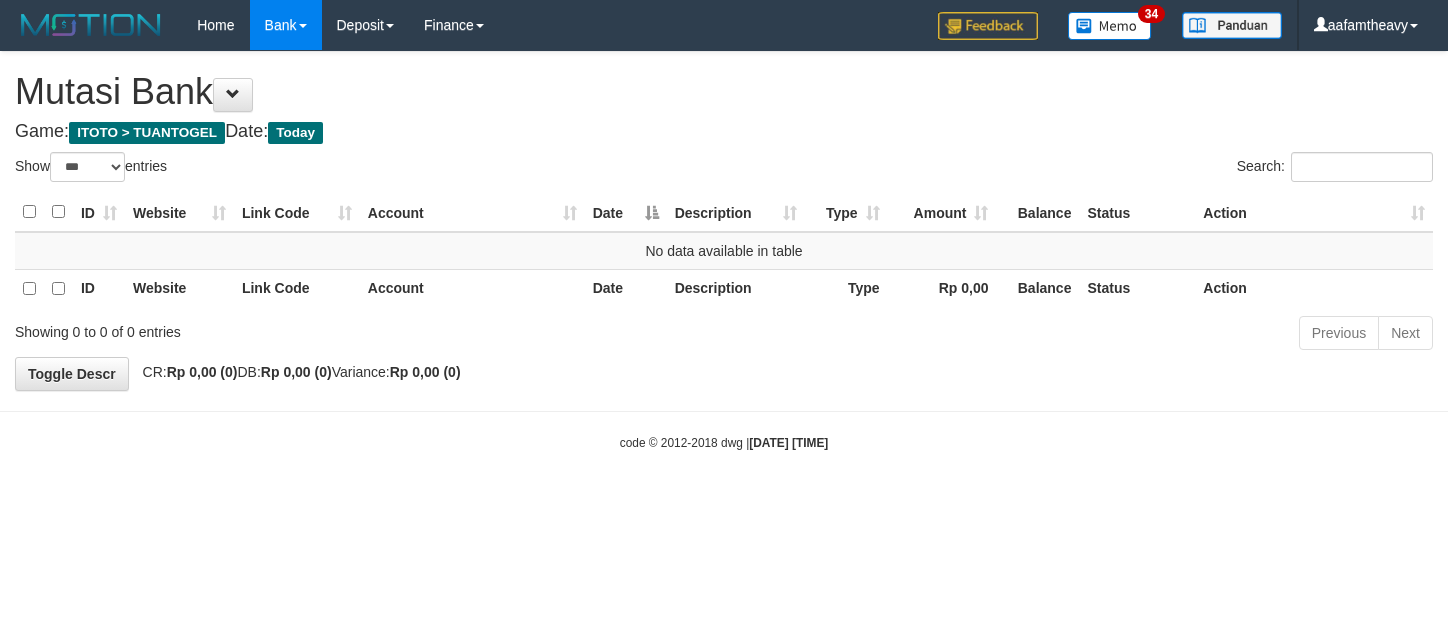 scroll, scrollTop: 0, scrollLeft: 0, axis: both 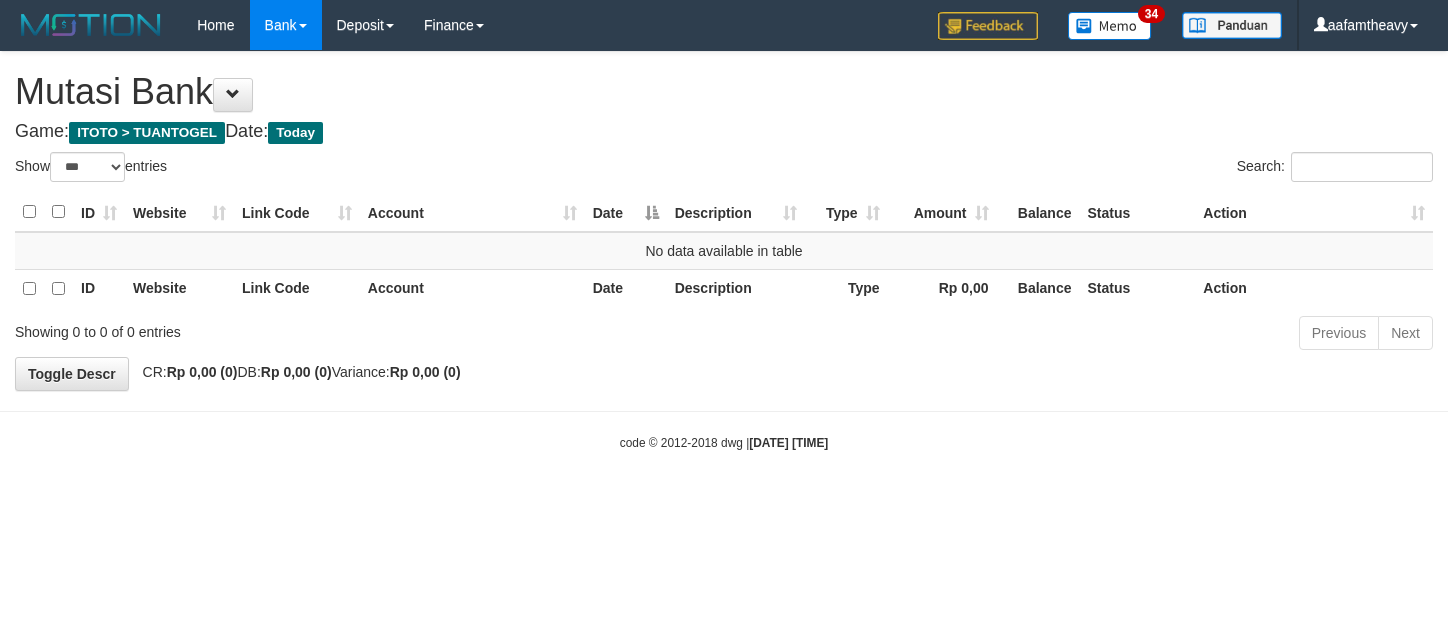 select on "***" 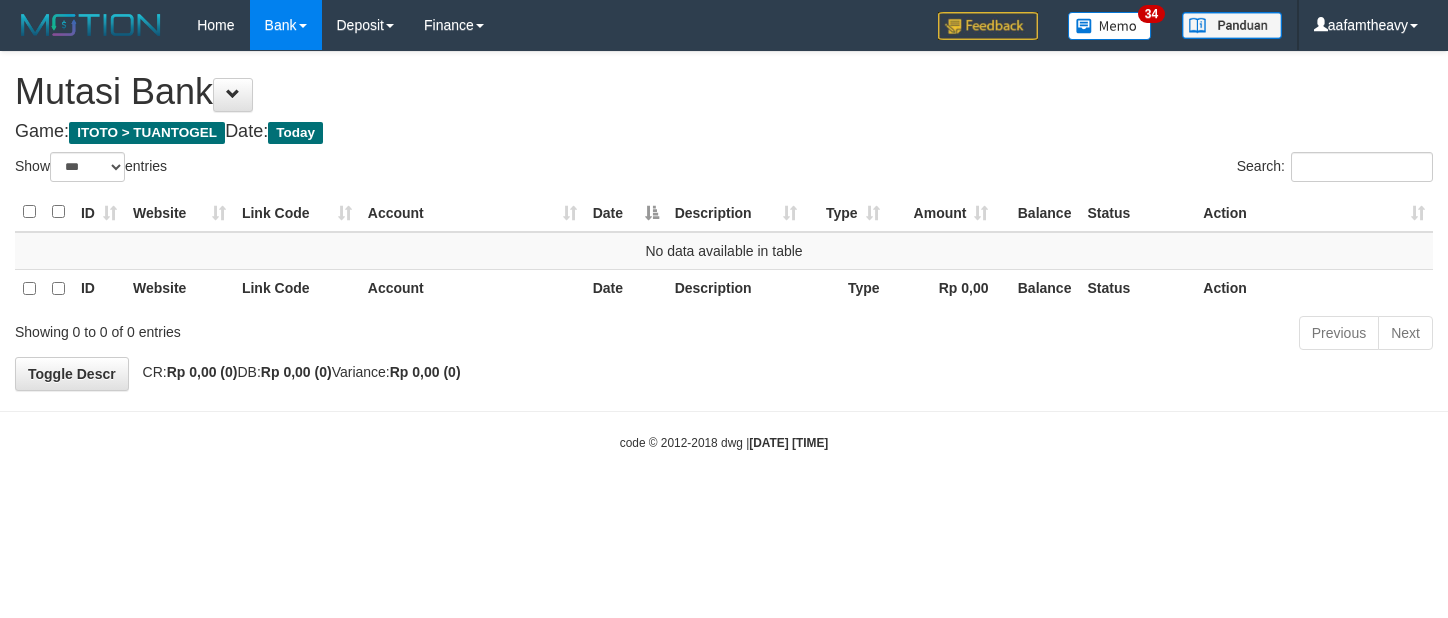 scroll, scrollTop: 0, scrollLeft: 0, axis: both 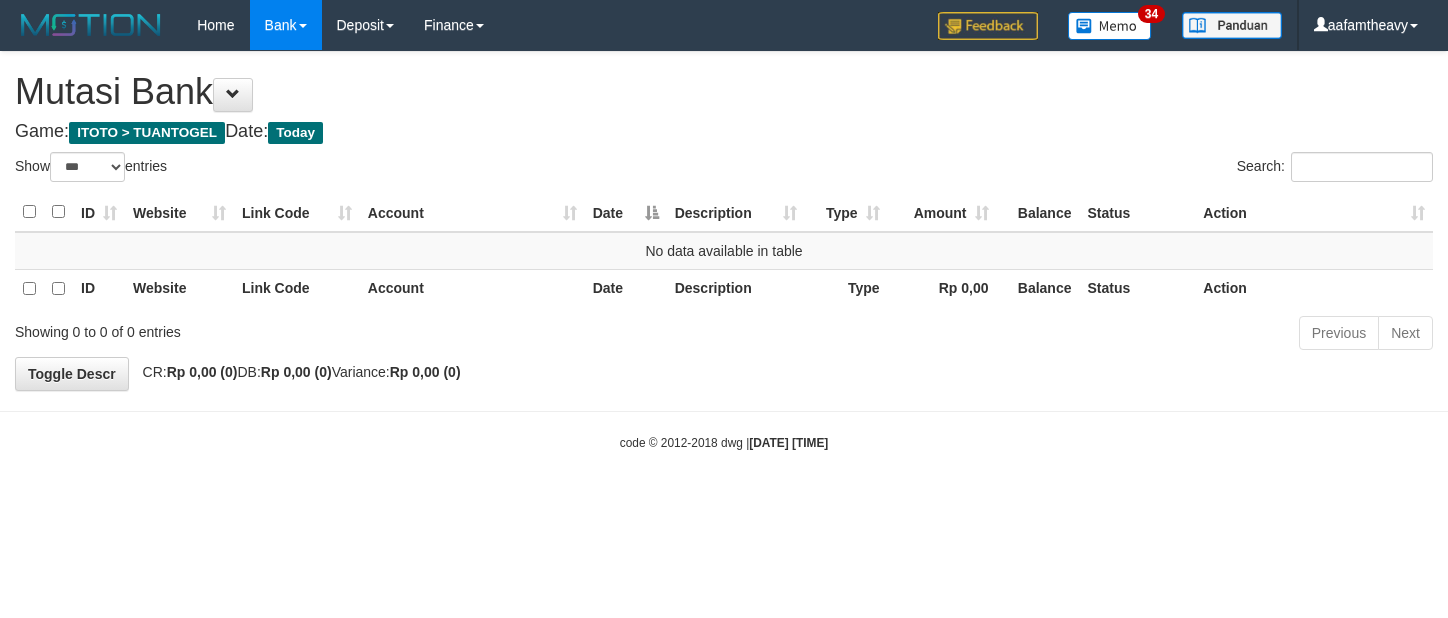 select on "***" 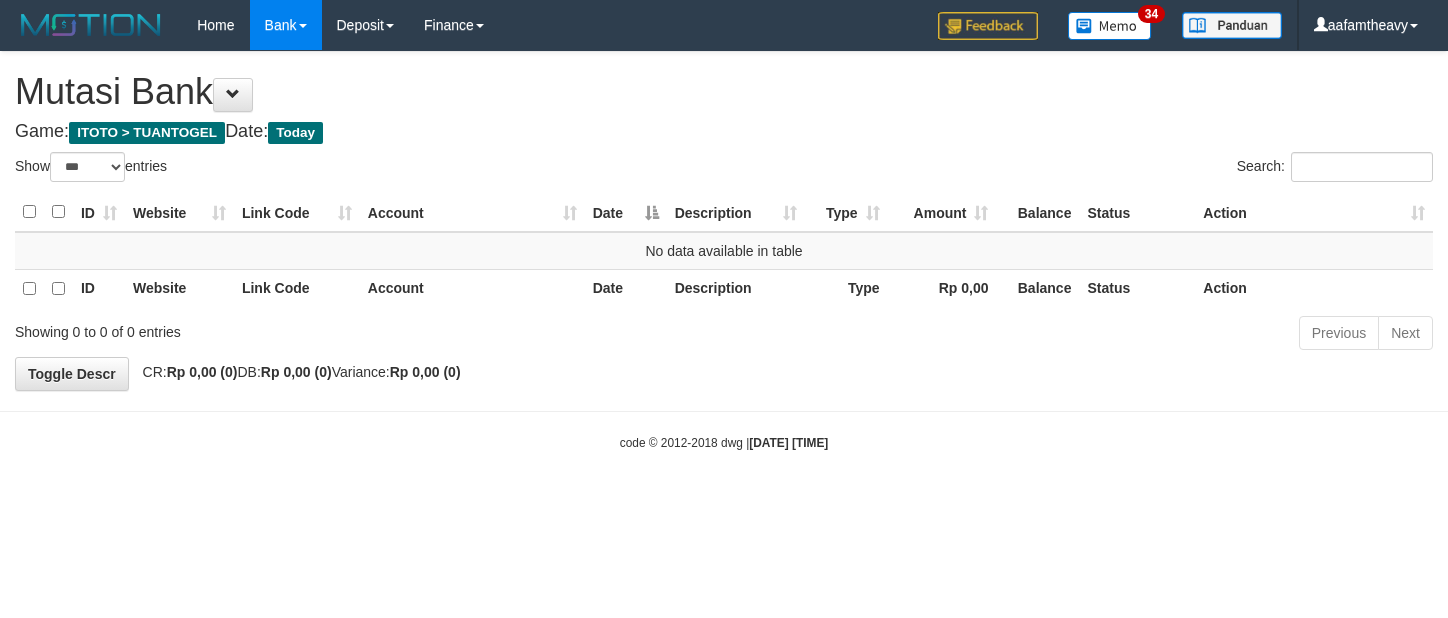 scroll, scrollTop: 0, scrollLeft: 0, axis: both 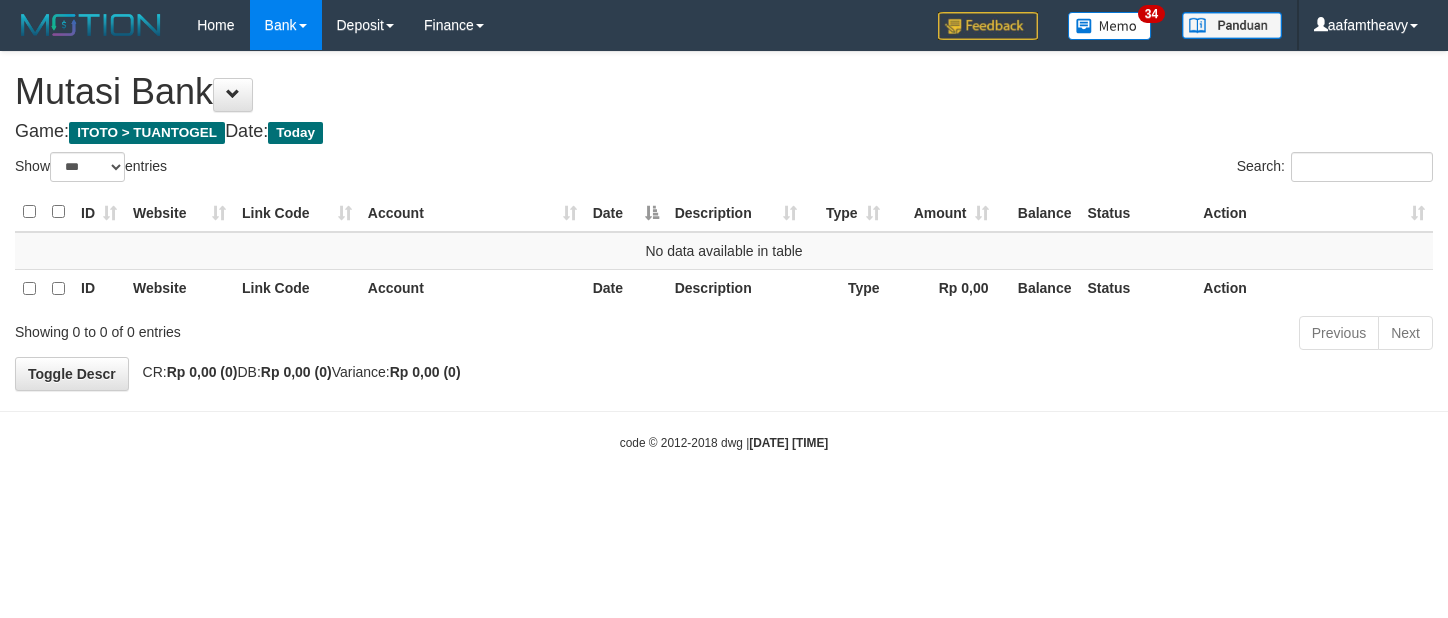 select on "***" 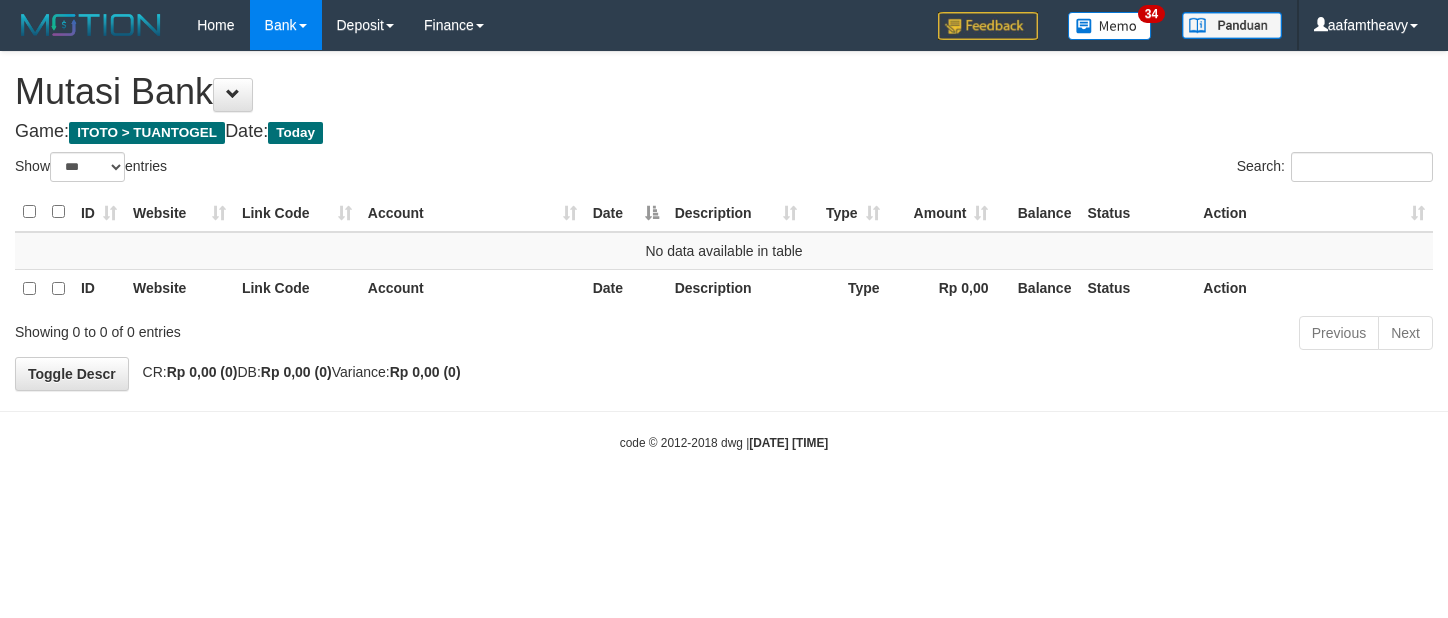 scroll, scrollTop: 0, scrollLeft: 0, axis: both 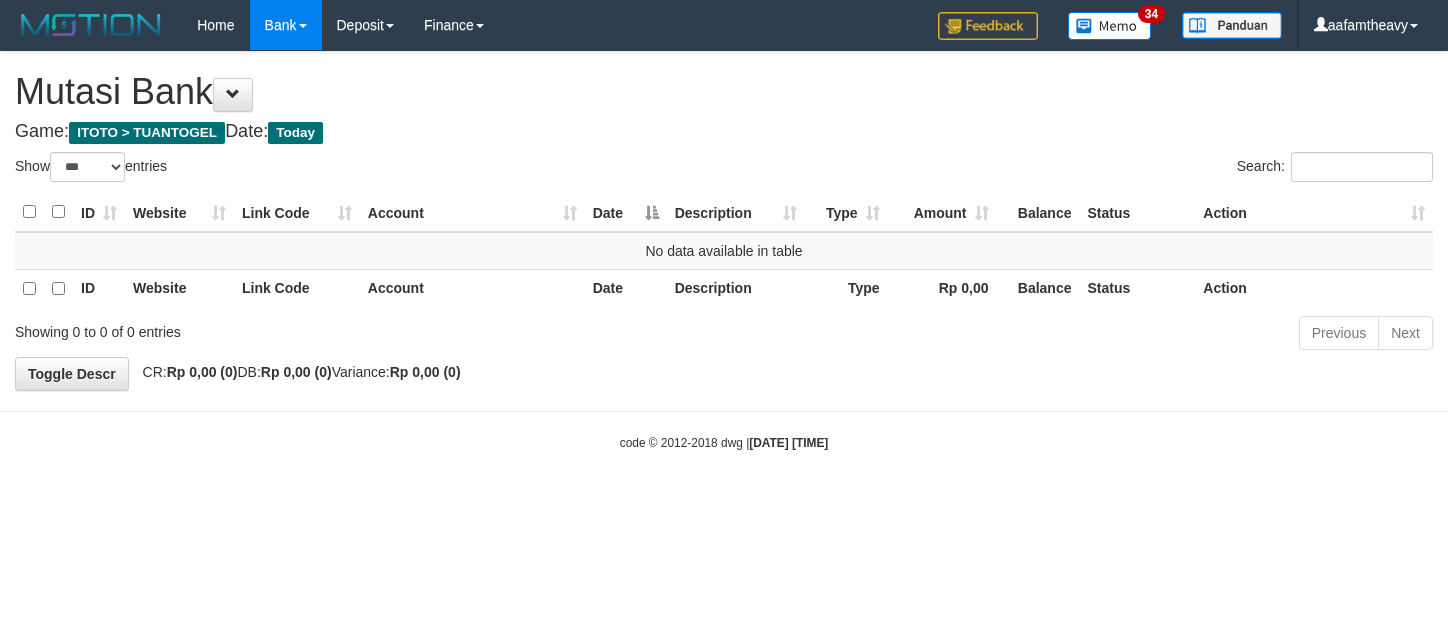 select on "***" 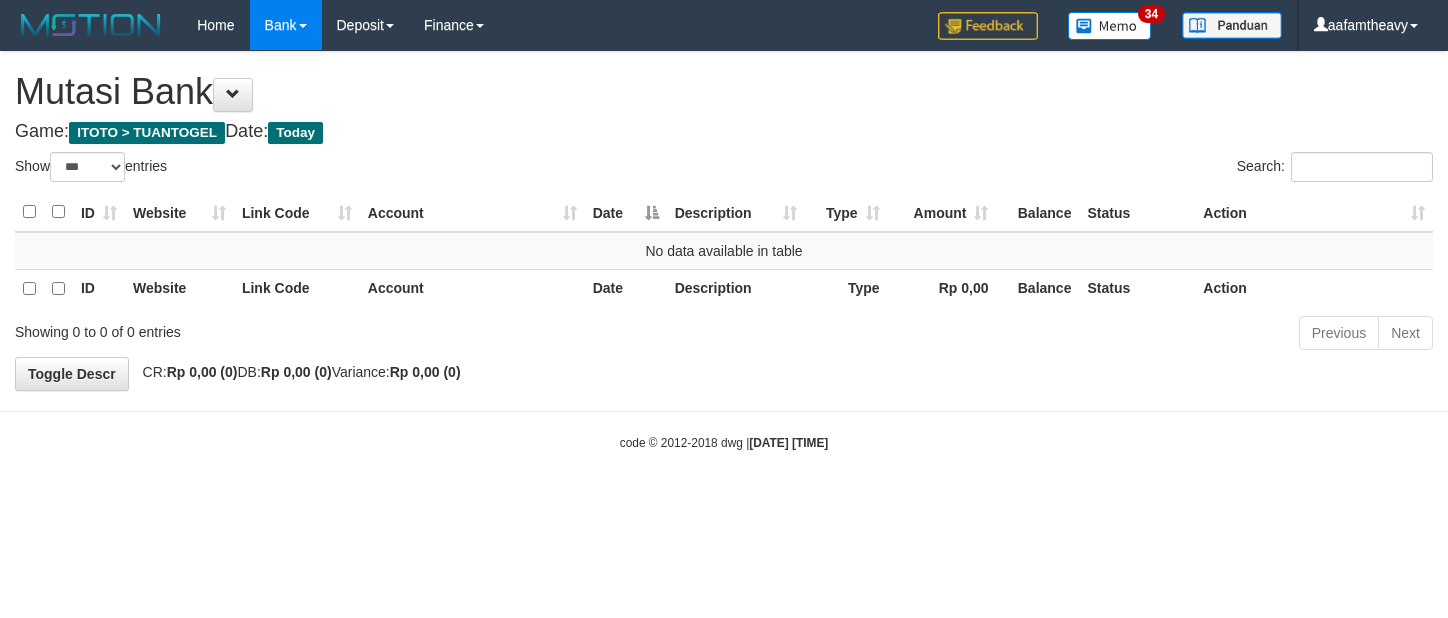 scroll, scrollTop: 0, scrollLeft: 0, axis: both 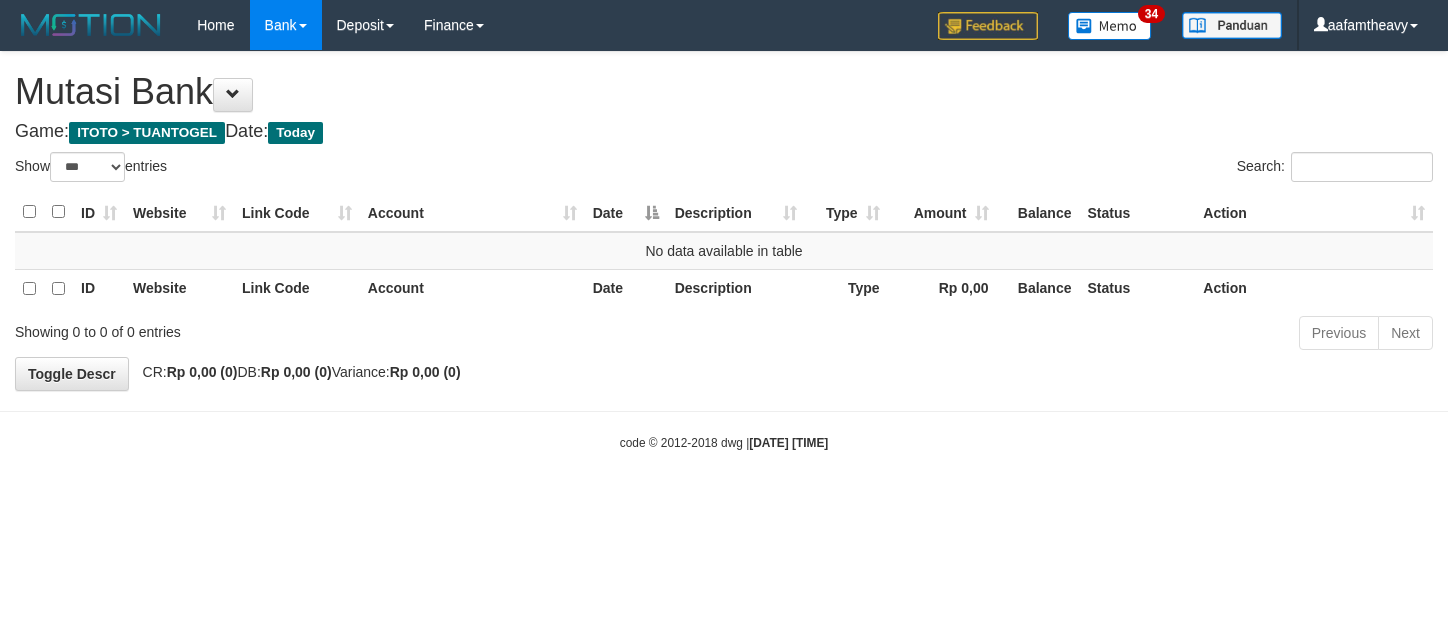 select on "***" 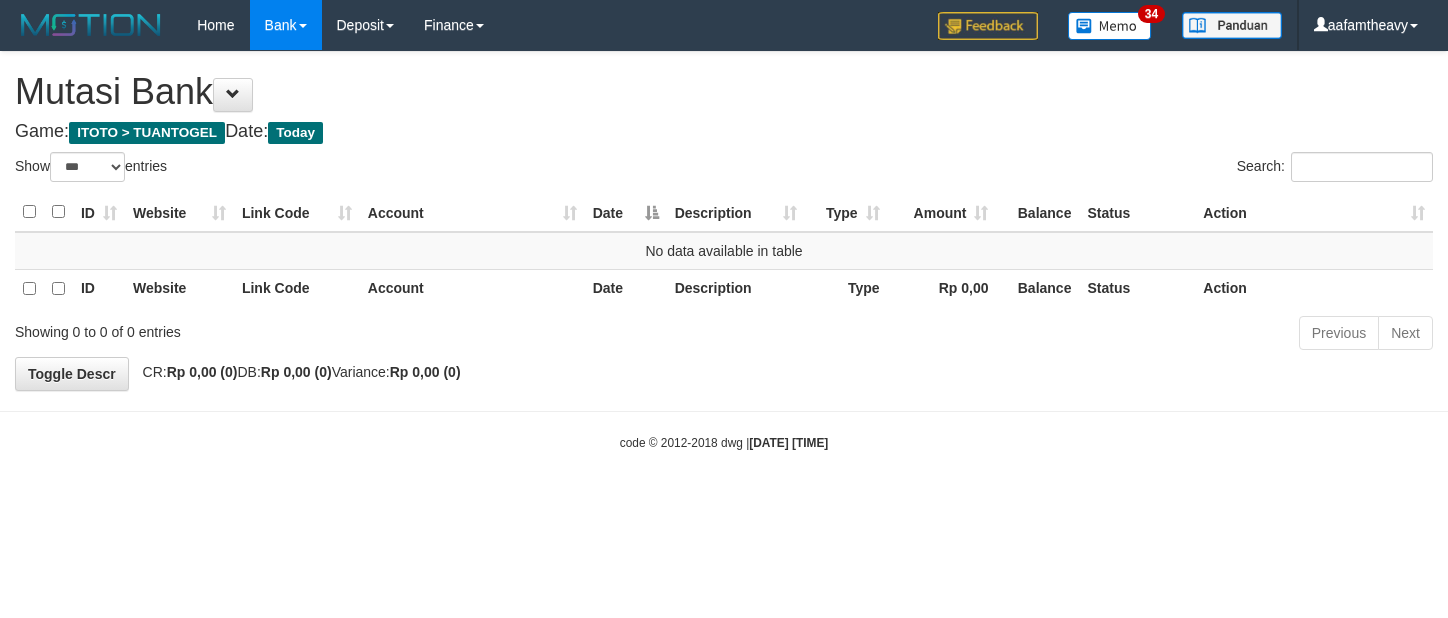 scroll, scrollTop: 0, scrollLeft: 0, axis: both 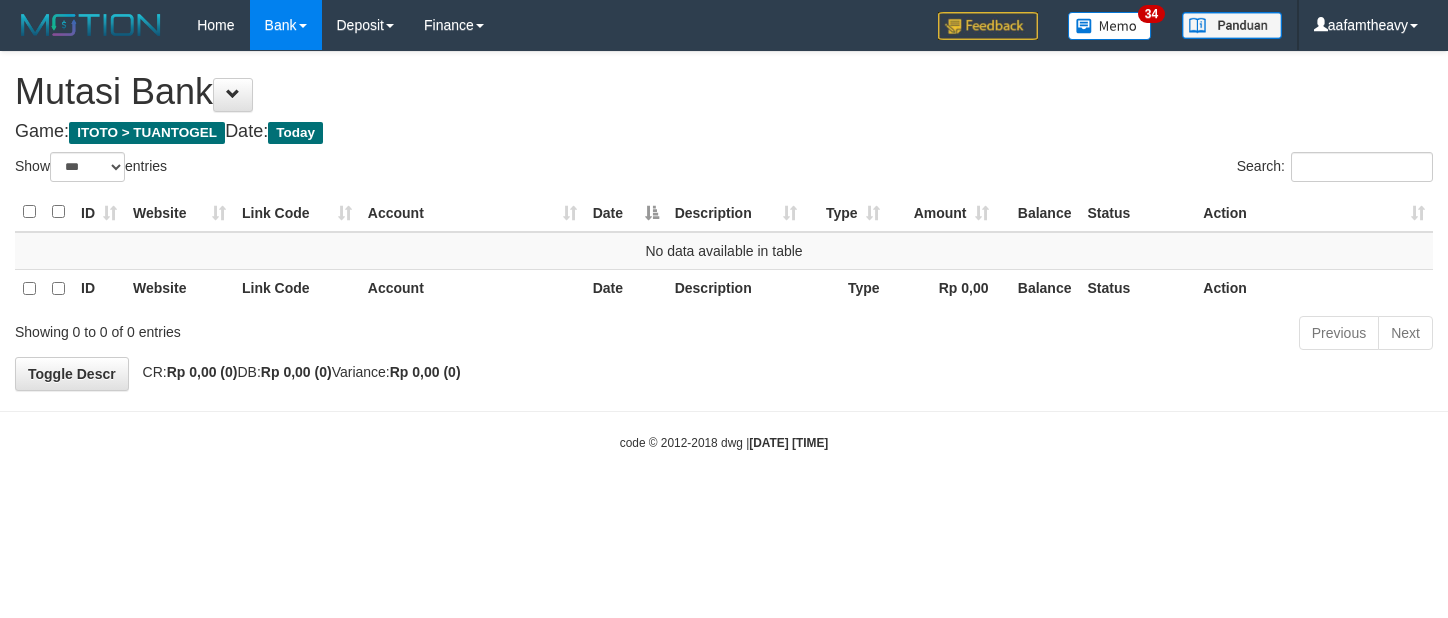 select on "***" 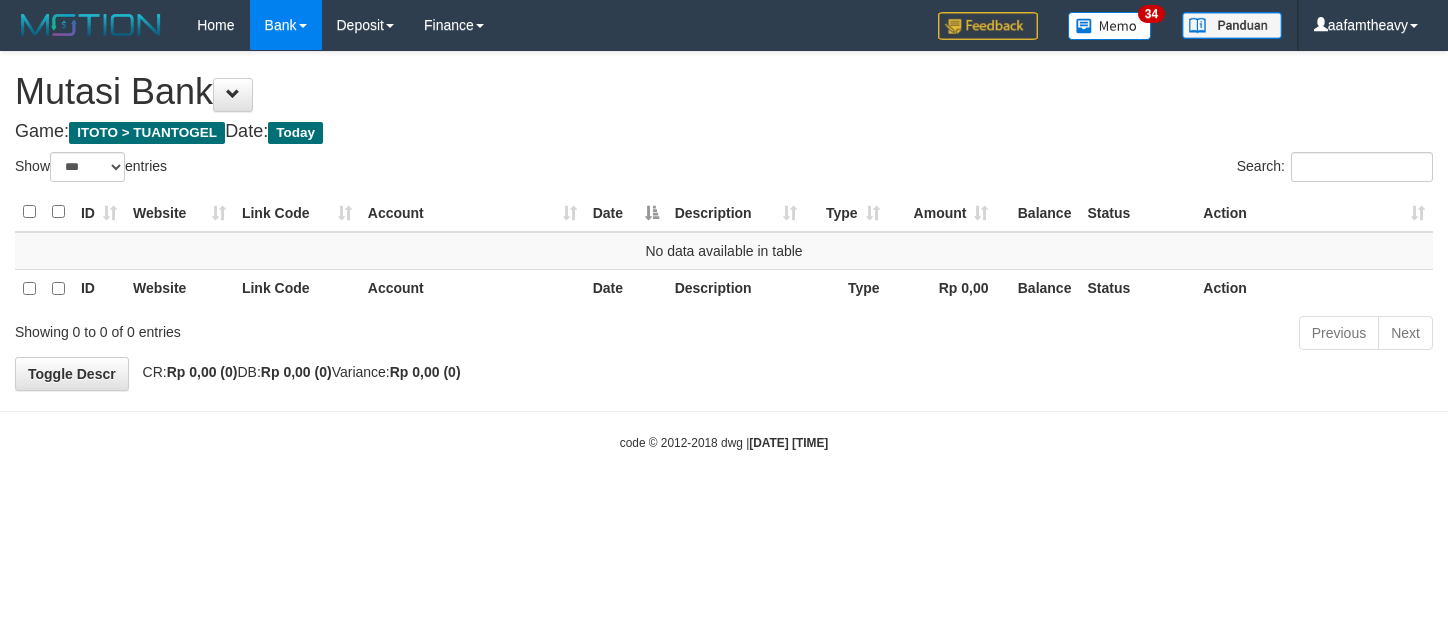 scroll, scrollTop: 0, scrollLeft: 0, axis: both 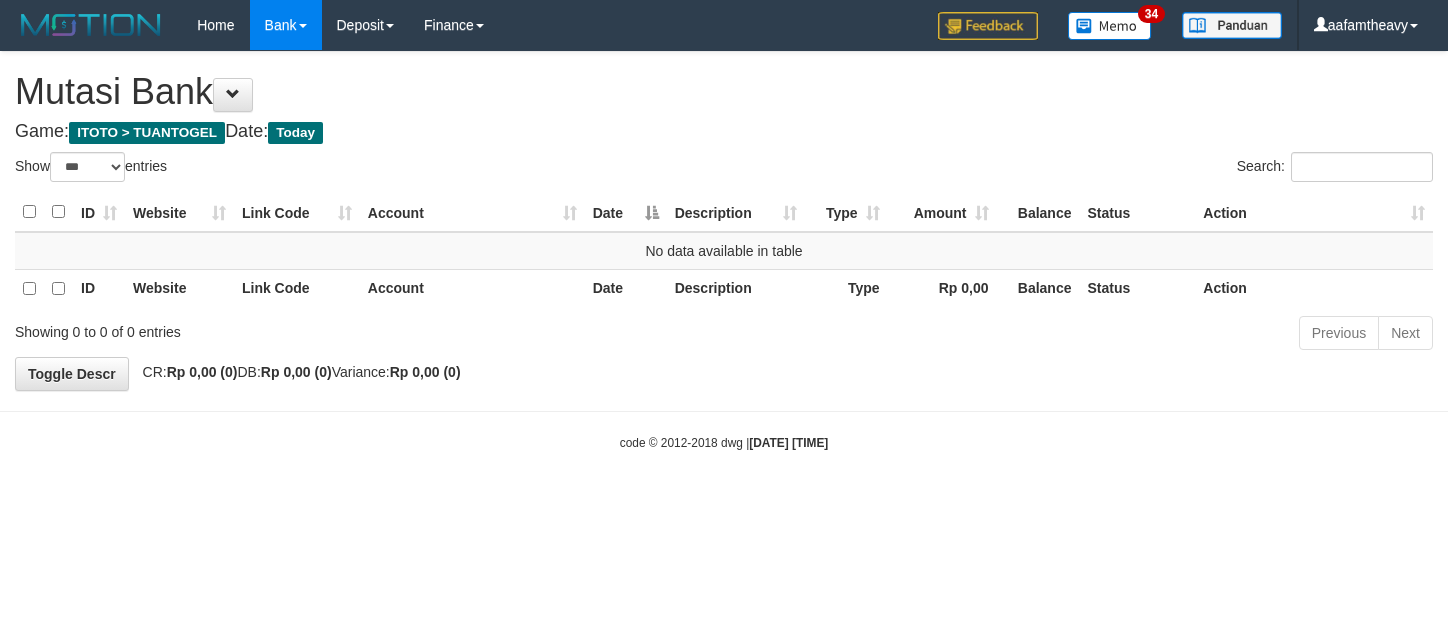 select on "***" 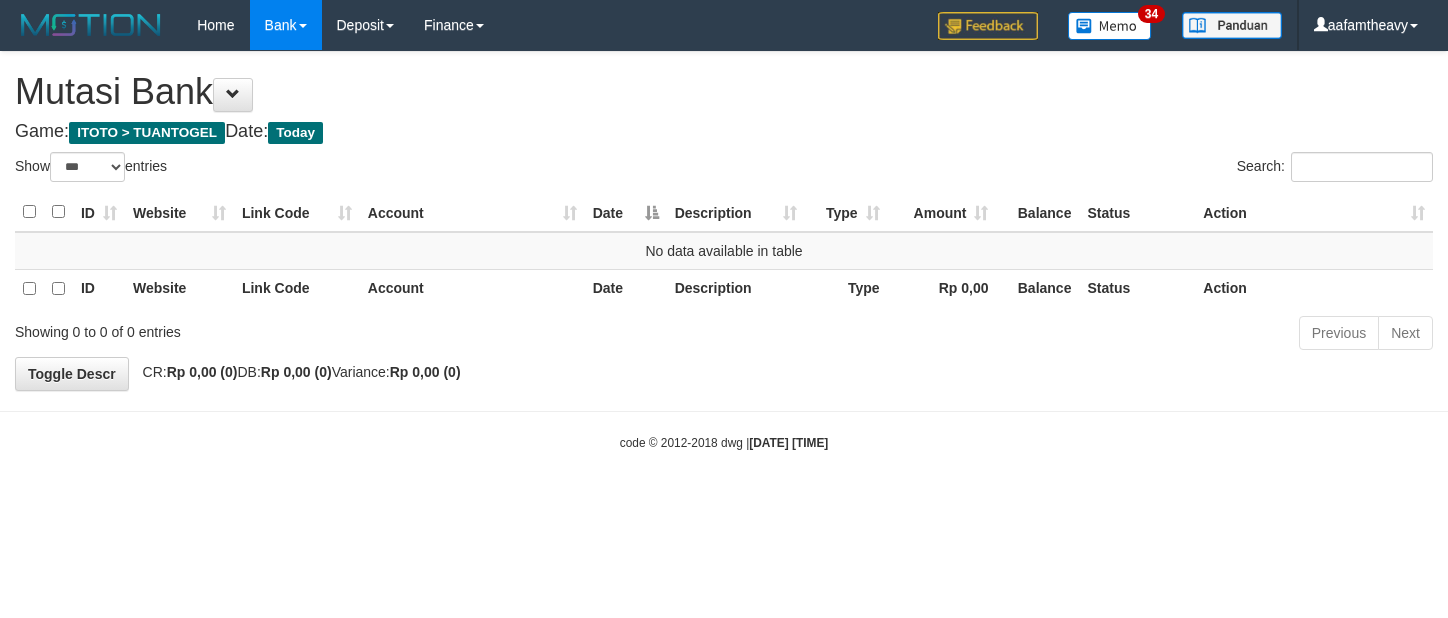 scroll, scrollTop: 0, scrollLeft: 0, axis: both 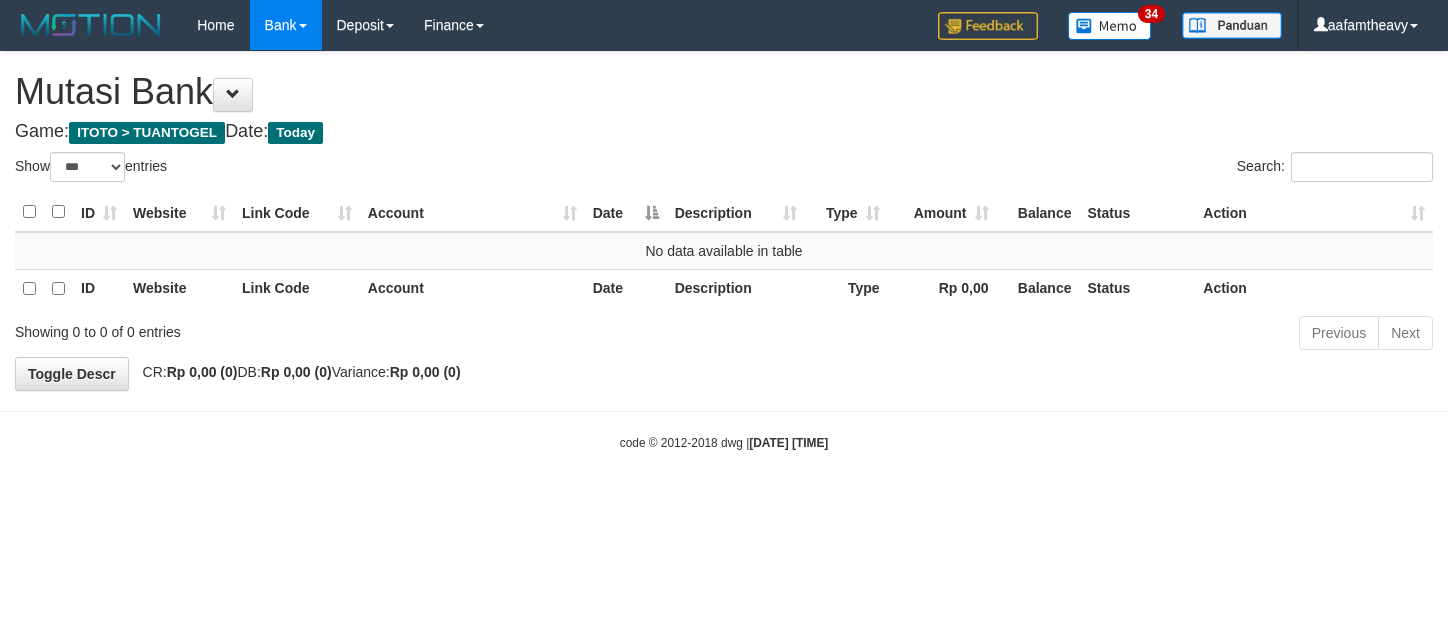 select on "***" 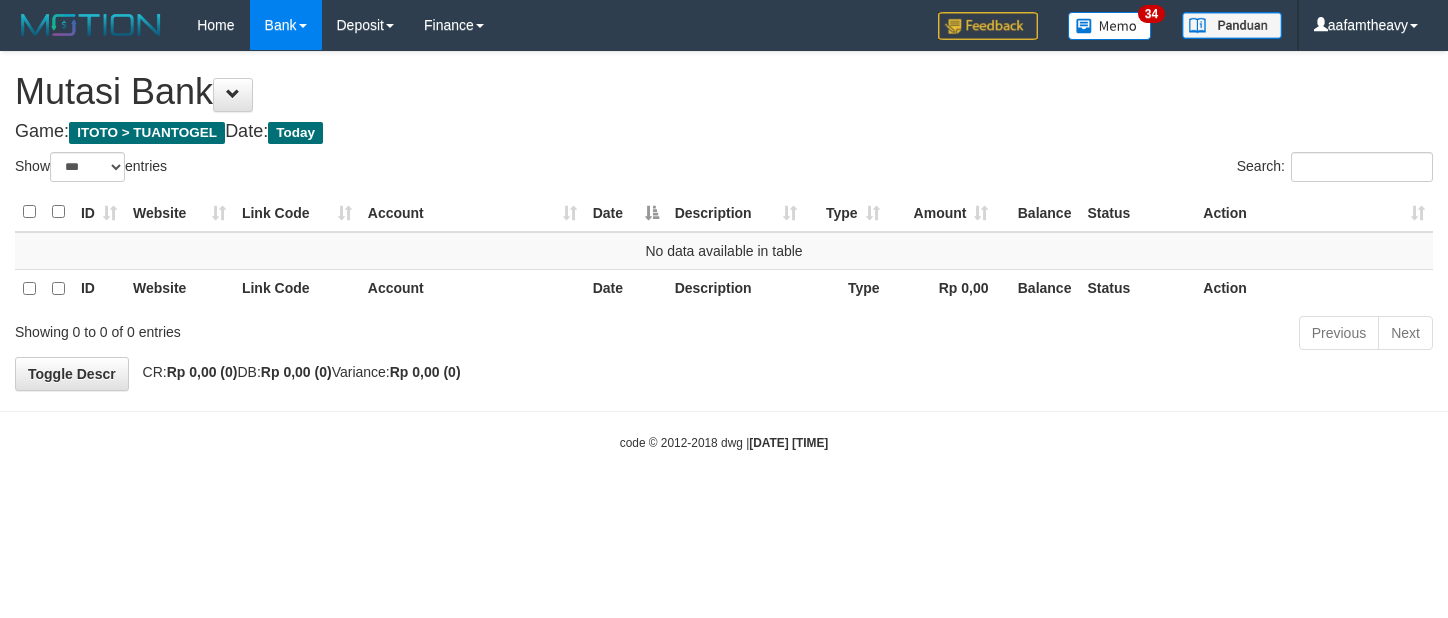 scroll, scrollTop: 0, scrollLeft: 0, axis: both 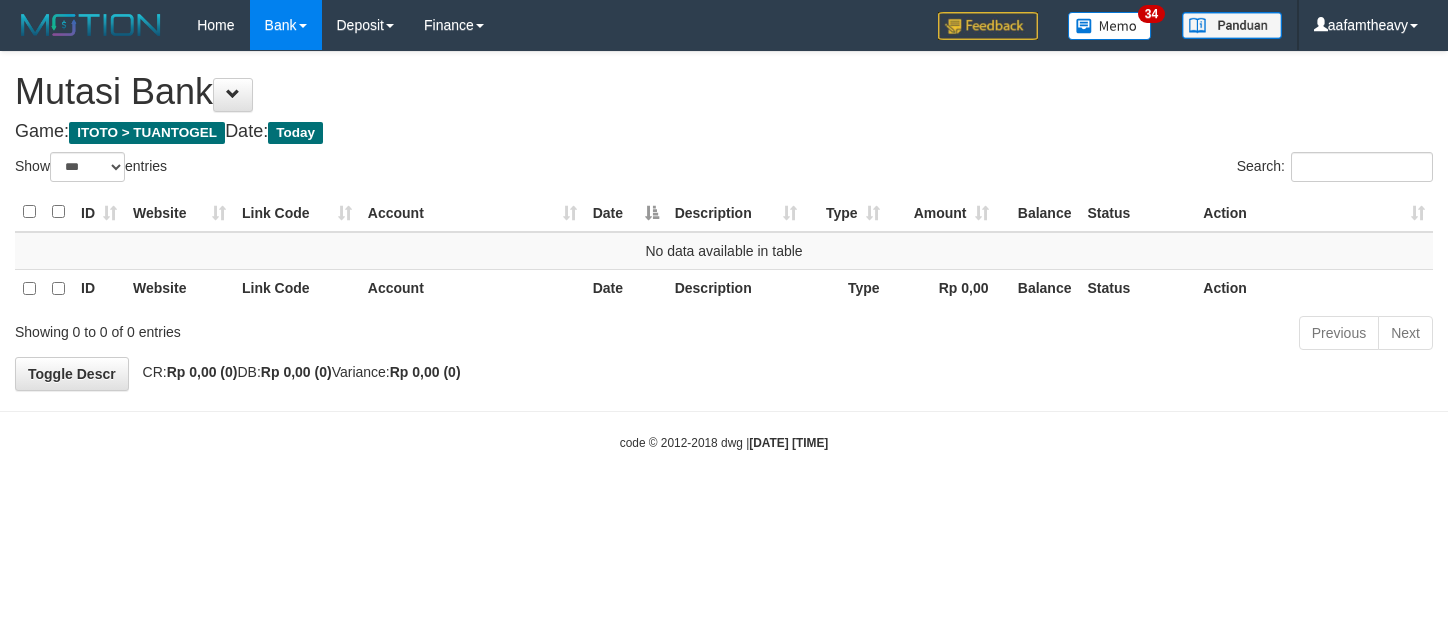 select on "***" 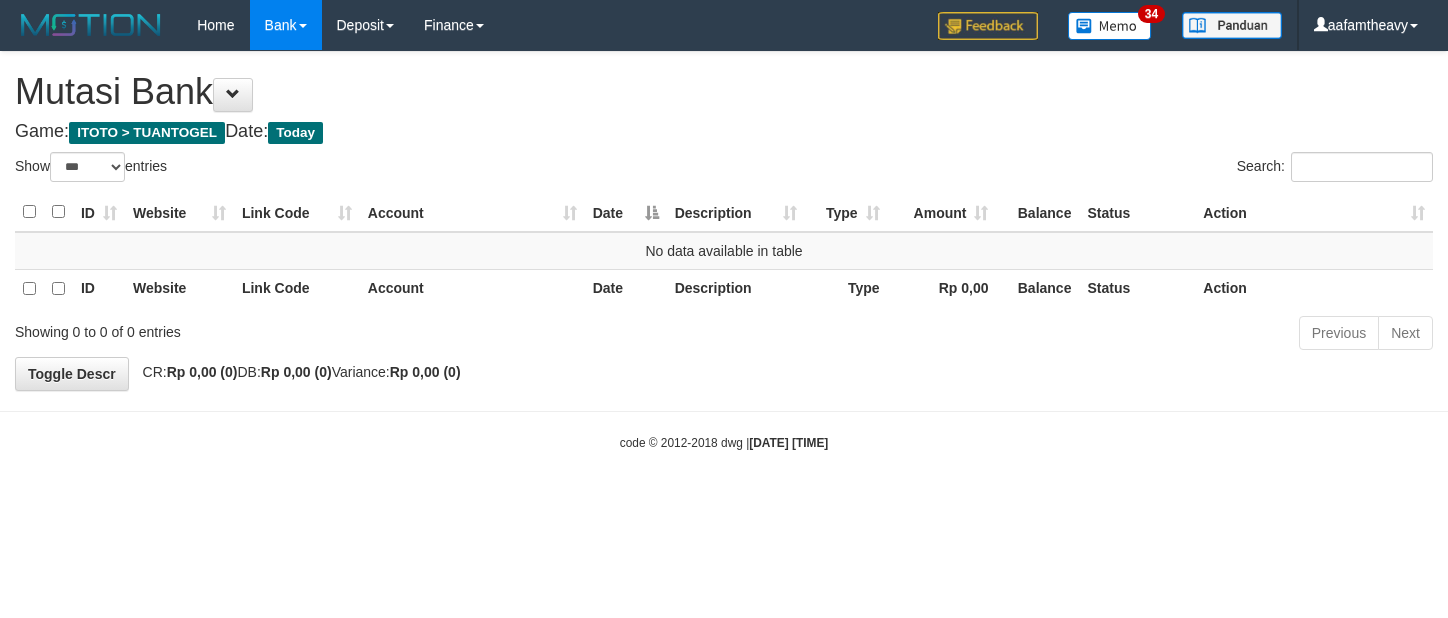 scroll, scrollTop: 0, scrollLeft: 0, axis: both 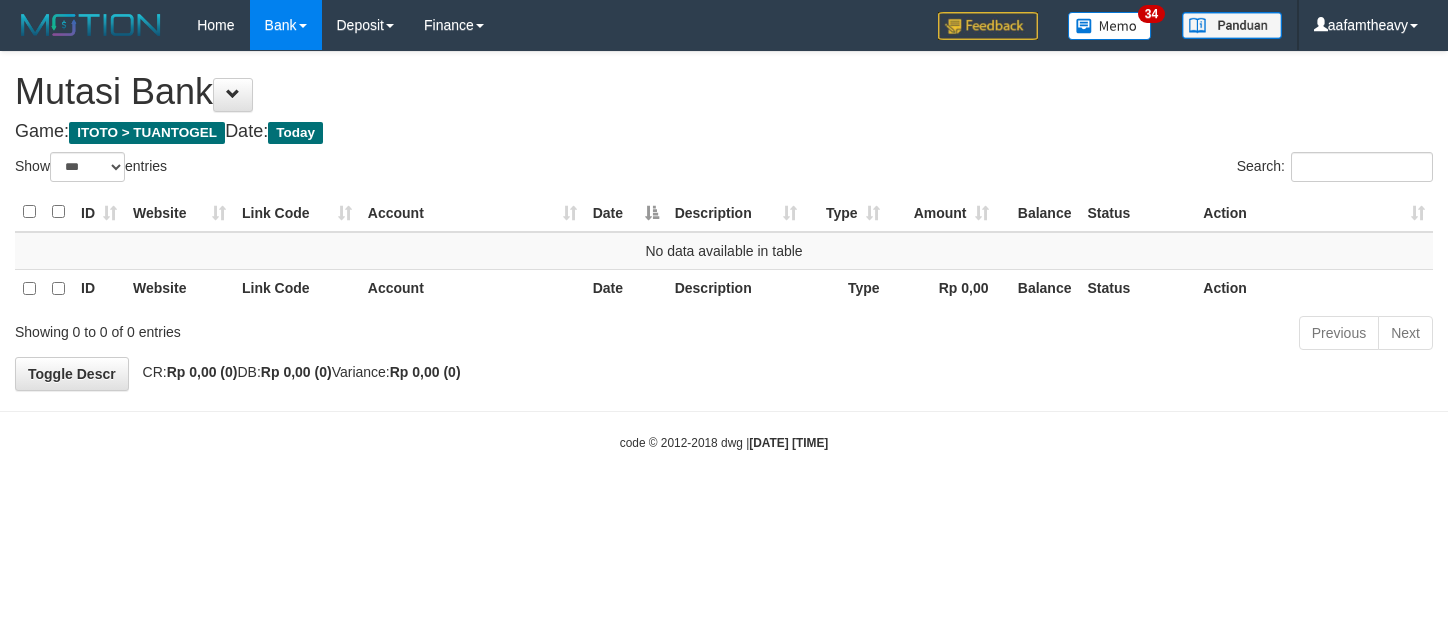 select on "***" 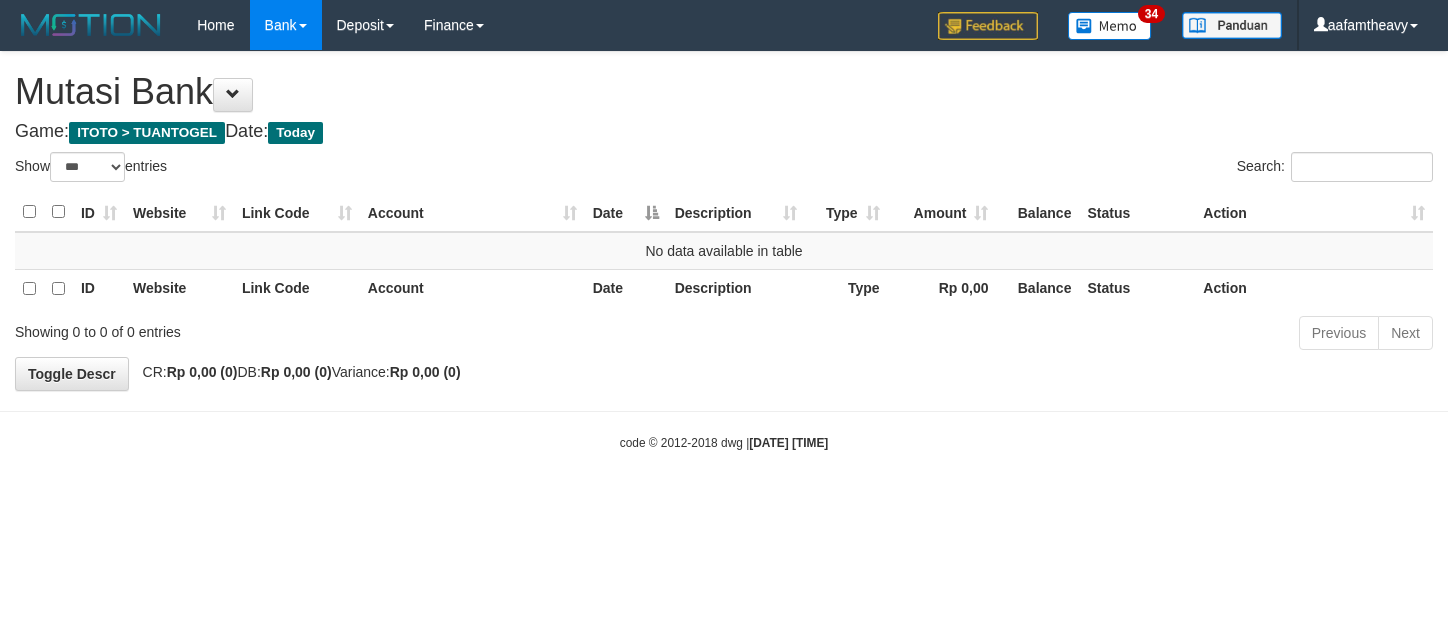 scroll, scrollTop: 0, scrollLeft: 0, axis: both 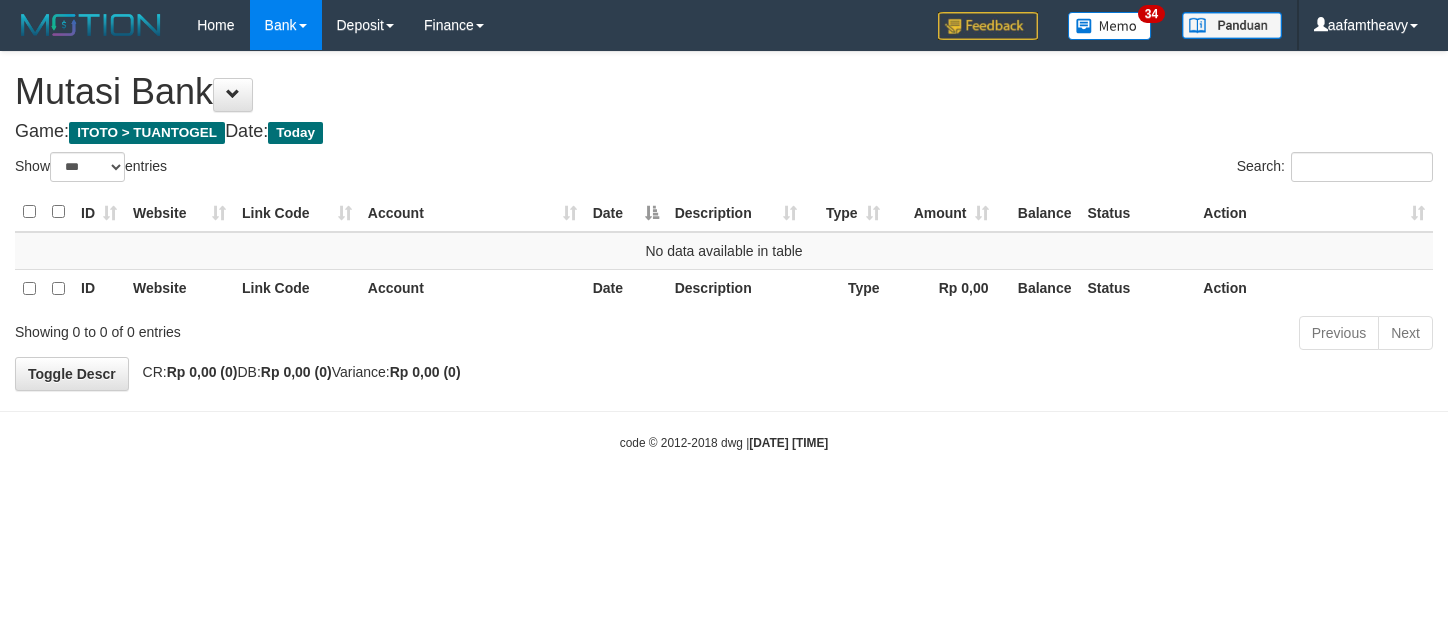 select on "***" 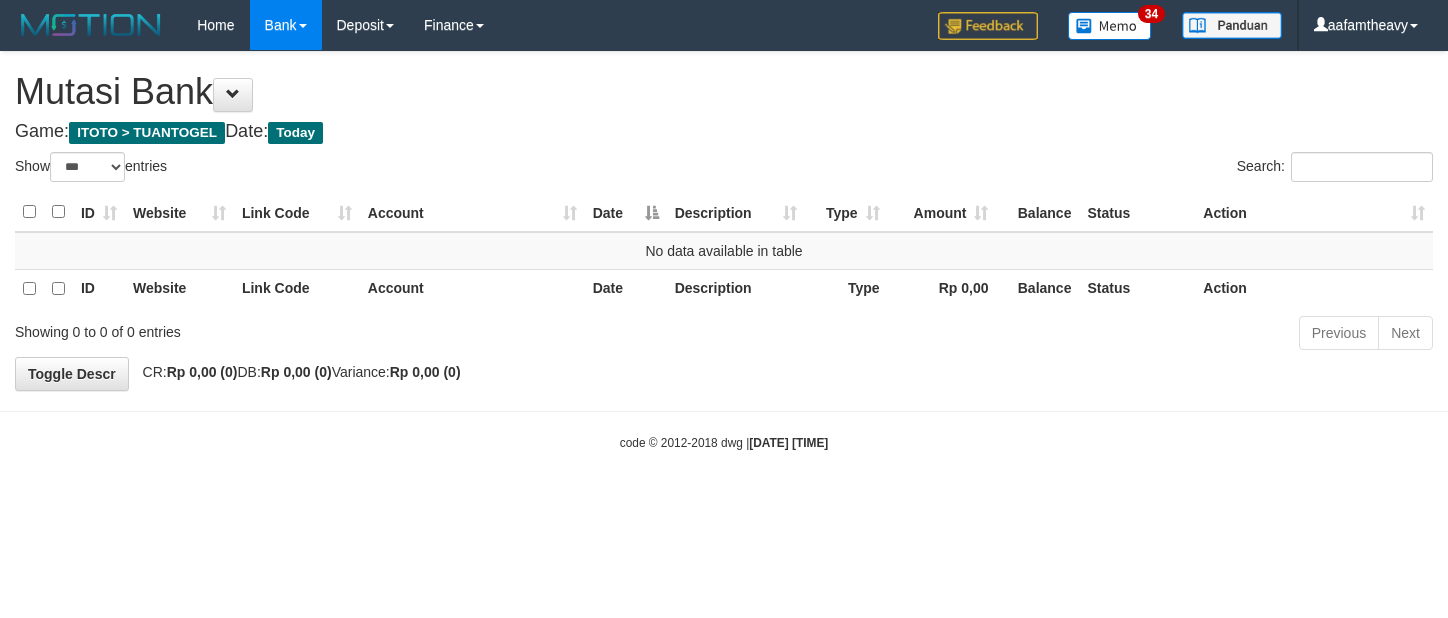 scroll, scrollTop: 0, scrollLeft: 0, axis: both 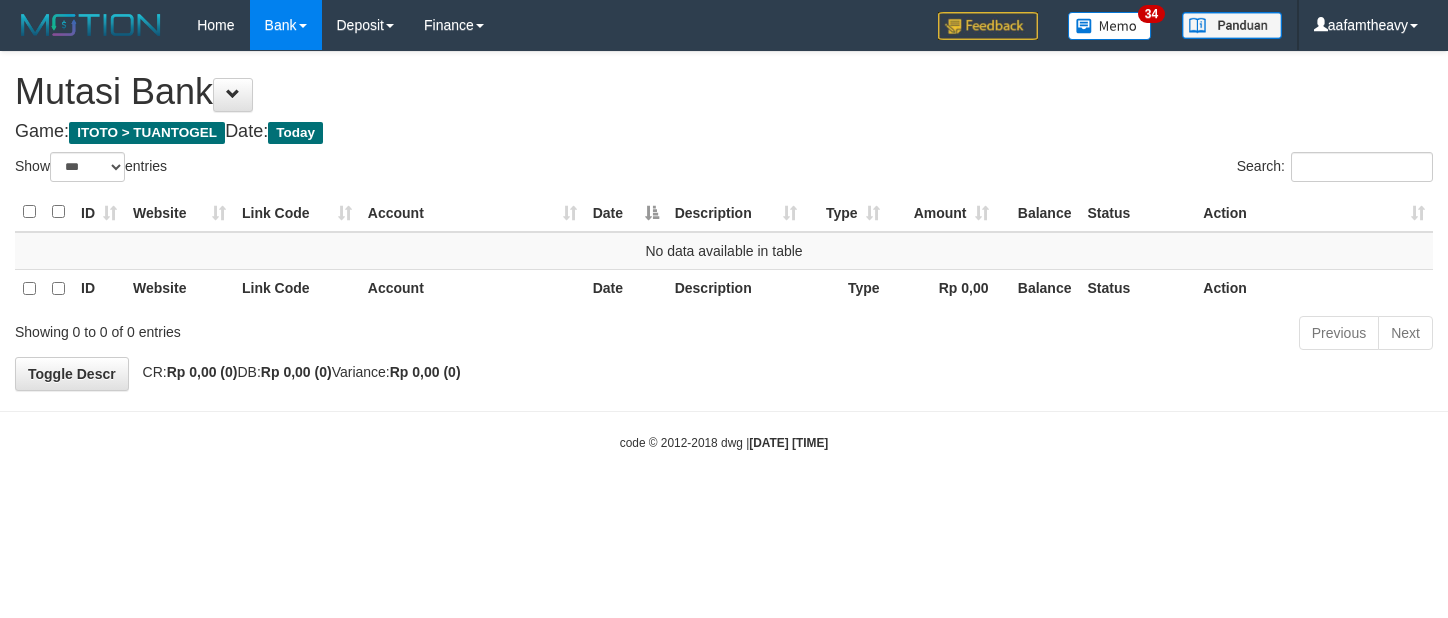 select on "***" 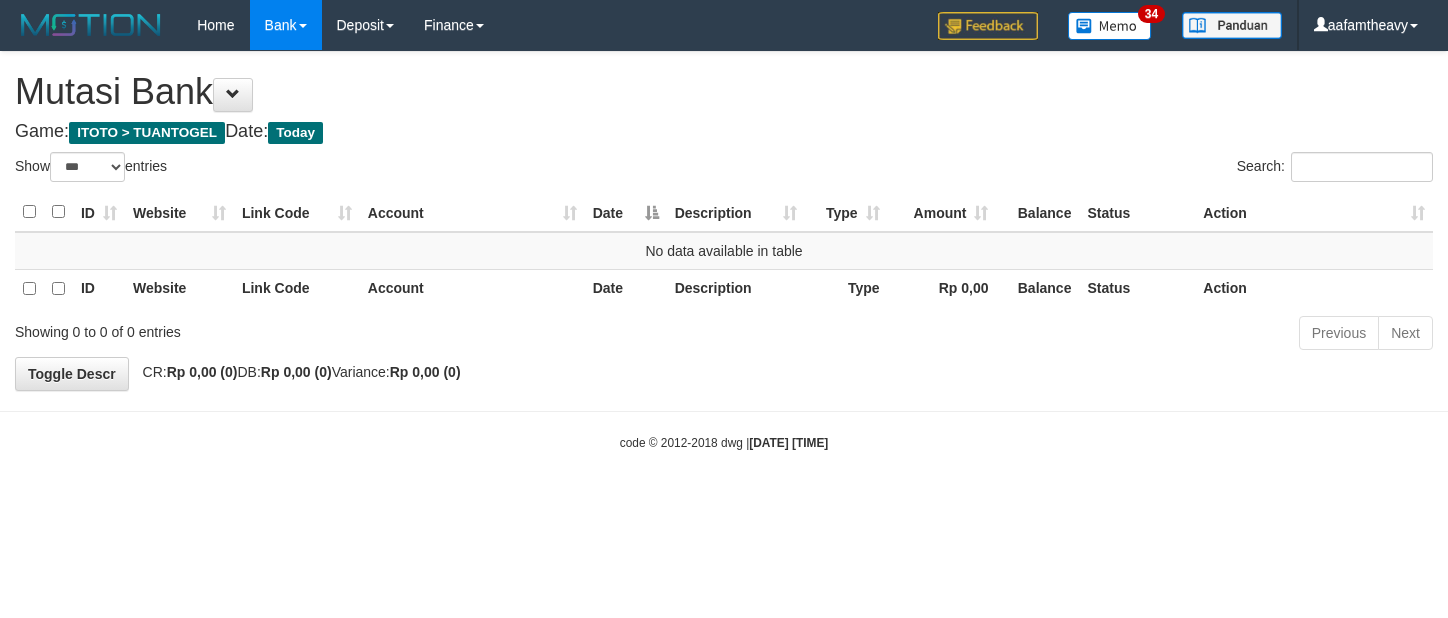 scroll, scrollTop: 0, scrollLeft: 0, axis: both 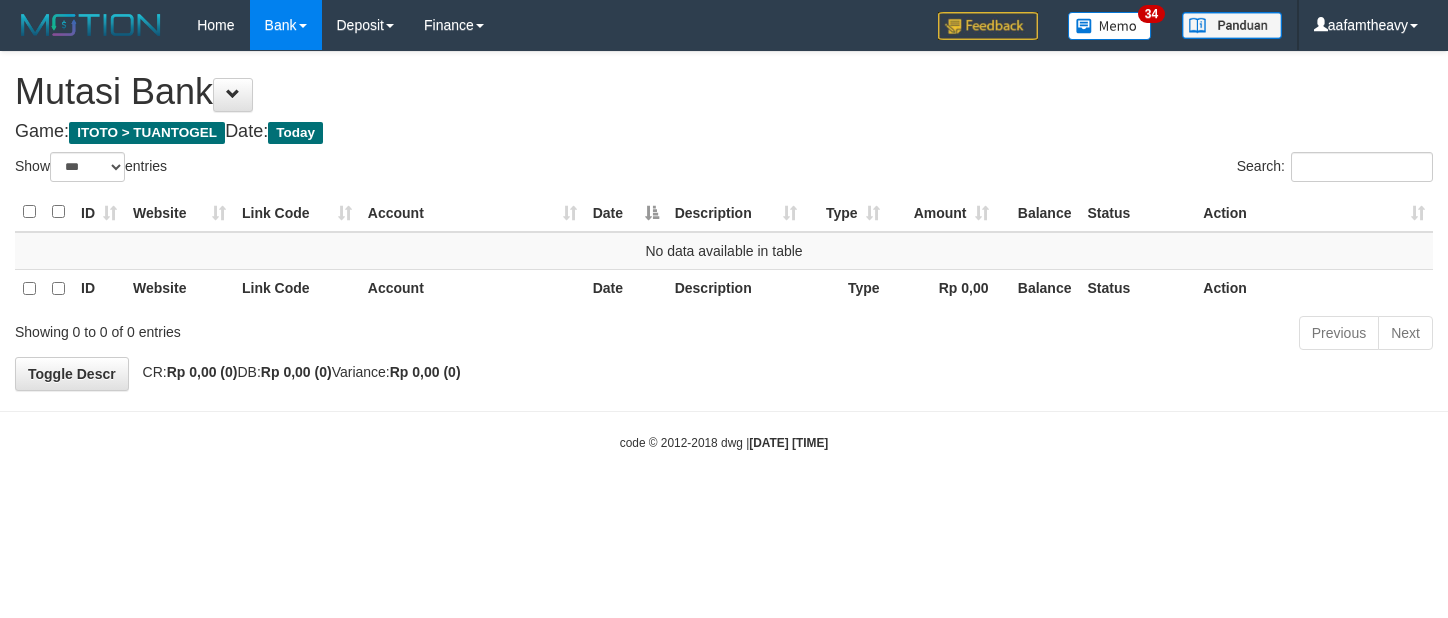 select on "***" 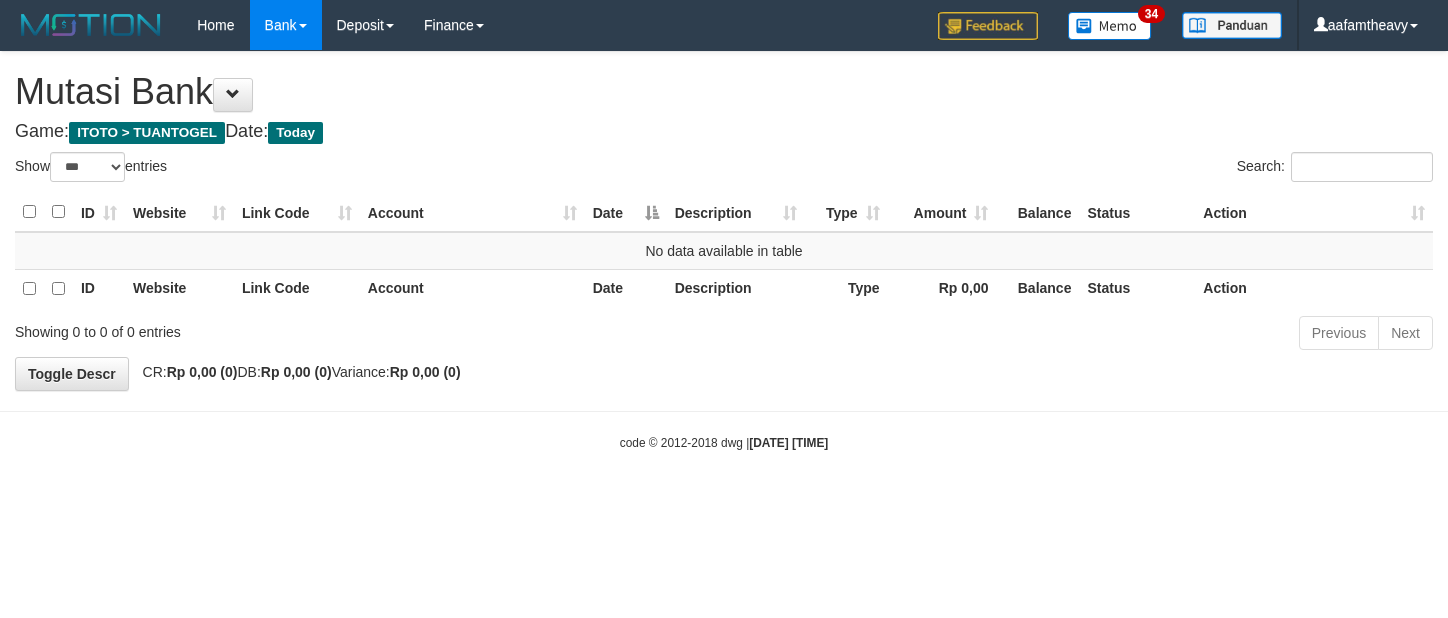 scroll, scrollTop: 0, scrollLeft: 0, axis: both 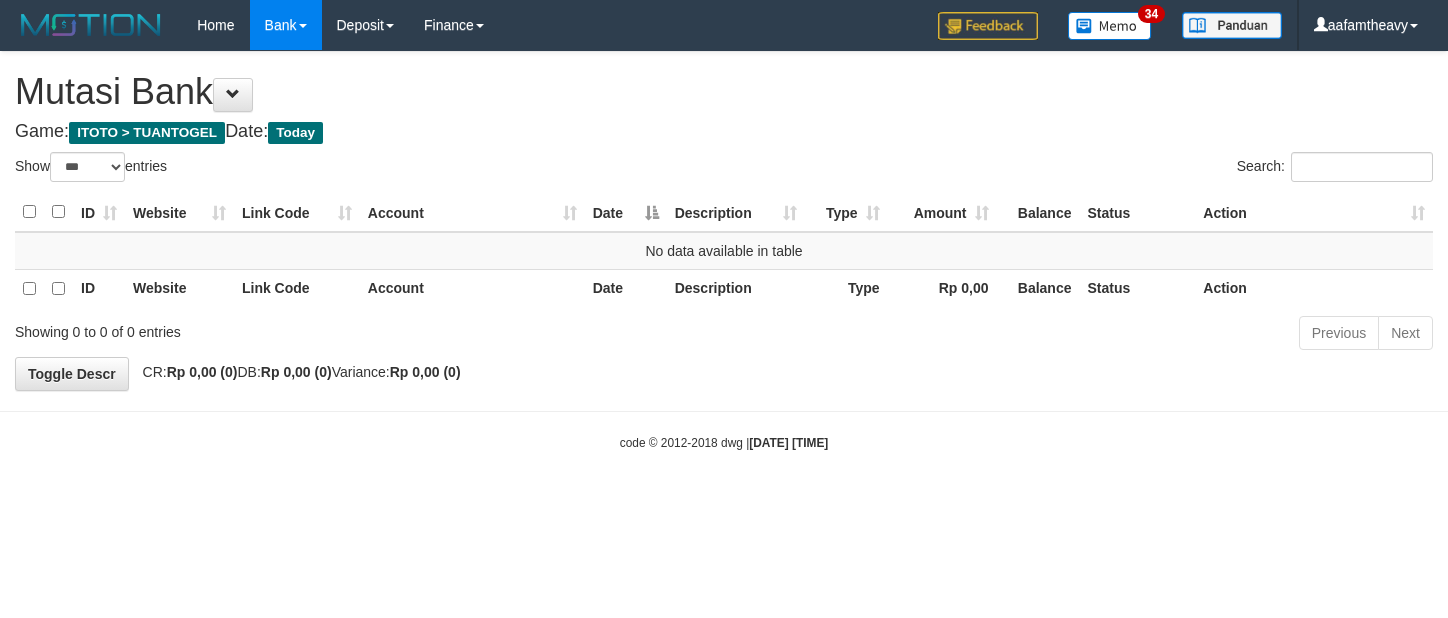 select on "***" 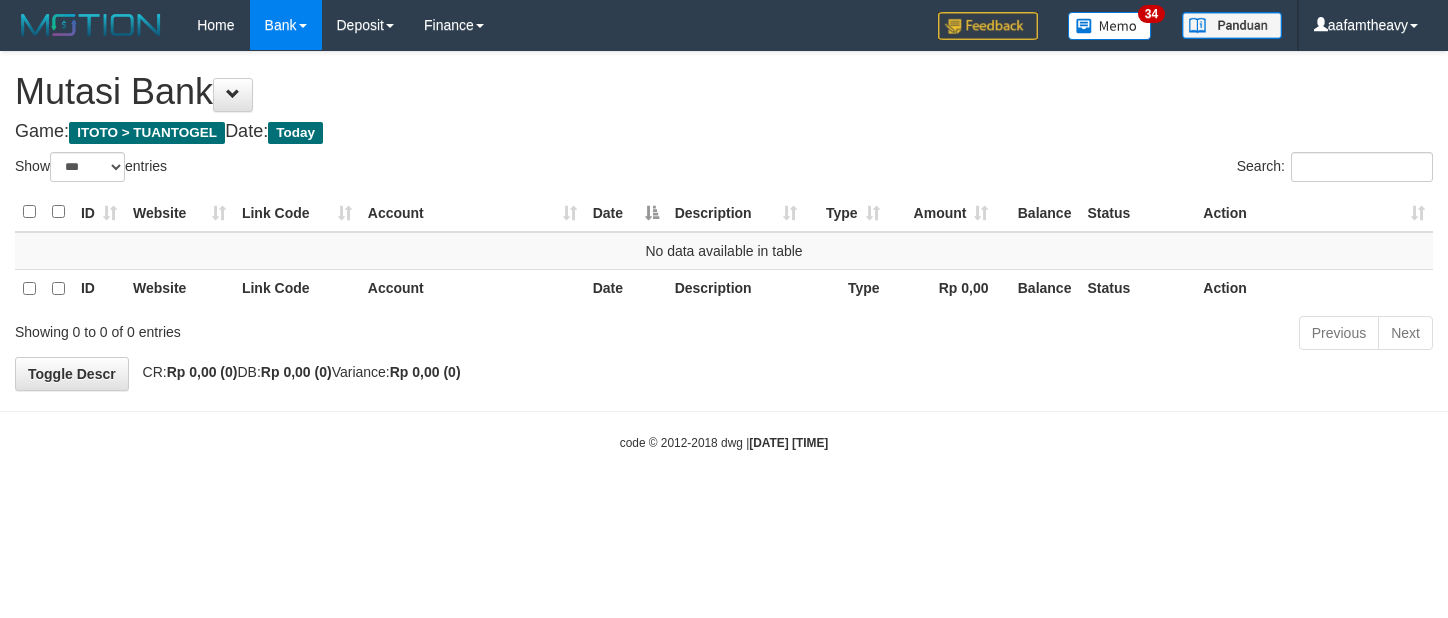 scroll, scrollTop: 0, scrollLeft: 0, axis: both 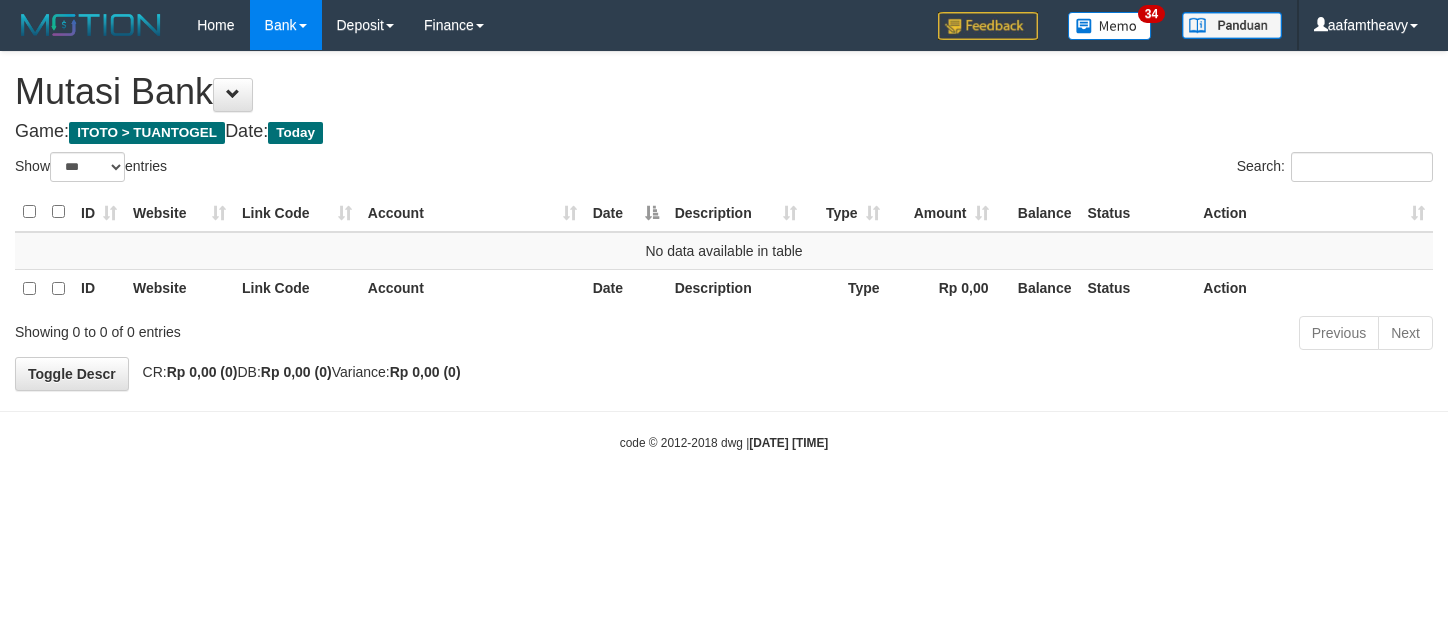 select on "***" 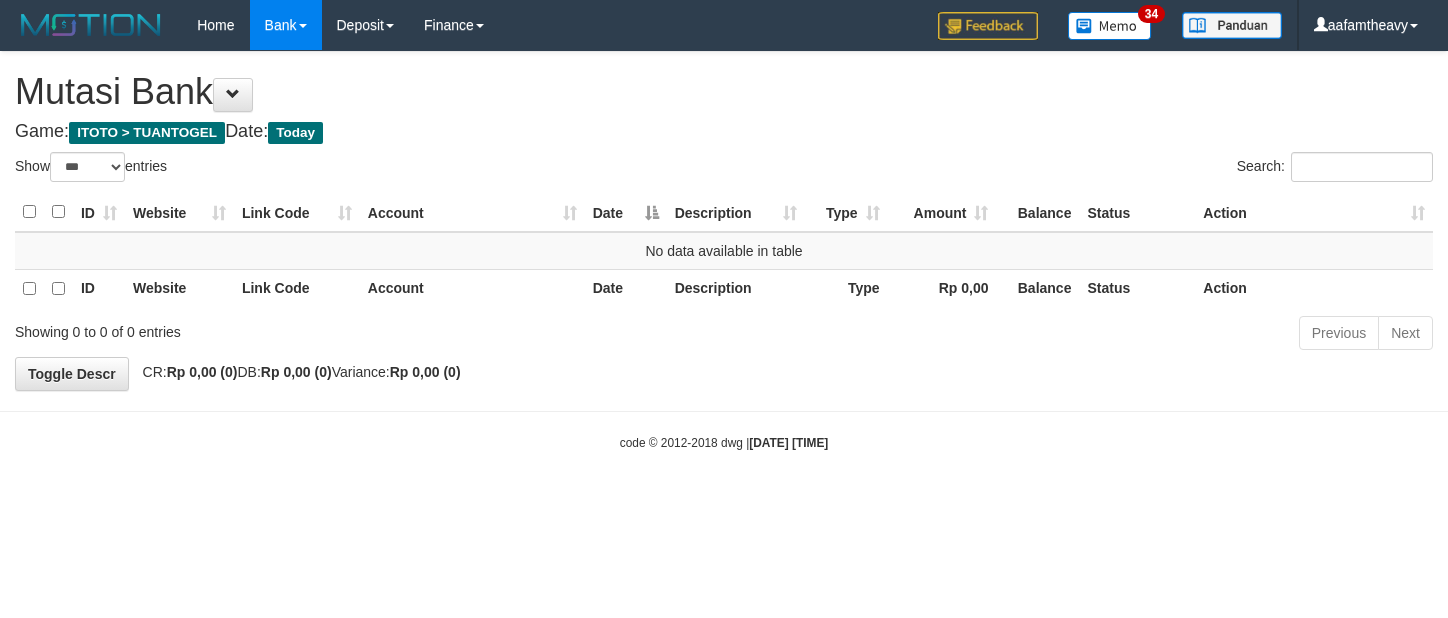 scroll, scrollTop: 0, scrollLeft: 0, axis: both 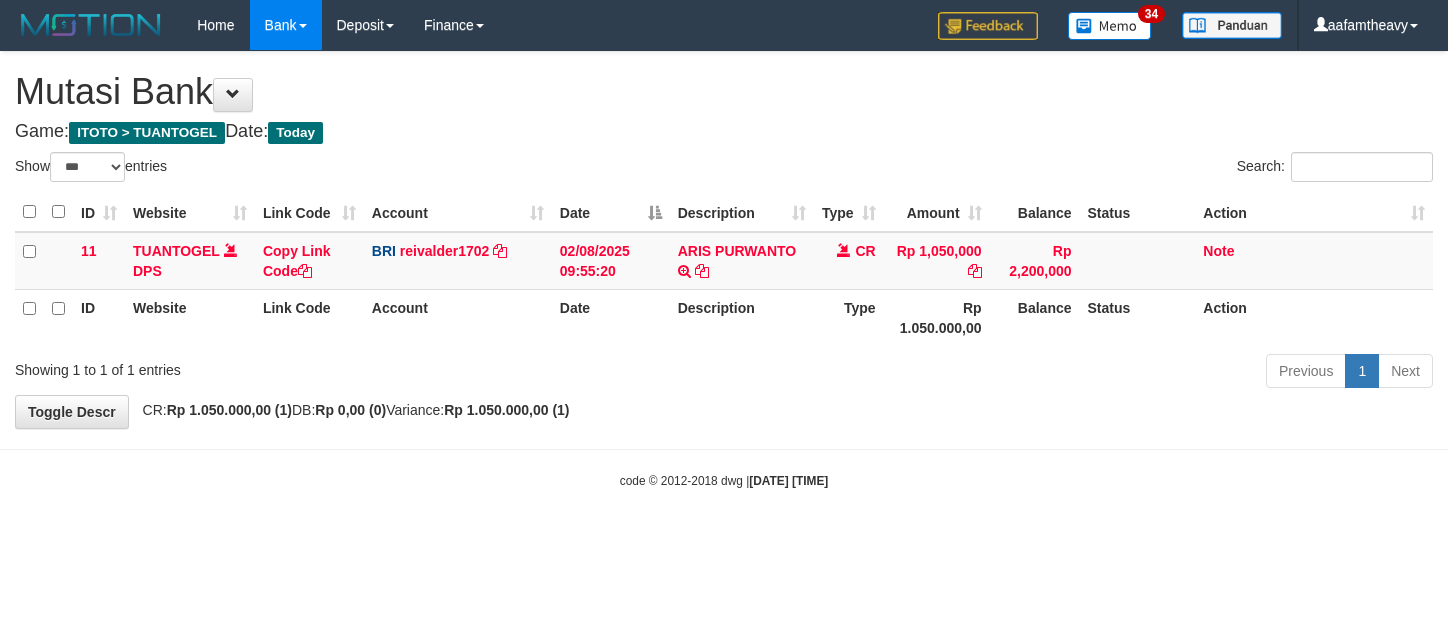 select on "***" 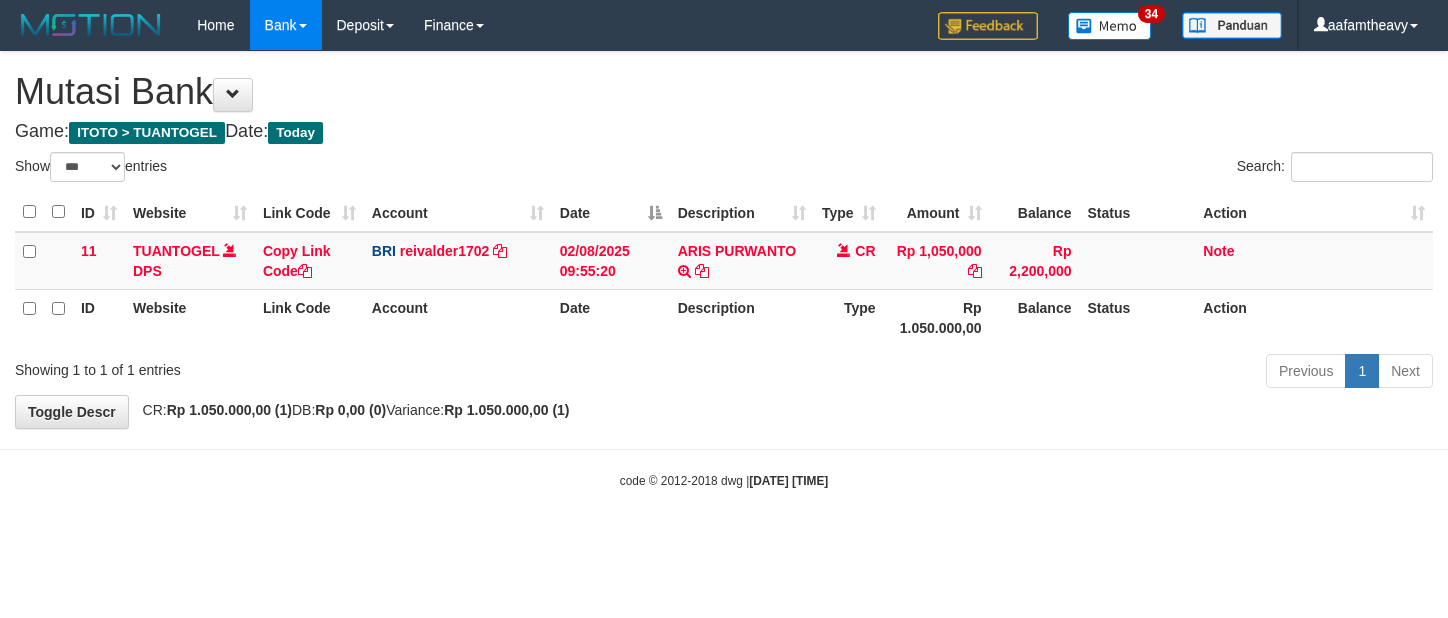 scroll, scrollTop: 0, scrollLeft: 0, axis: both 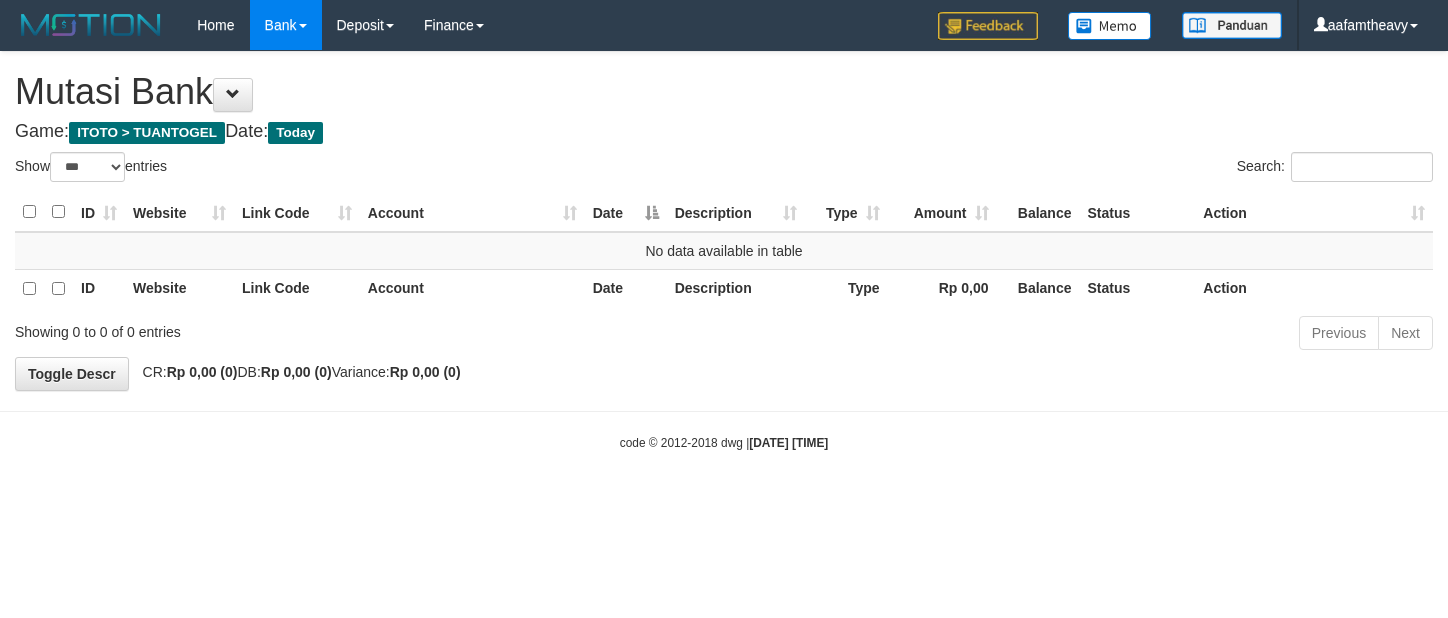 select on "***" 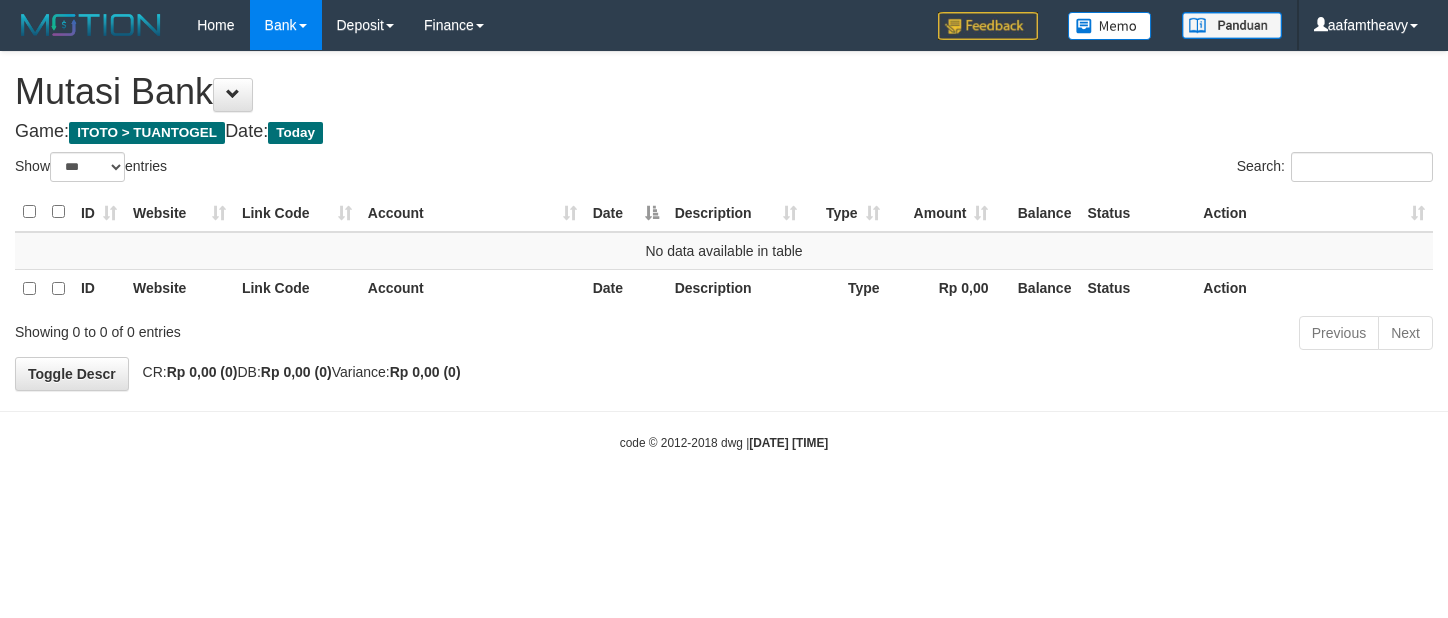 scroll, scrollTop: 0, scrollLeft: 0, axis: both 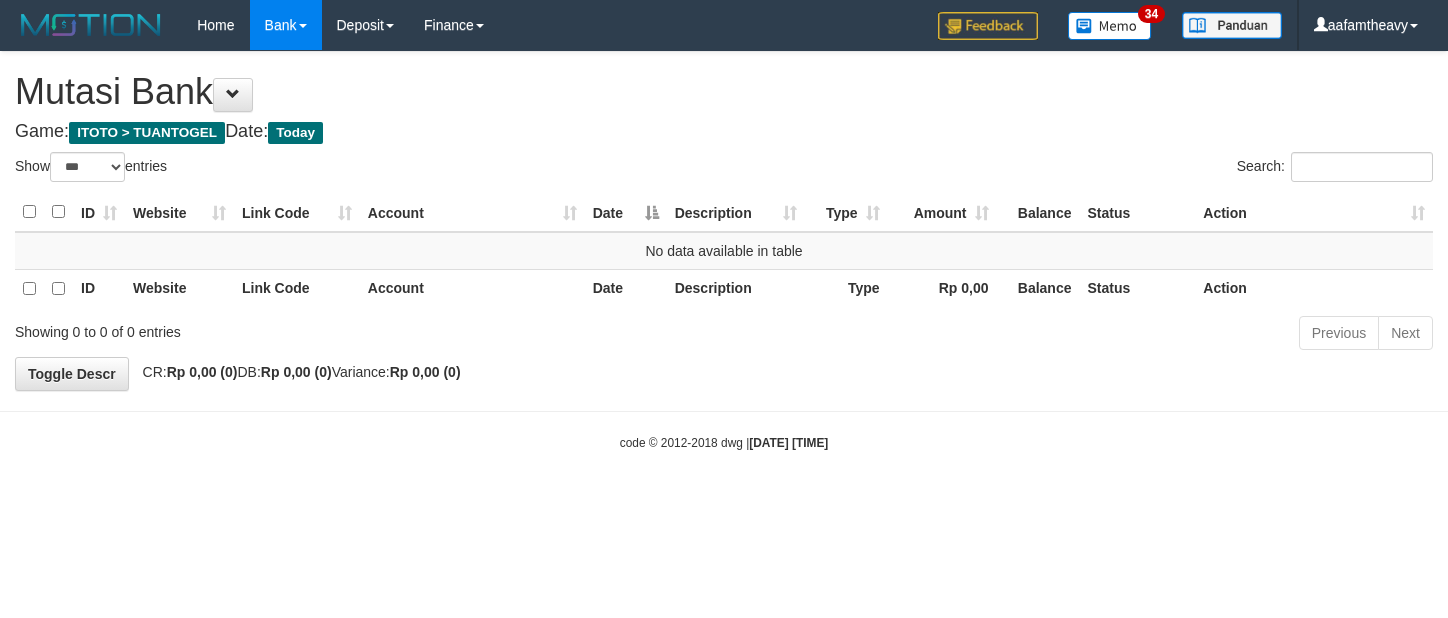 select on "***" 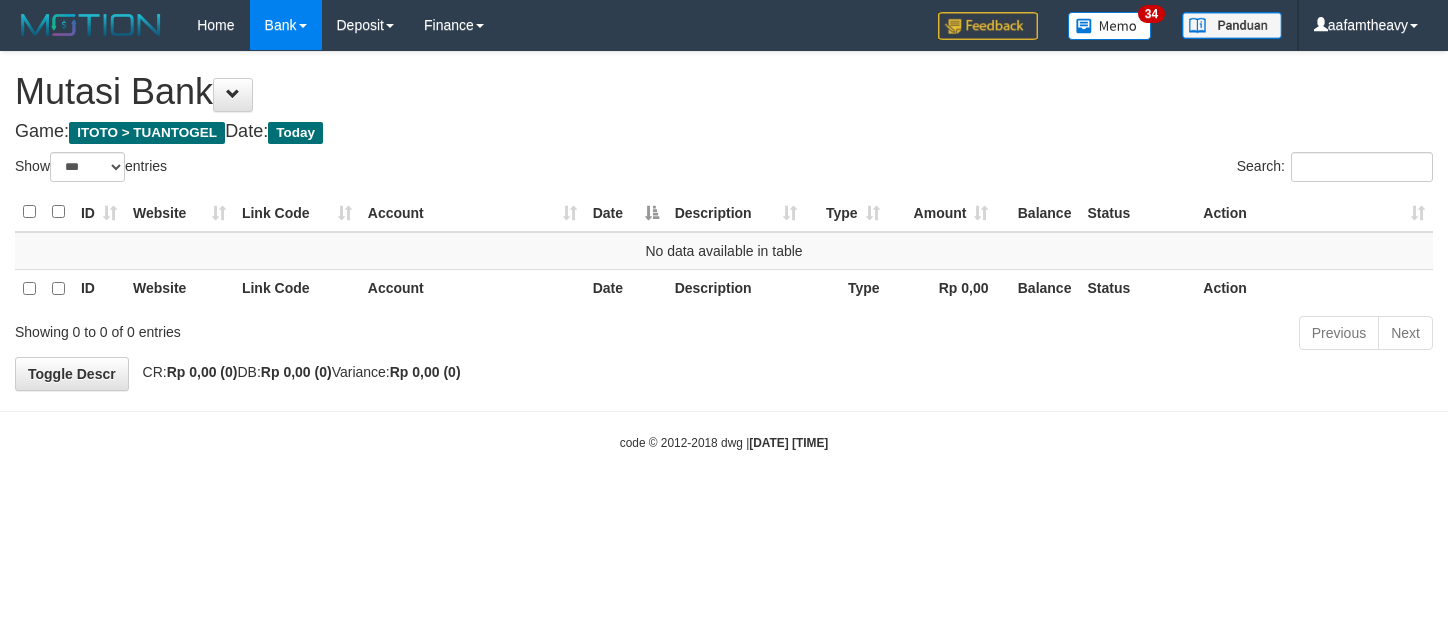 scroll, scrollTop: 0, scrollLeft: 0, axis: both 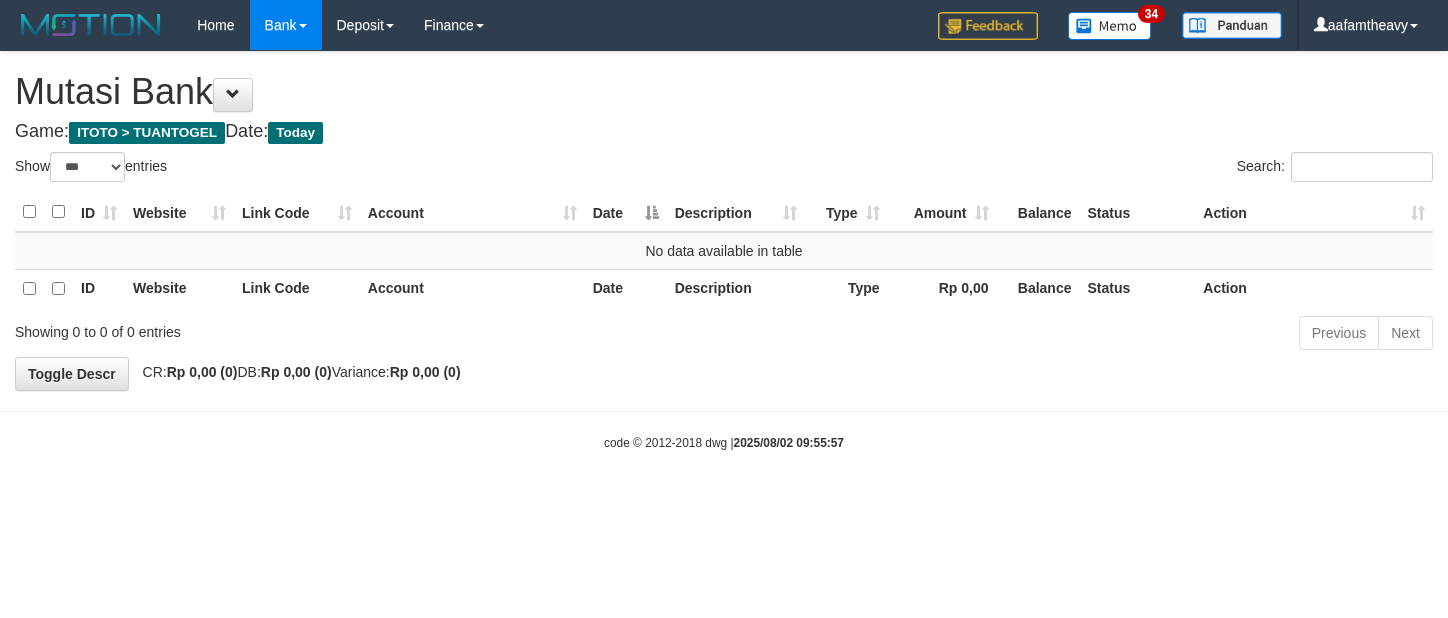 select on "***" 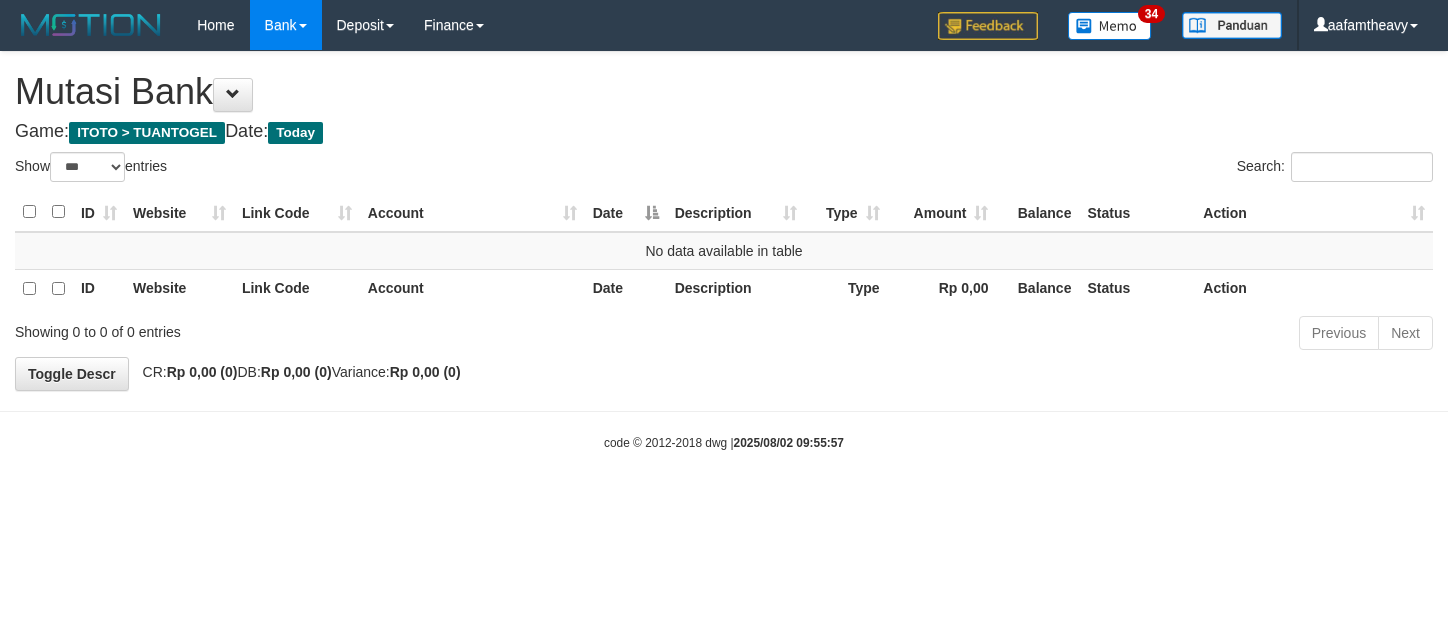 scroll, scrollTop: 0, scrollLeft: 0, axis: both 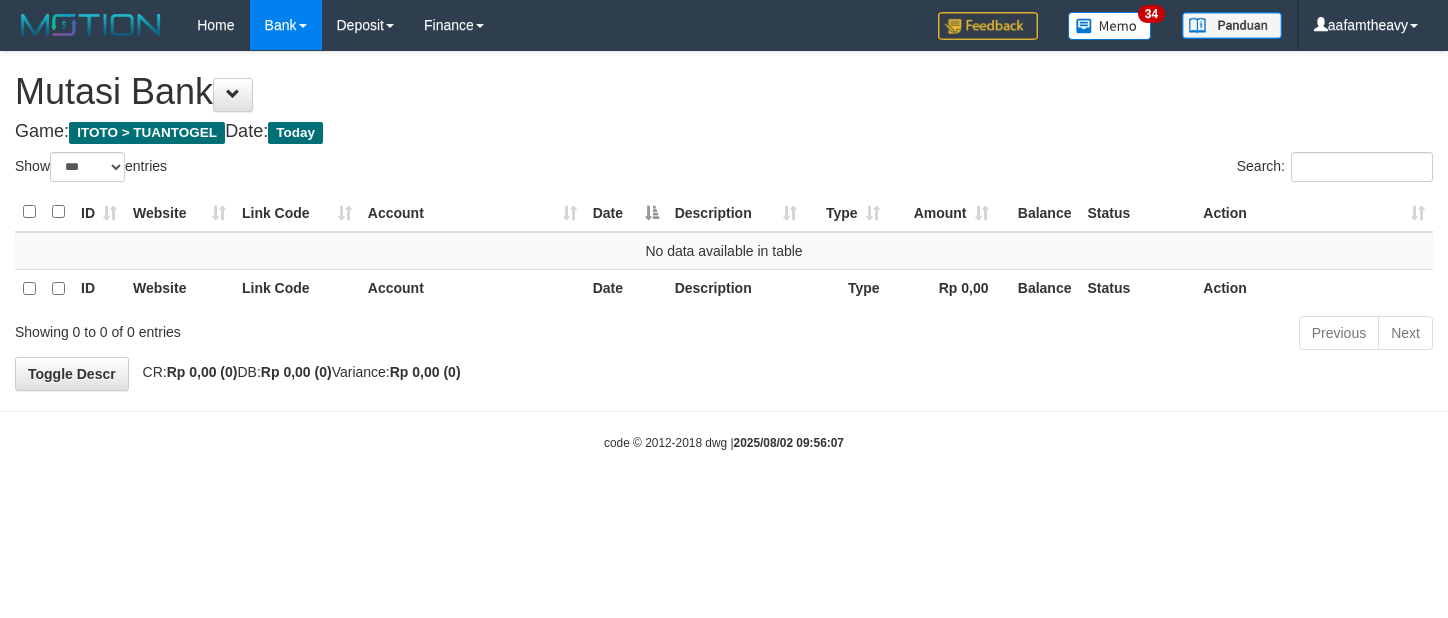 select on "***" 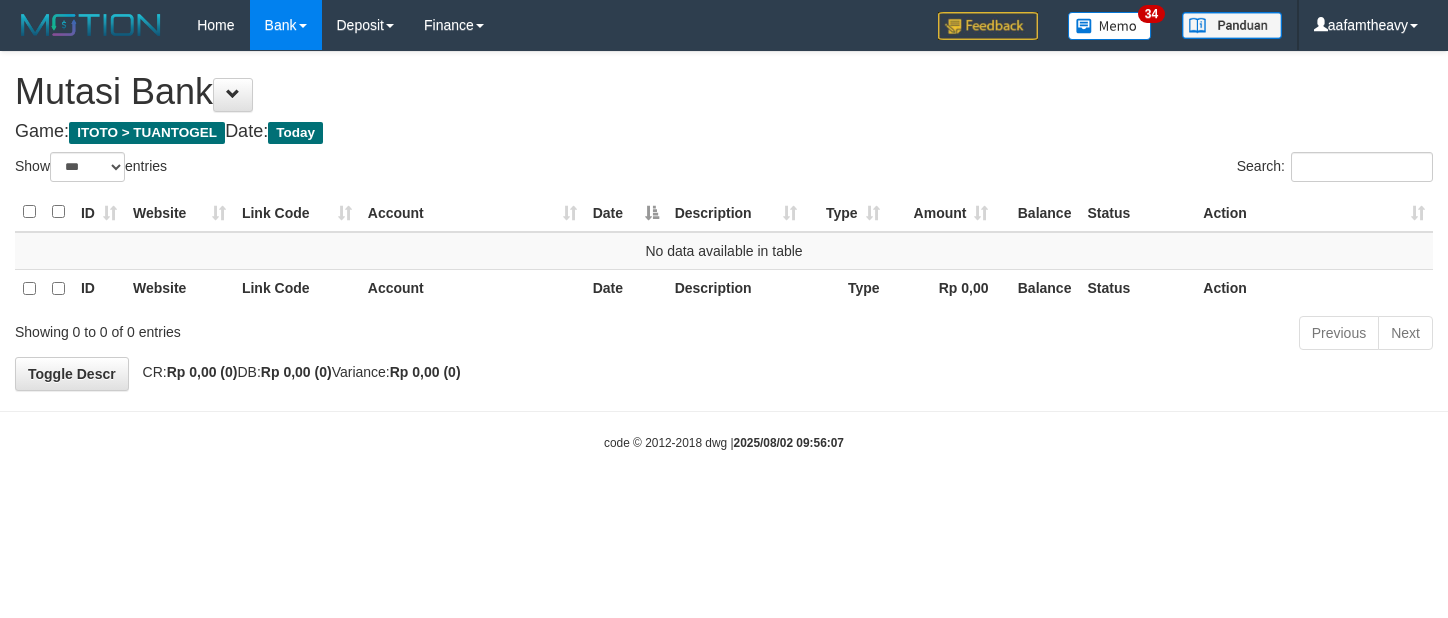 scroll, scrollTop: 0, scrollLeft: 0, axis: both 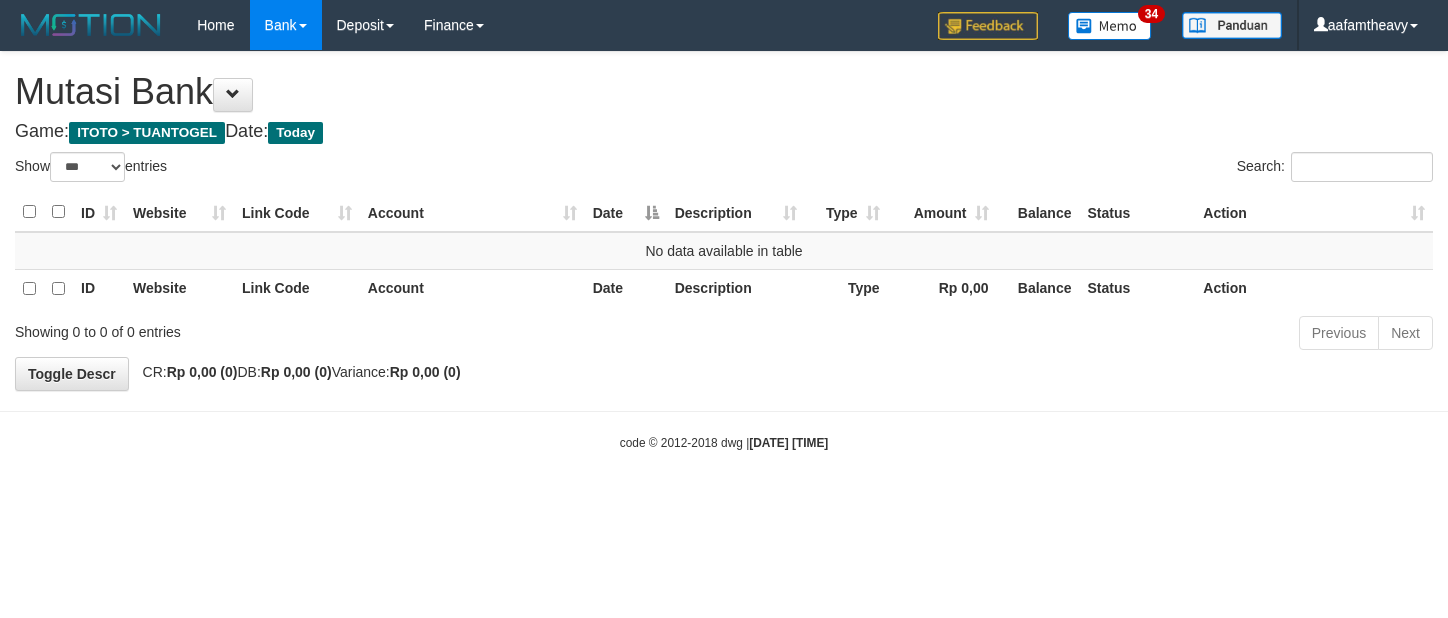 select on "***" 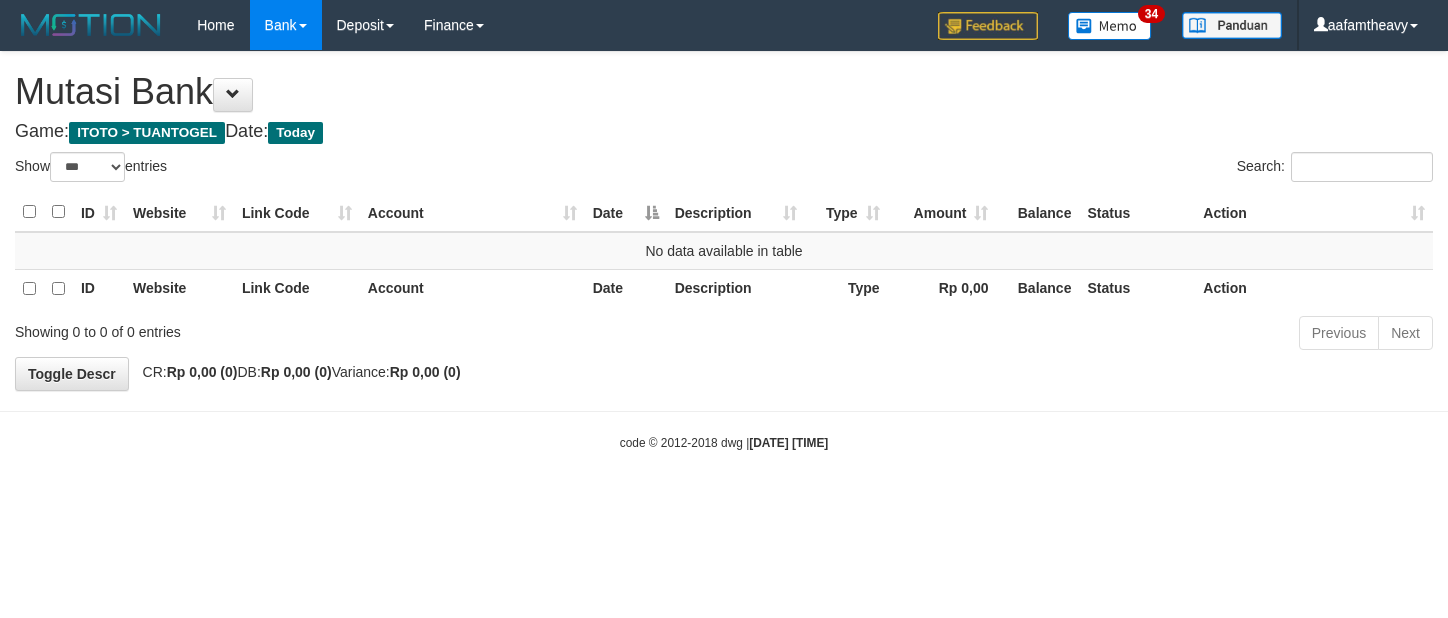 scroll, scrollTop: 0, scrollLeft: 0, axis: both 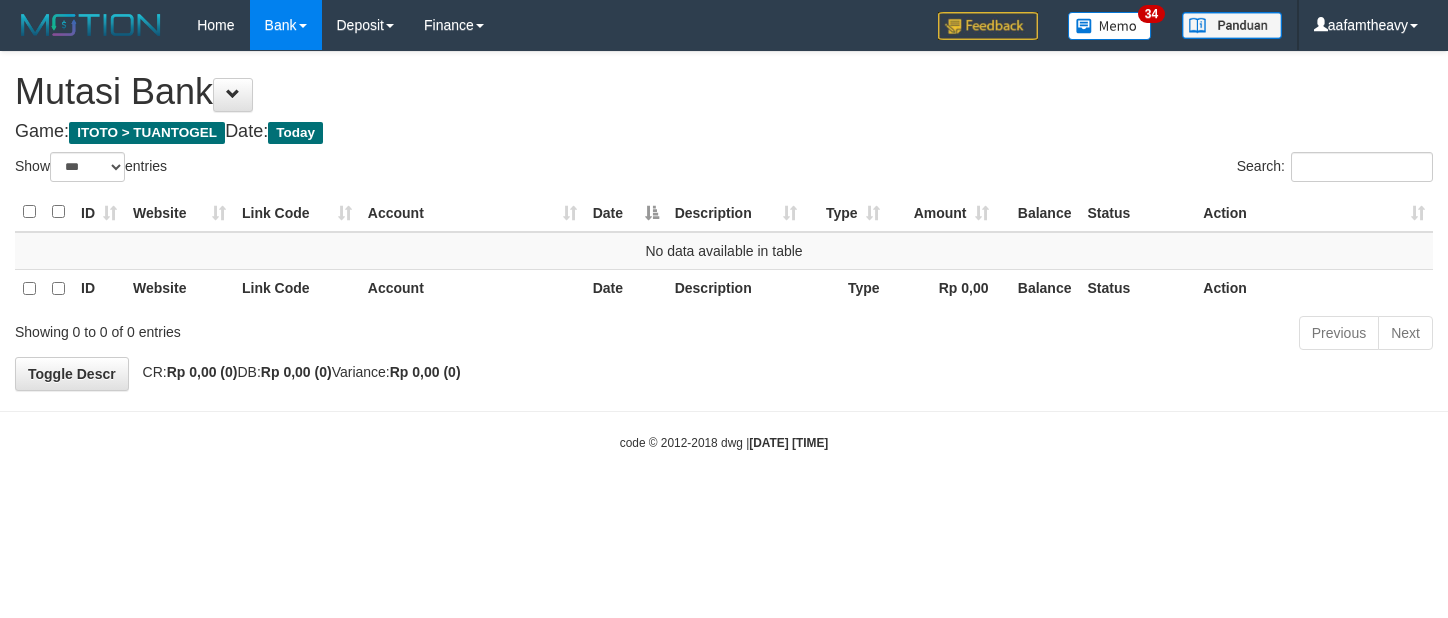 select on "***" 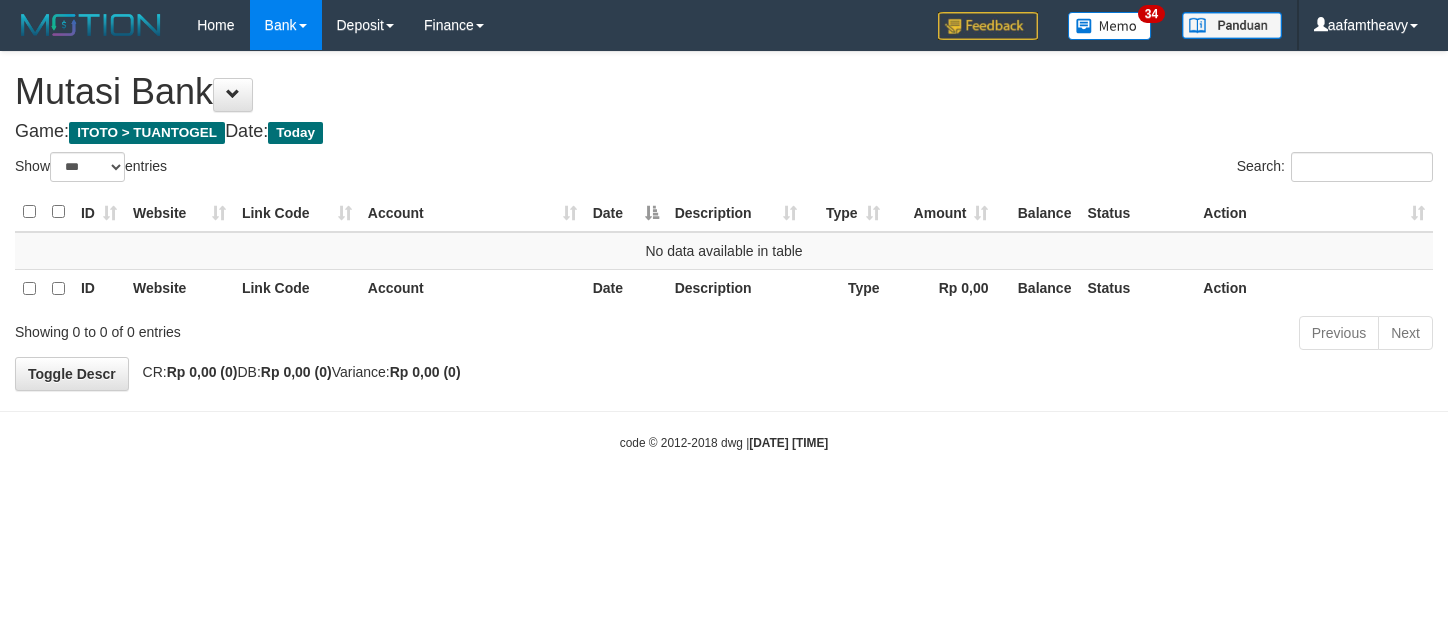 scroll, scrollTop: 0, scrollLeft: 0, axis: both 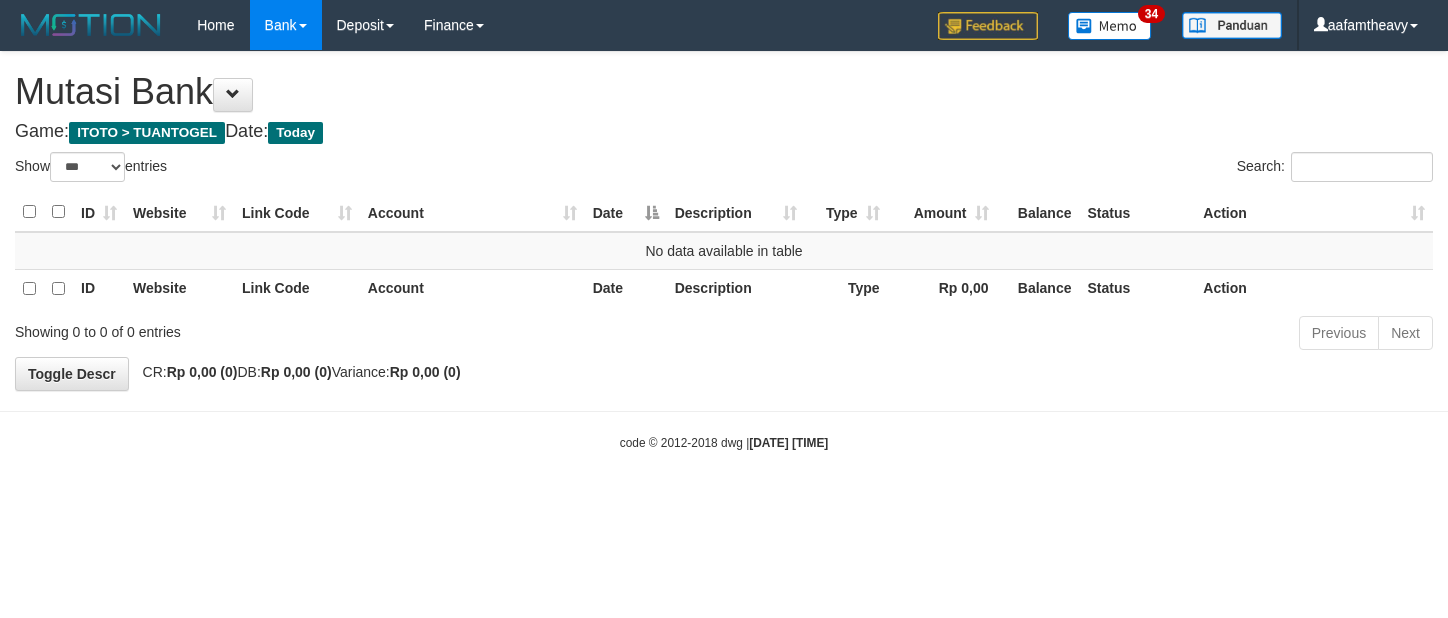 select on "***" 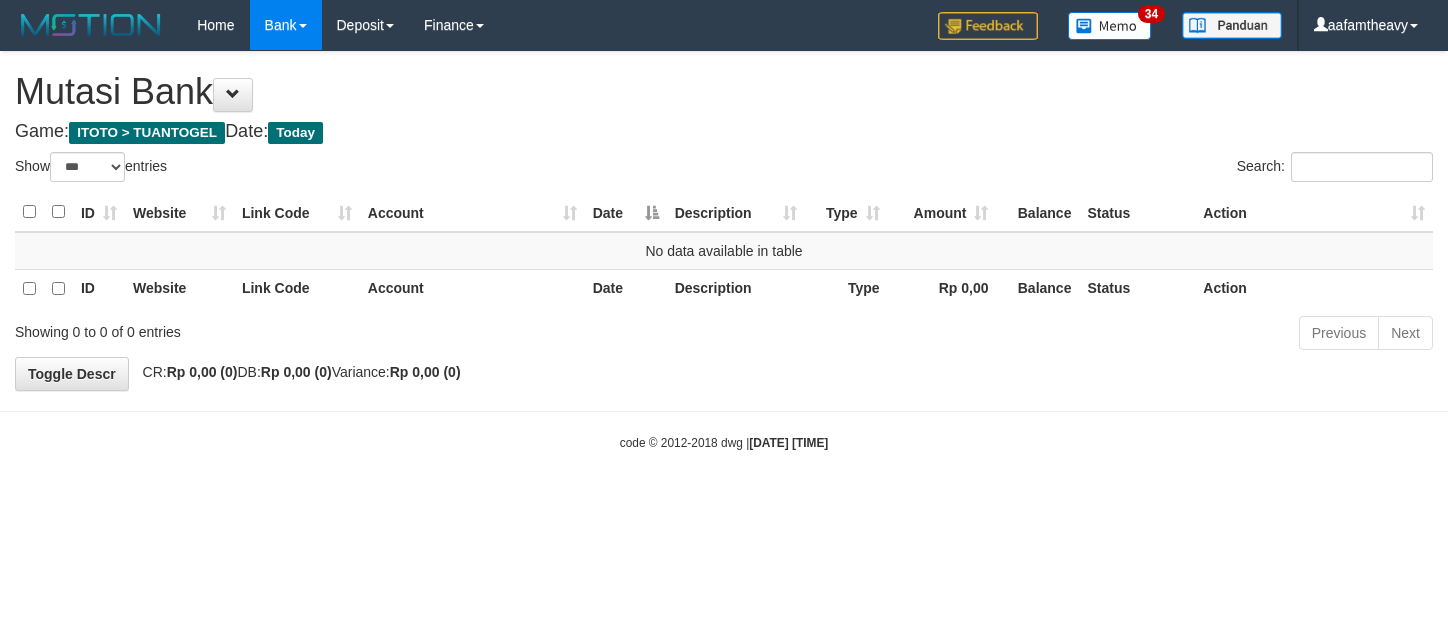 scroll, scrollTop: 0, scrollLeft: 0, axis: both 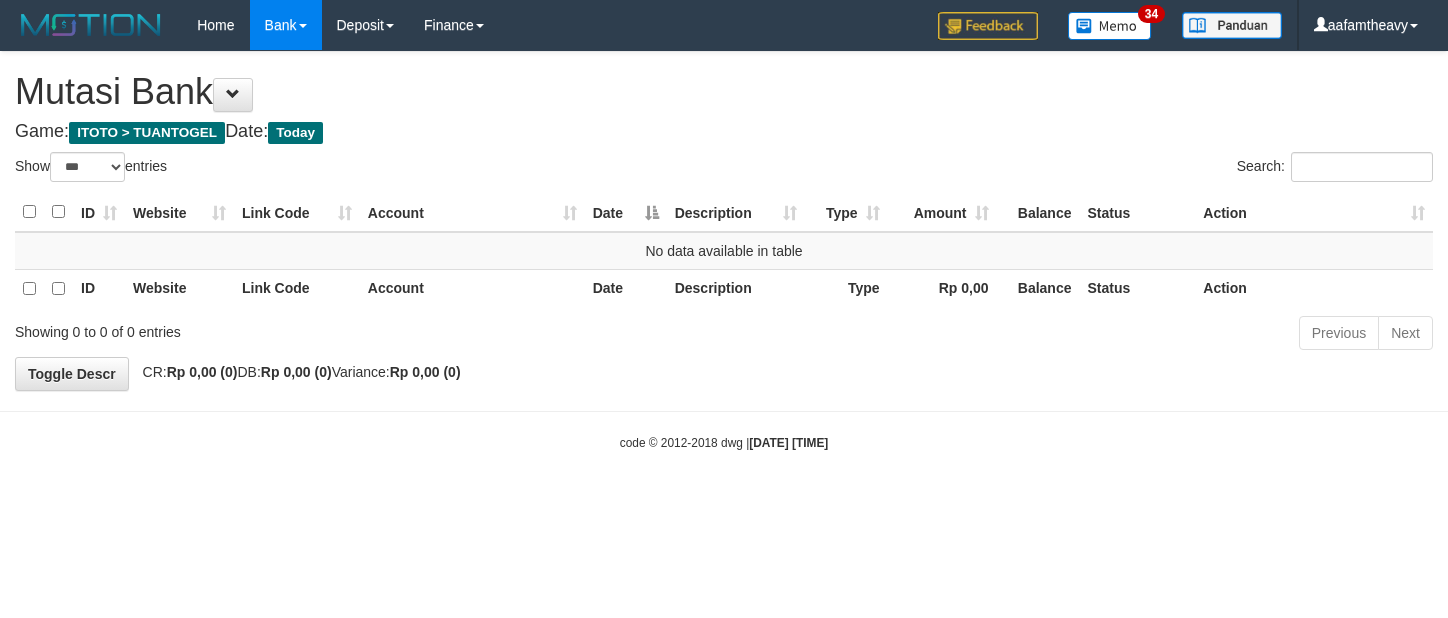 select on "***" 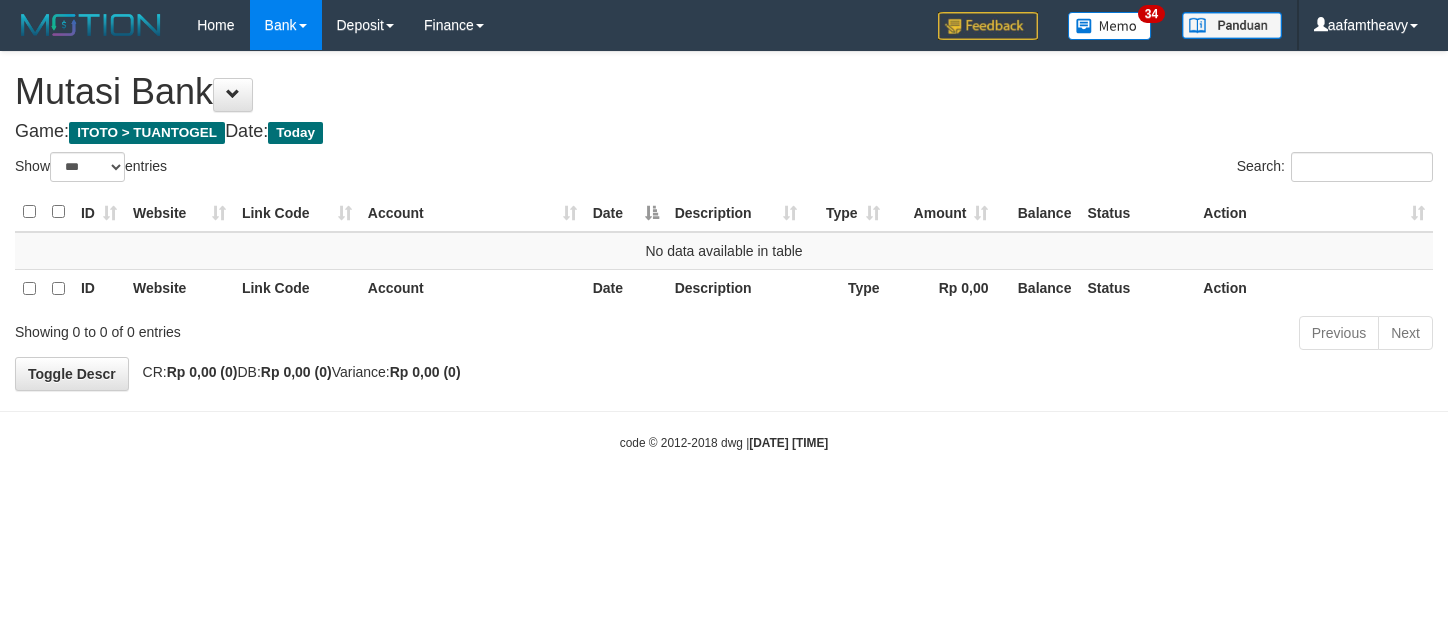 scroll, scrollTop: 0, scrollLeft: 0, axis: both 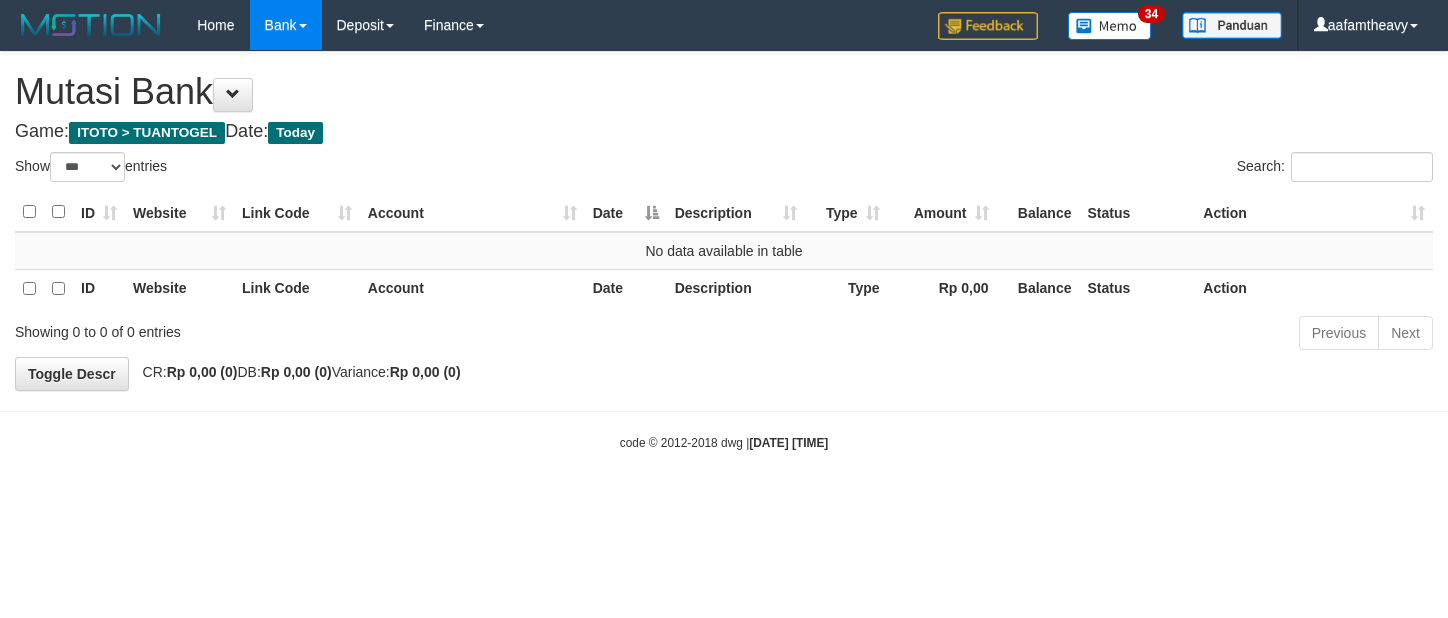 select on "***" 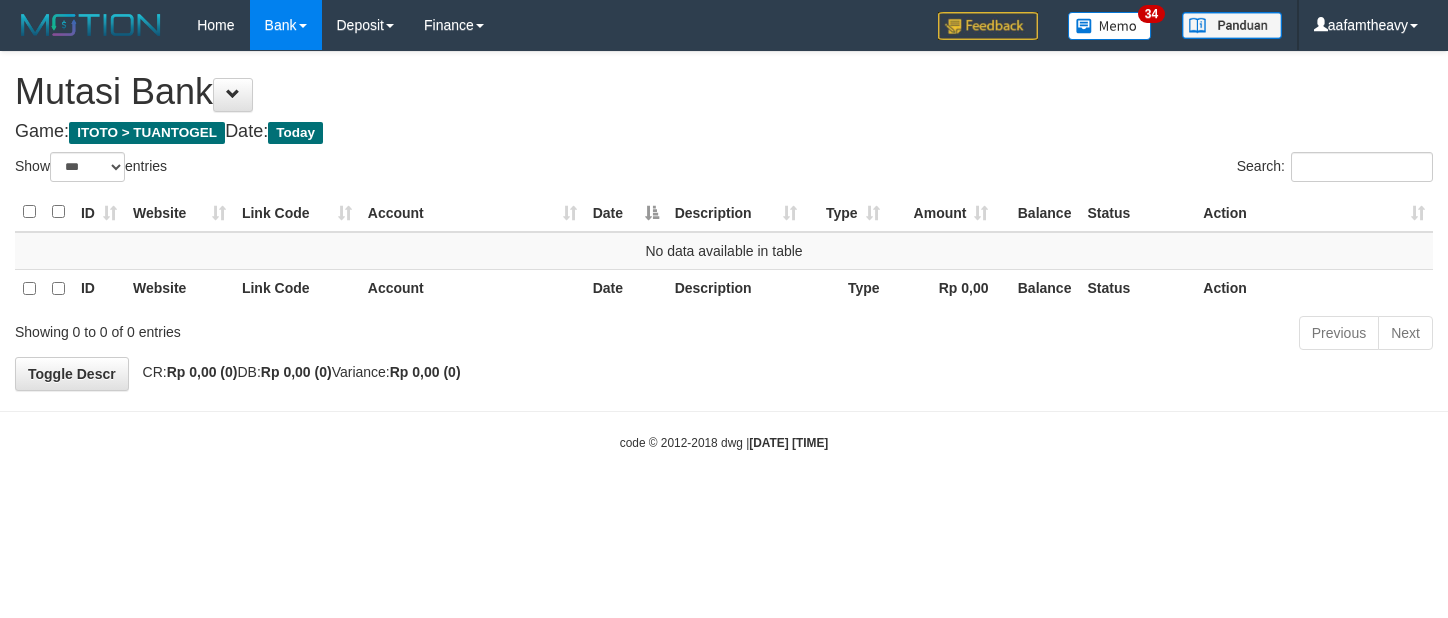 scroll, scrollTop: 0, scrollLeft: 0, axis: both 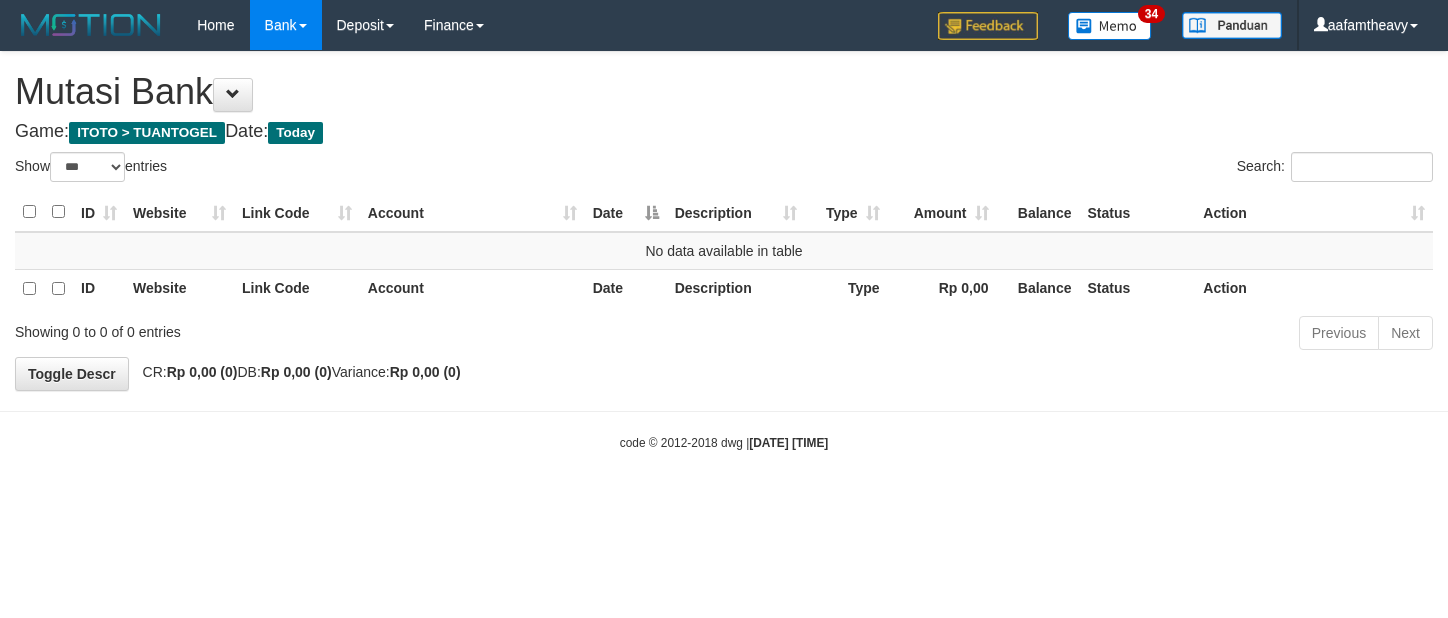 select on "***" 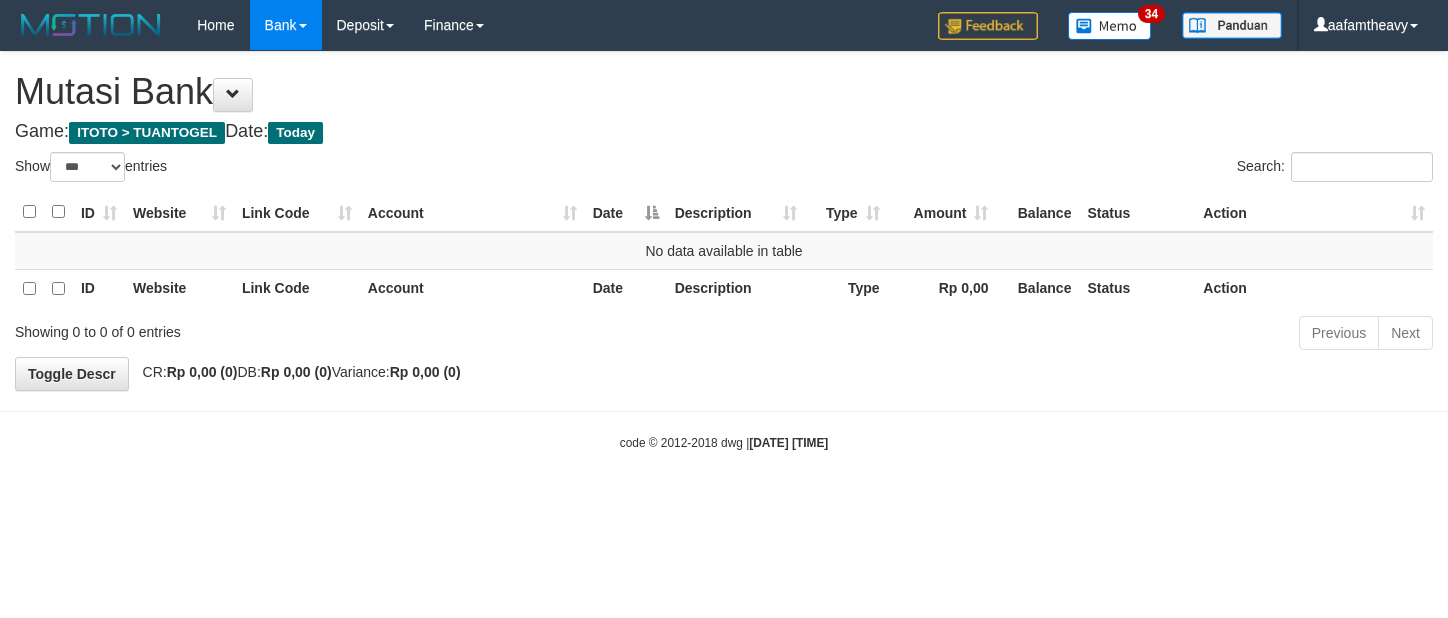 scroll, scrollTop: 0, scrollLeft: 0, axis: both 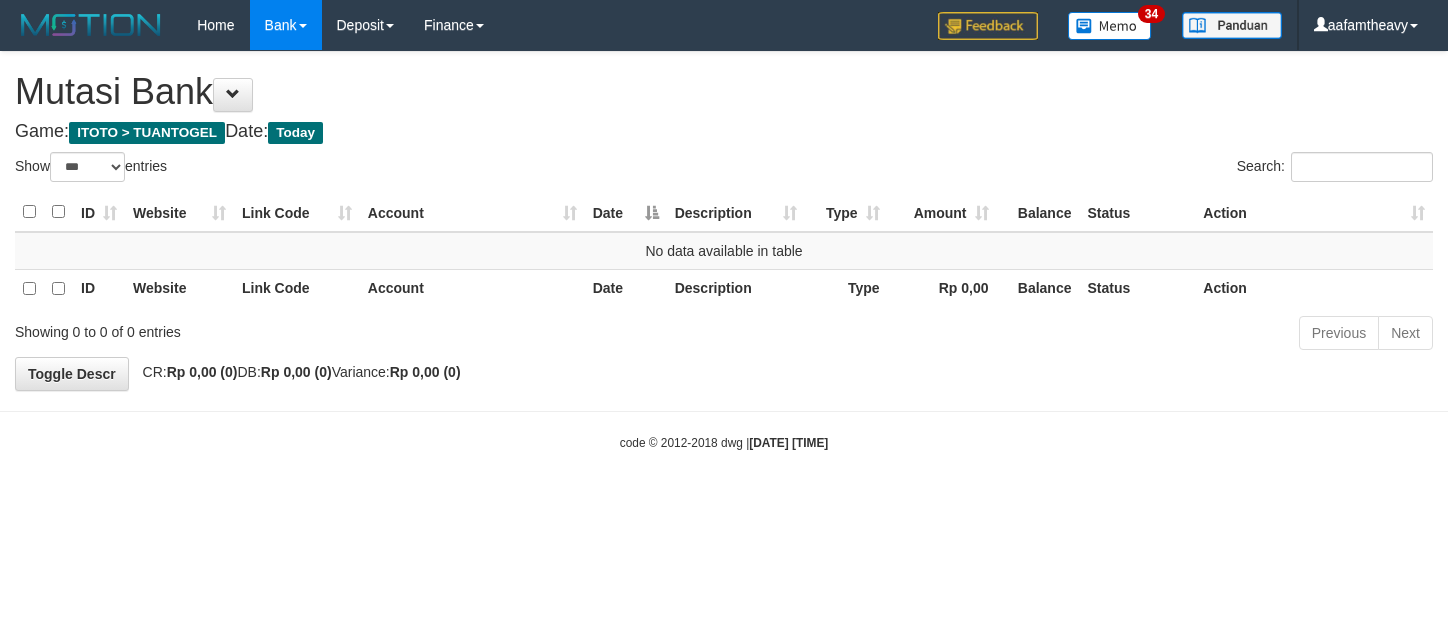 select on "***" 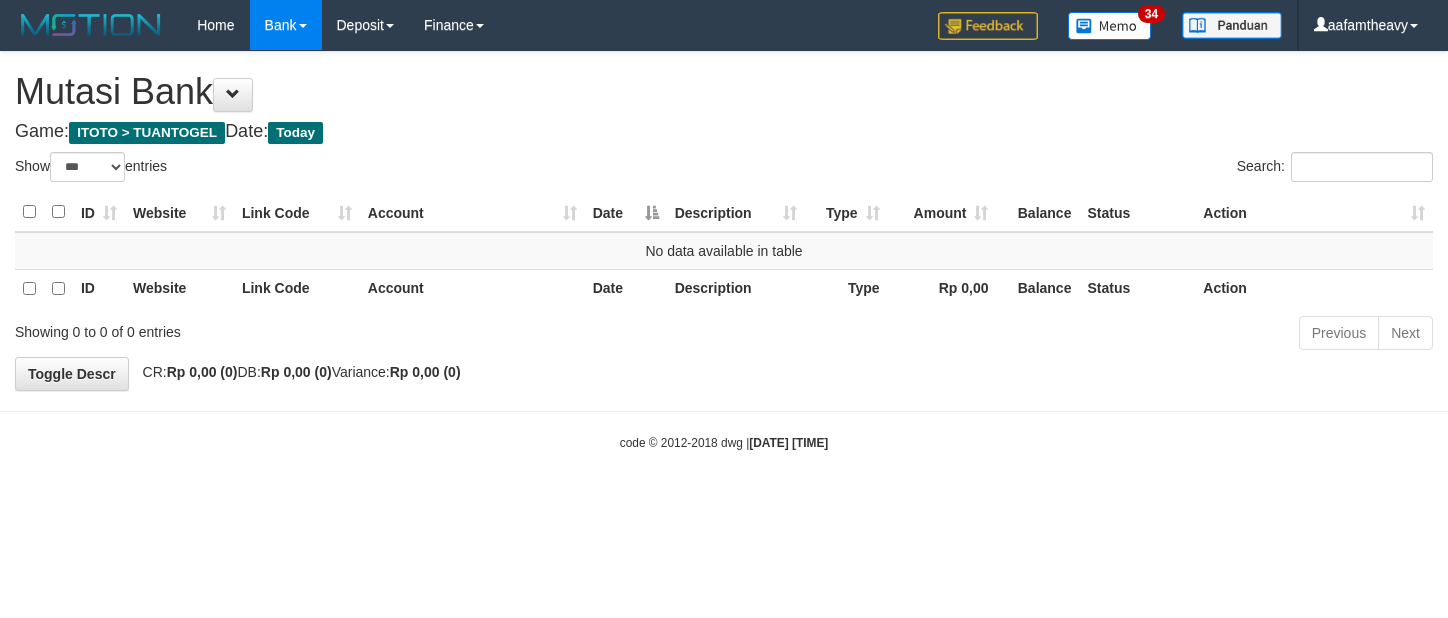 scroll, scrollTop: 0, scrollLeft: 0, axis: both 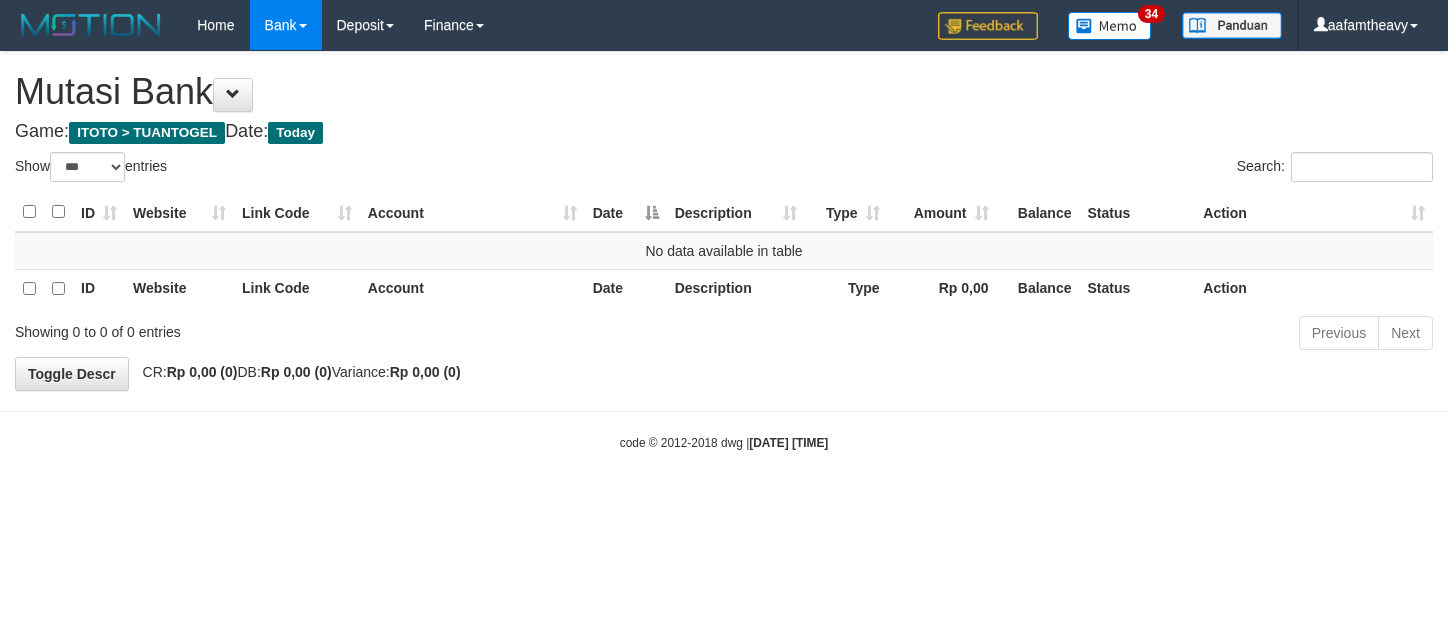 select on "***" 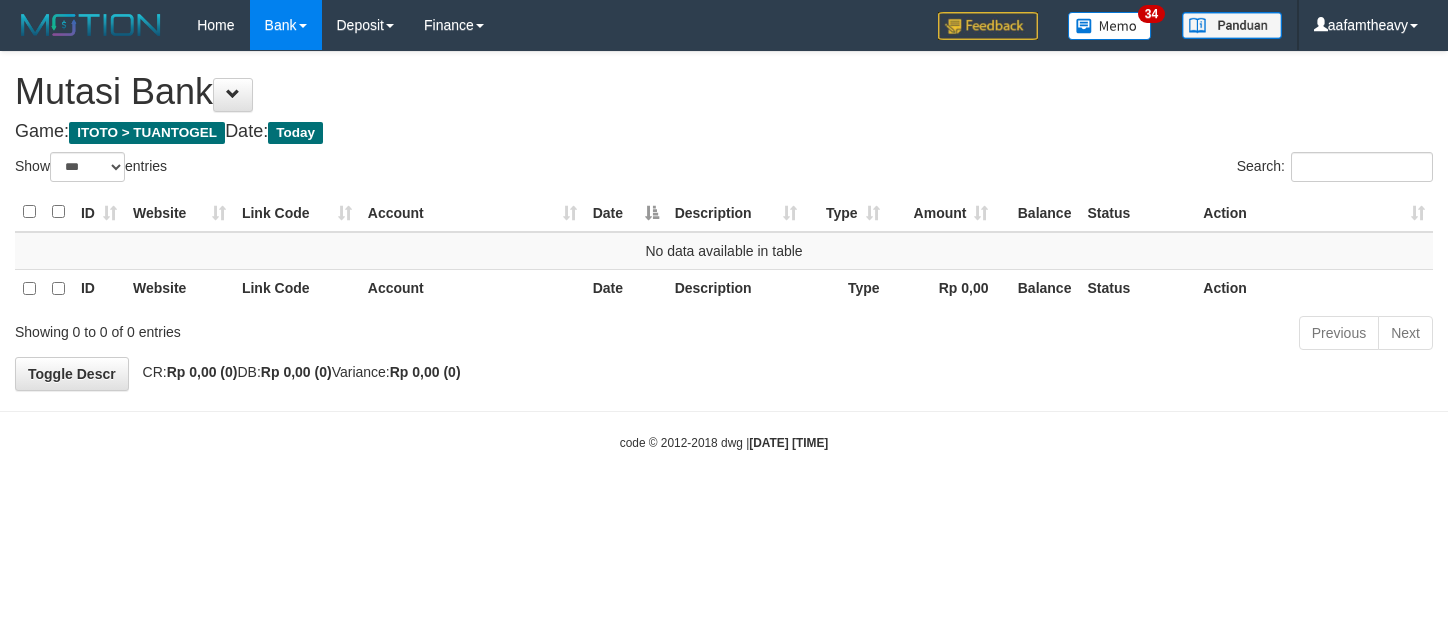 scroll, scrollTop: 0, scrollLeft: 0, axis: both 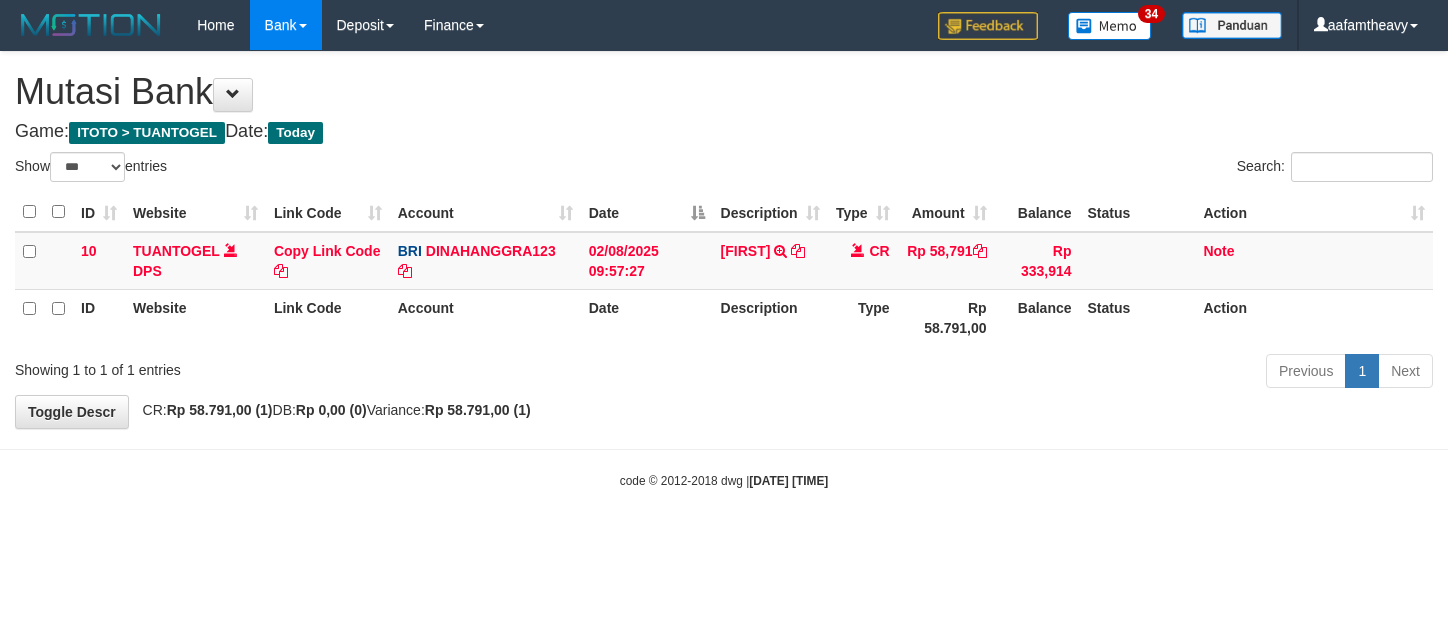 select on "***" 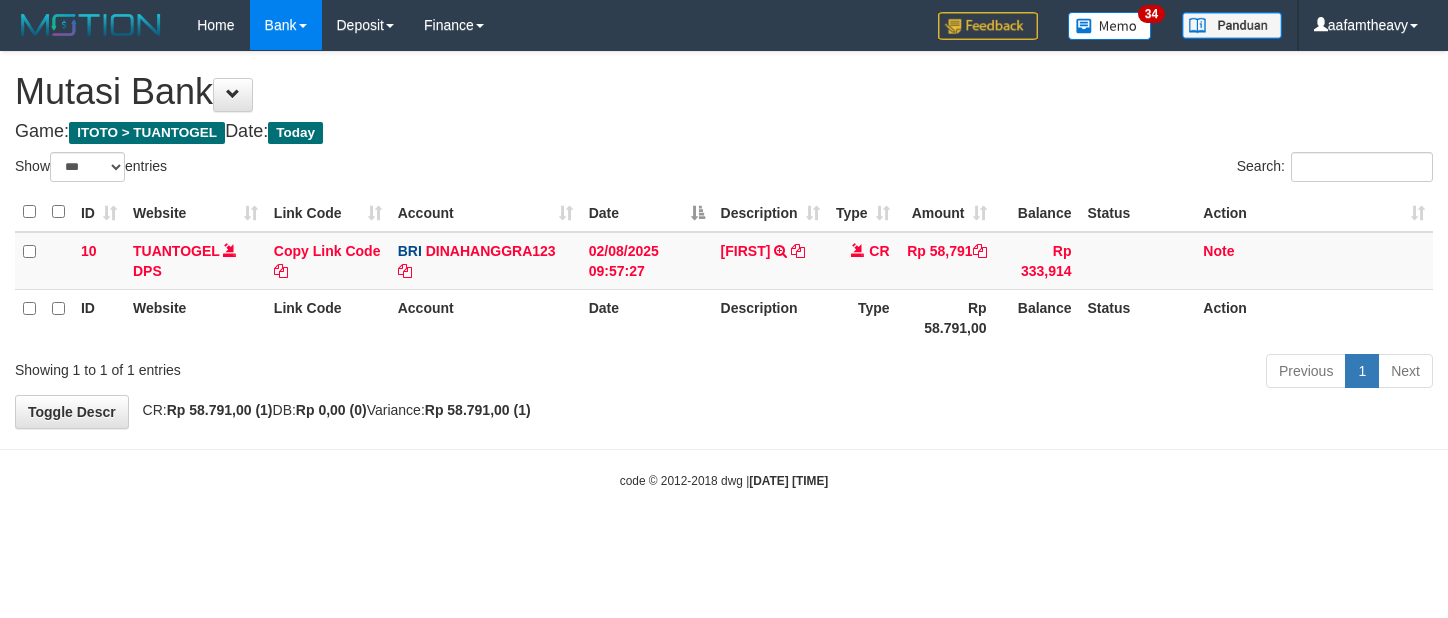 scroll, scrollTop: 0, scrollLeft: 0, axis: both 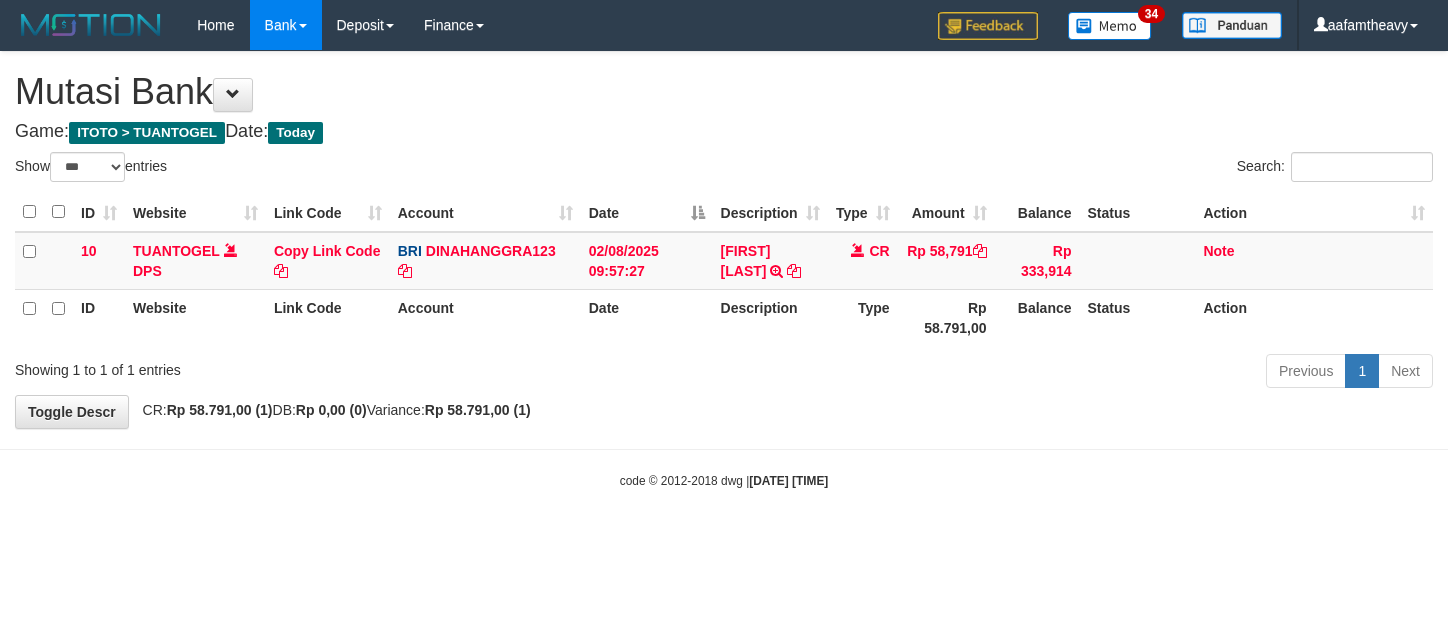 select on "***" 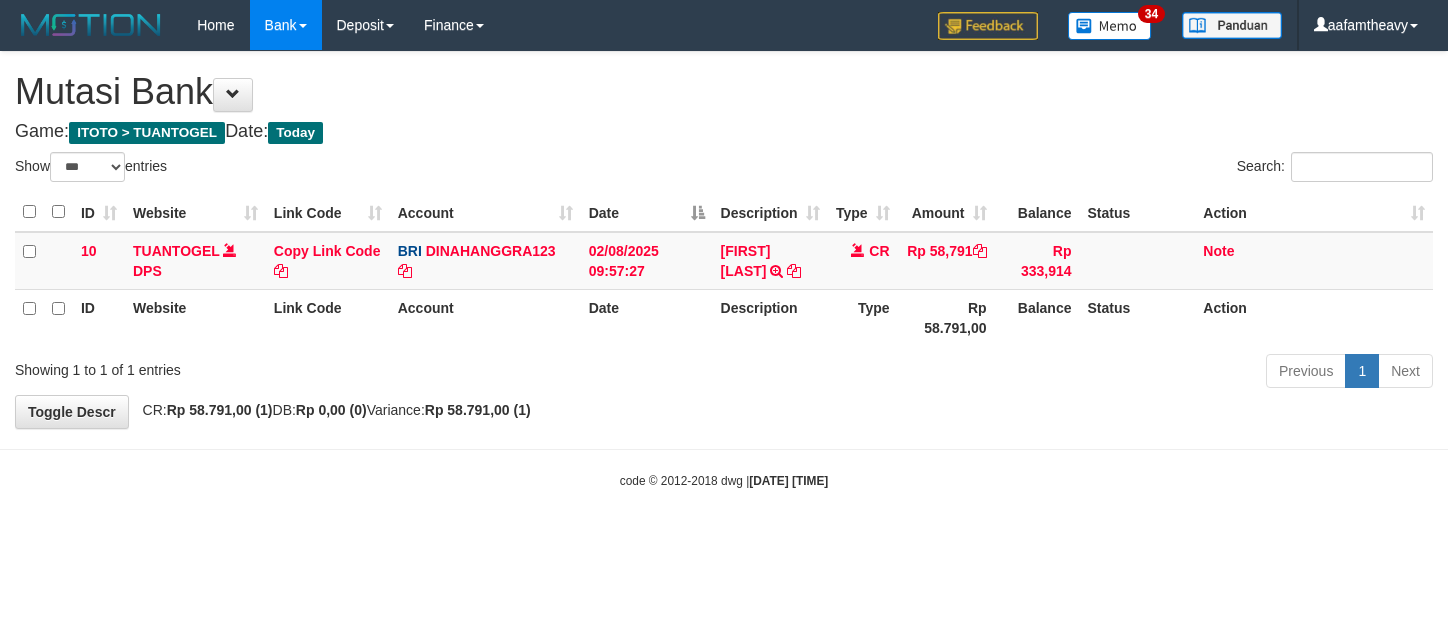 scroll, scrollTop: 0, scrollLeft: 0, axis: both 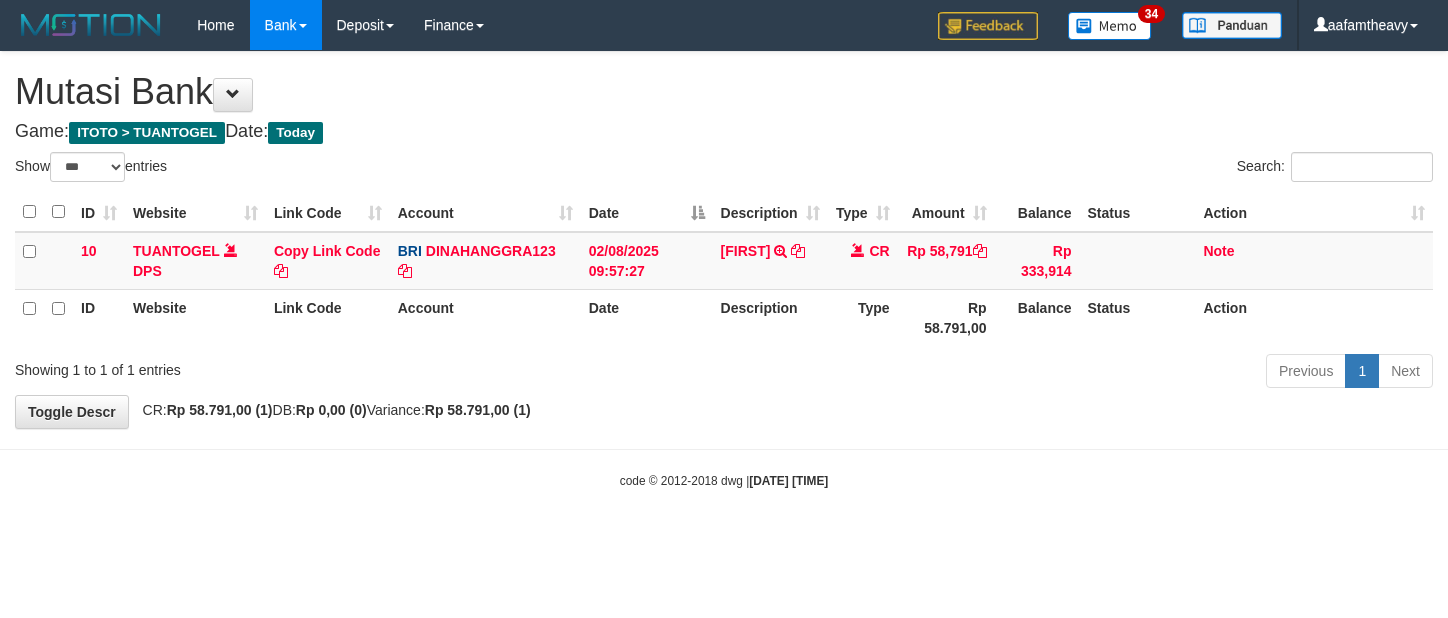 select on "***" 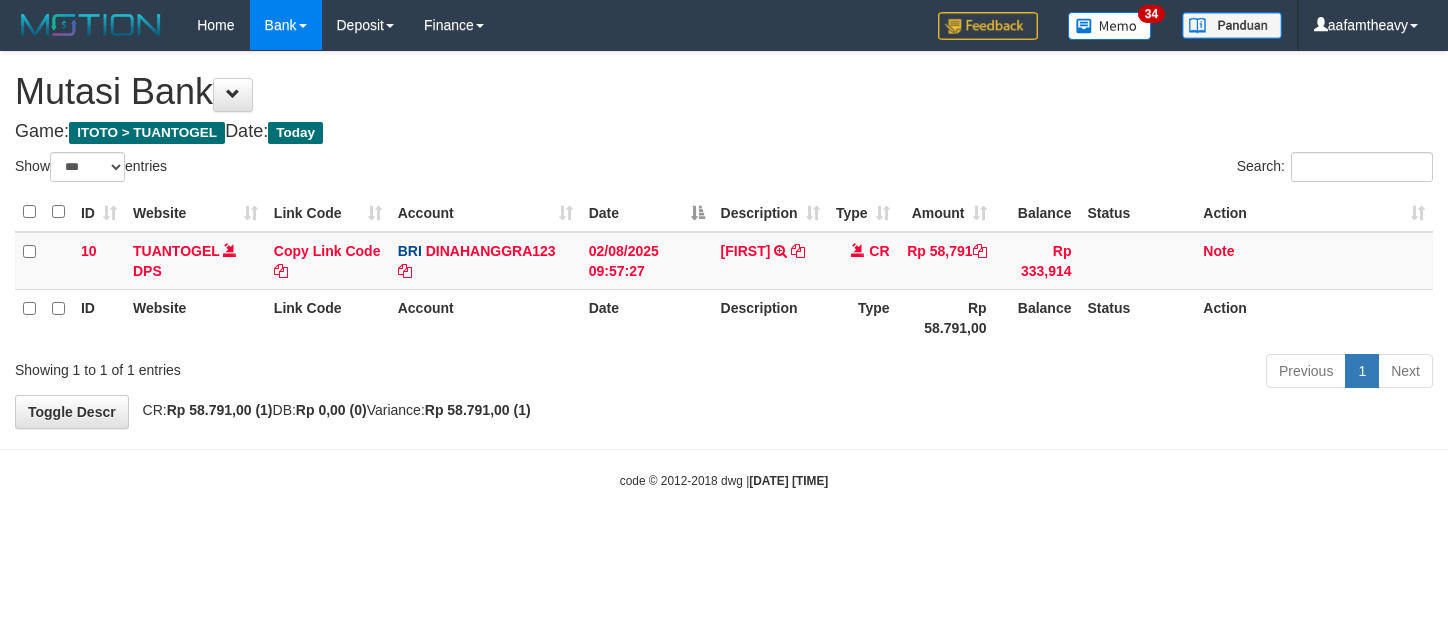 scroll, scrollTop: 0, scrollLeft: 0, axis: both 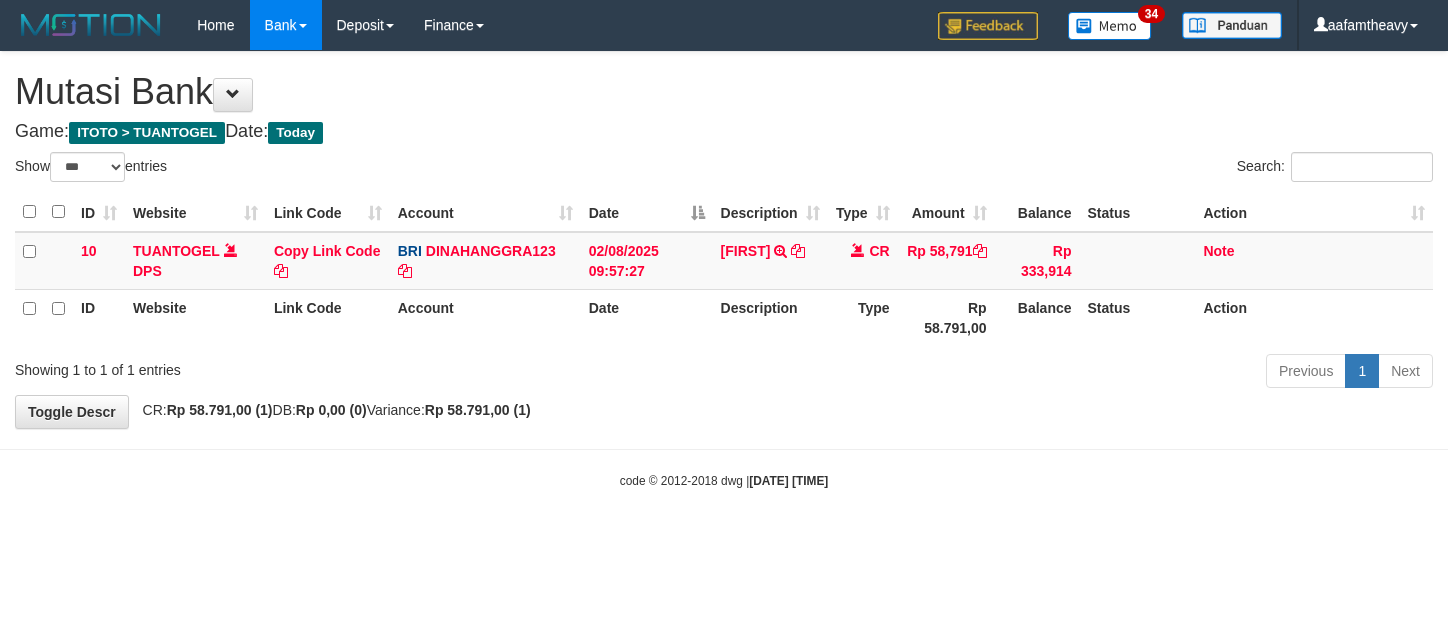 select on "***" 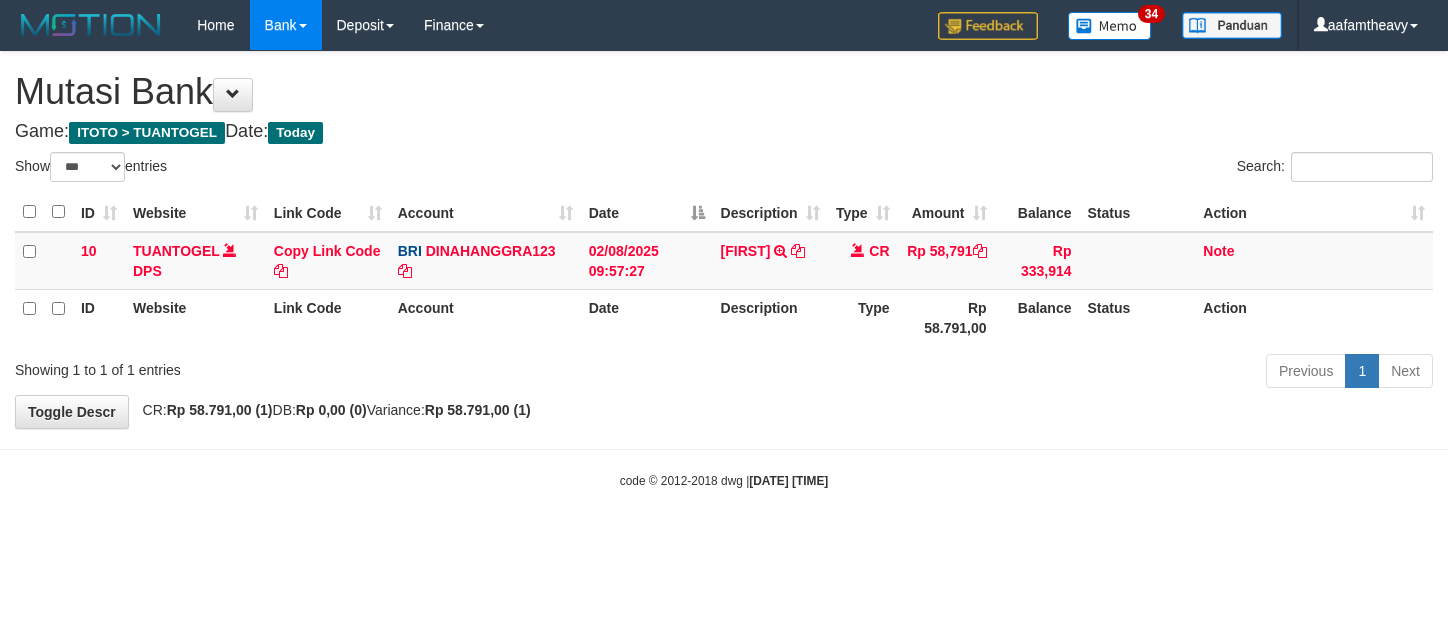 scroll, scrollTop: 0, scrollLeft: 0, axis: both 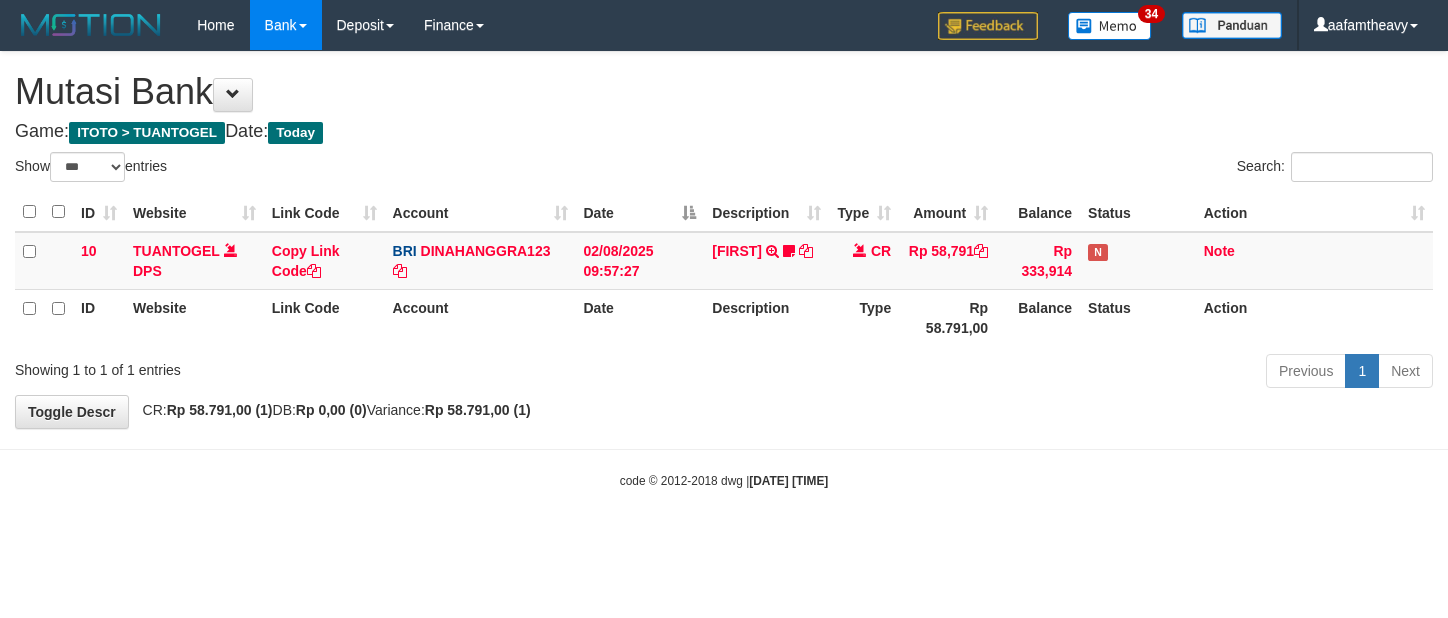 select on "***" 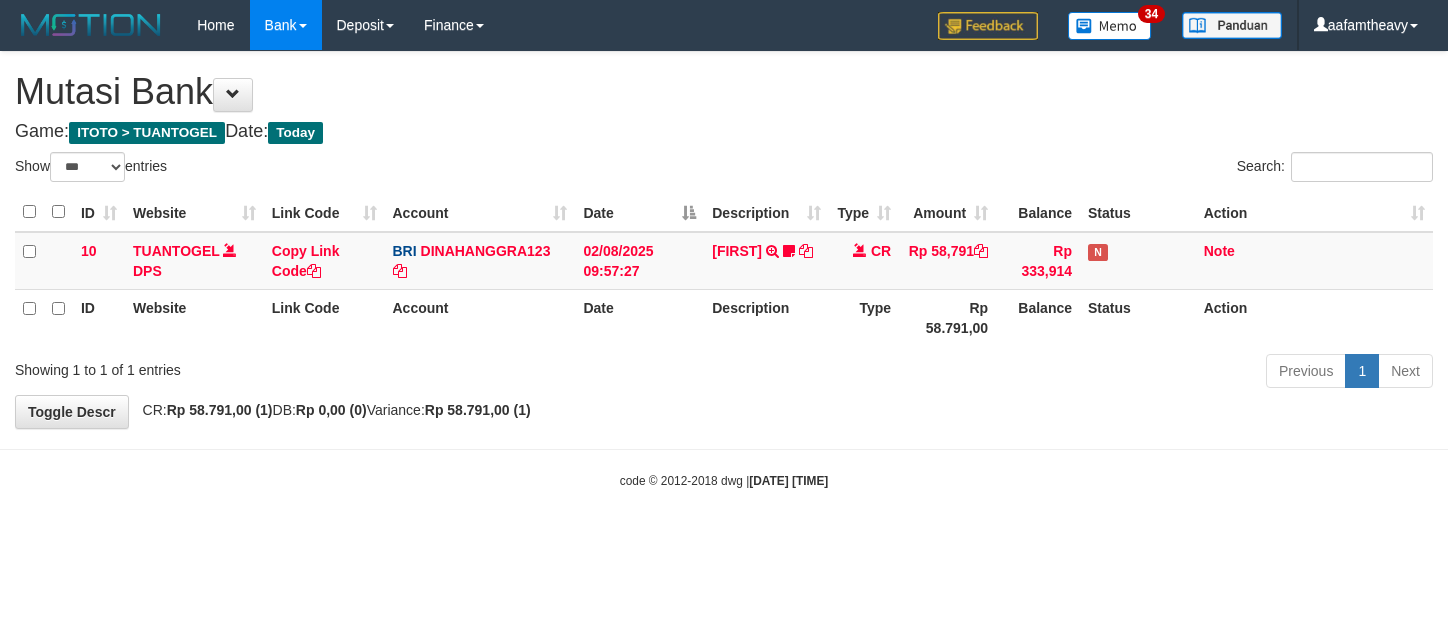 scroll, scrollTop: 0, scrollLeft: 0, axis: both 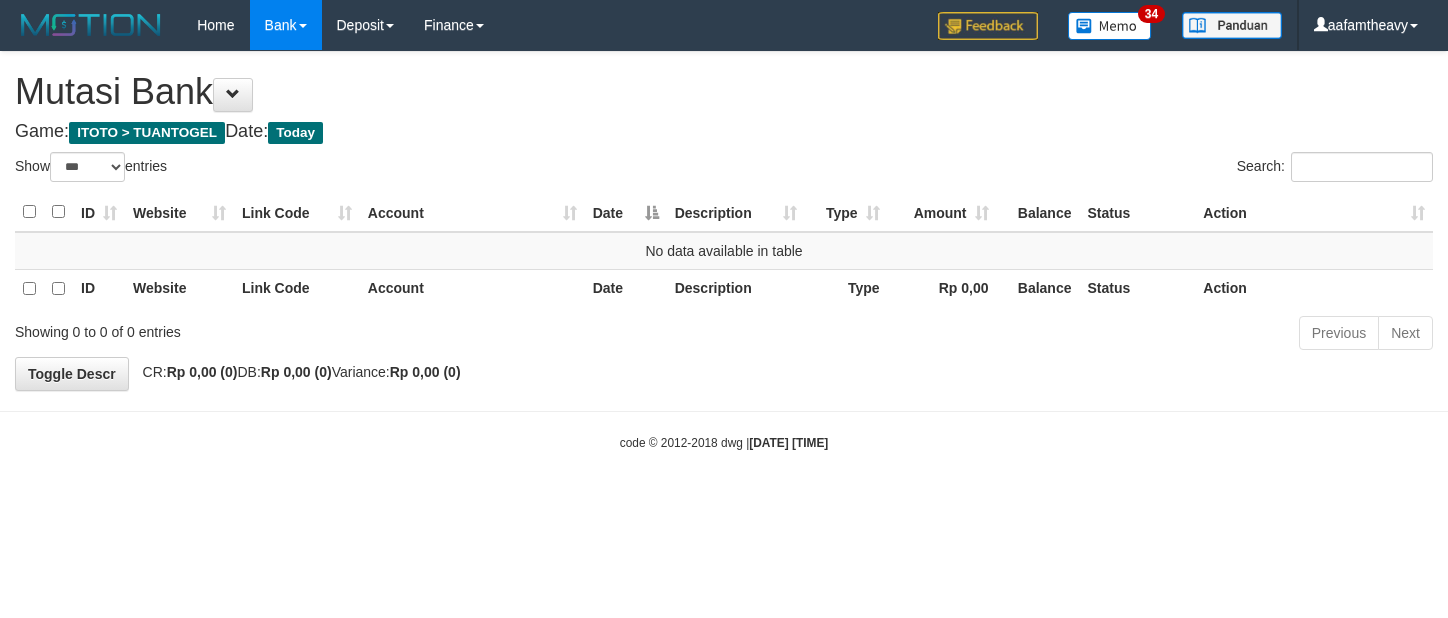 select on "***" 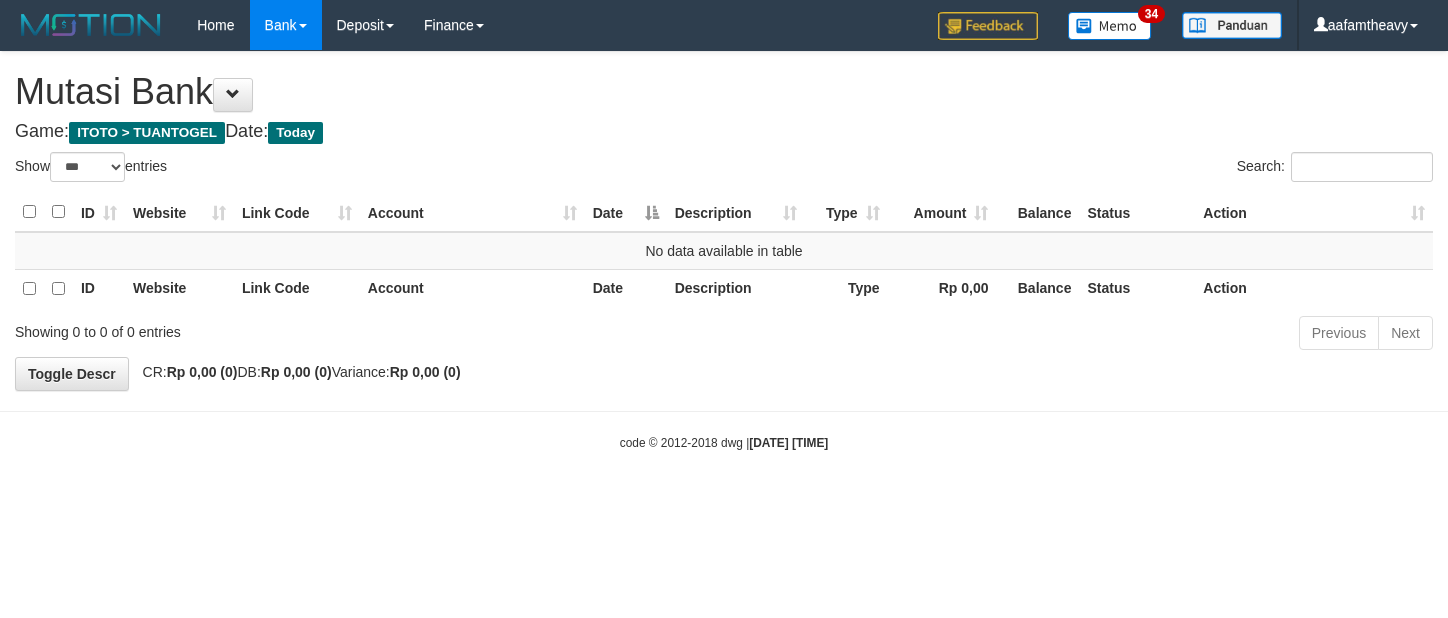 scroll, scrollTop: 0, scrollLeft: 0, axis: both 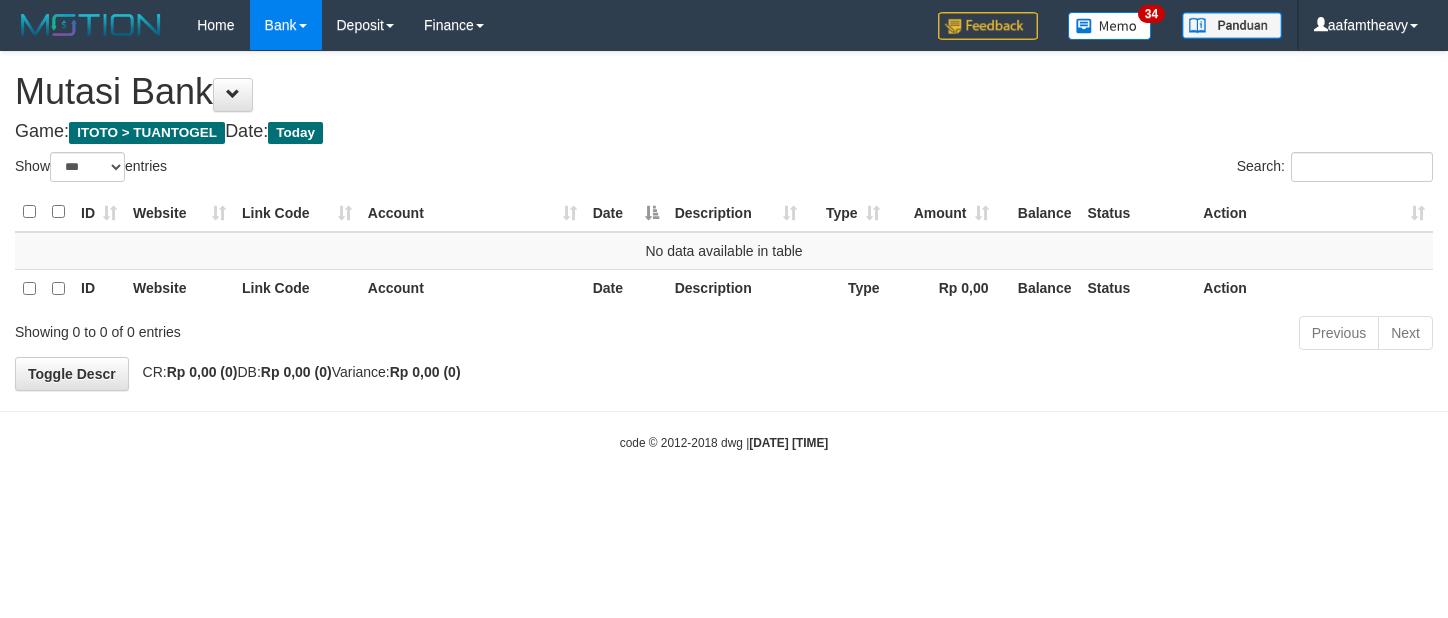 select on "***" 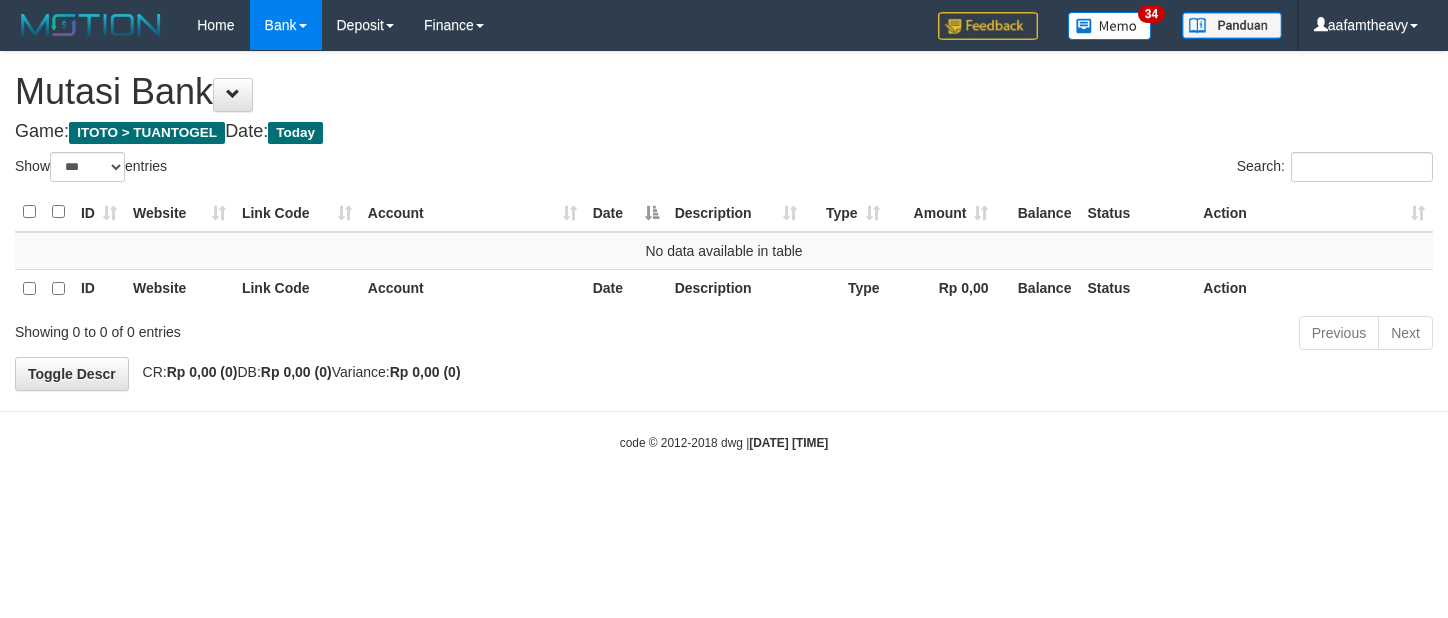 scroll, scrollTop: 0, scrollLeft: 0, axis: both 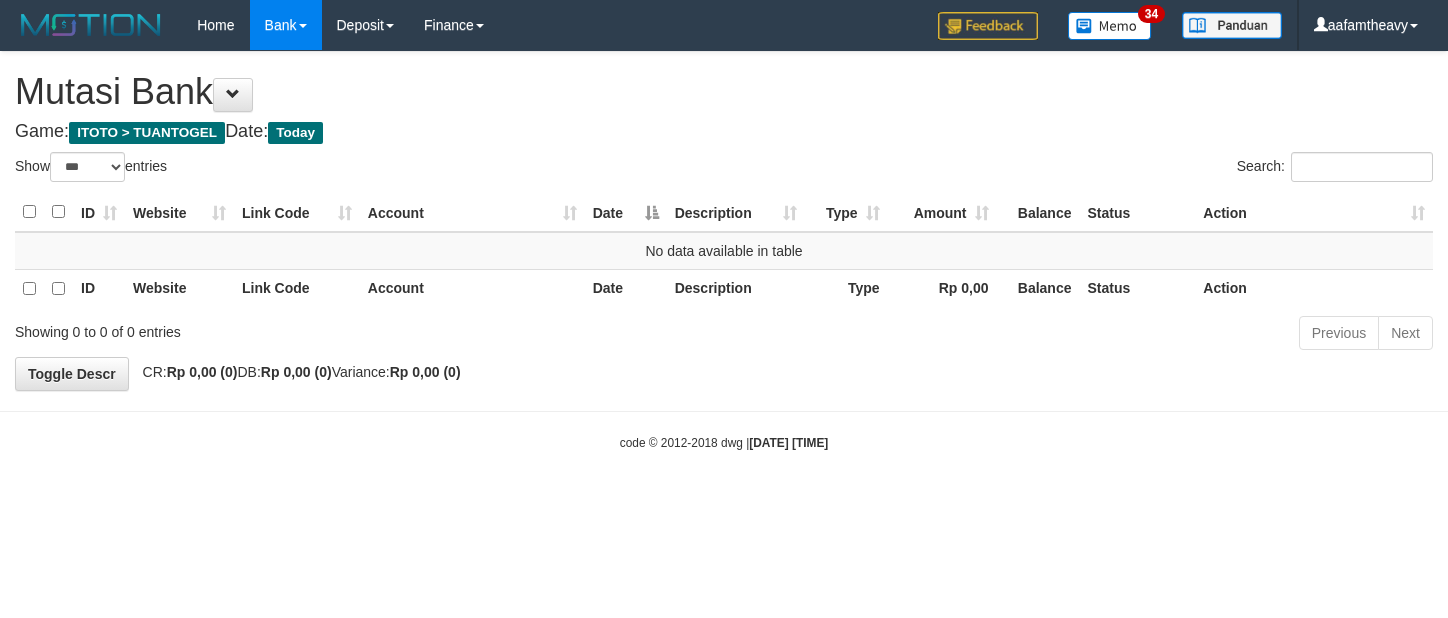 select on "***" 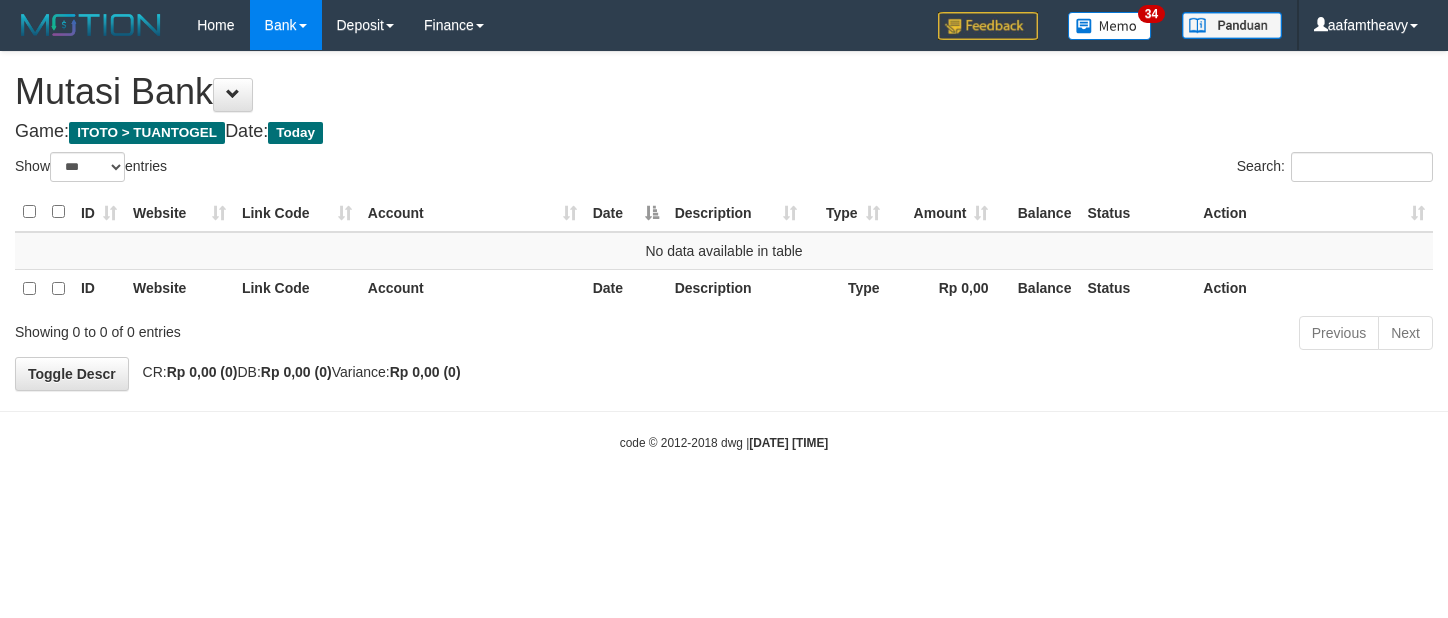 scroll, scrollTop: 0, scrollLeft: 0, axis: both 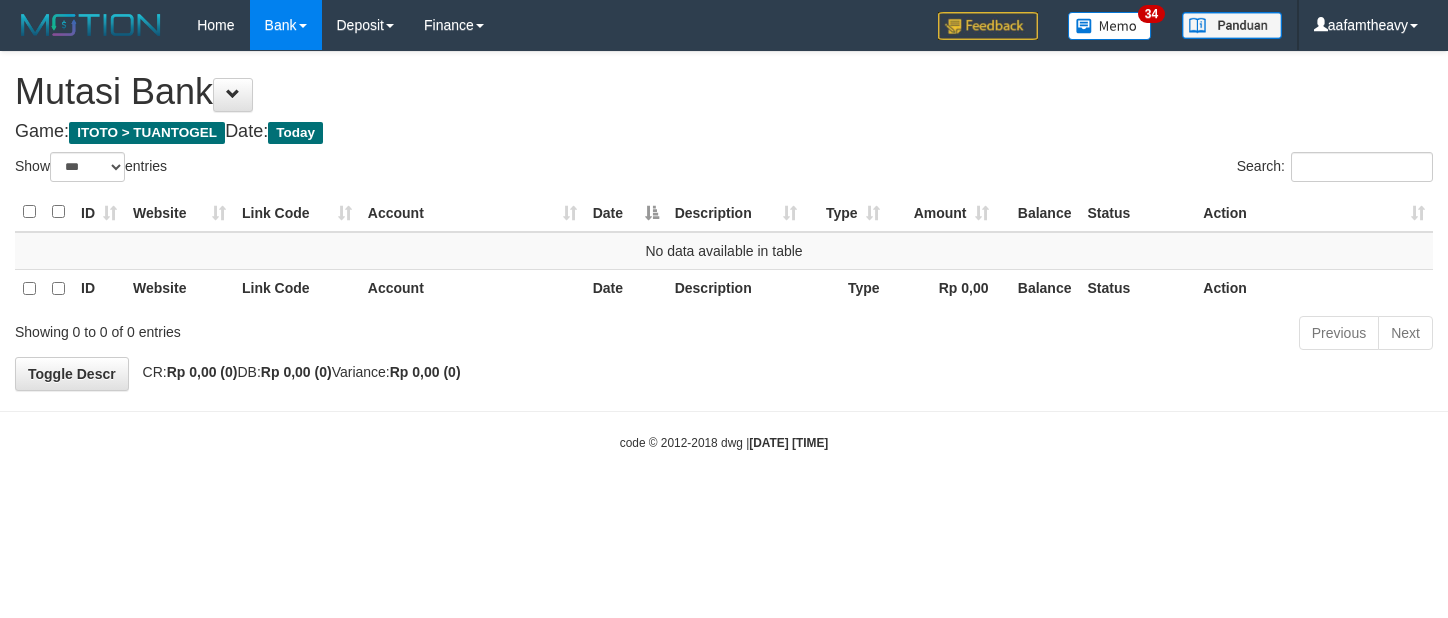 select on "***" 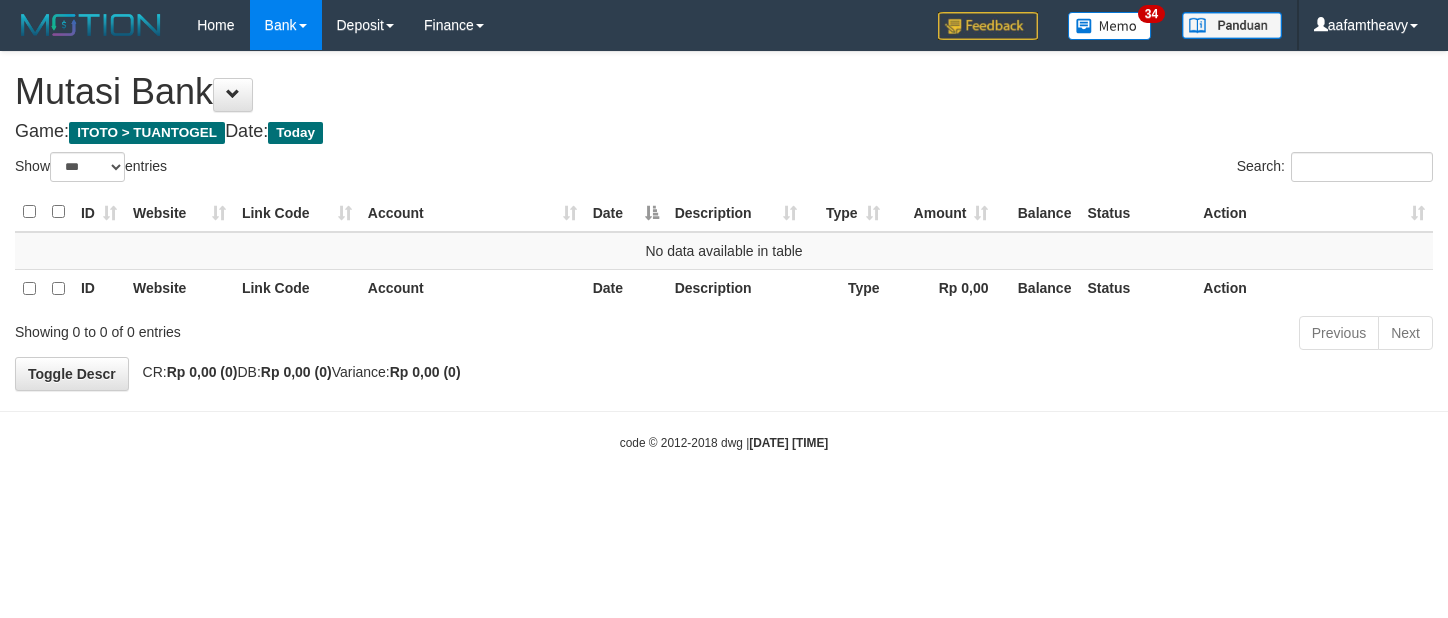 scroll, scrollTop: 0, scrollLeft: 0, axis: both 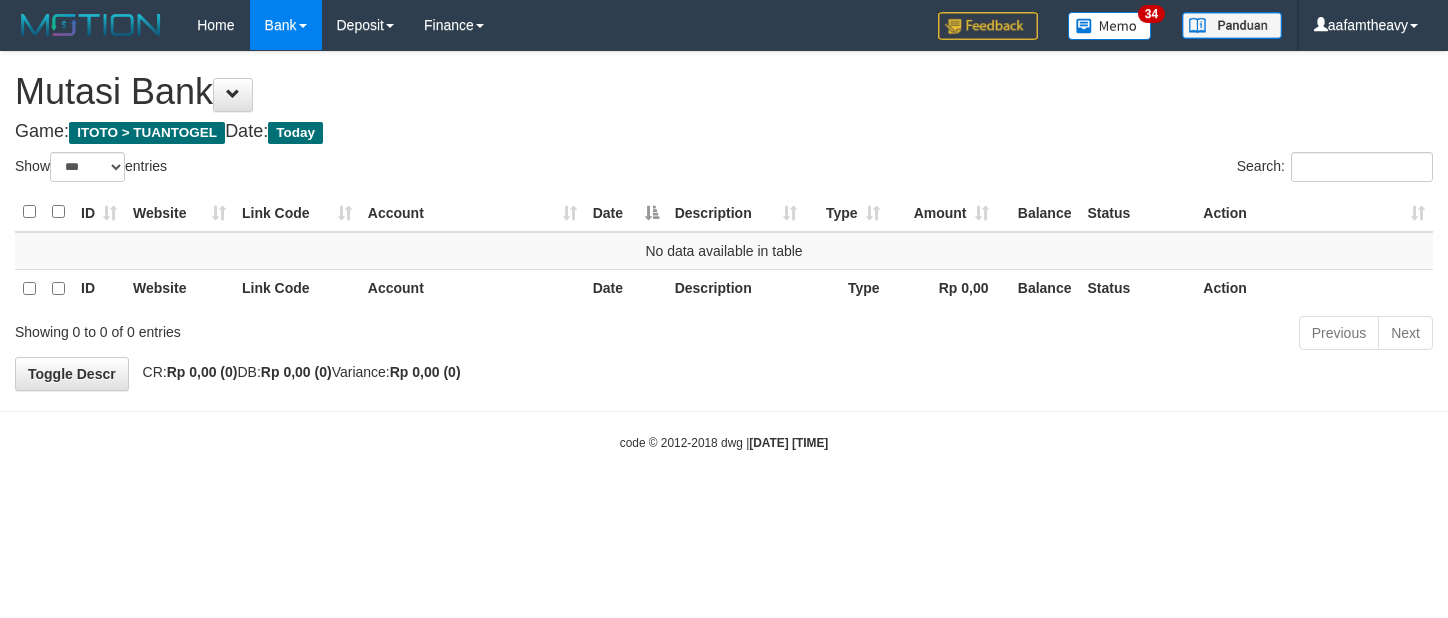 select on "***" 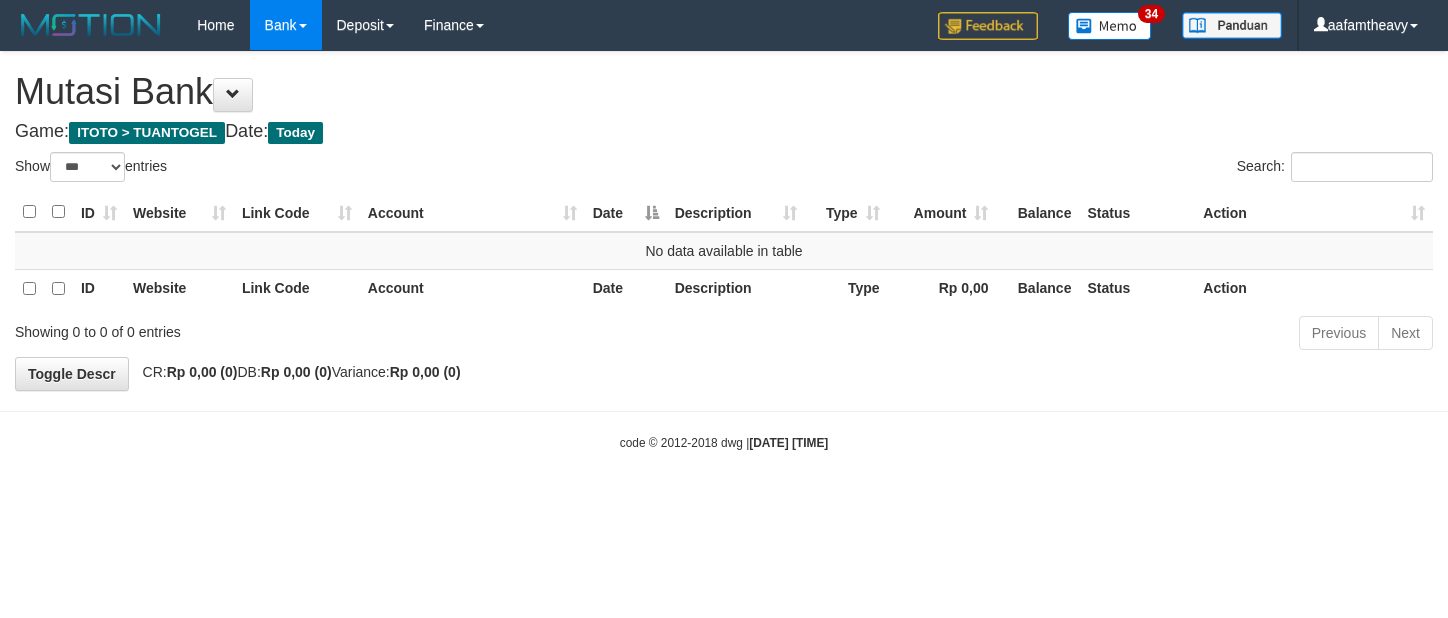 scroll, scrollTop: 0, scrollLeft: 0, axis: both 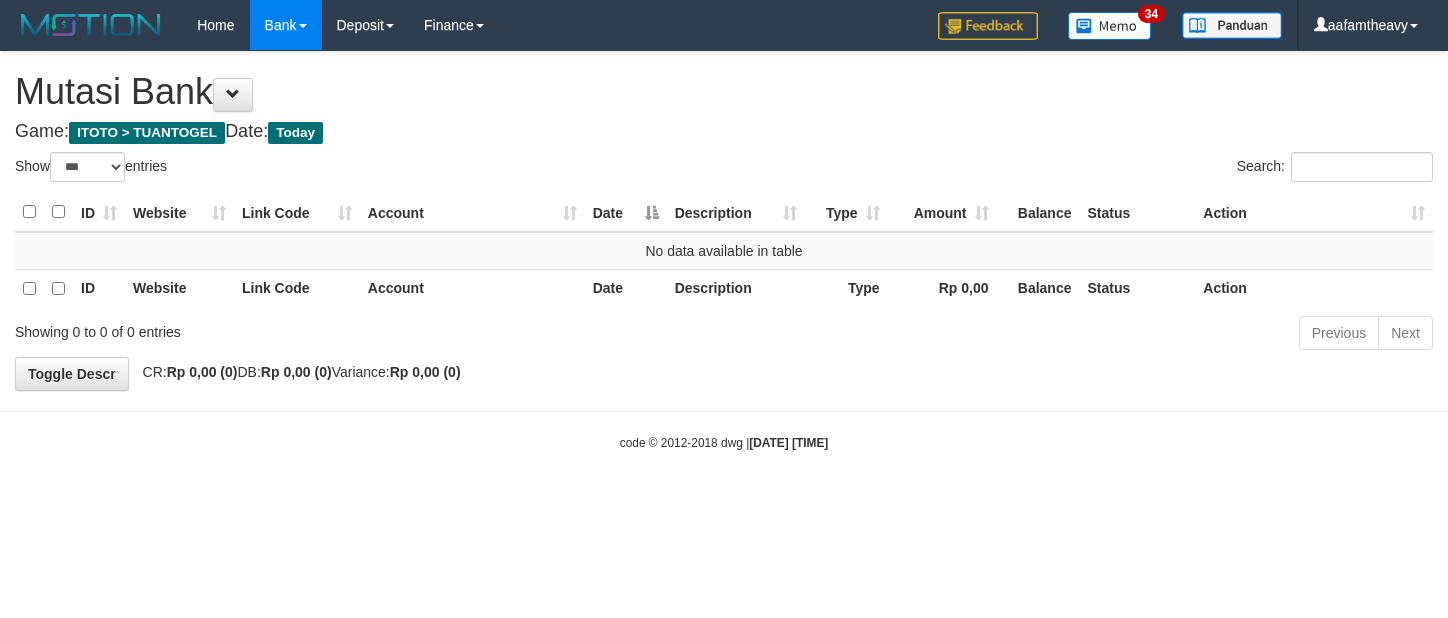 select on "***" 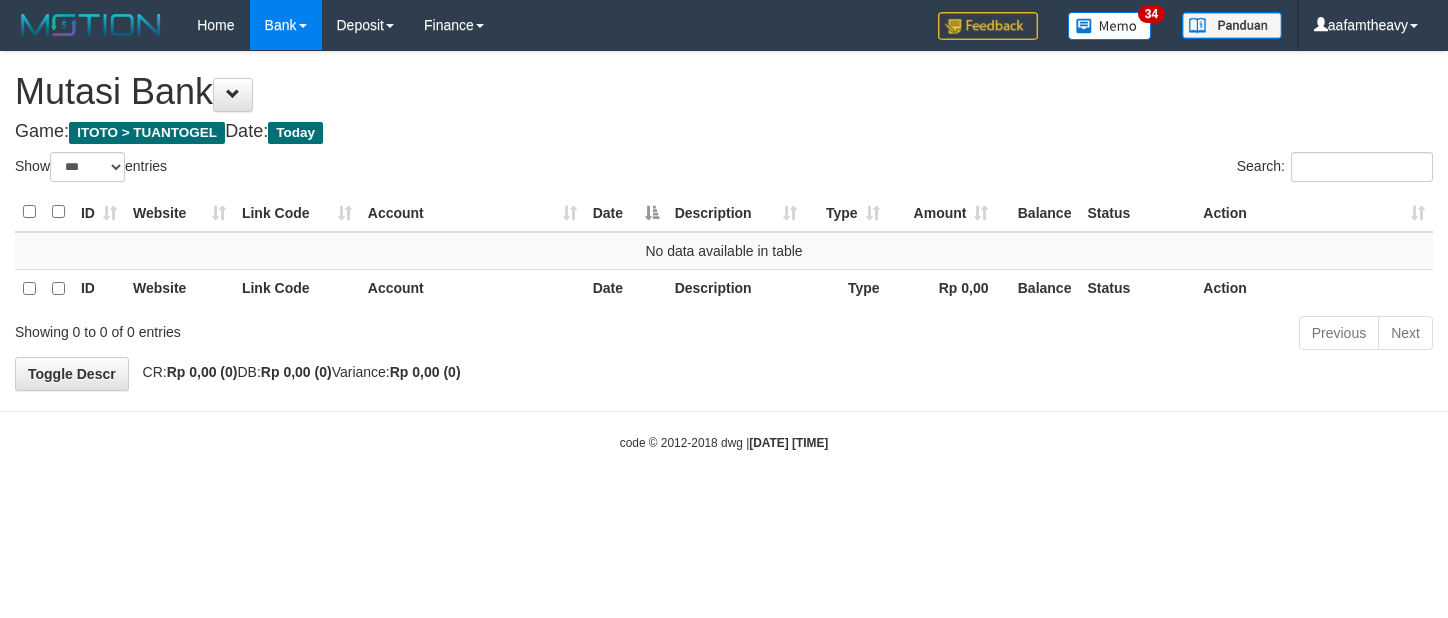 scroll, scrollTop: 0, scrollLeft: 0, axis: both 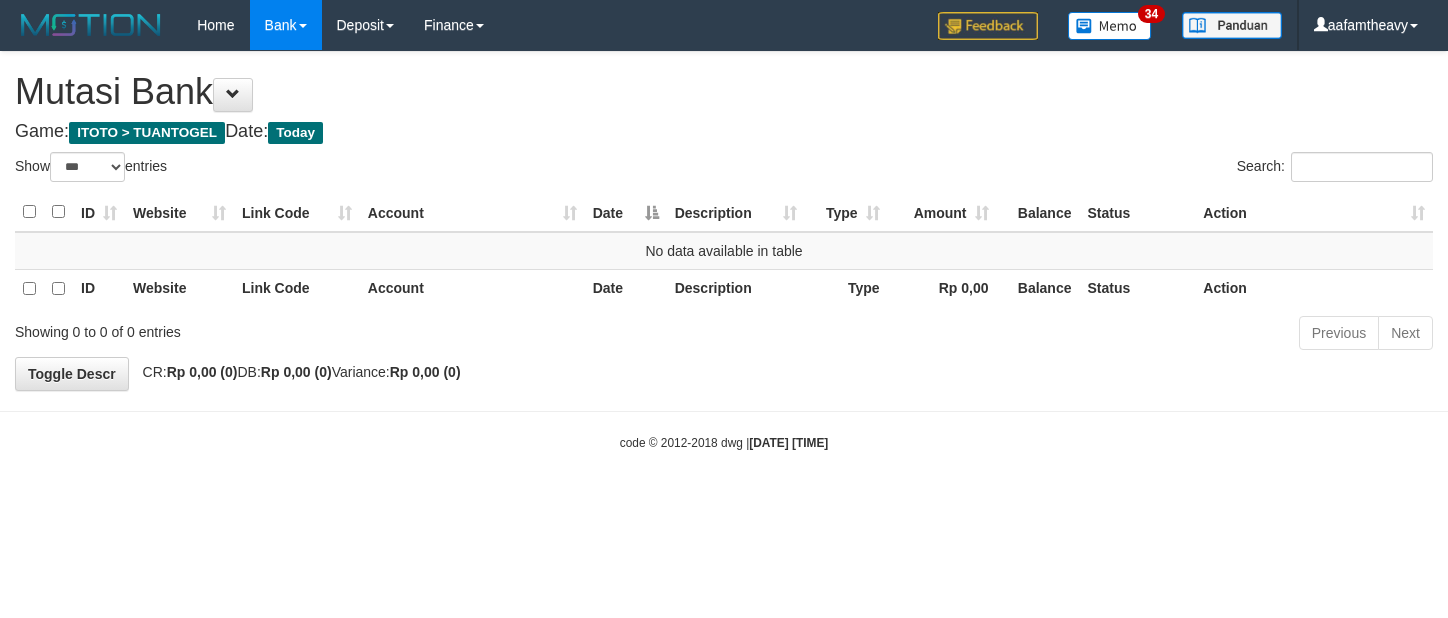 select on "***" 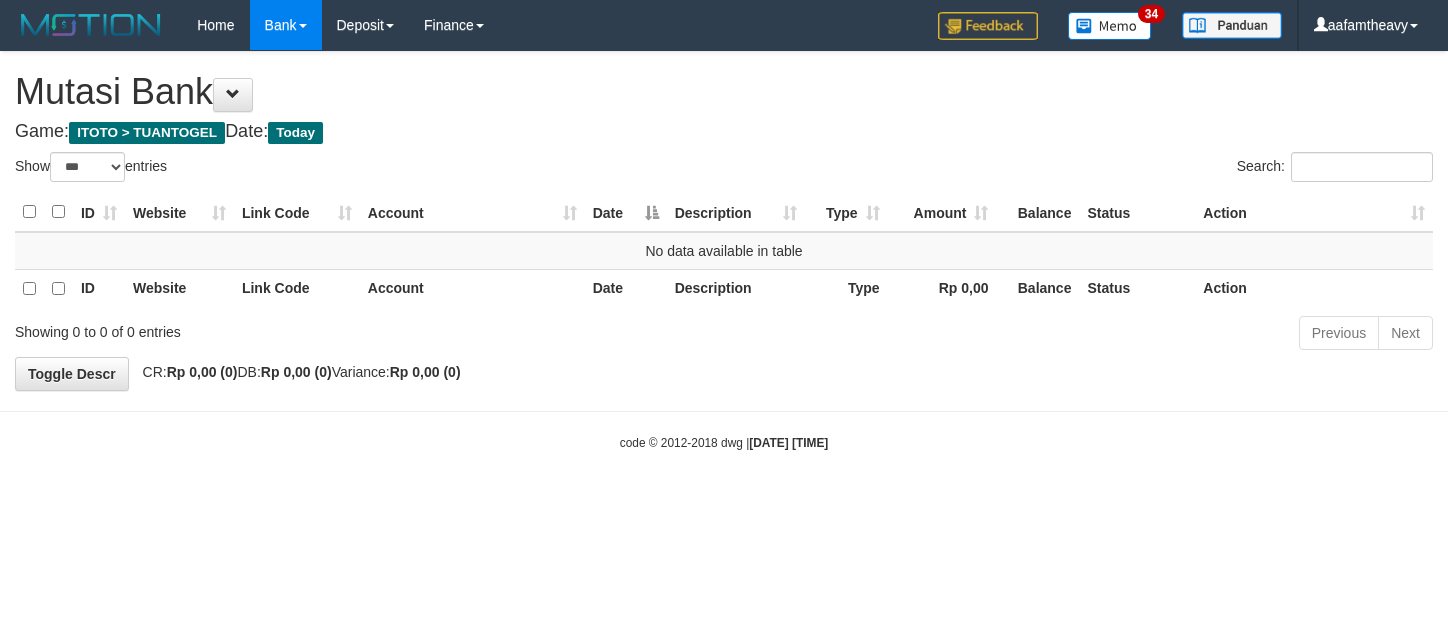 scroll, scrollTop: 0, scrollLeft: 0, axis: both 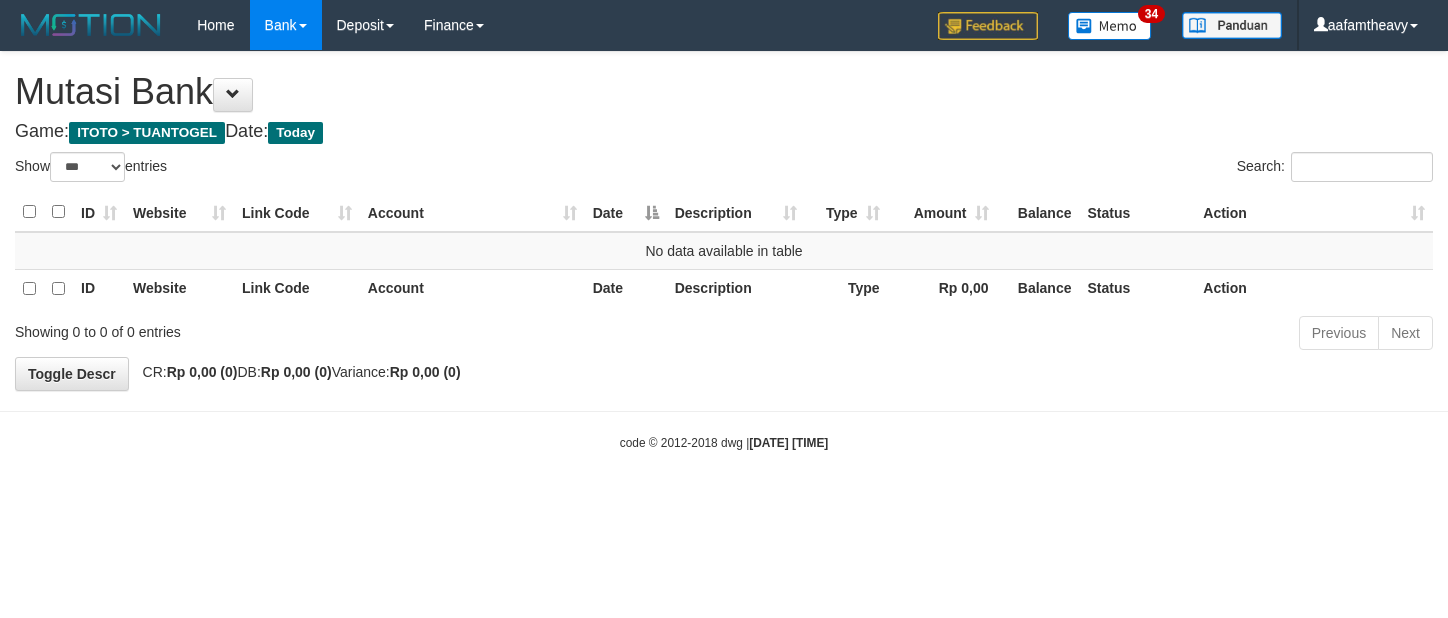 select on "***" 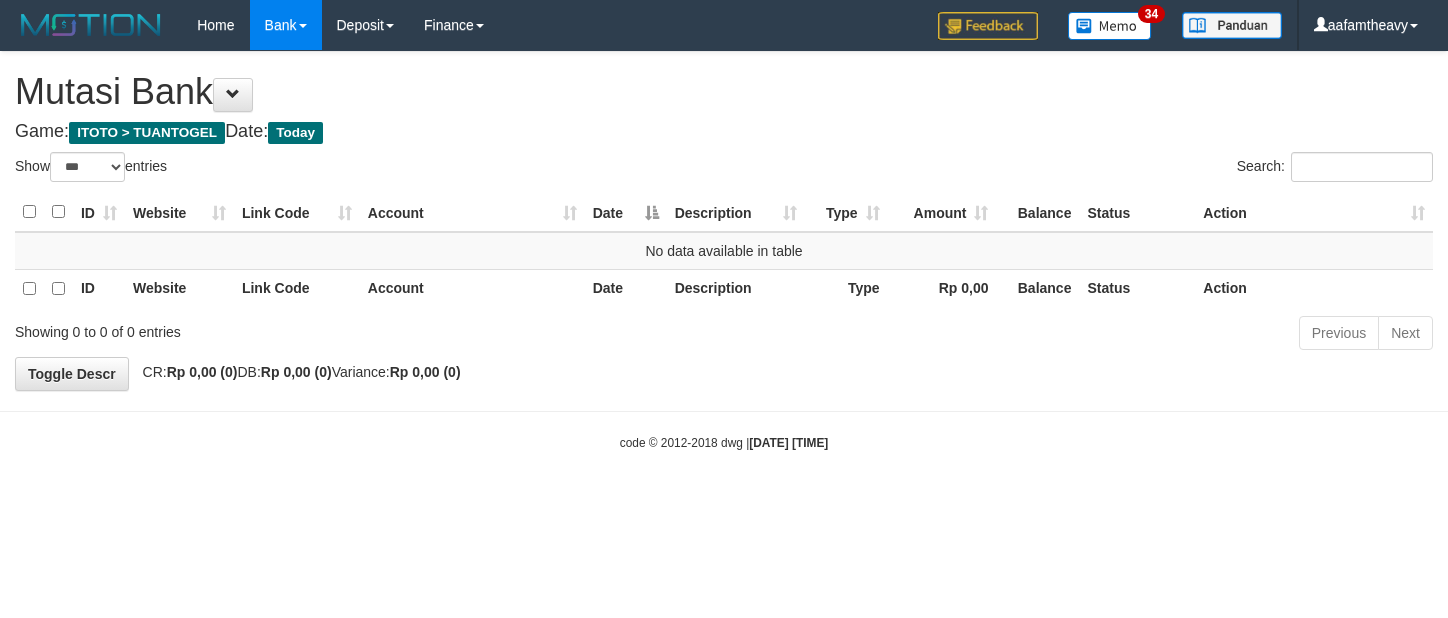 scroll, scrollTop: 0, scrollLeft: 0, axis: both 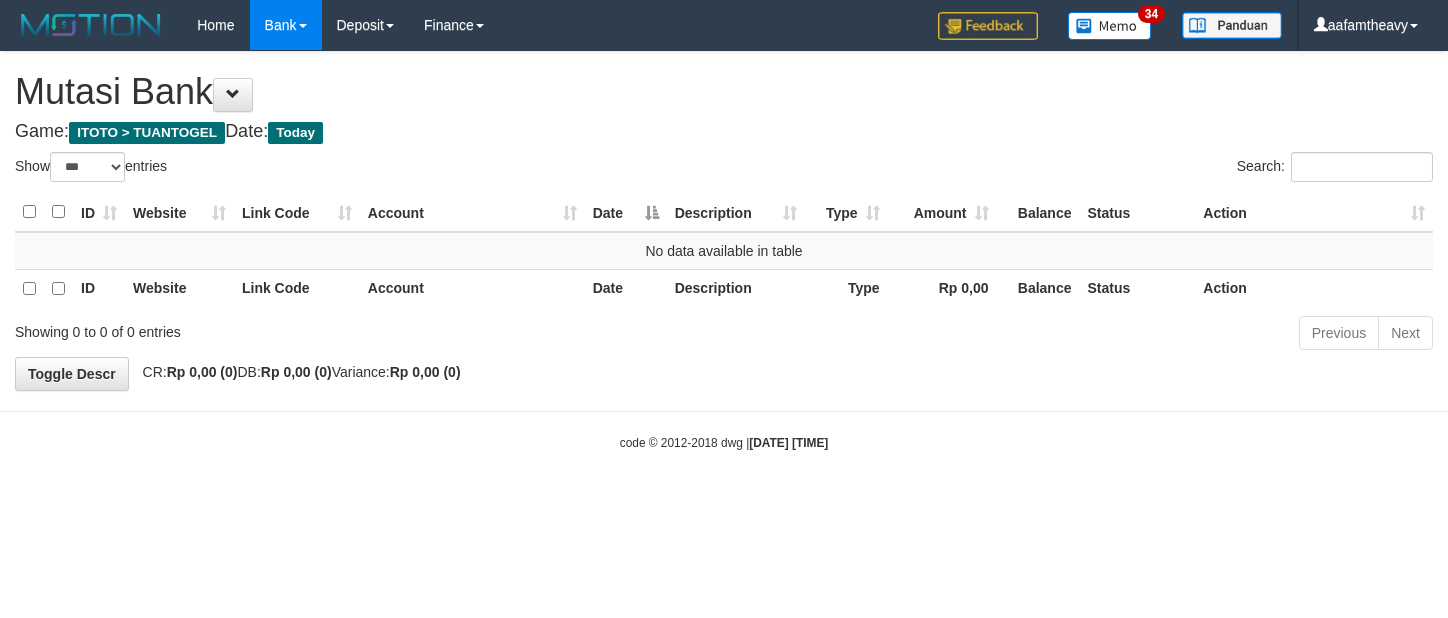 select on "***" 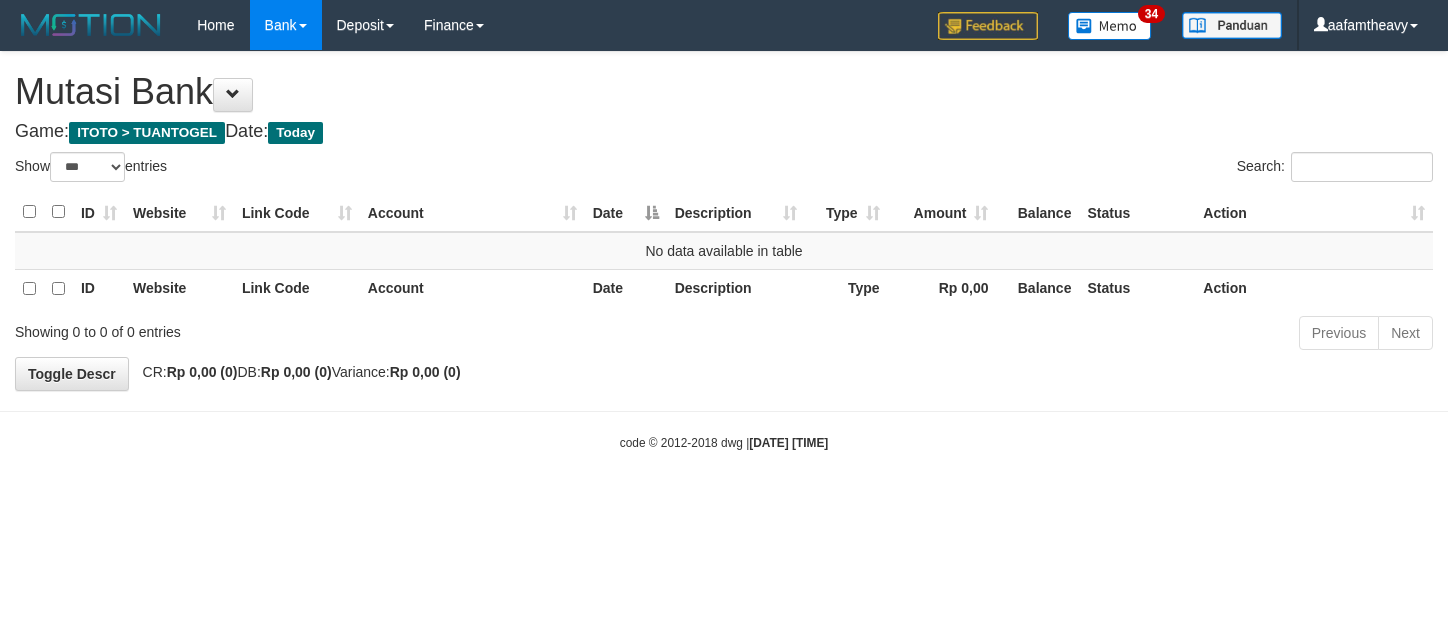 scroll, scrollTop: 0, scrollLeft: 0, axis: both 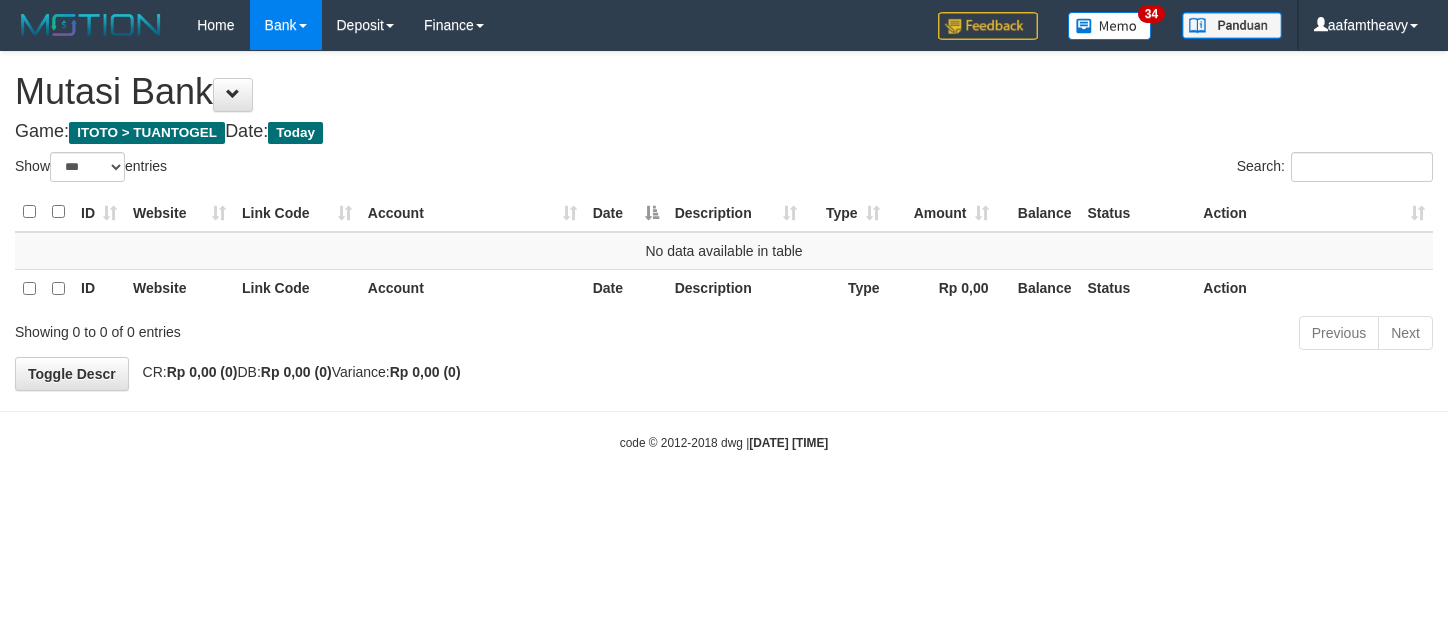 select on "***" 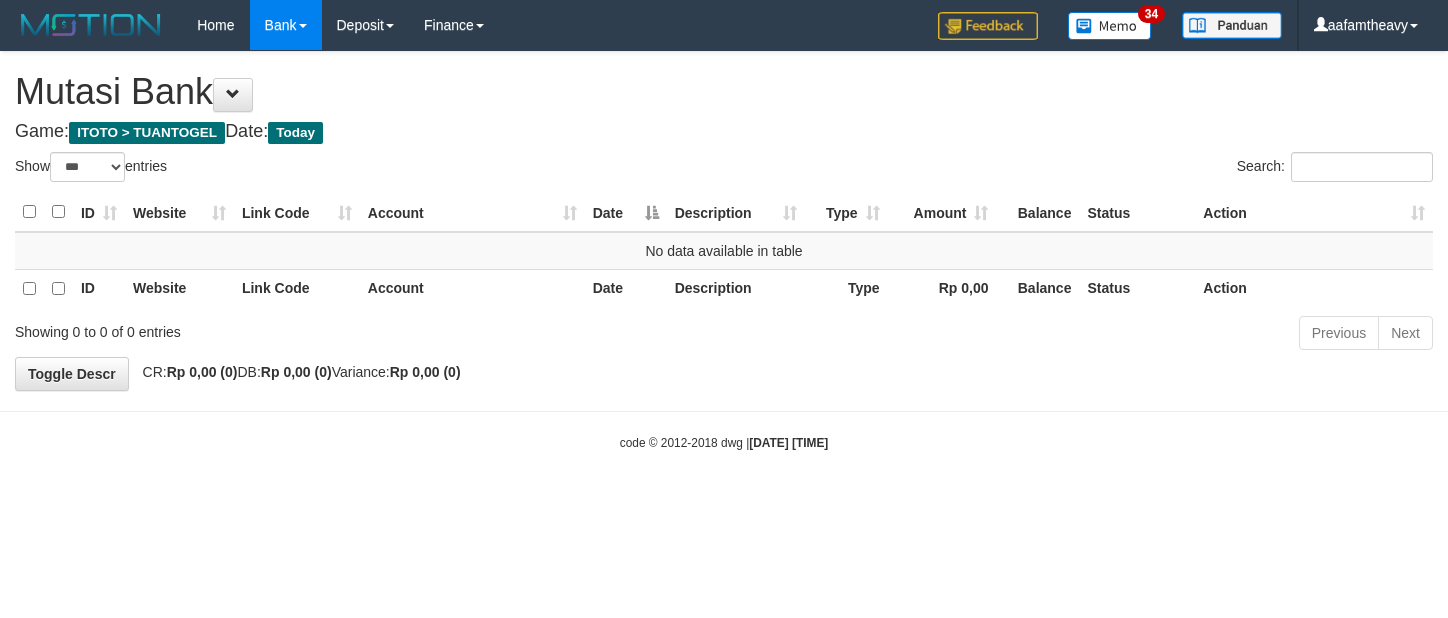 scroll, scrollTop: 0, scrollLeft: 0, axis: both 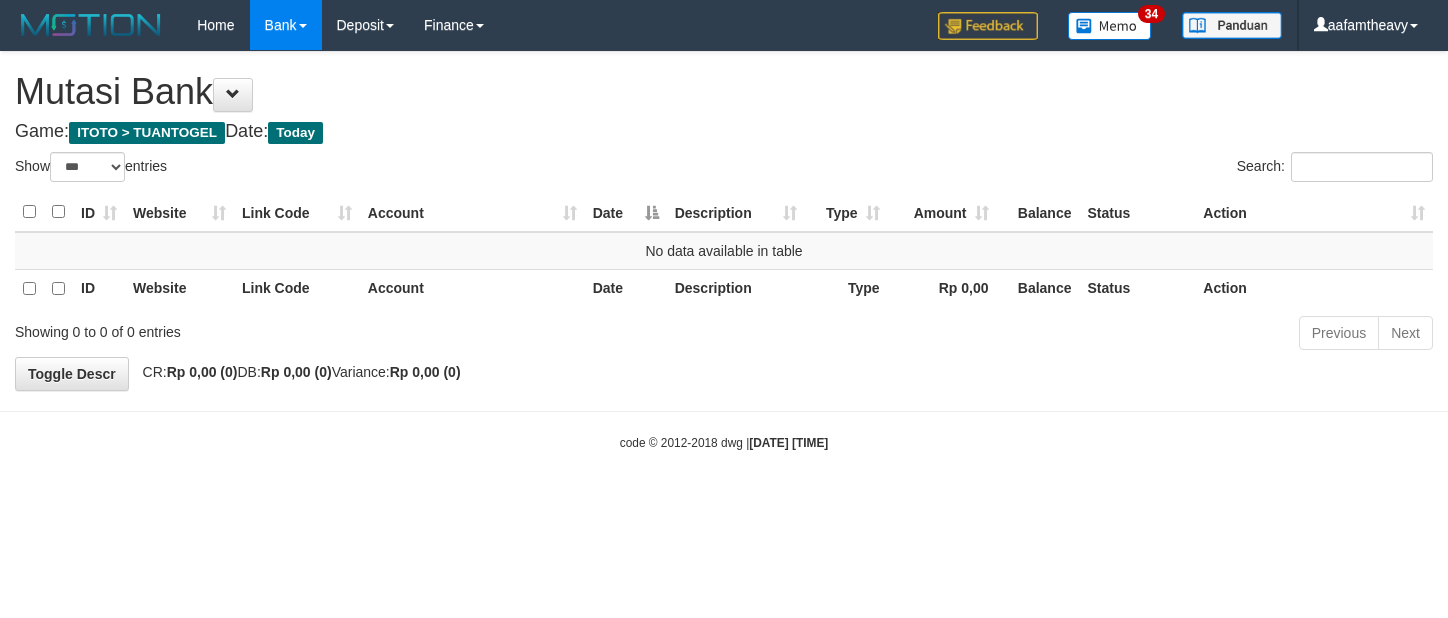 select on "***" 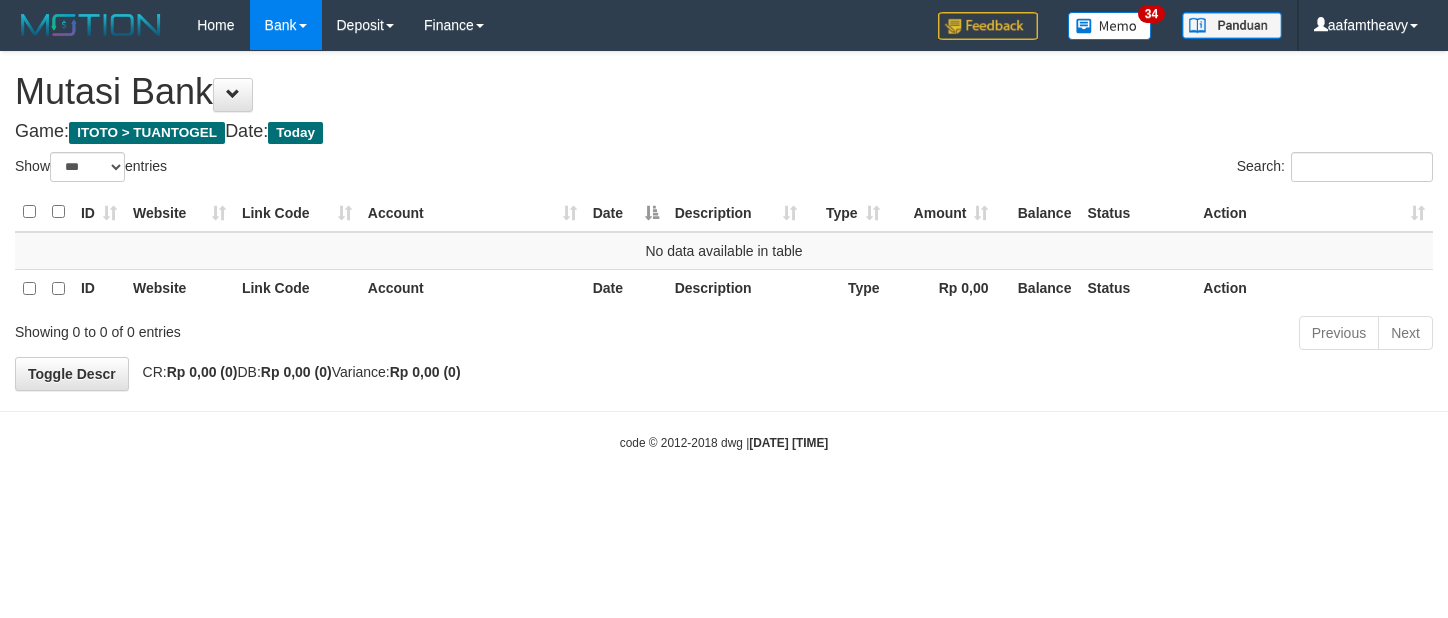 scroll, scrollTop: 0, scrollLeft: 0, axis: both 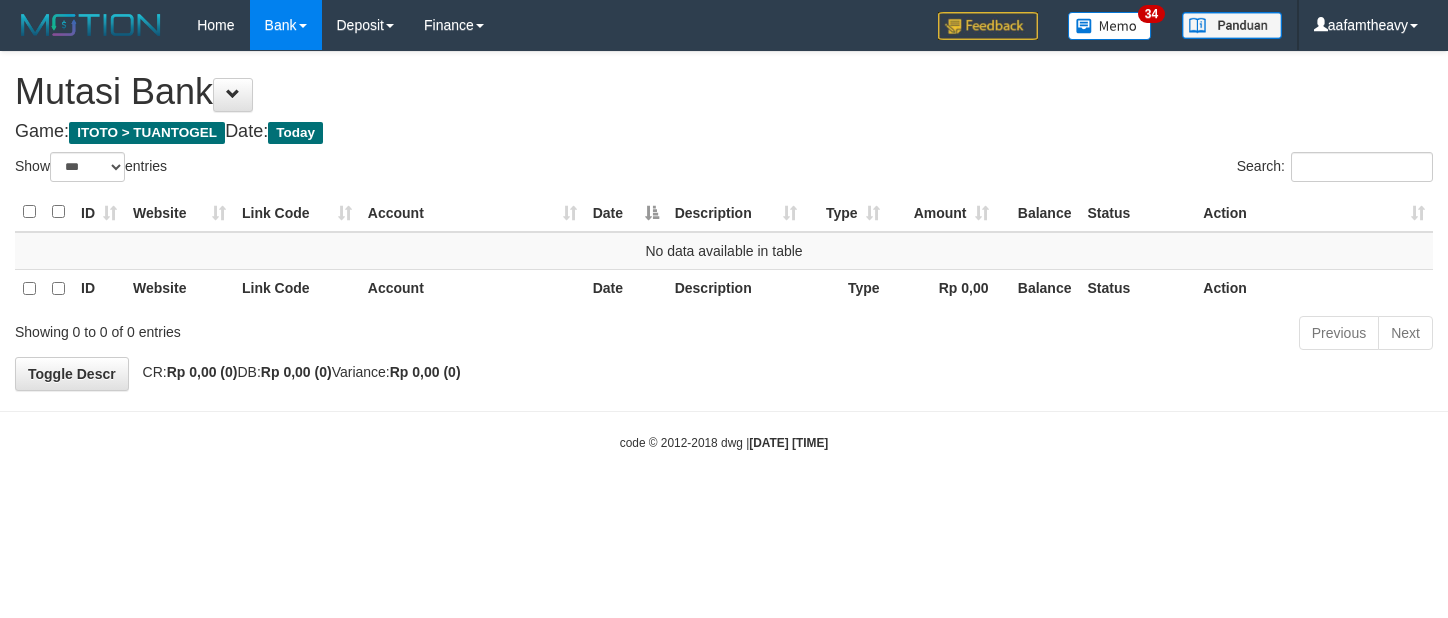 select on "***" 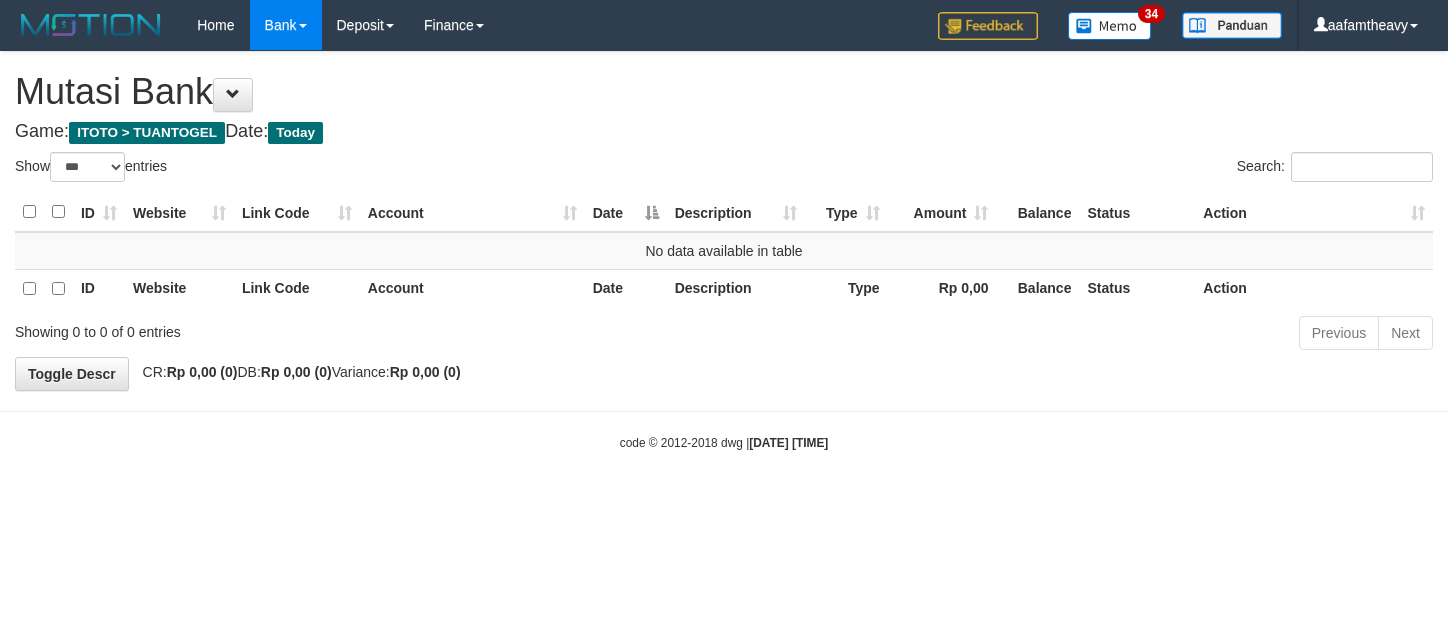 scroll, scrollTop: 0, scrollLeft: 0, axis: both 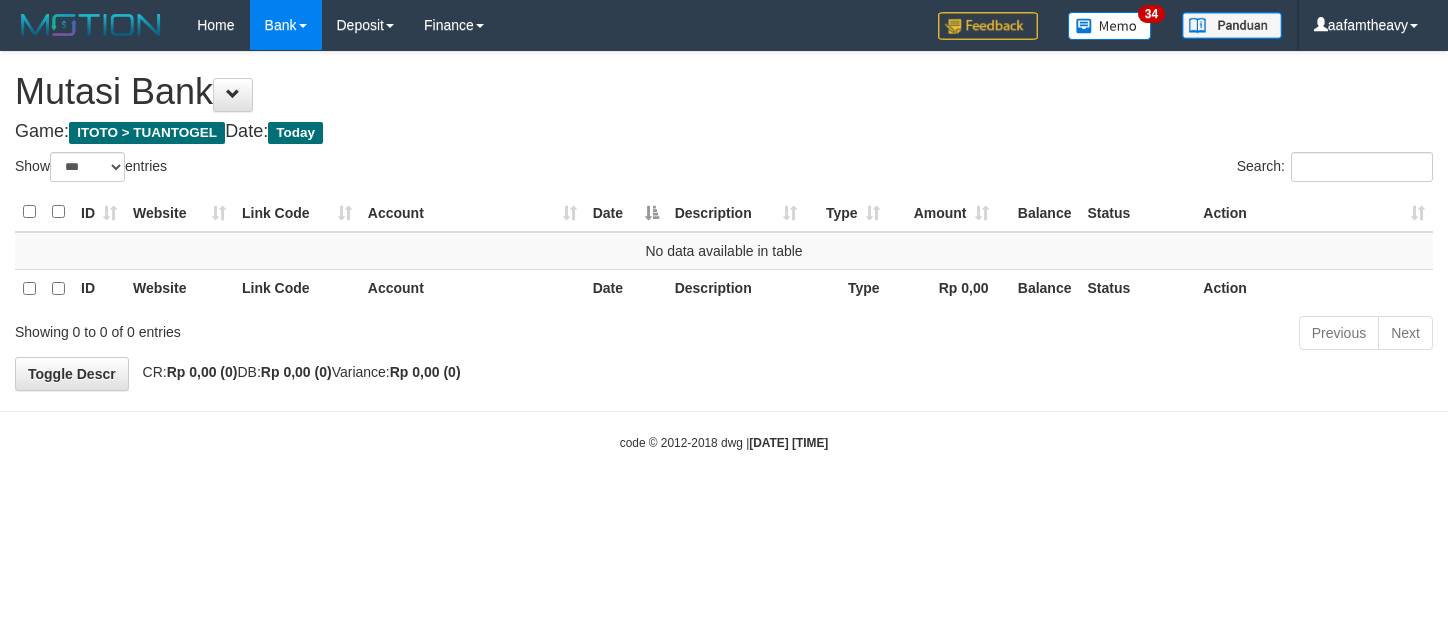 select on "***" 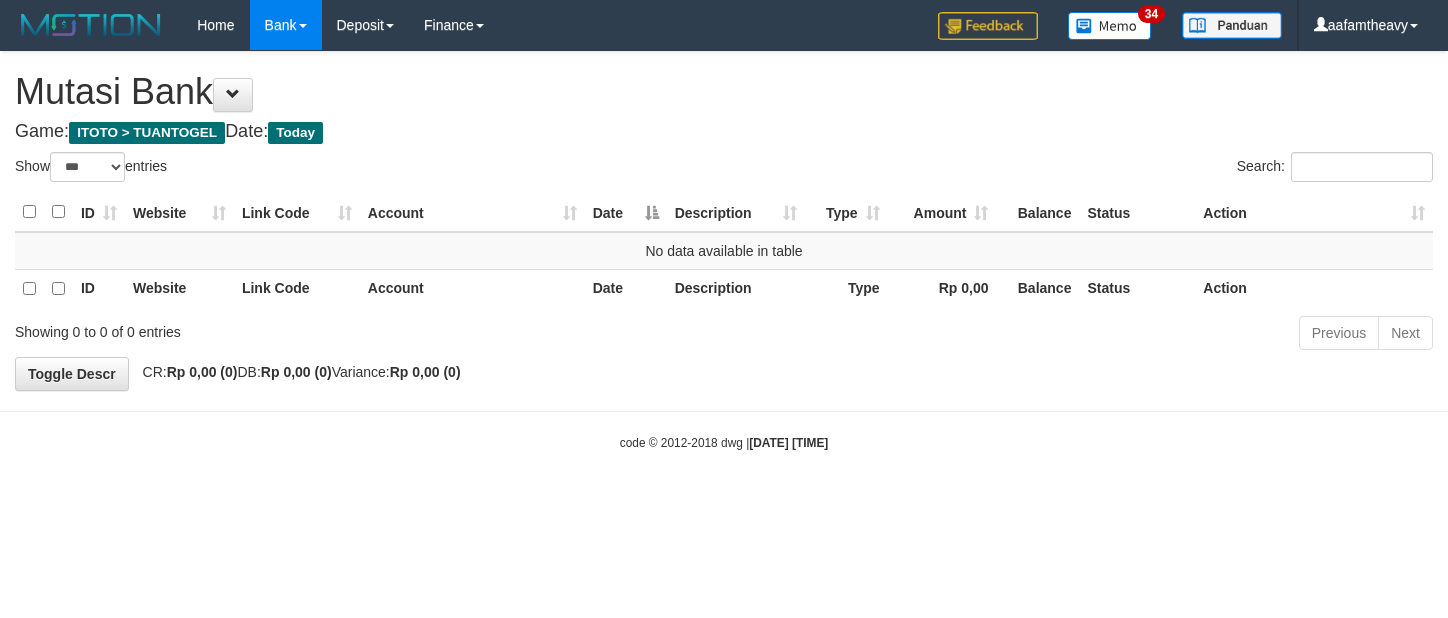 scroll, scrollTop: 0, scrollLeft: 0, axis: both 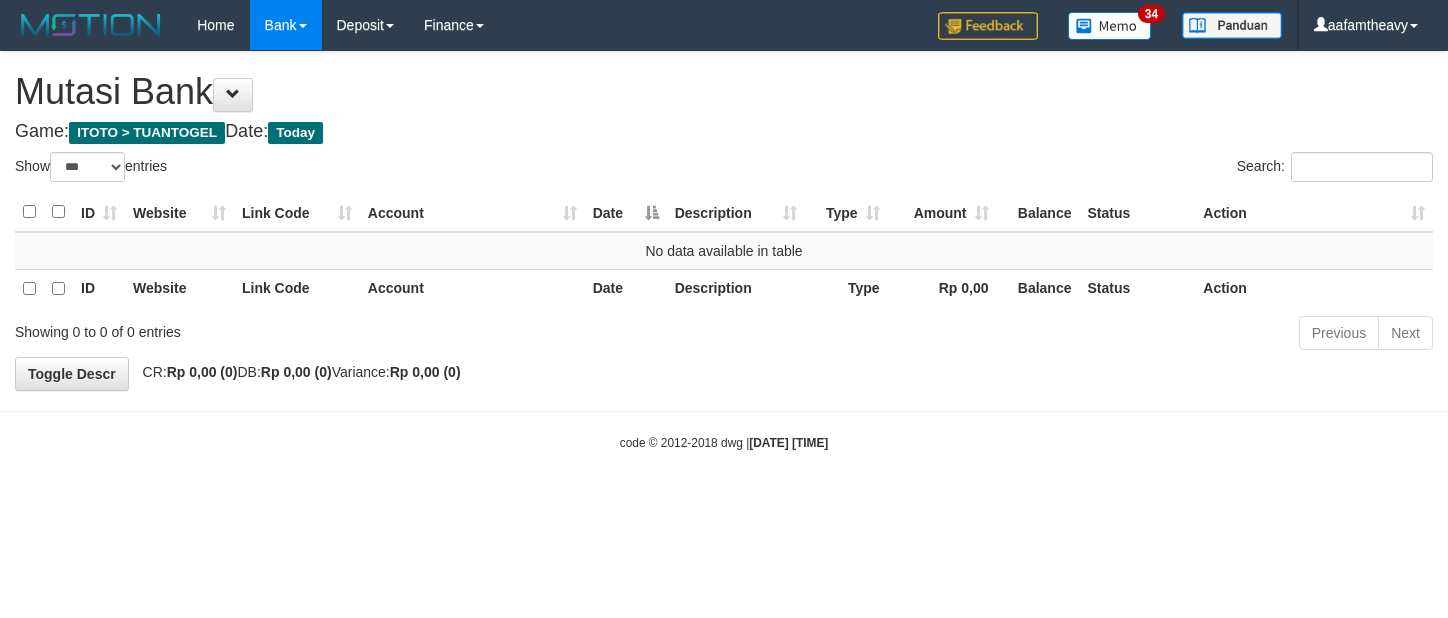 select on "***" 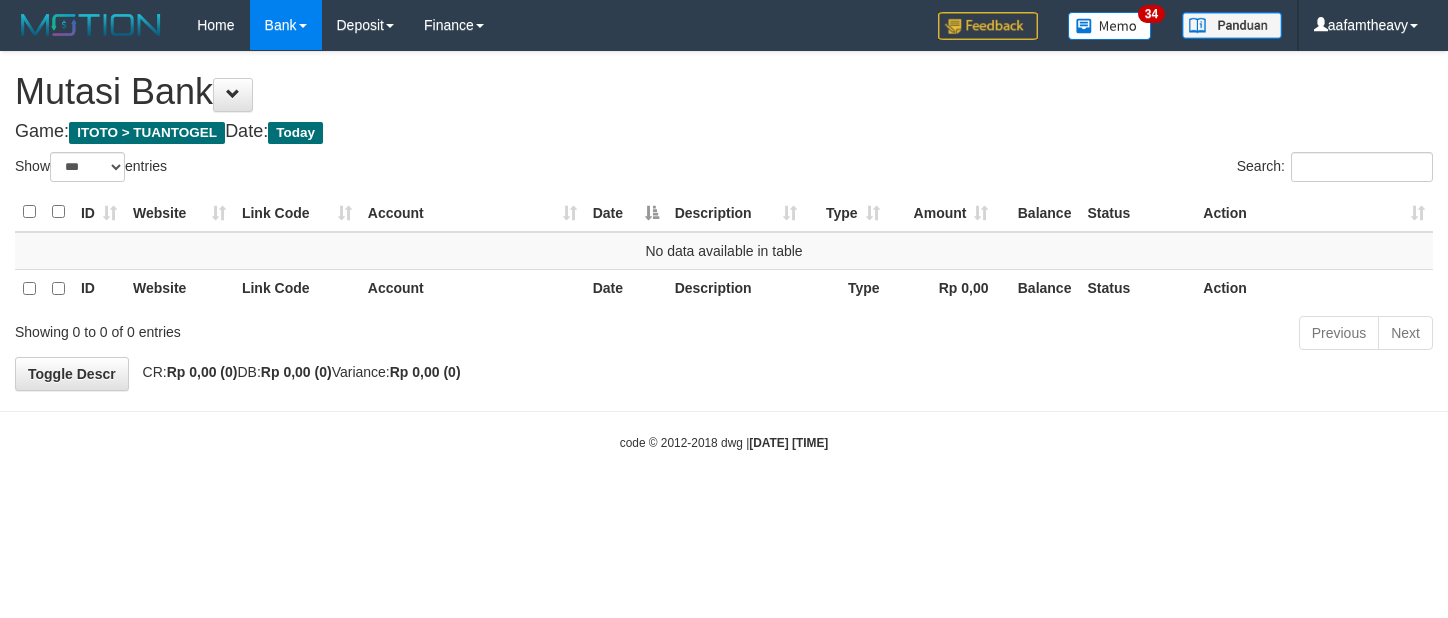 scroll, scrollTop: 0, scrollLeft: 0, axis: both 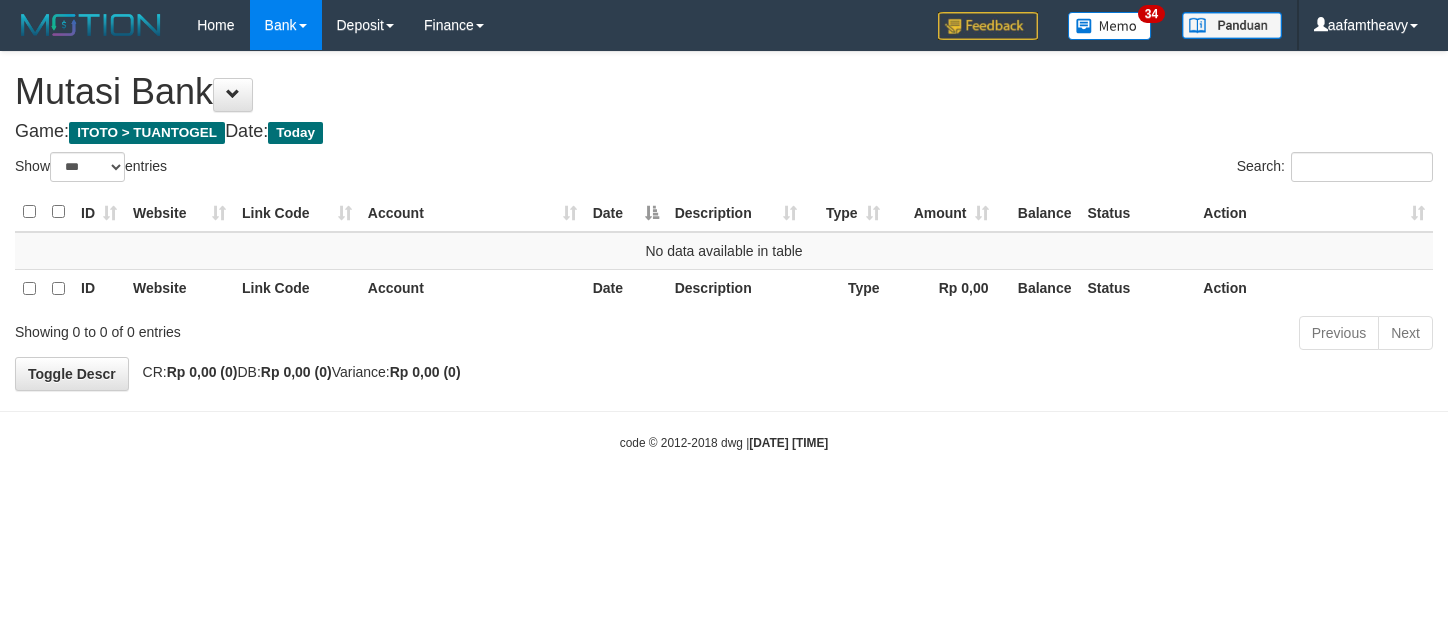 select on "***" 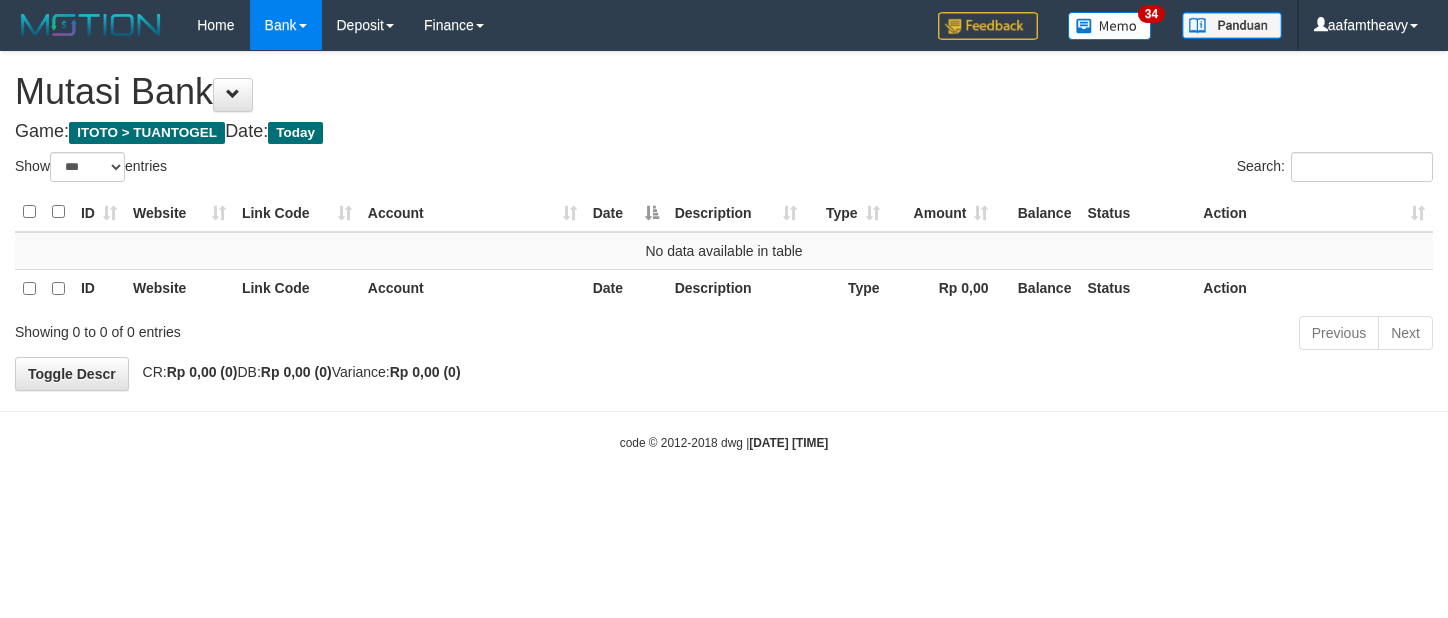scroll, scrollTop: 0, scrollLeft: 0, axis: both 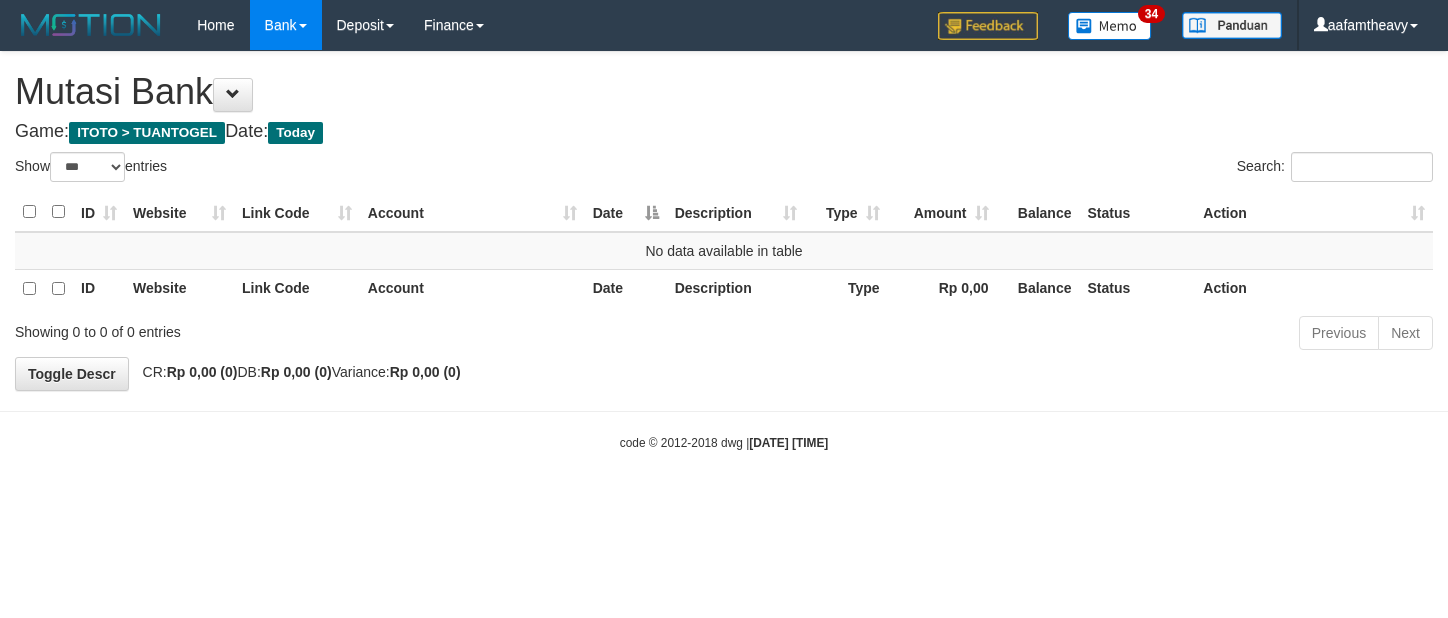 select on "***" 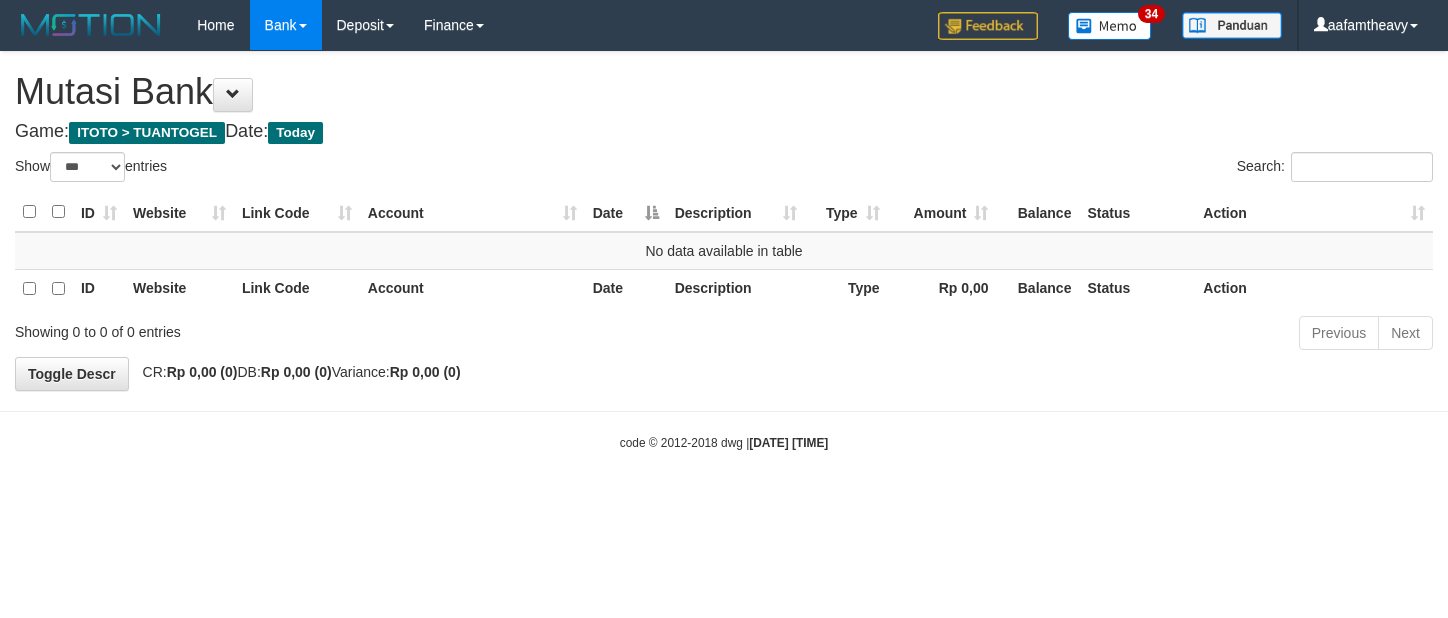 scroll, scrollTop: 0, scrollLeft: 0, axis: both 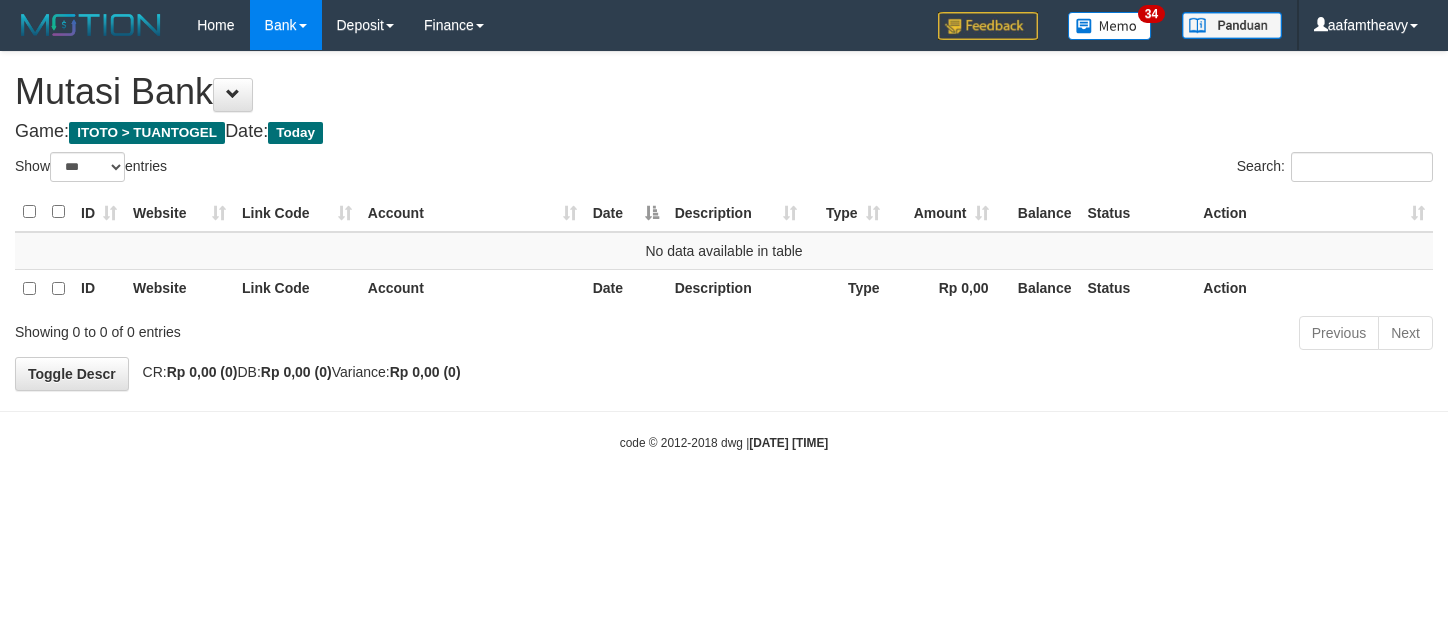 select on "***" 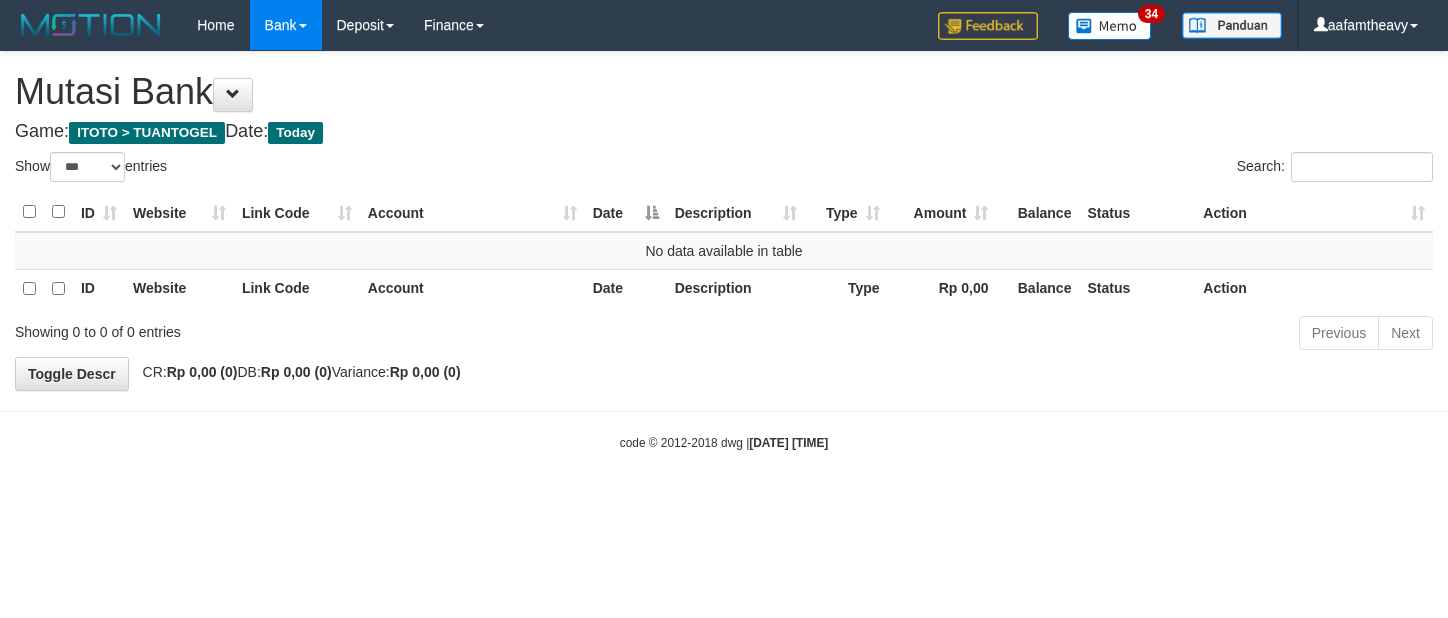 scroll, scrollTop: 0, scrollLeft: 0, axis: both 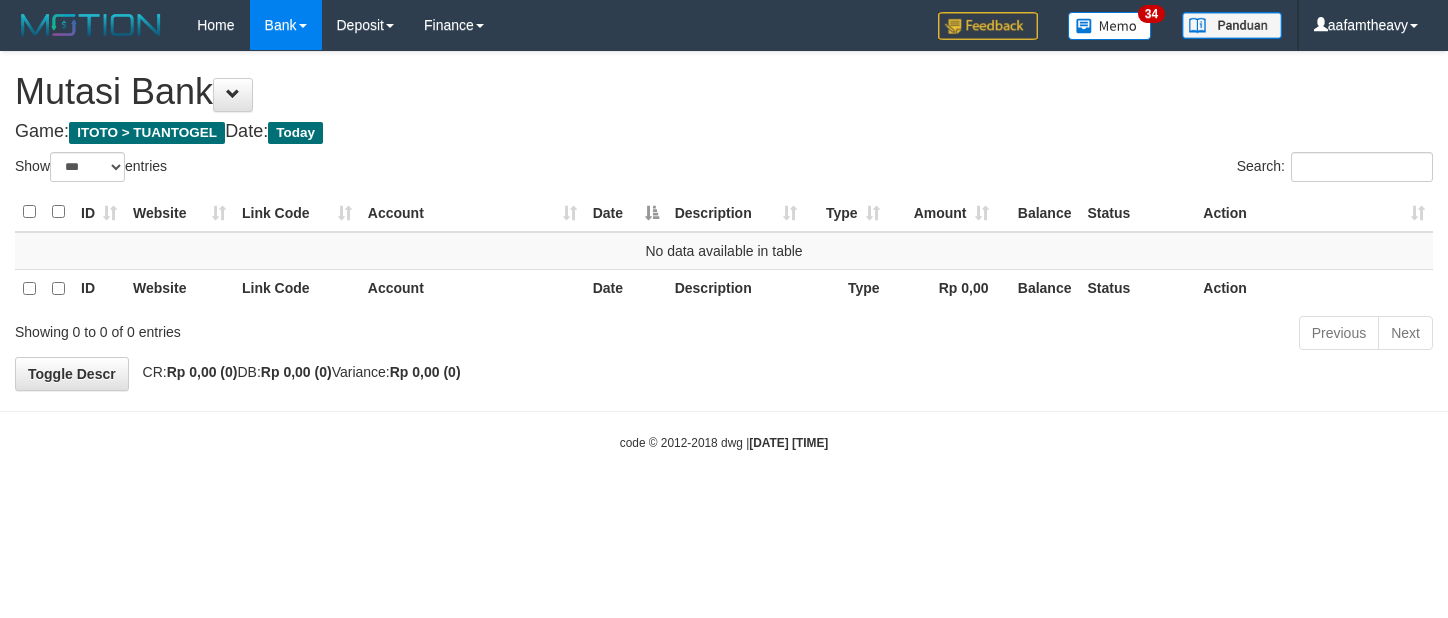 select on "***" 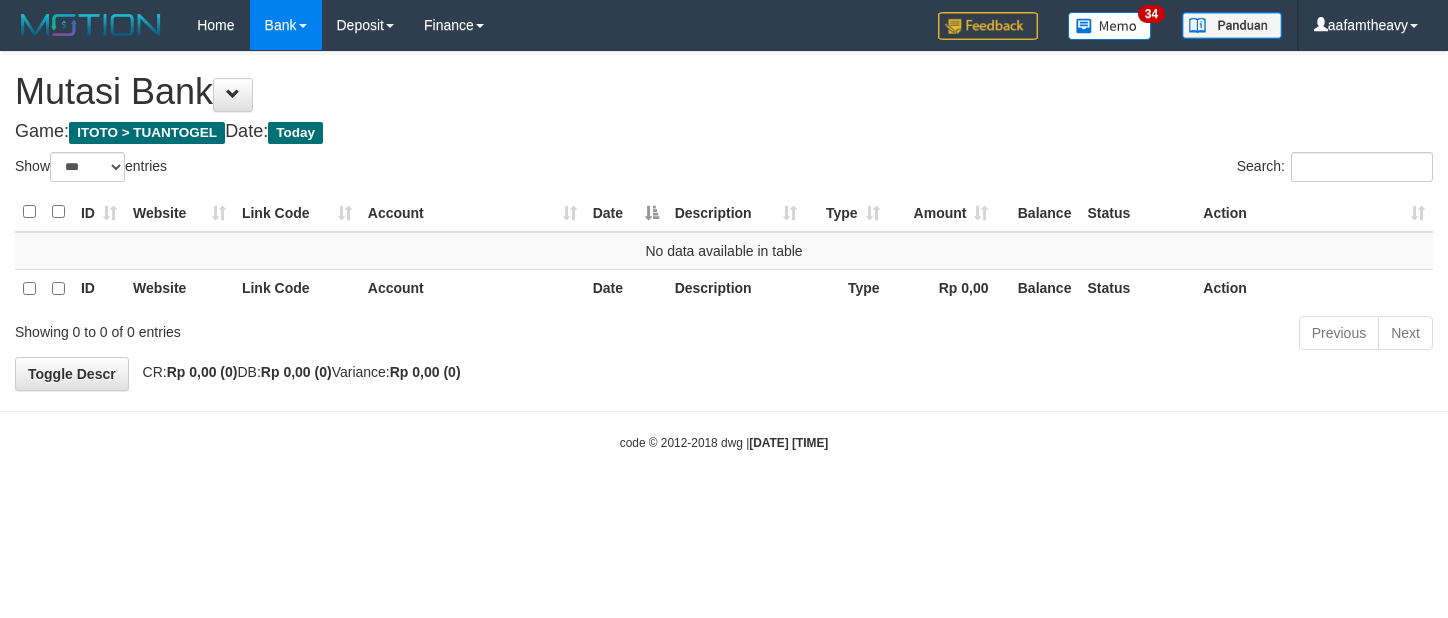 scroll, scrollTop: 0, scrollLeft: 0, axis: both 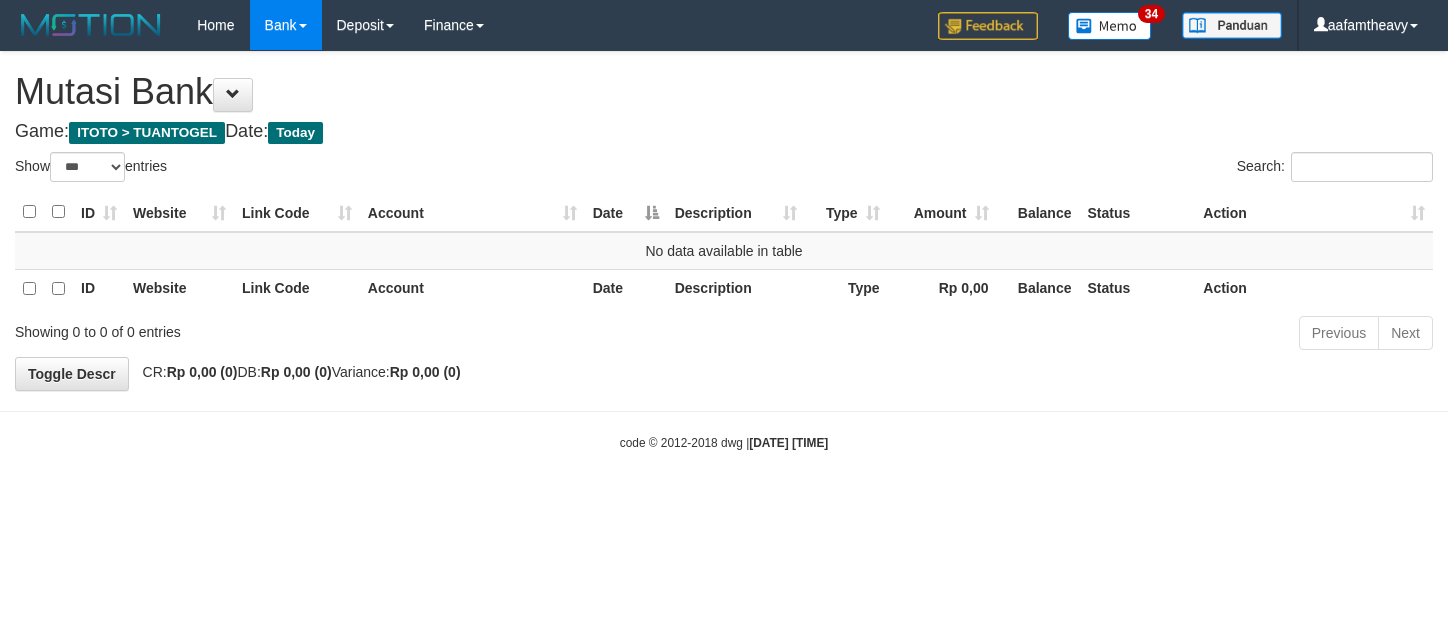 select on "***" 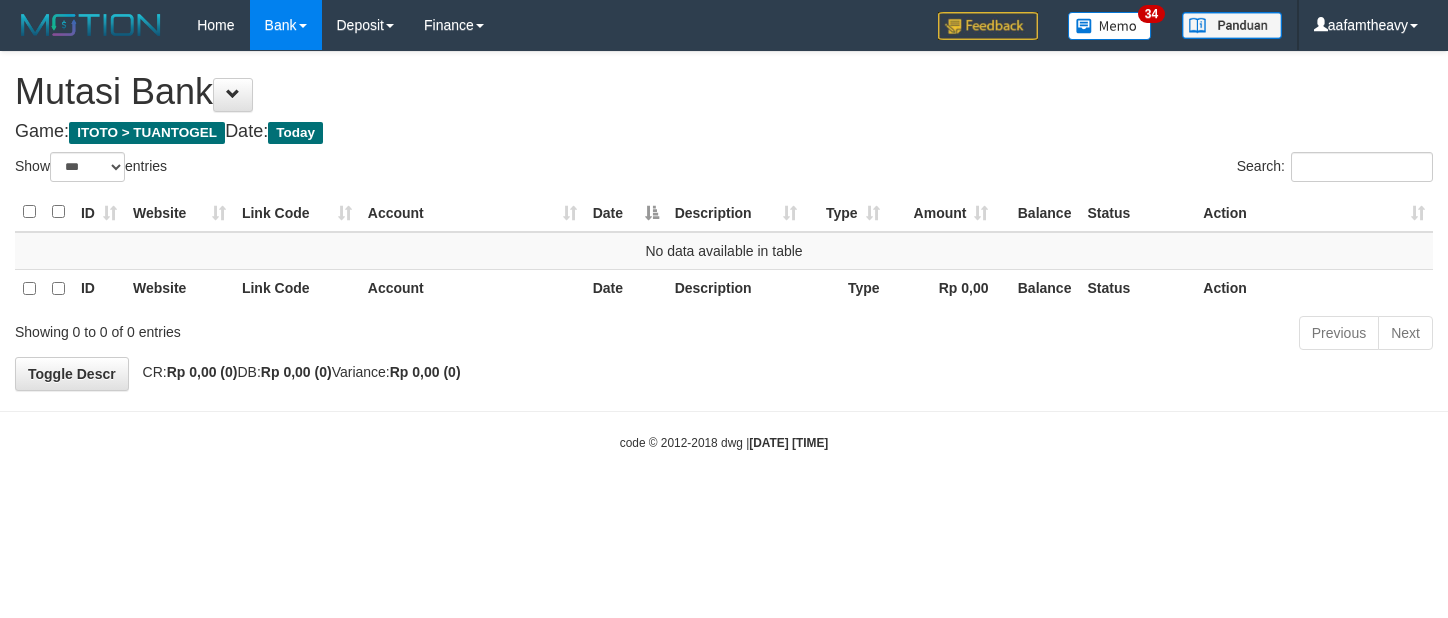 scroll, scrollTop: 0, scrollLeft: 0, axis: both 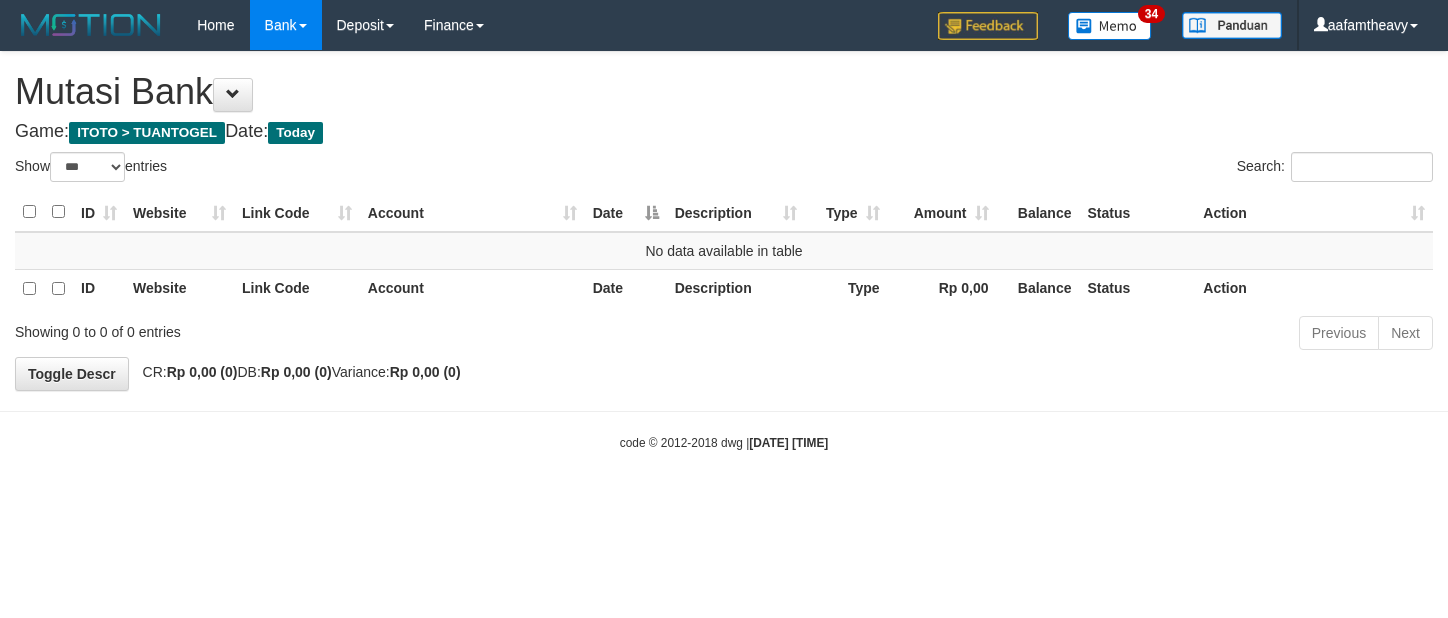 select on "***" 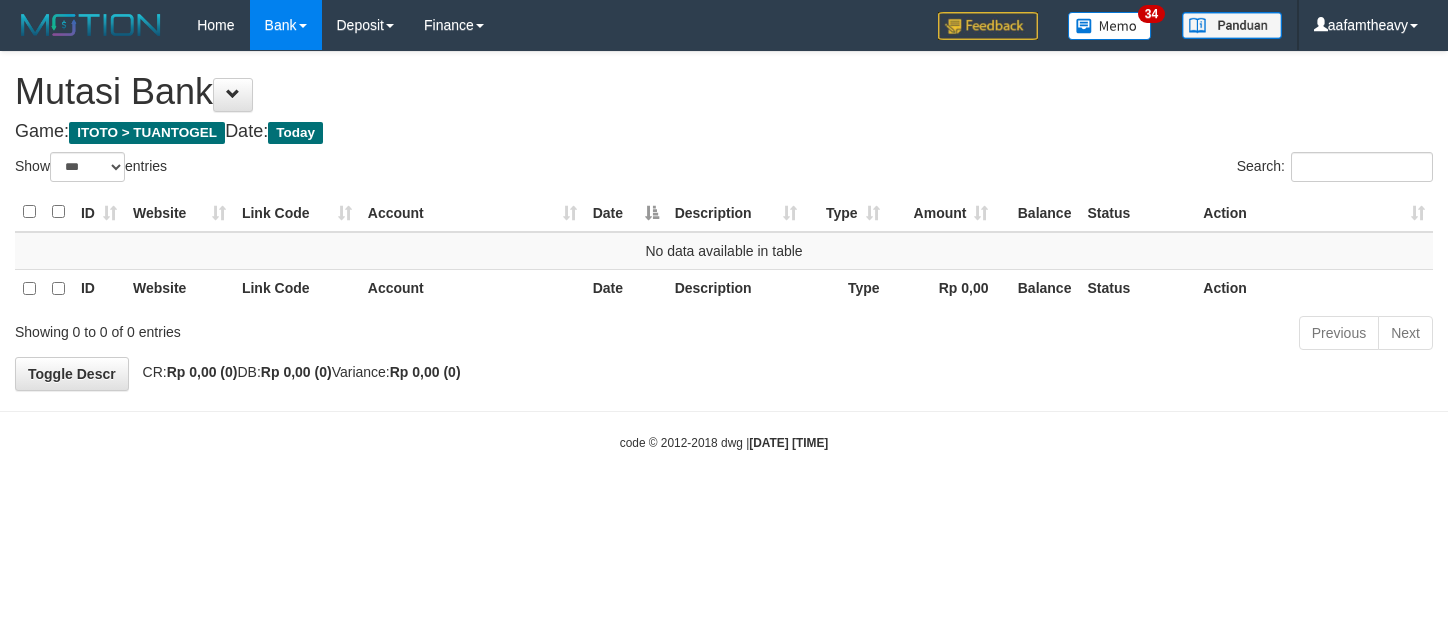 scroll, scrollTop: 0, scrollLeft: 0, axis: both 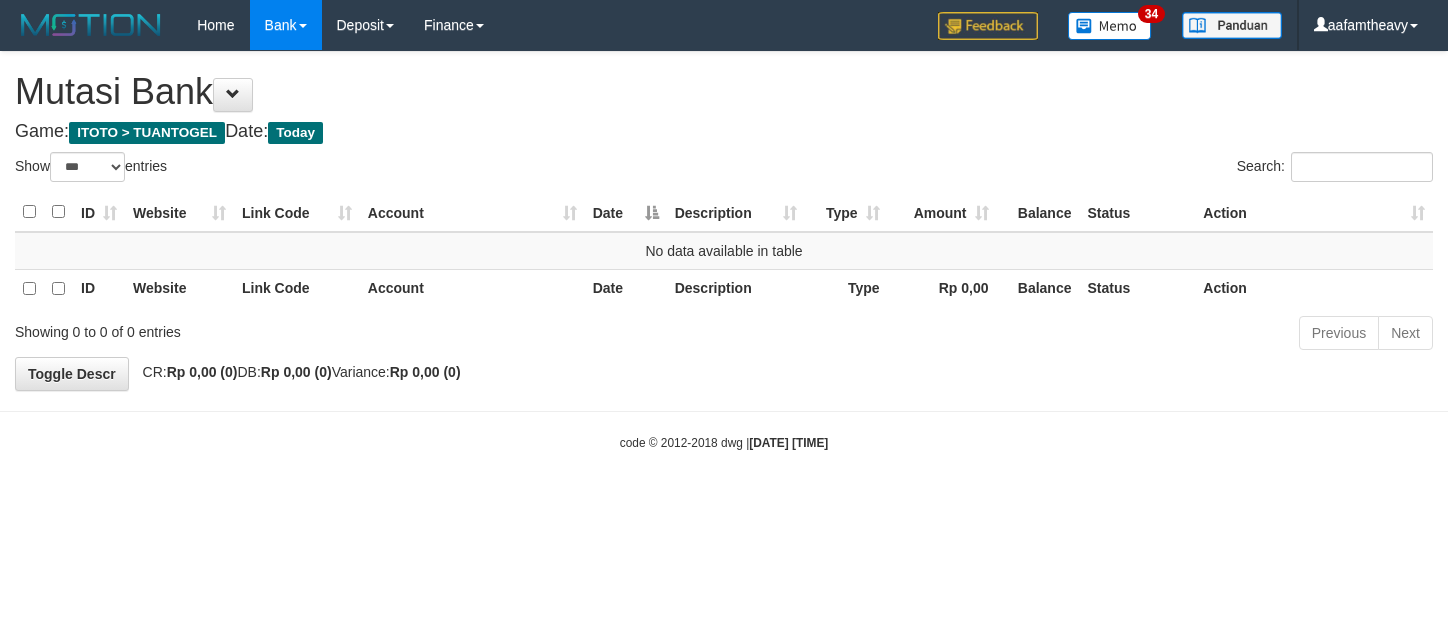 select on "***" 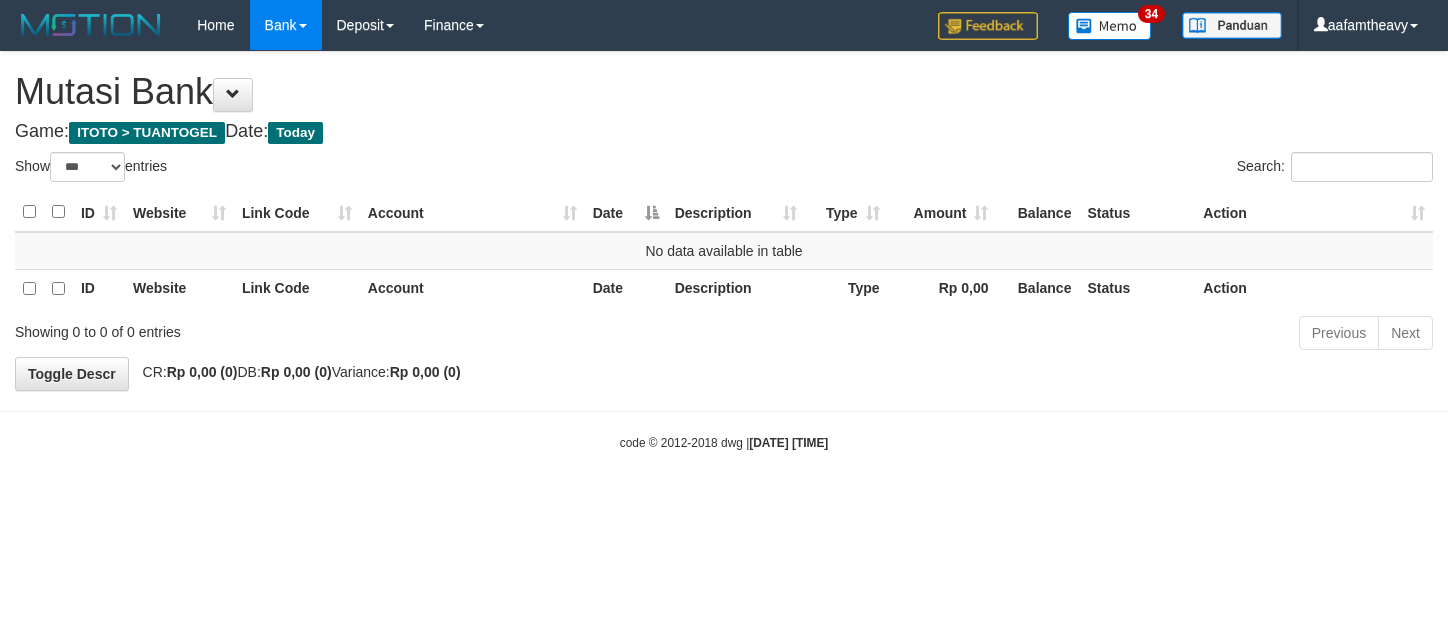 scroll, scrollTop: 0, scrollLeft: 0, axis: both 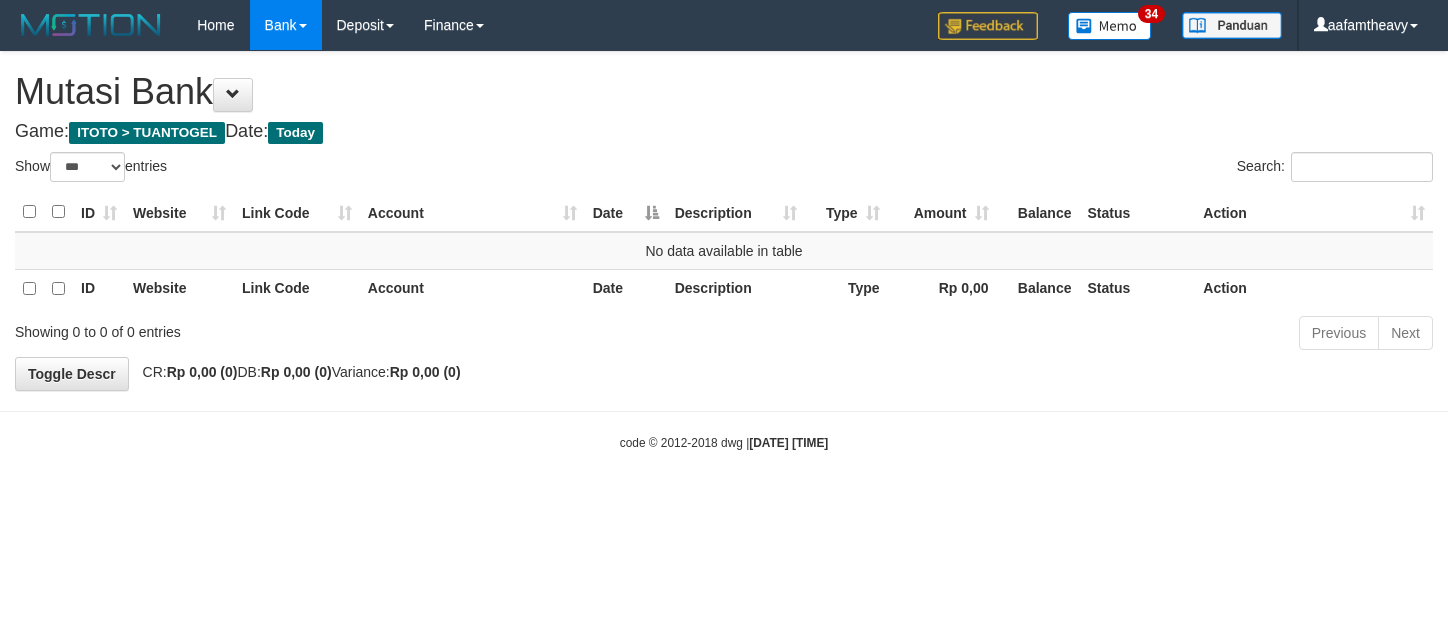 select on "***" 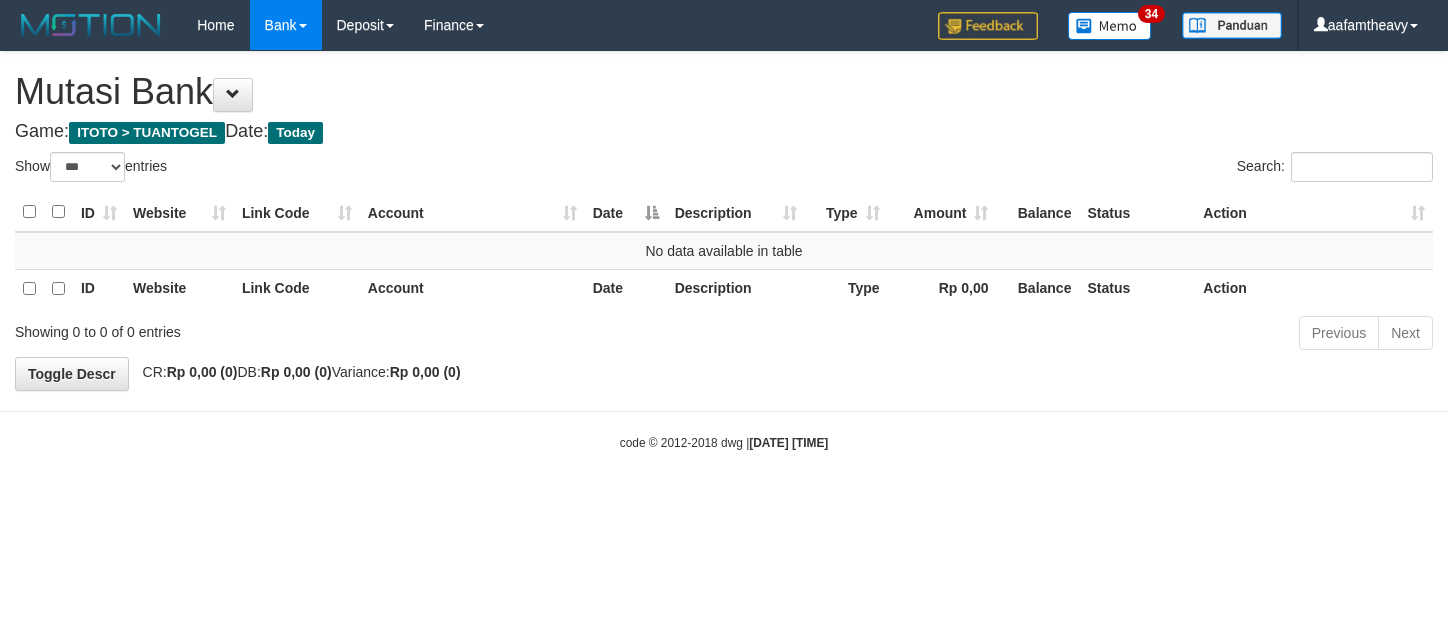 scroll, scrollTop: 0, scrollLeft: 0, axis: both 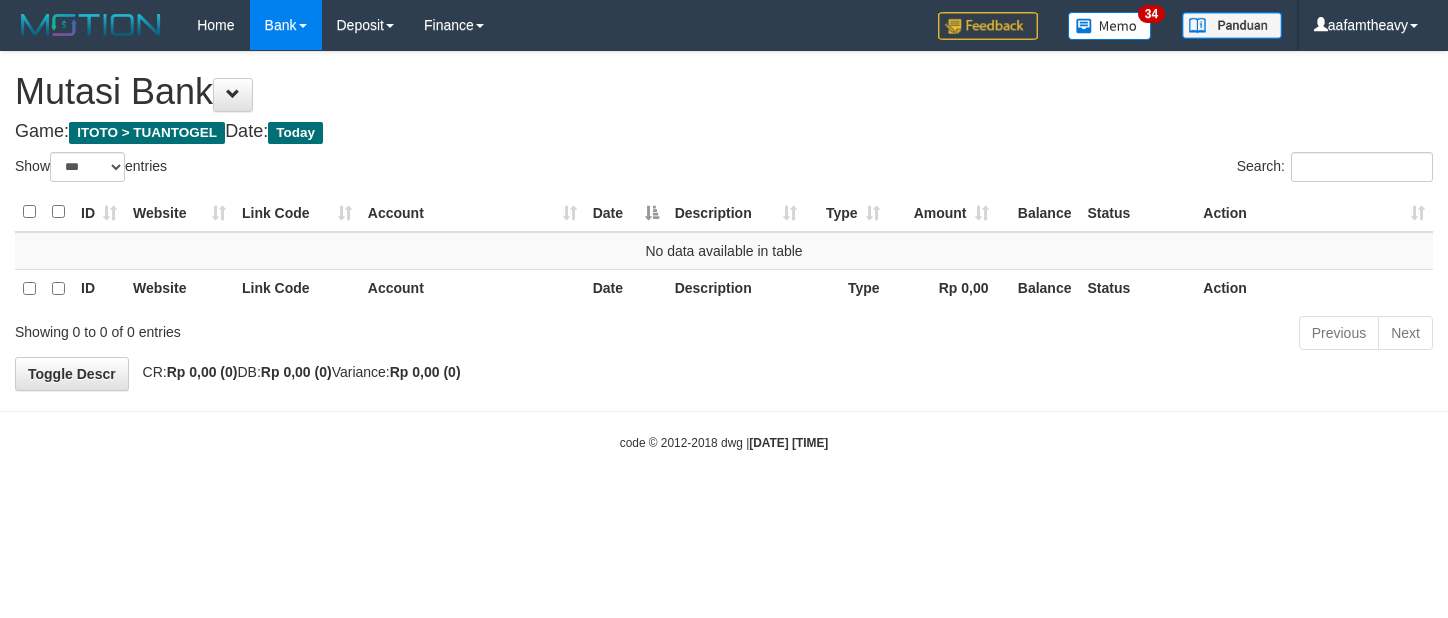 select on "***" 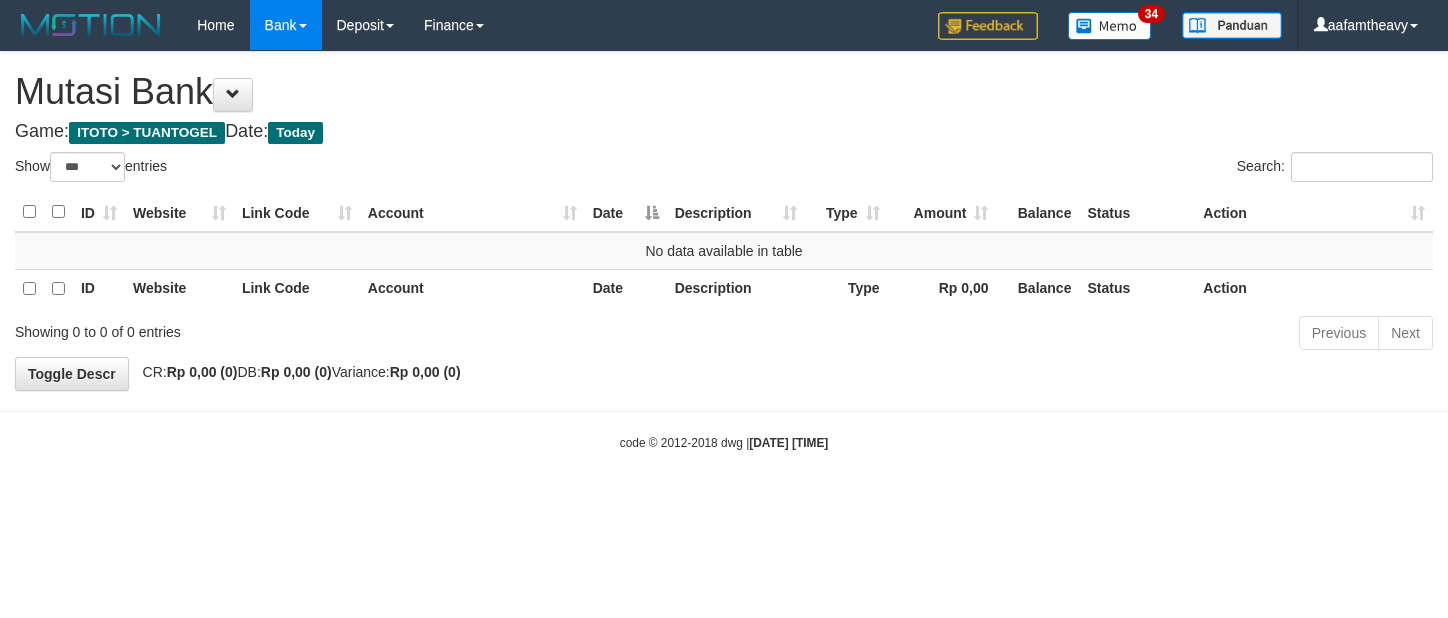 scroll, scrollTop: 0, scrollLeft: 0, axis: both 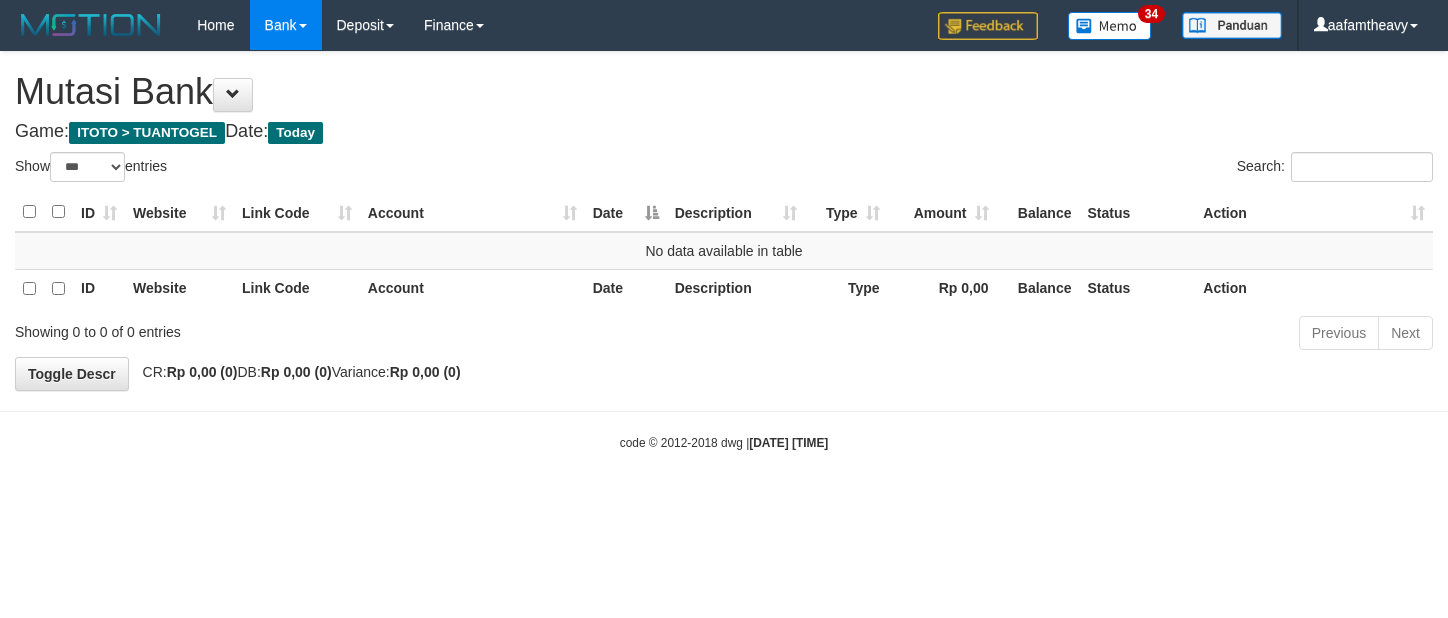 select on "***" 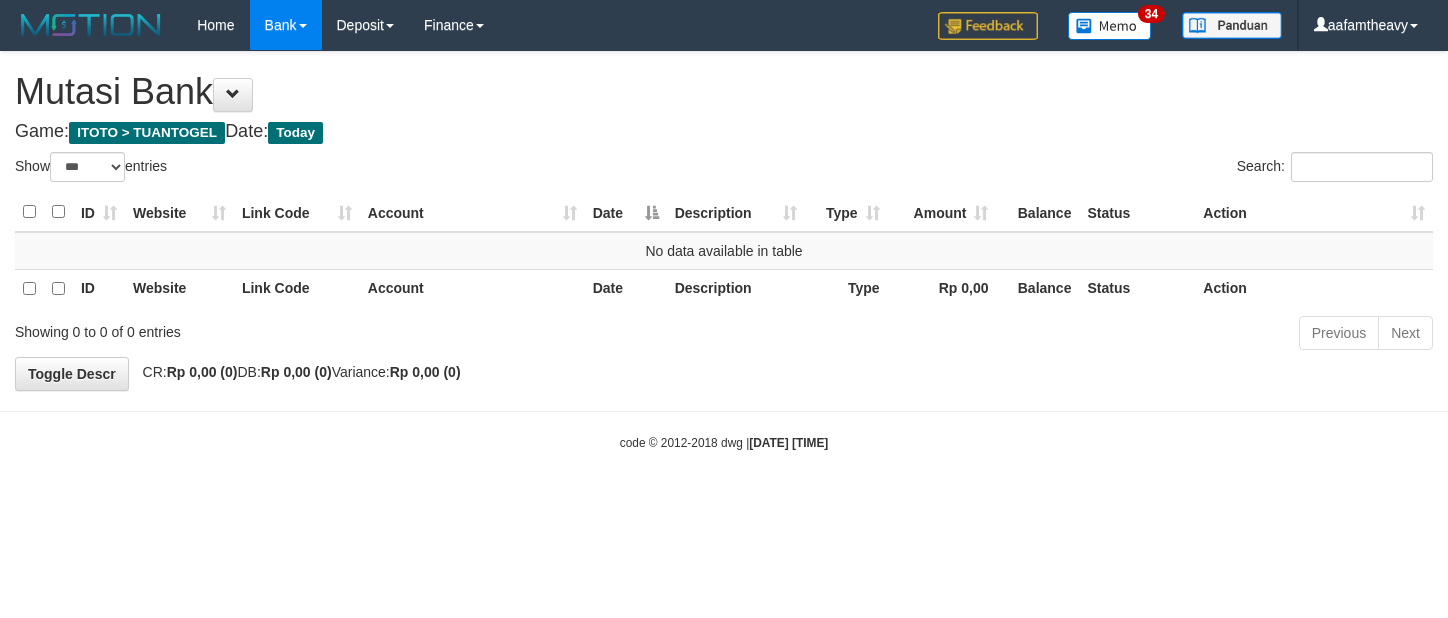 scroll, scrollTop: 0, scrollLeft: 0, axis: both 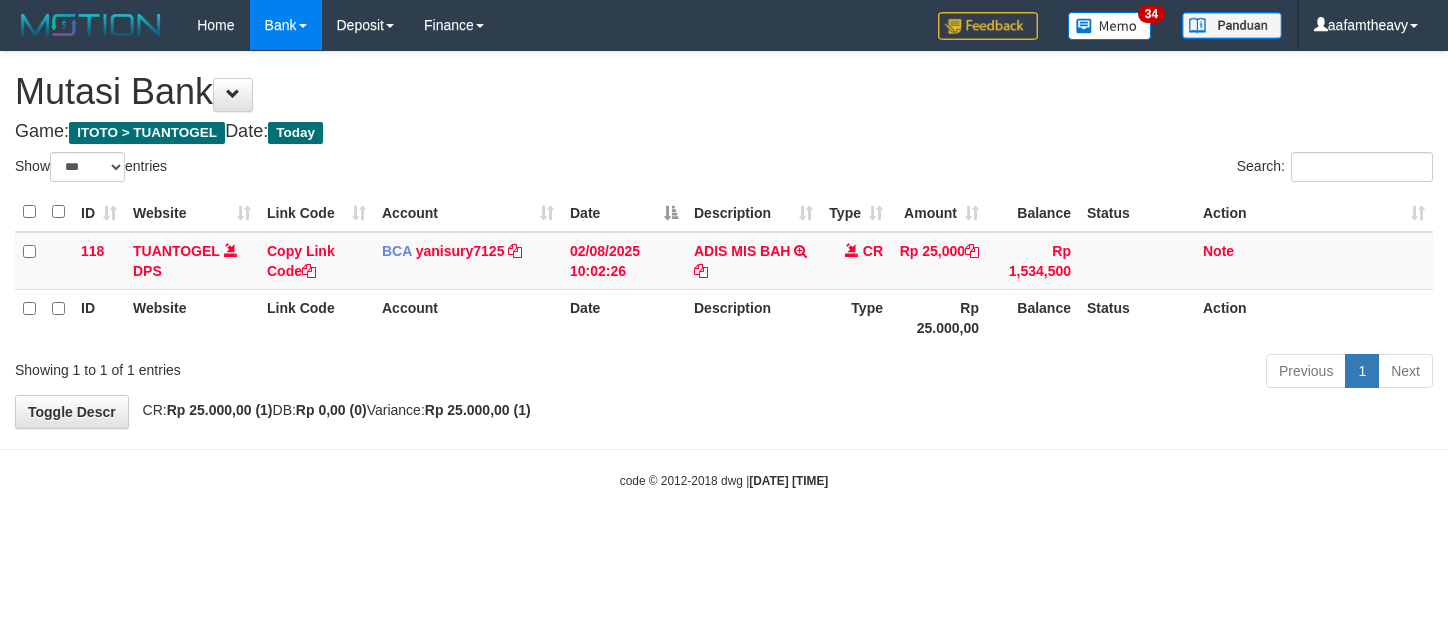 select on "***" 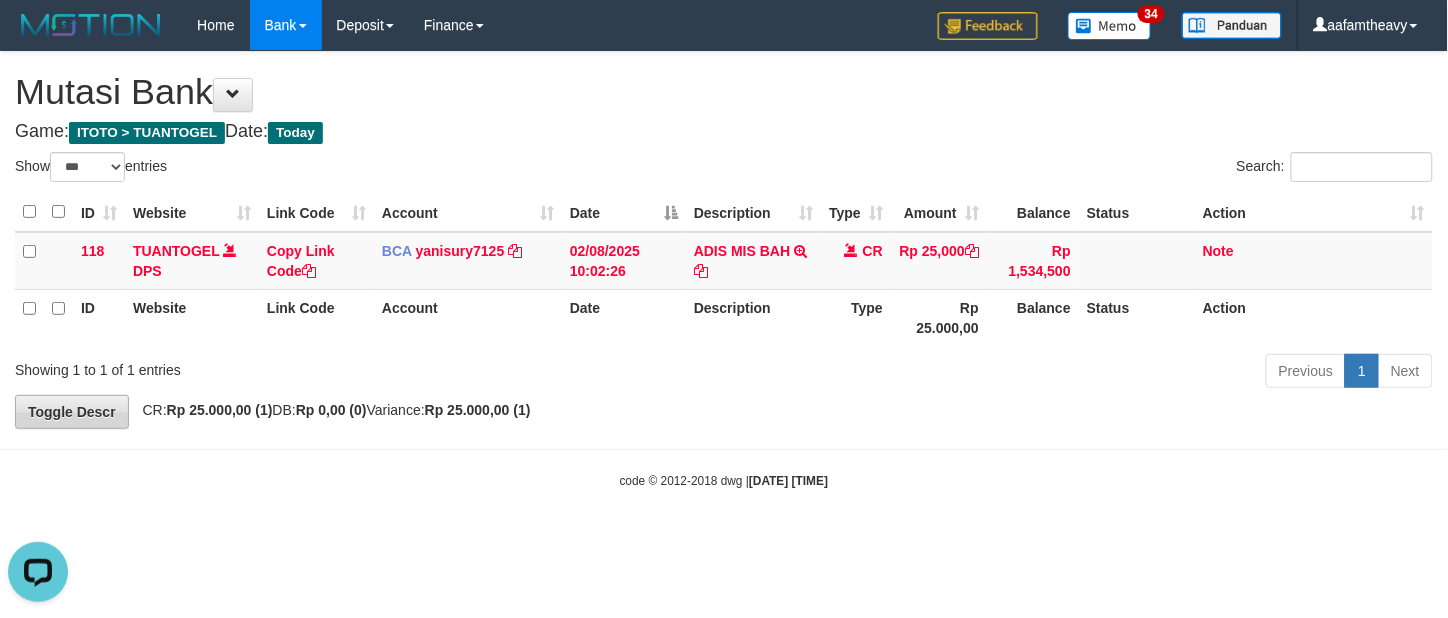 scroll, scrollTop: 0, scrollLeft: 0, axis: both 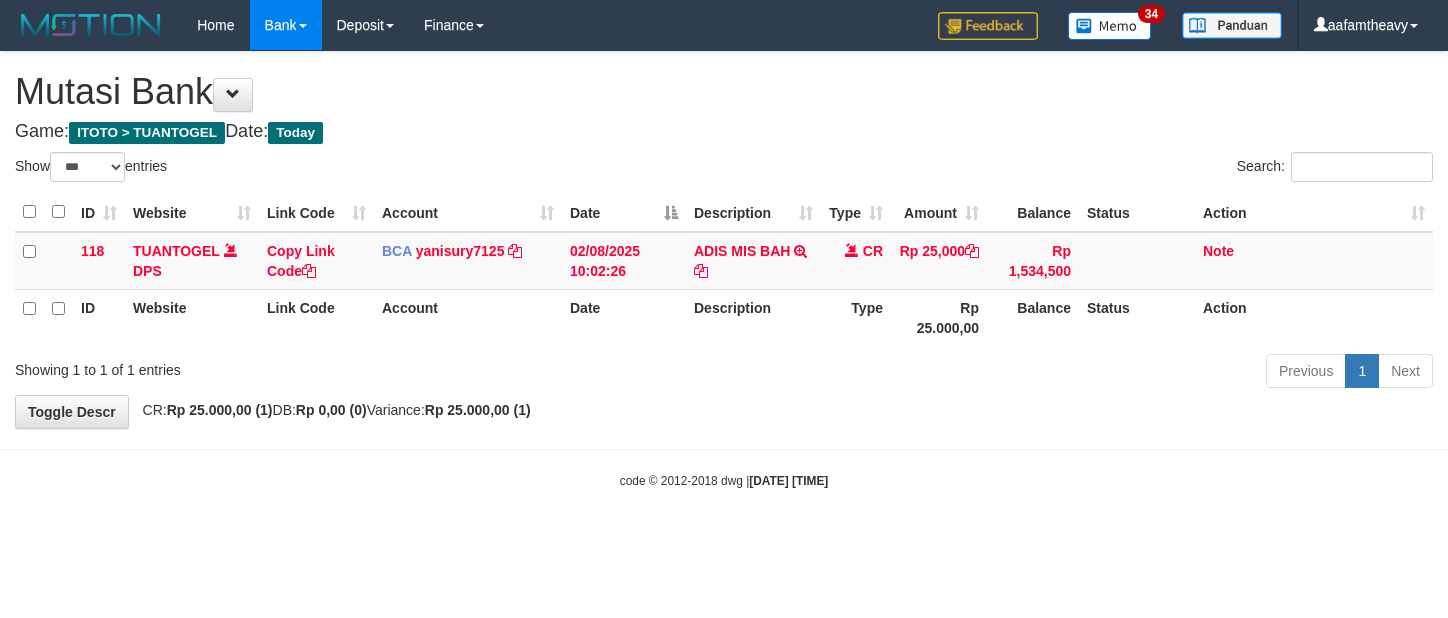 select on "***" 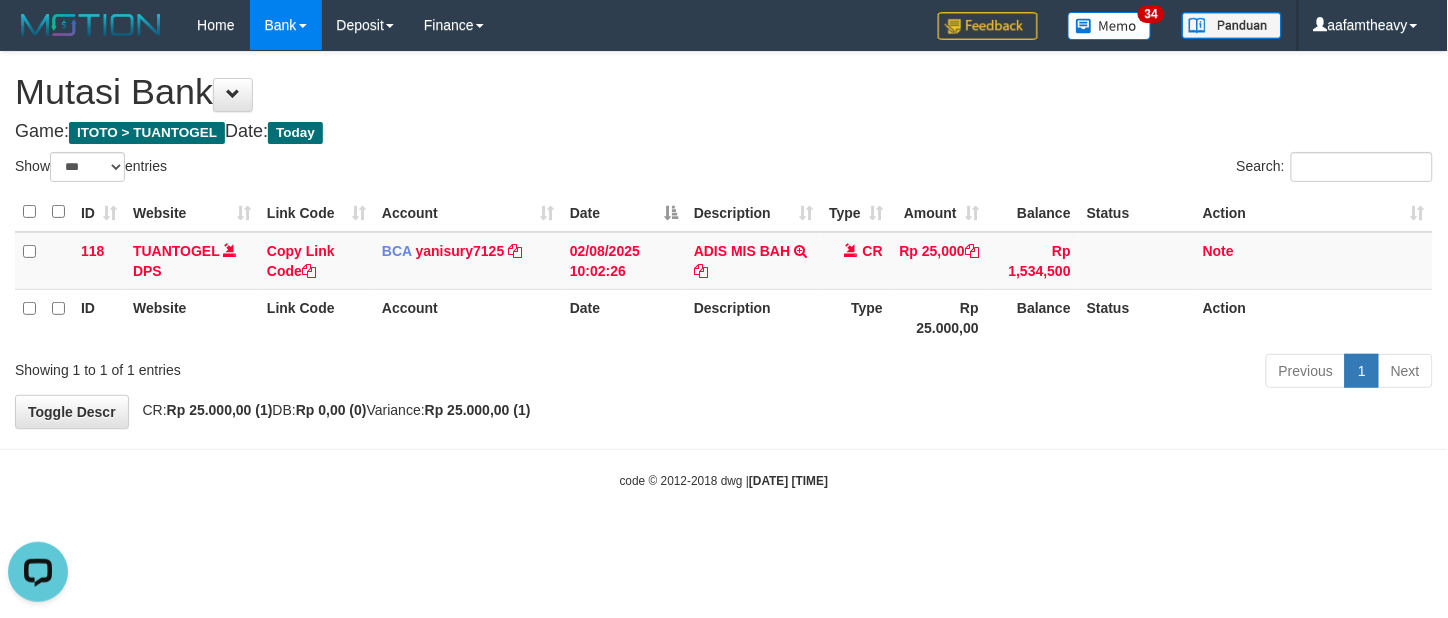 scroll, scrollTop: 0, scrollLeft: 0, axis: both 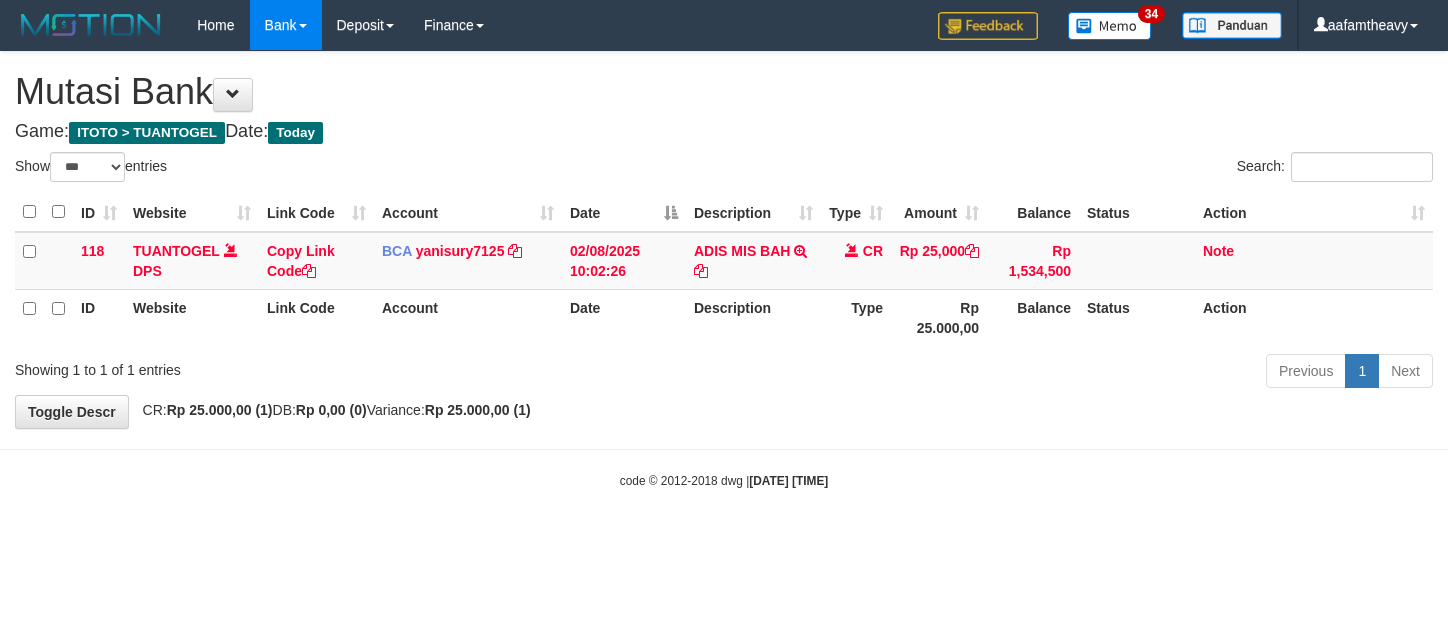 select on "***" 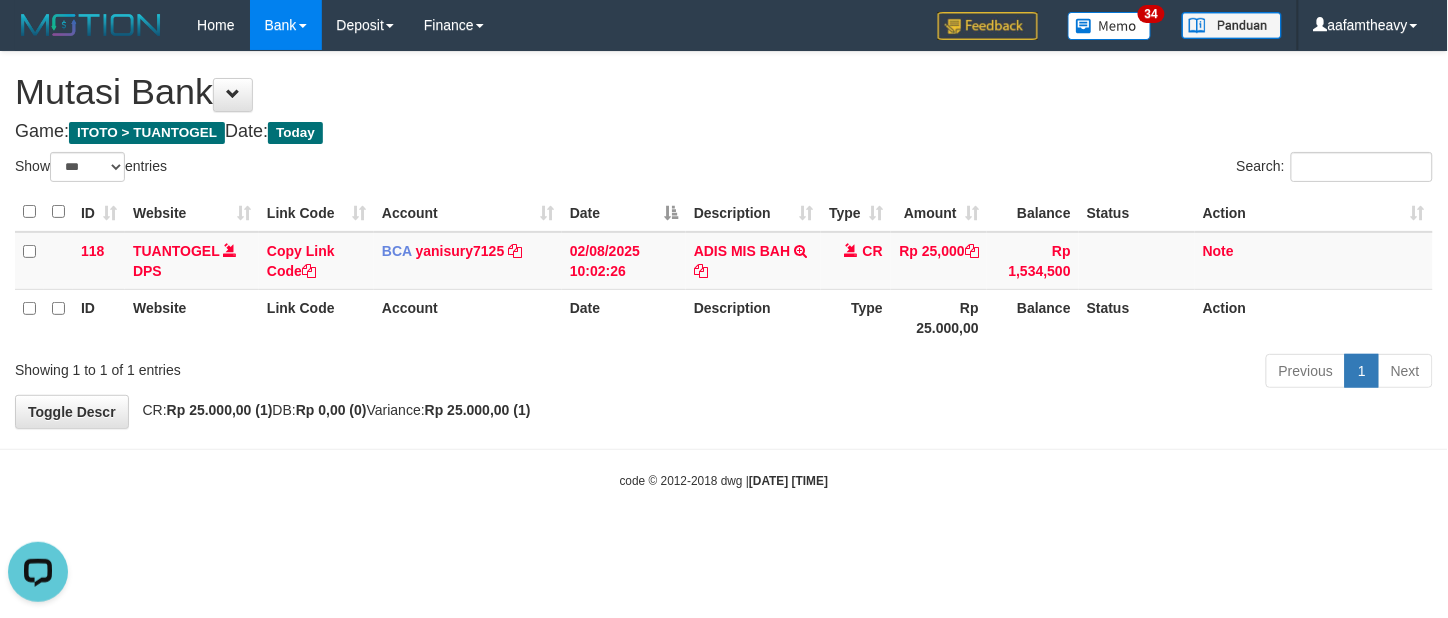 scroll, scrollTop: 0, scrollLeft: 0, axis: both 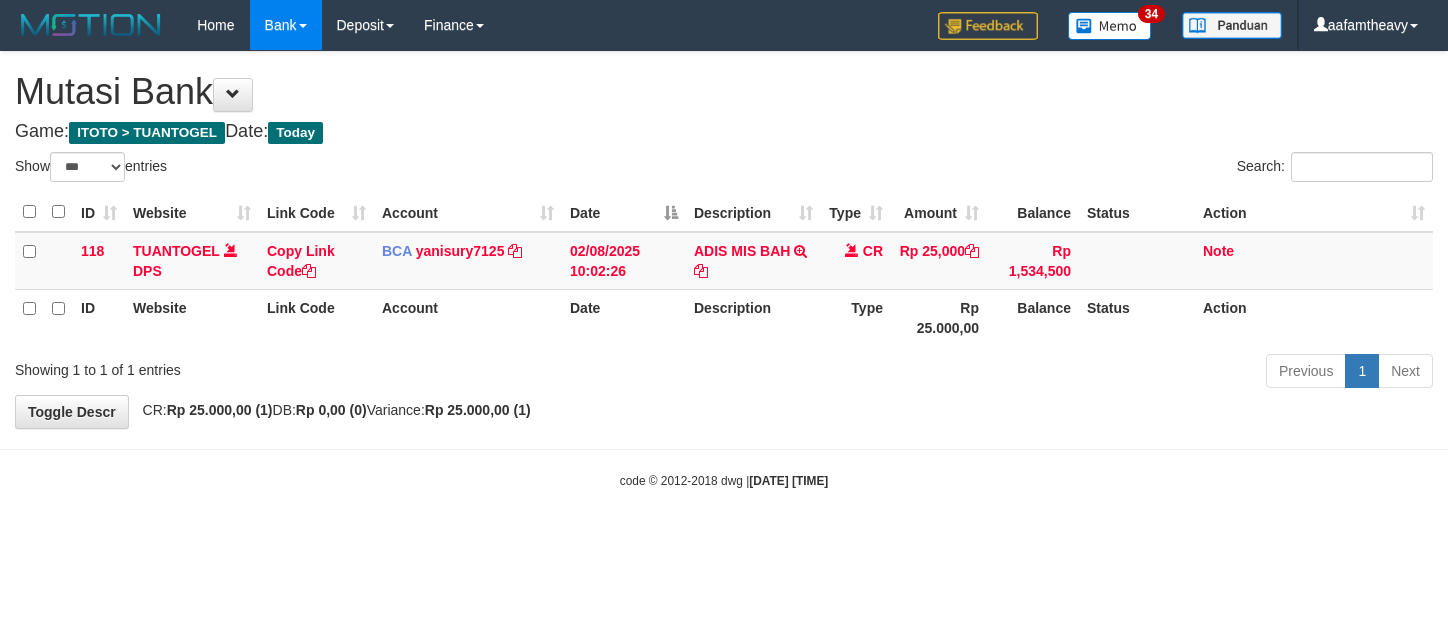 select on "***" 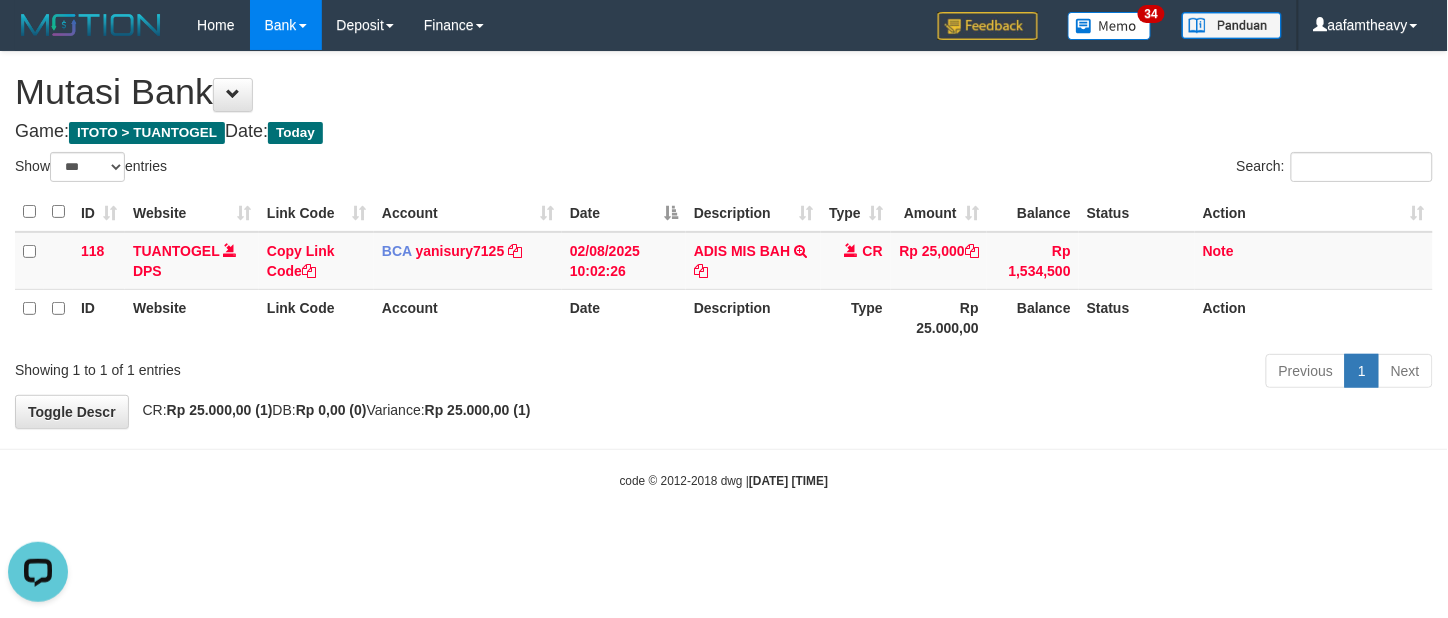 scroll, scrollTop: 0, scrollLeft: 0, axis: both 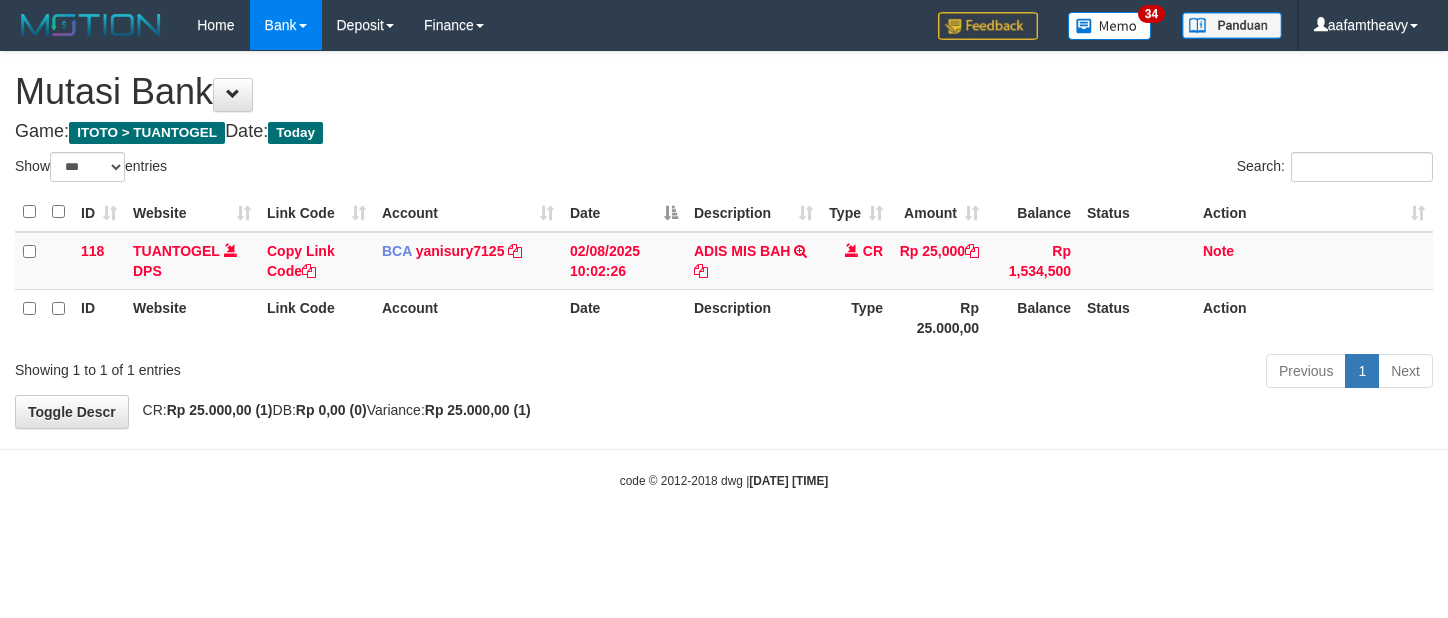 select on "***" 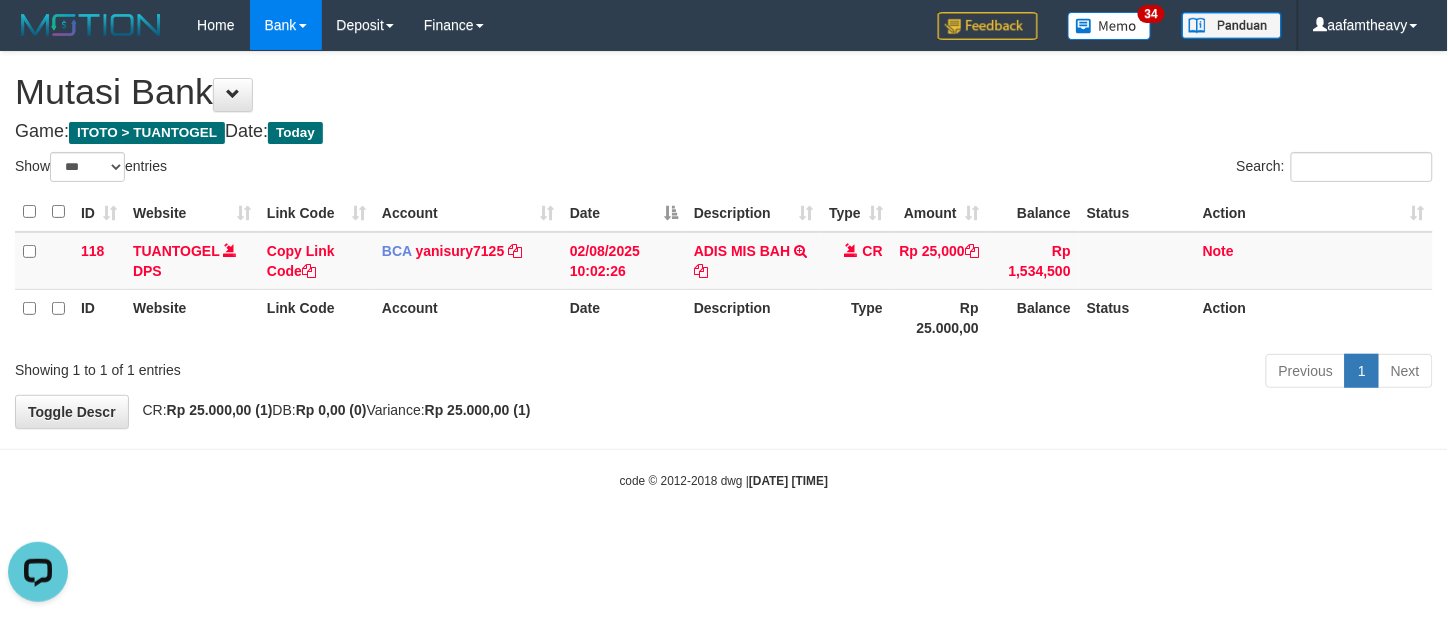 scroll, scrollTop: 0, scrollLeft: 0, axis: both 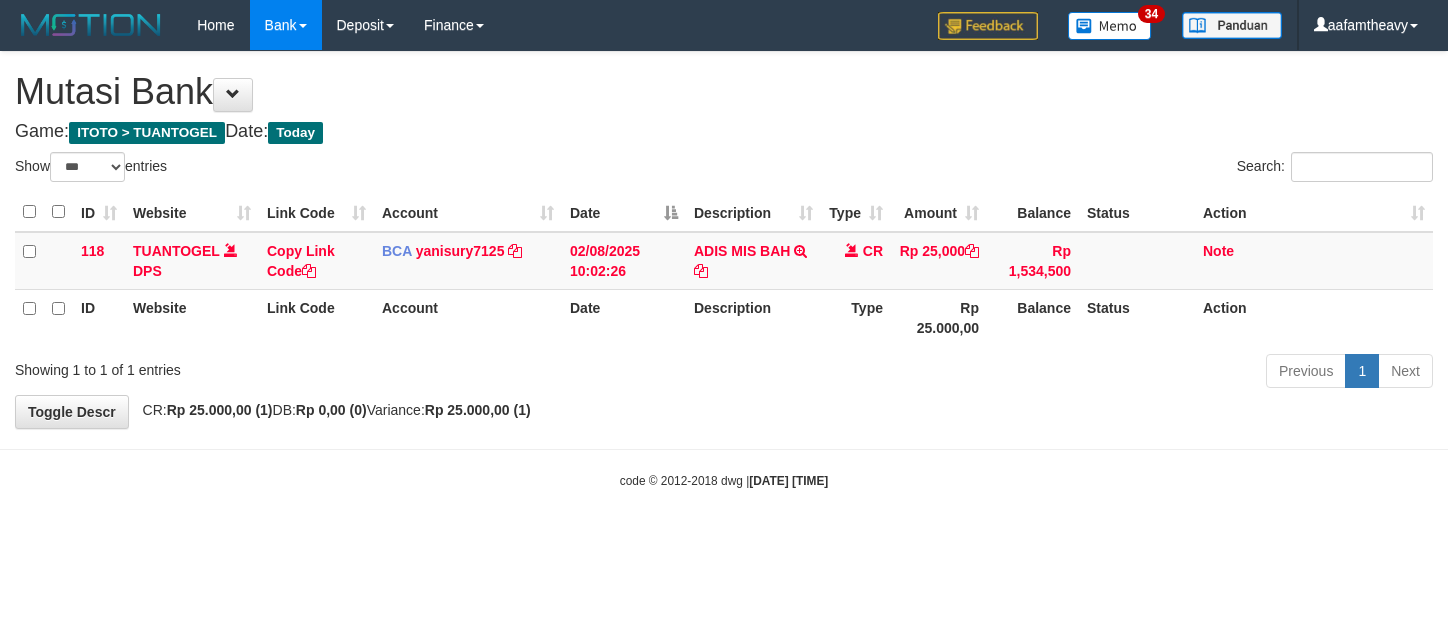 select on "***" 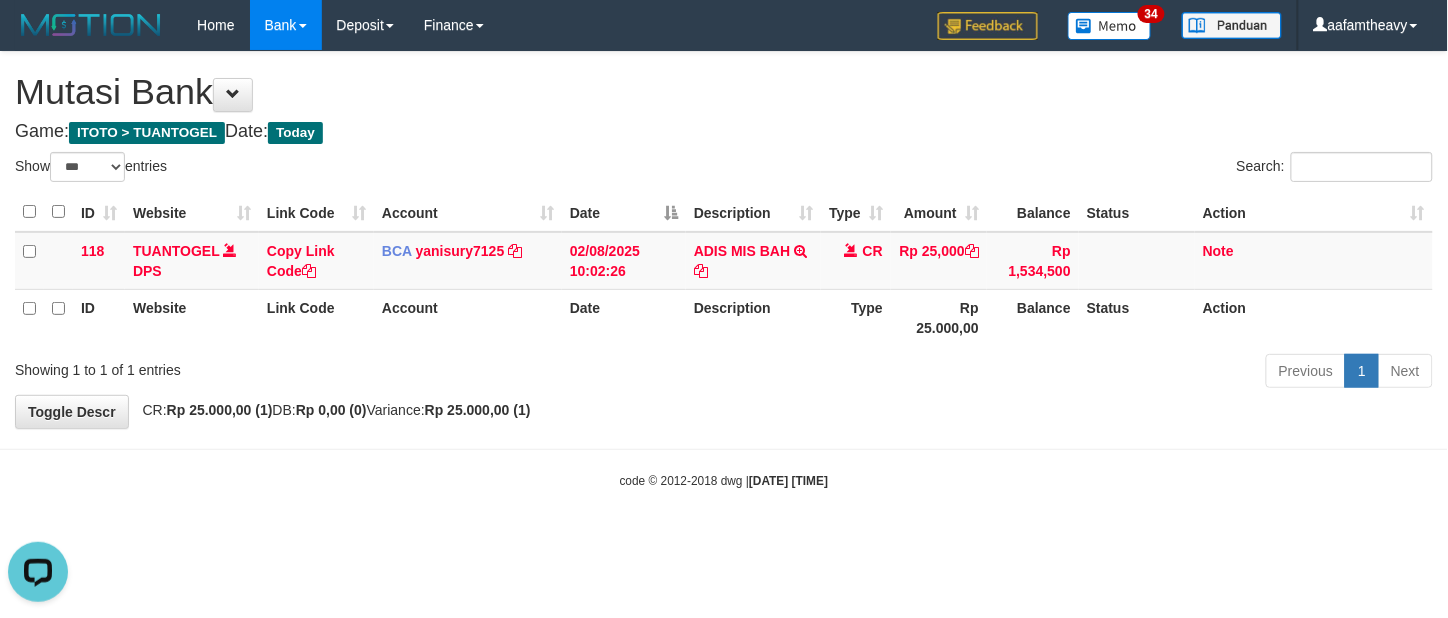 scroll, scrollTop: 0, scrollLeft: 0, axis: both 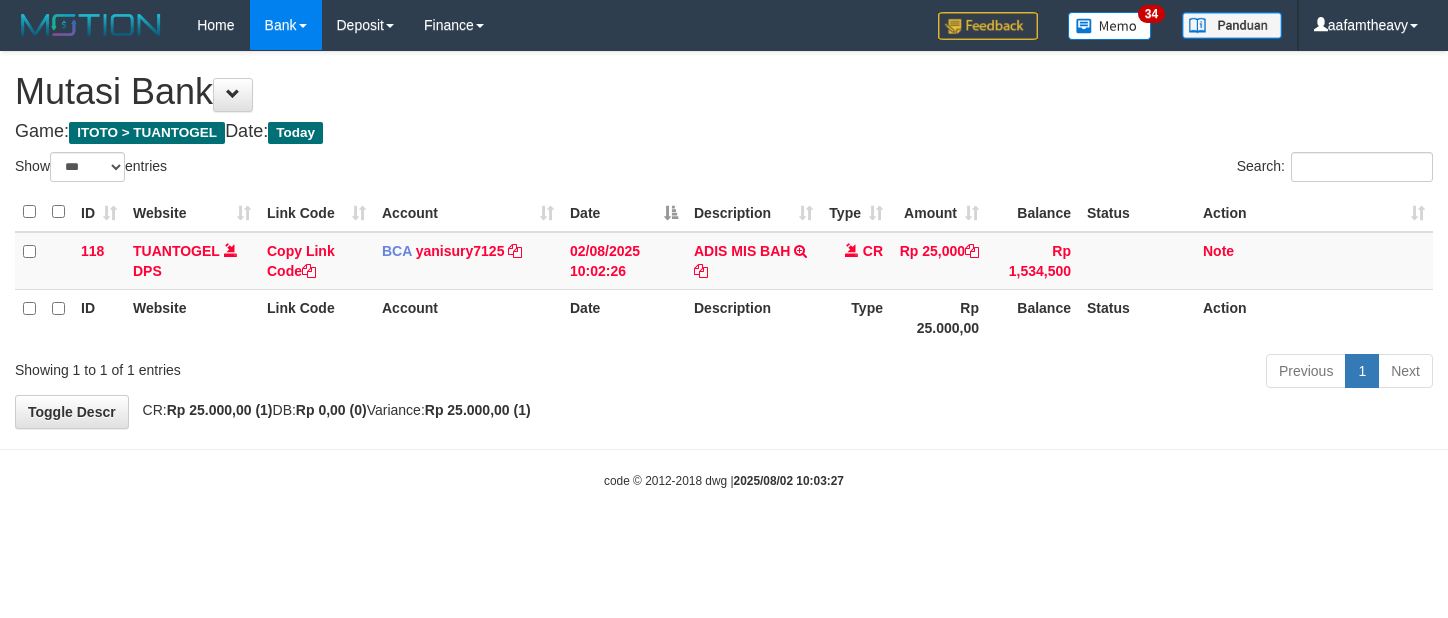 select on "***" 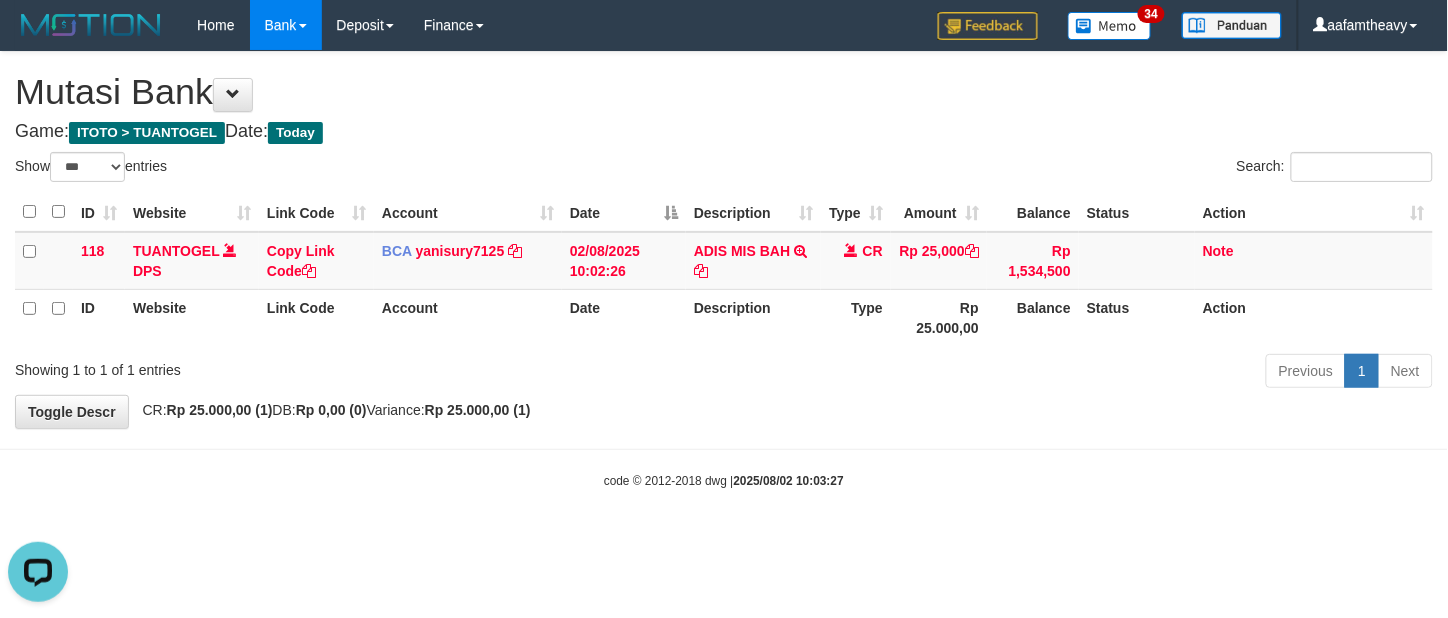 scroll, scrollTop: 0, scrollLeft: 0, axis: both 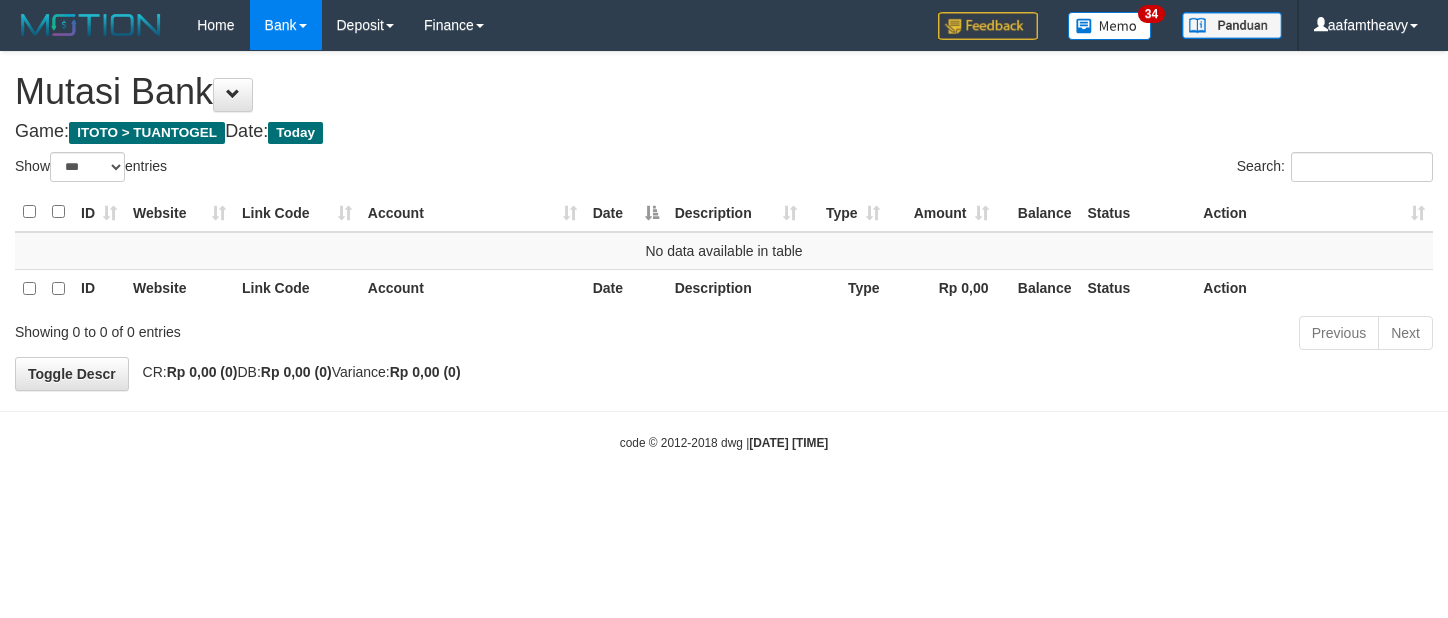 select on "***" 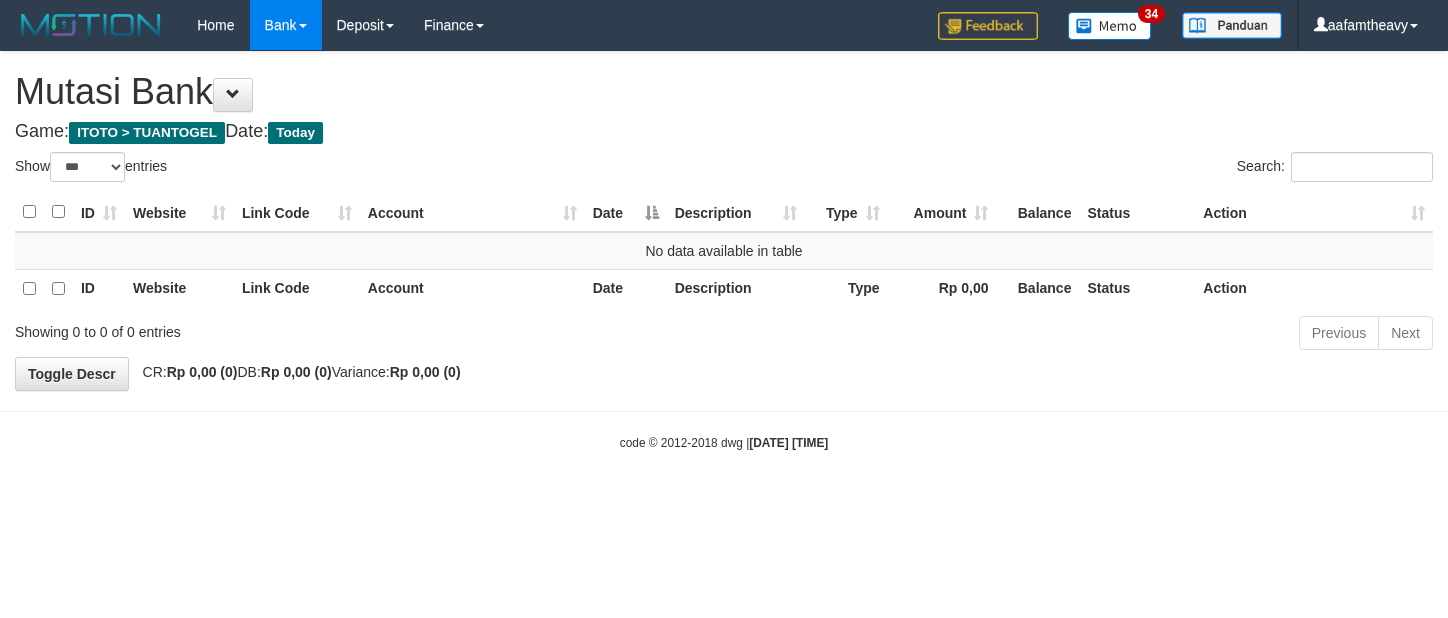 scroll, scrollTop: 0, scrollLeft: 0, axis: both 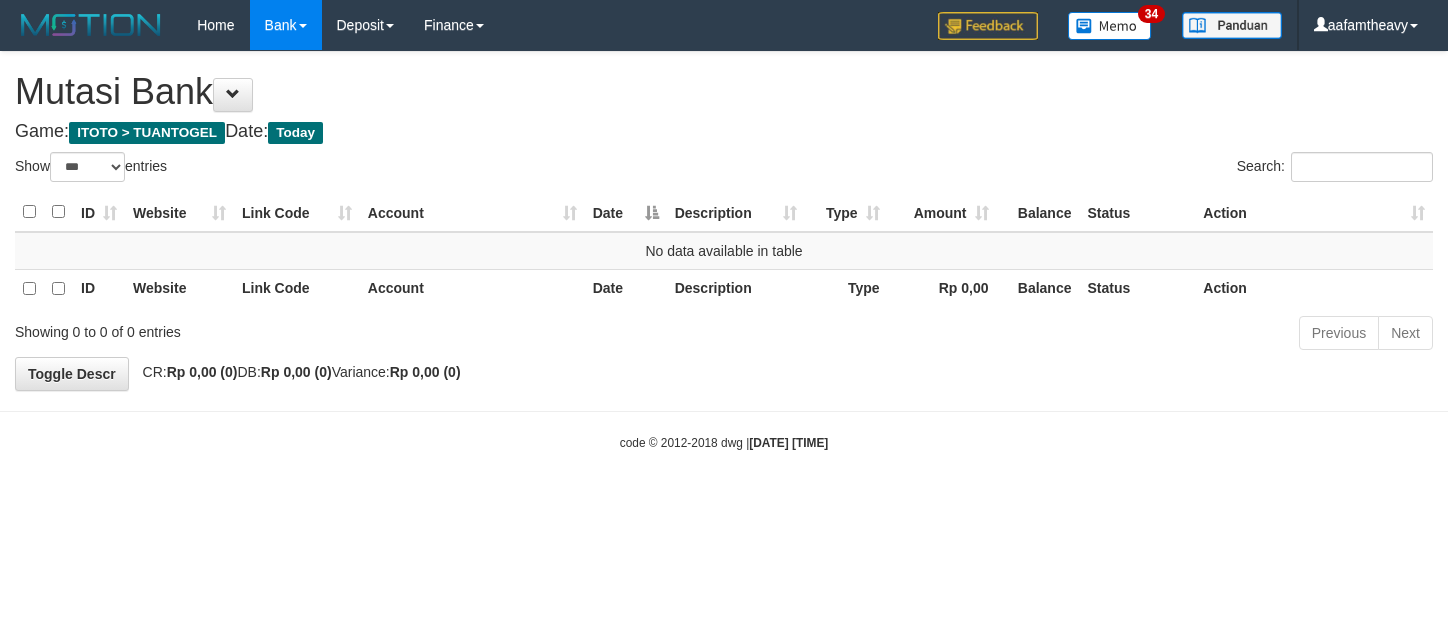 select on "***" 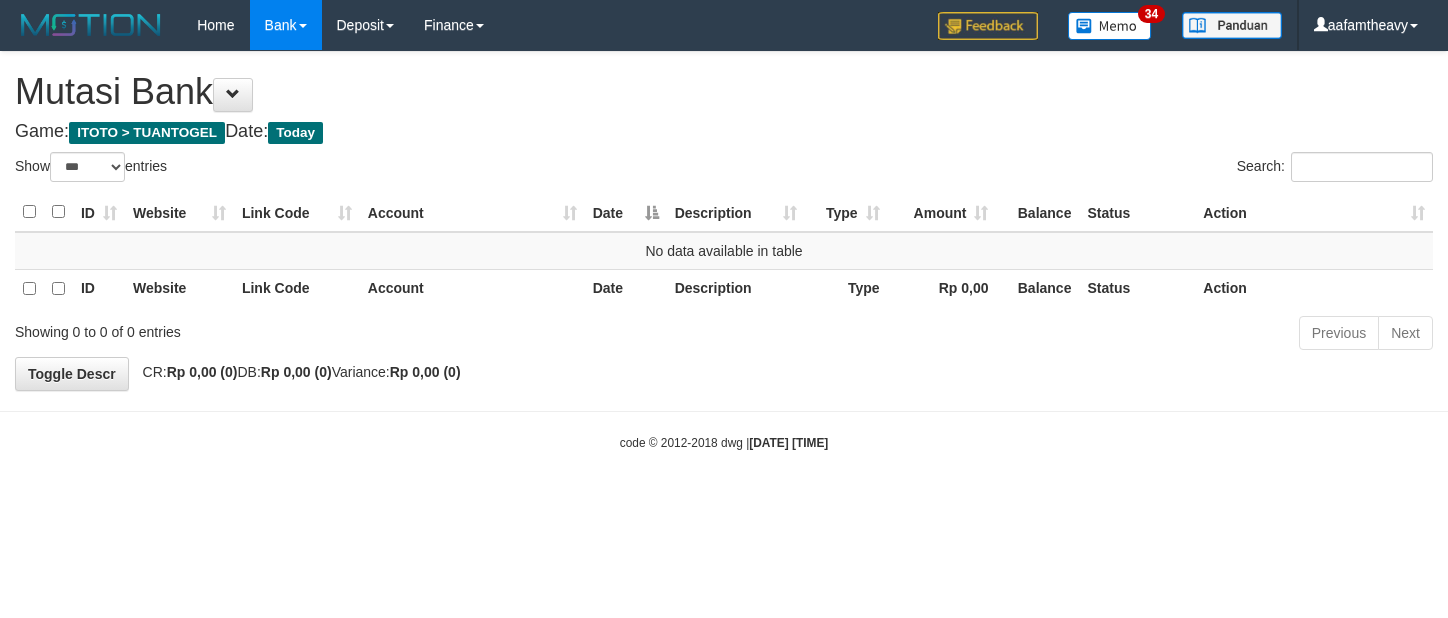 scroll, scrollTop: 0, scrollLeft: 0, axis: both 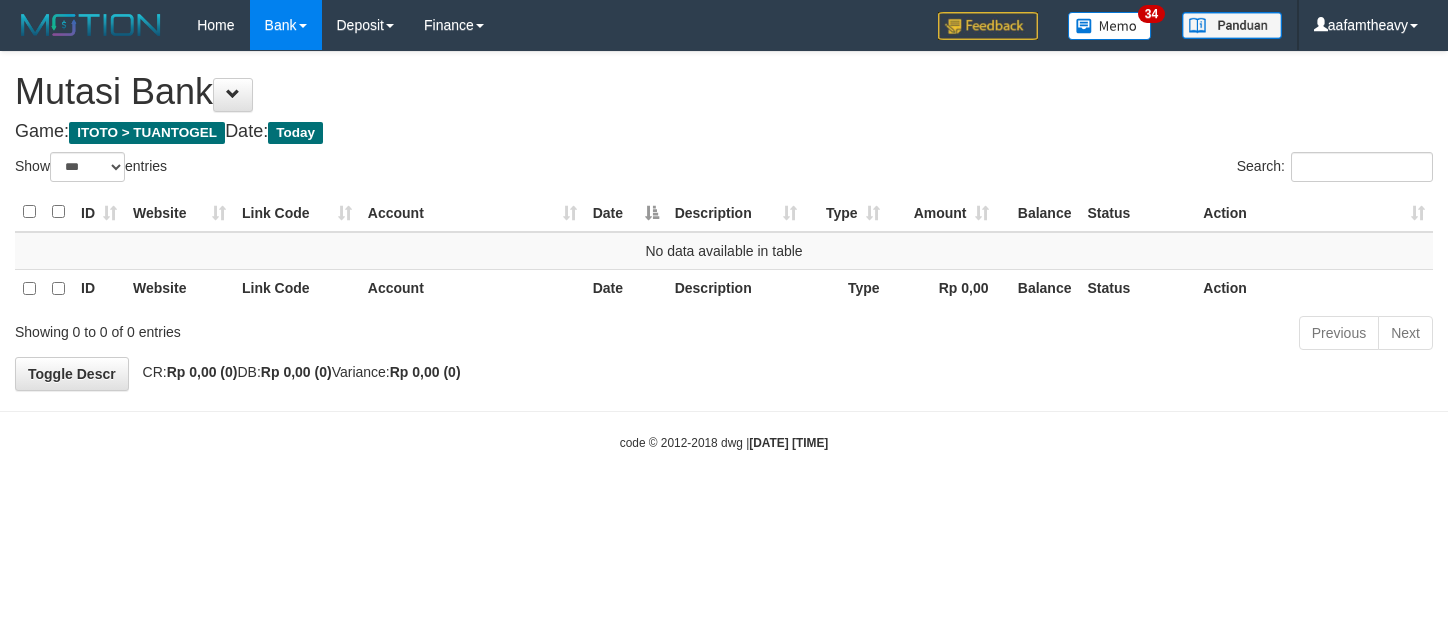 select on "***" 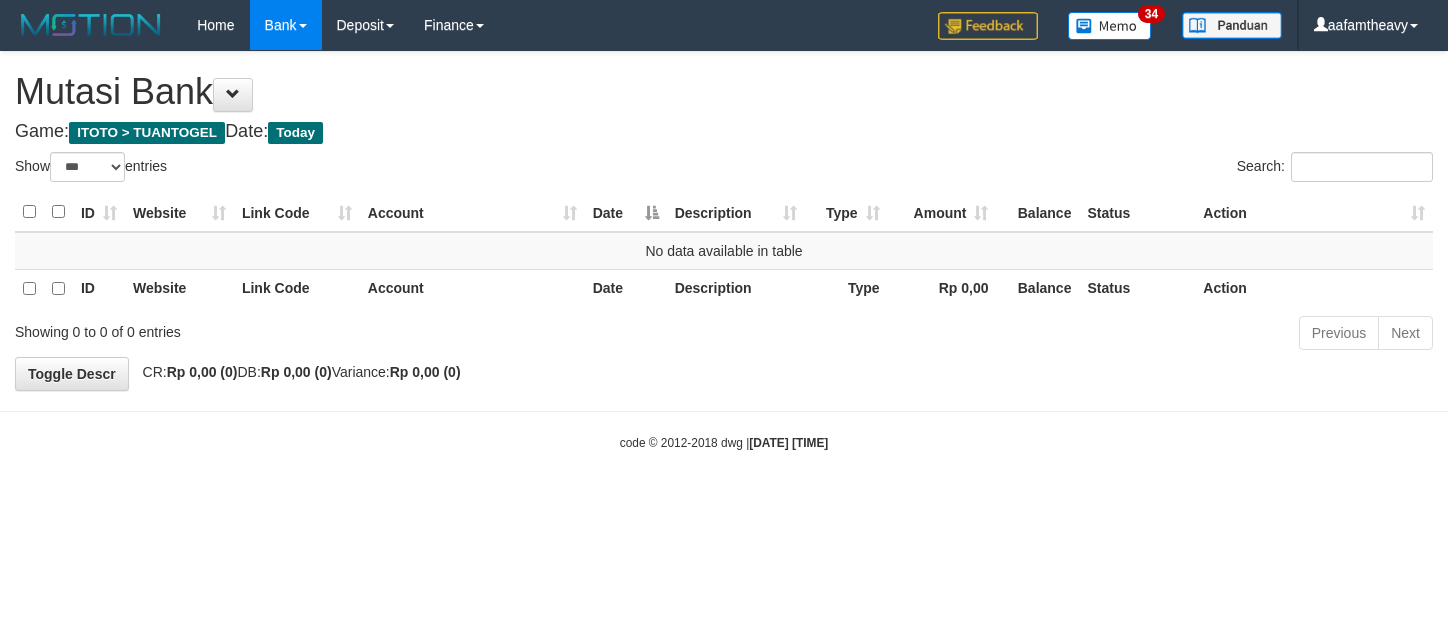 scroll, scrollTop: 0, scrollLeft: 0, axis: both 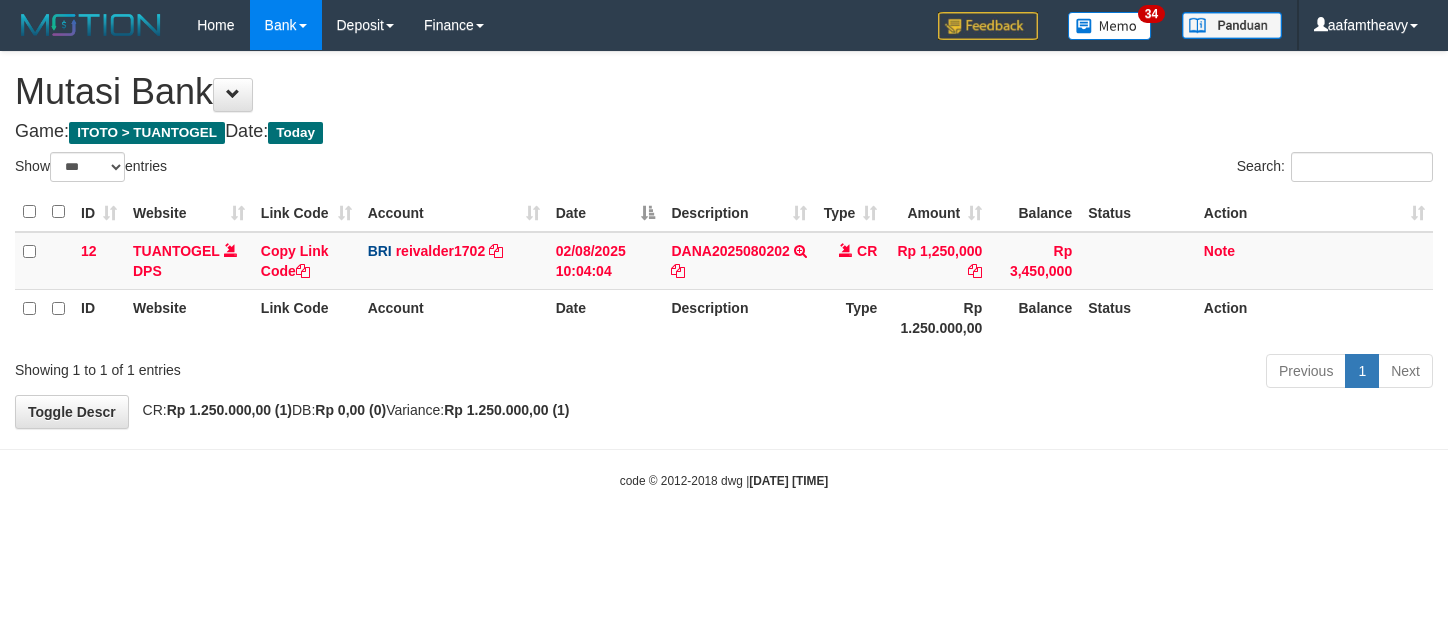 select on "***" 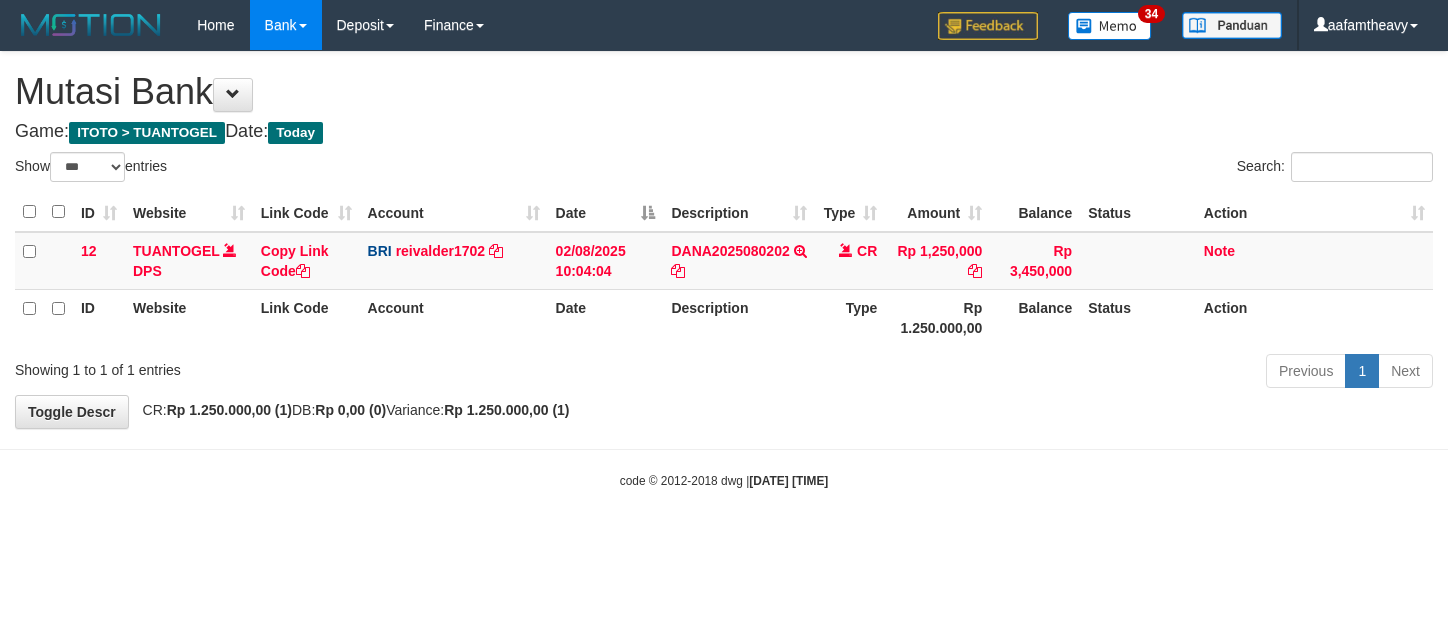 scroll, scrollTop: 0, scrollLeft: 0, axis: both 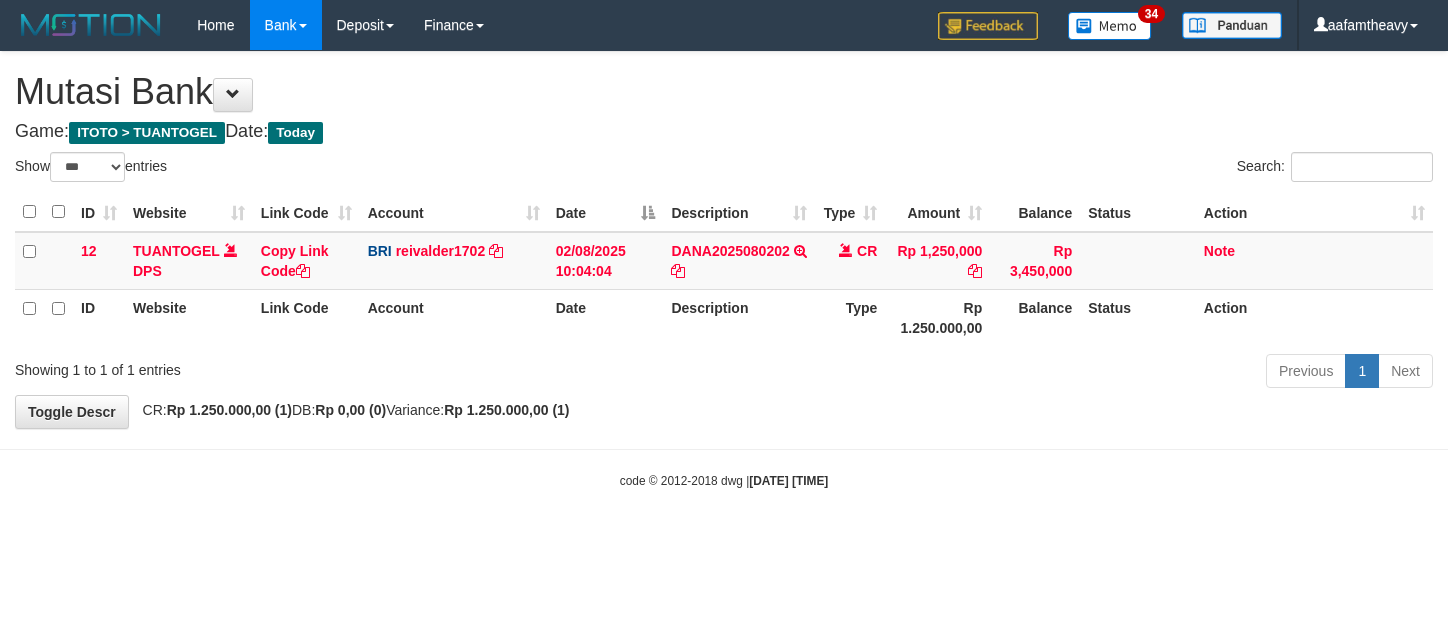 select on "***" 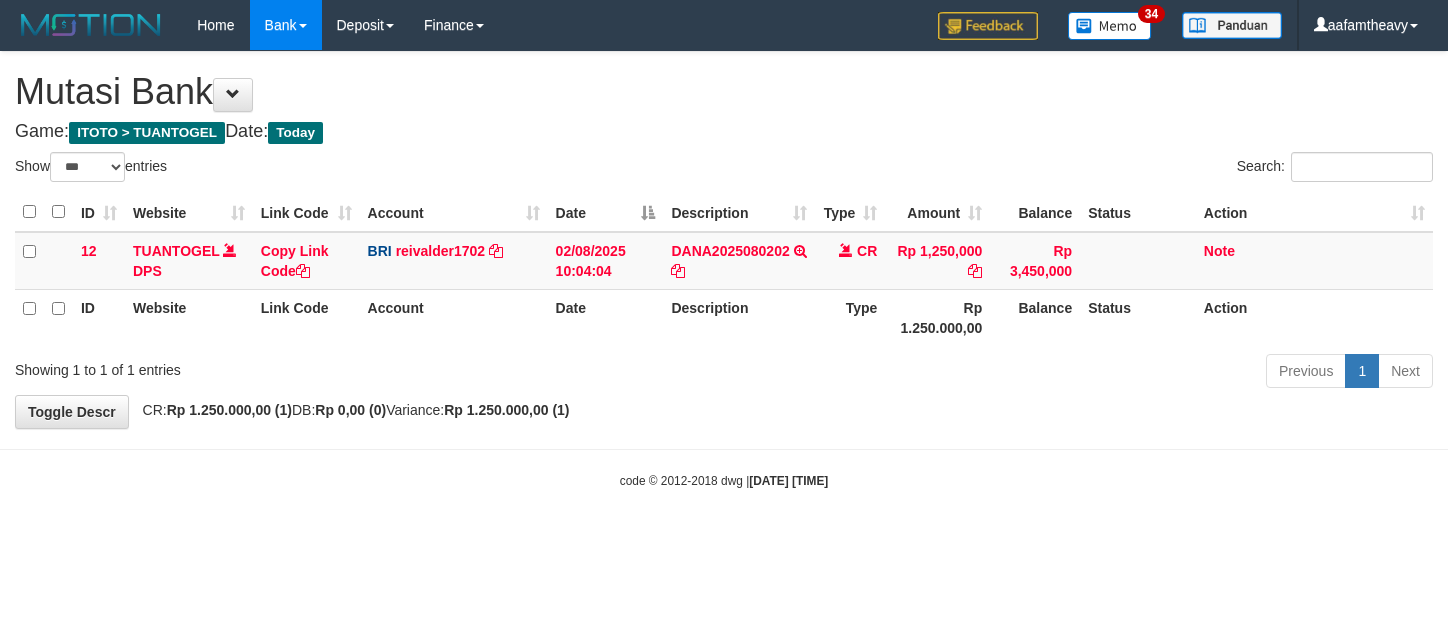 scroll, scrollTop: 0, scrollLeft: 0, axis: both 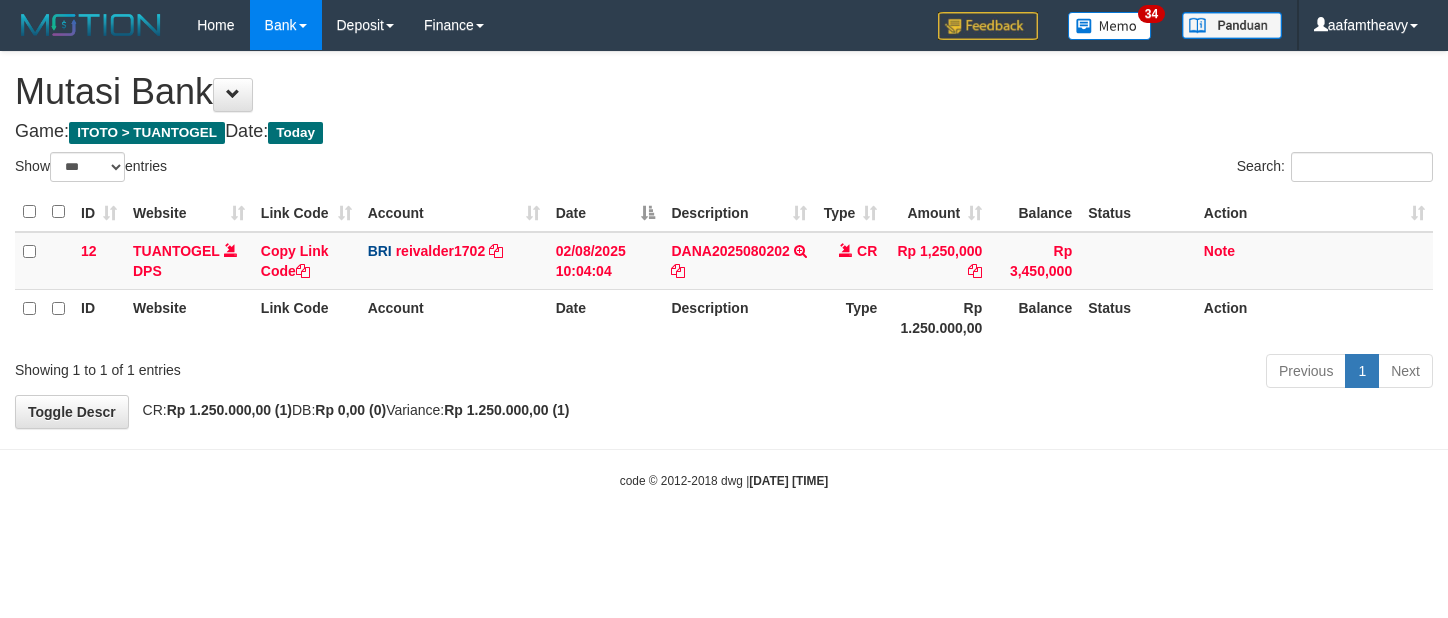 select on "***" 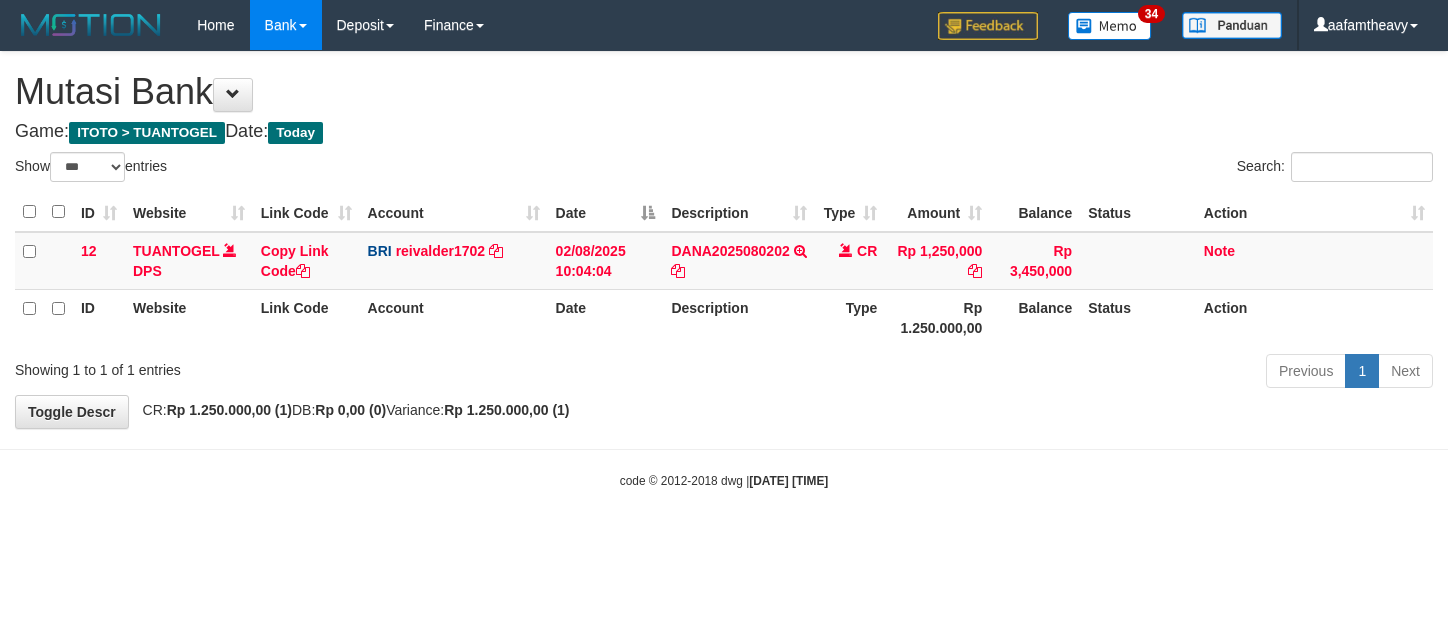 scroll, scrollTop: 0, scrollLeft: 0, axis: both 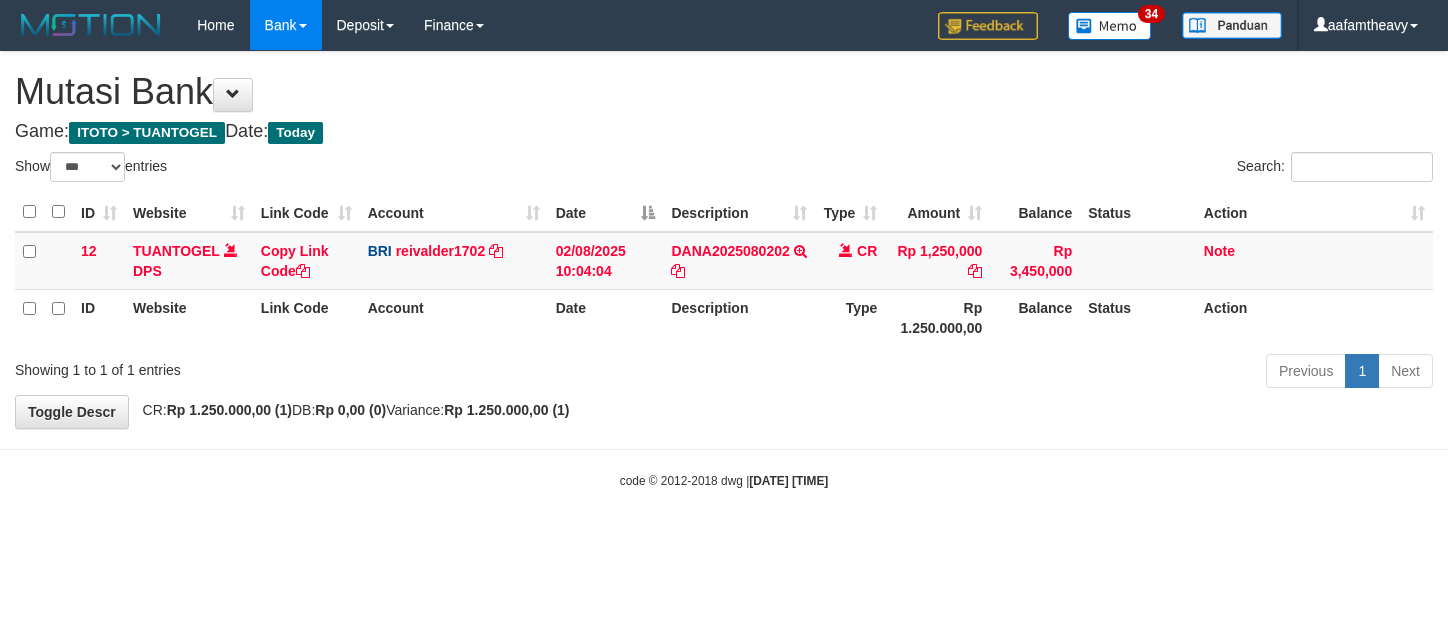 select on "***" 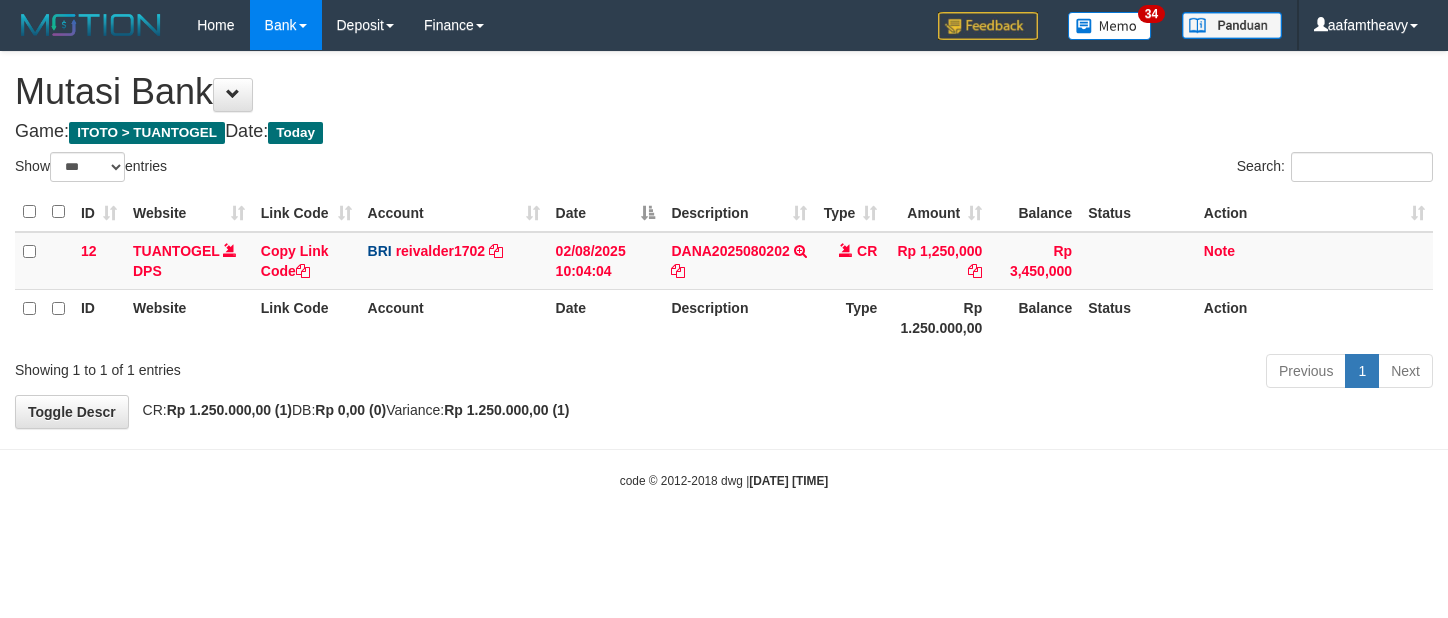 scroll, scrollTop: 0, scrollLeft: 0, axis: both 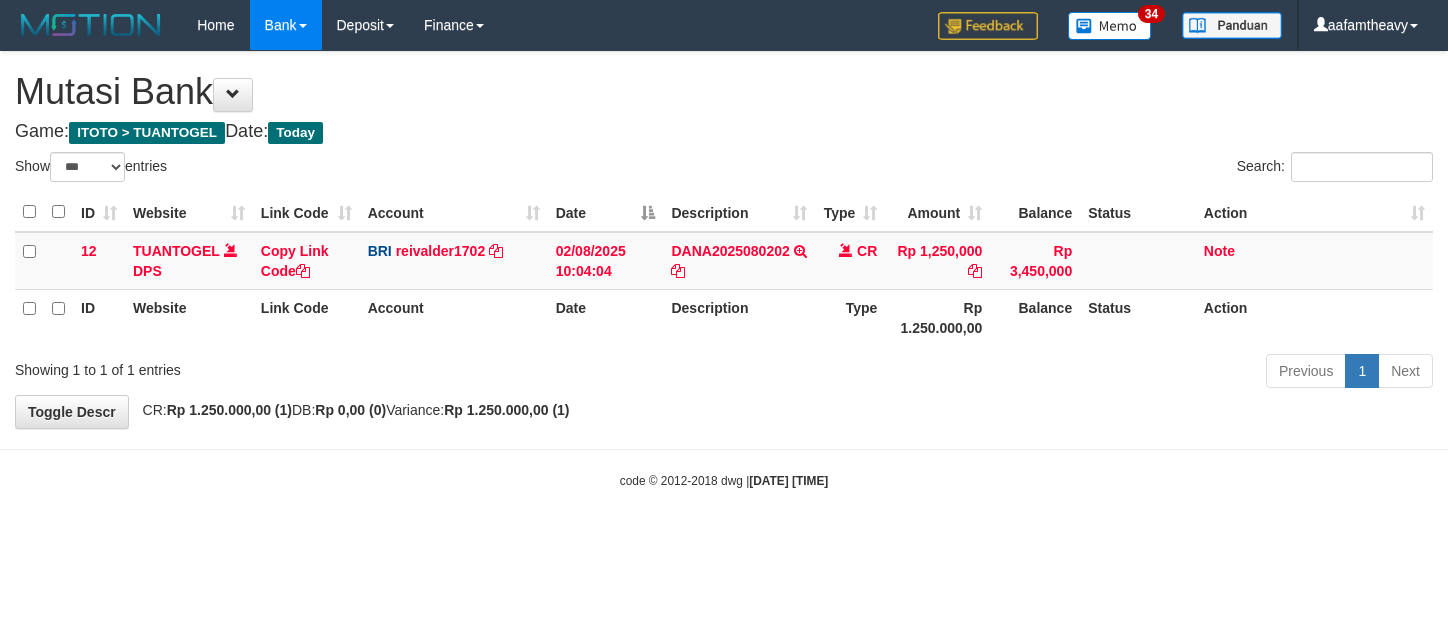 select on "***" 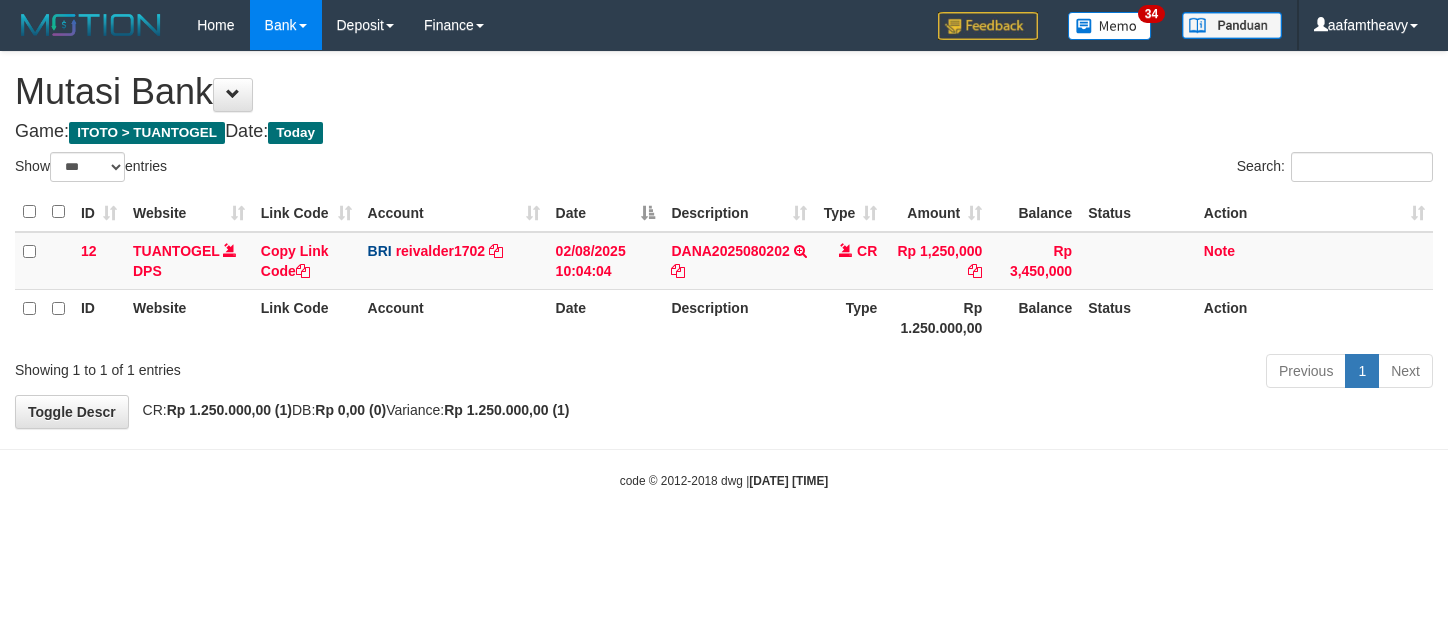 scroll, scrollTop: 0, scrollLeft: 0, axis: both 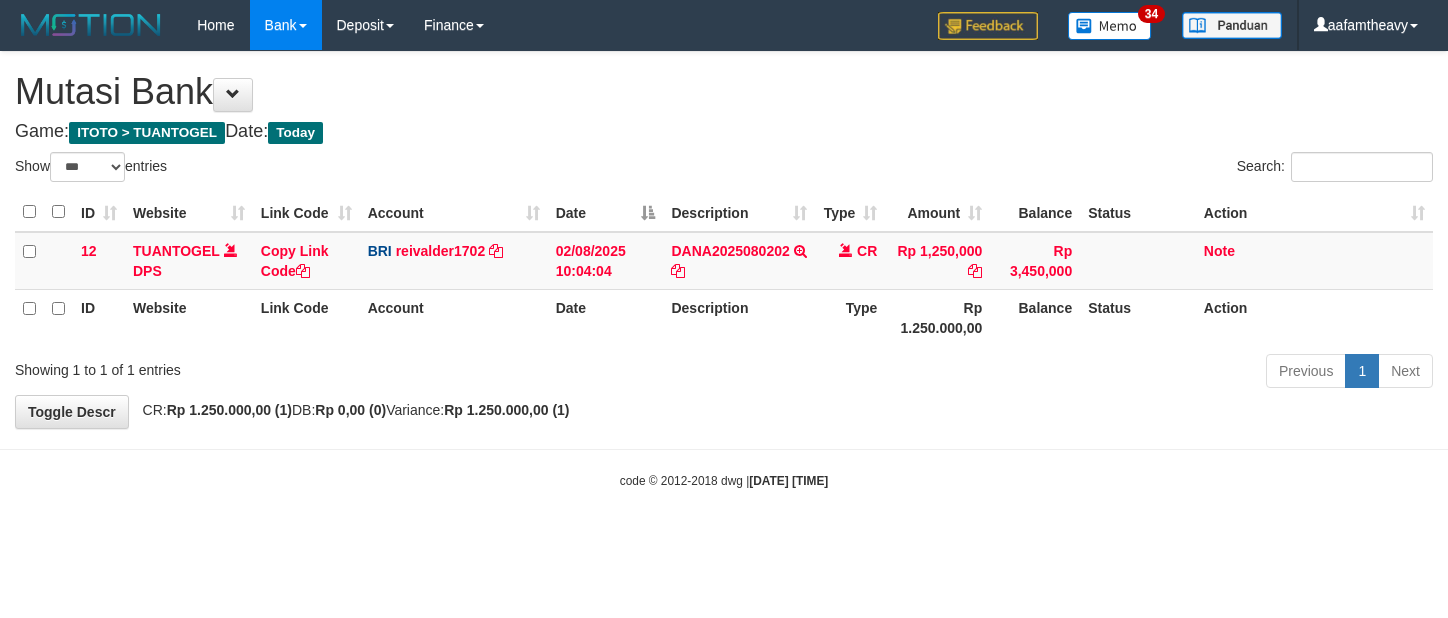 select on "***" 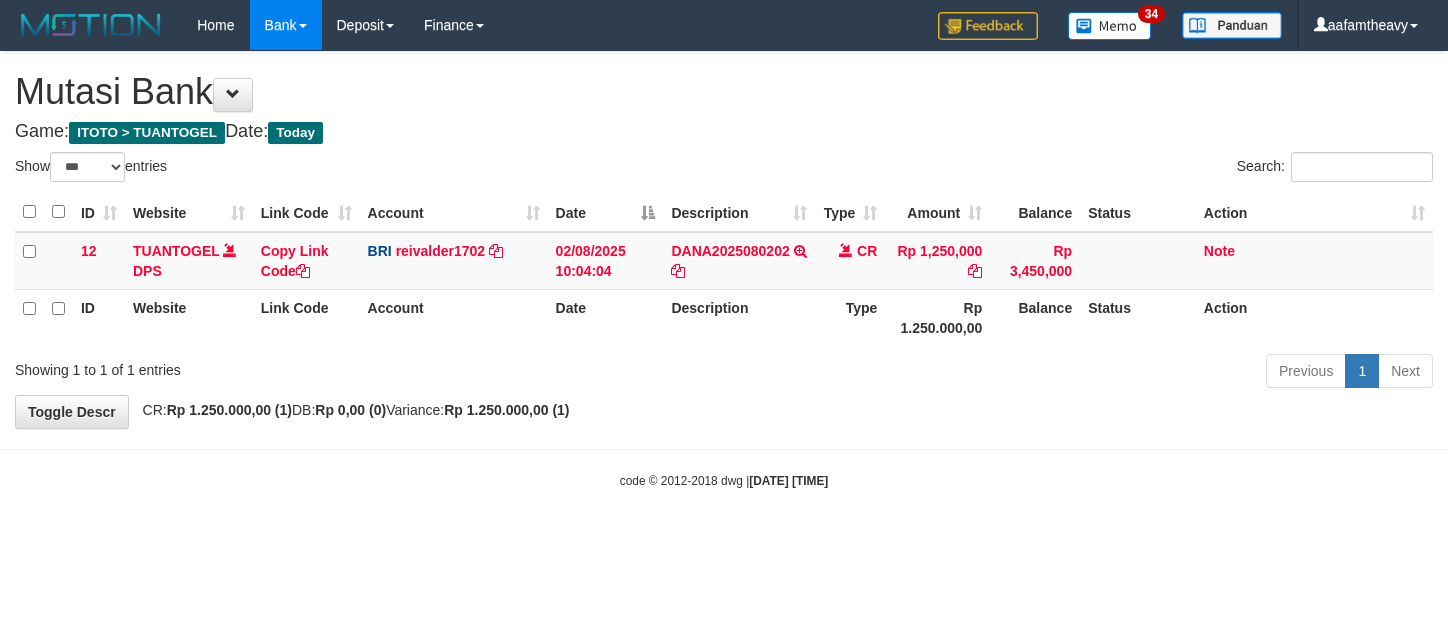scroll, scrollTop: 0, scrollLeft: 0, axis: both 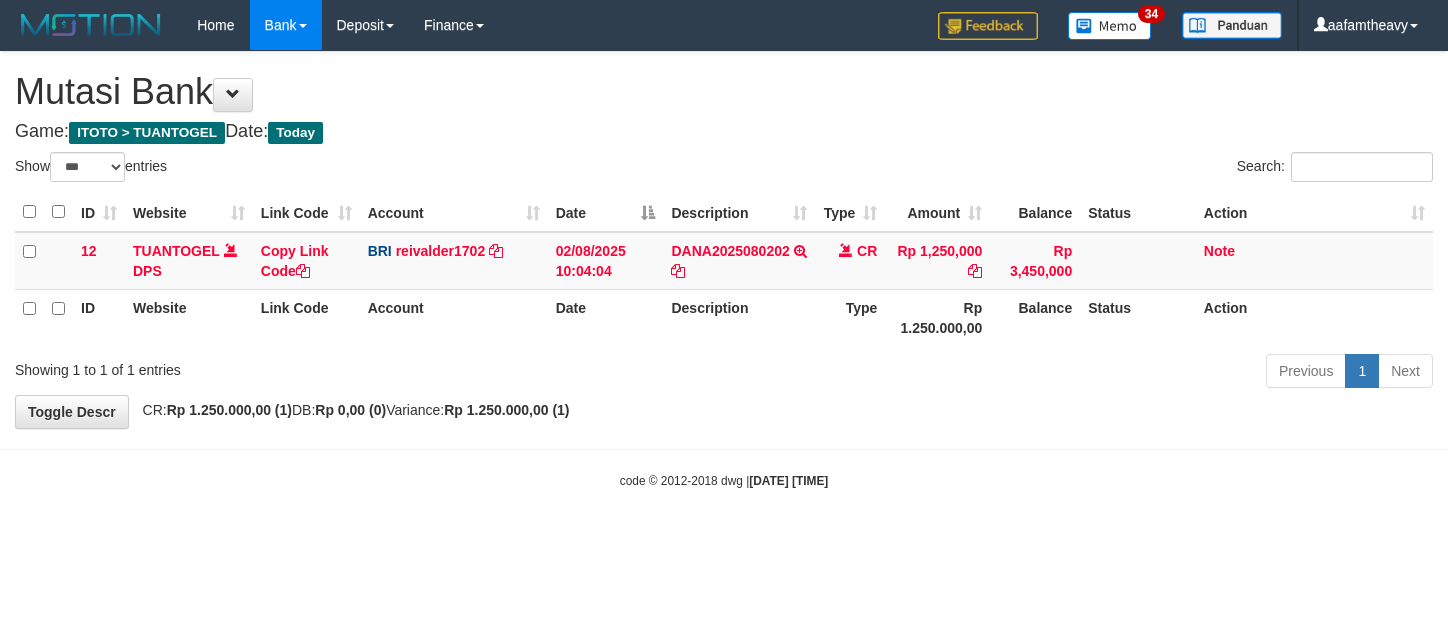 select on "***" 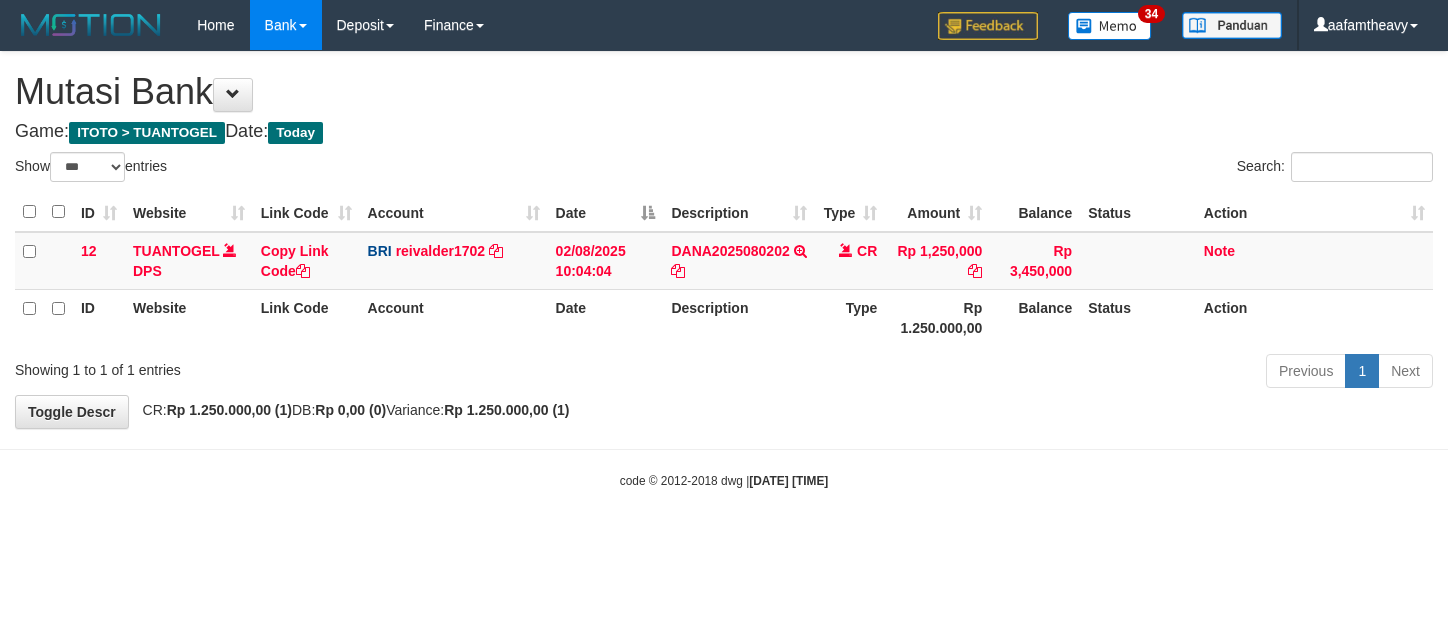 scroll, scrollTop: 0, scrollLeft: 0, axis: both 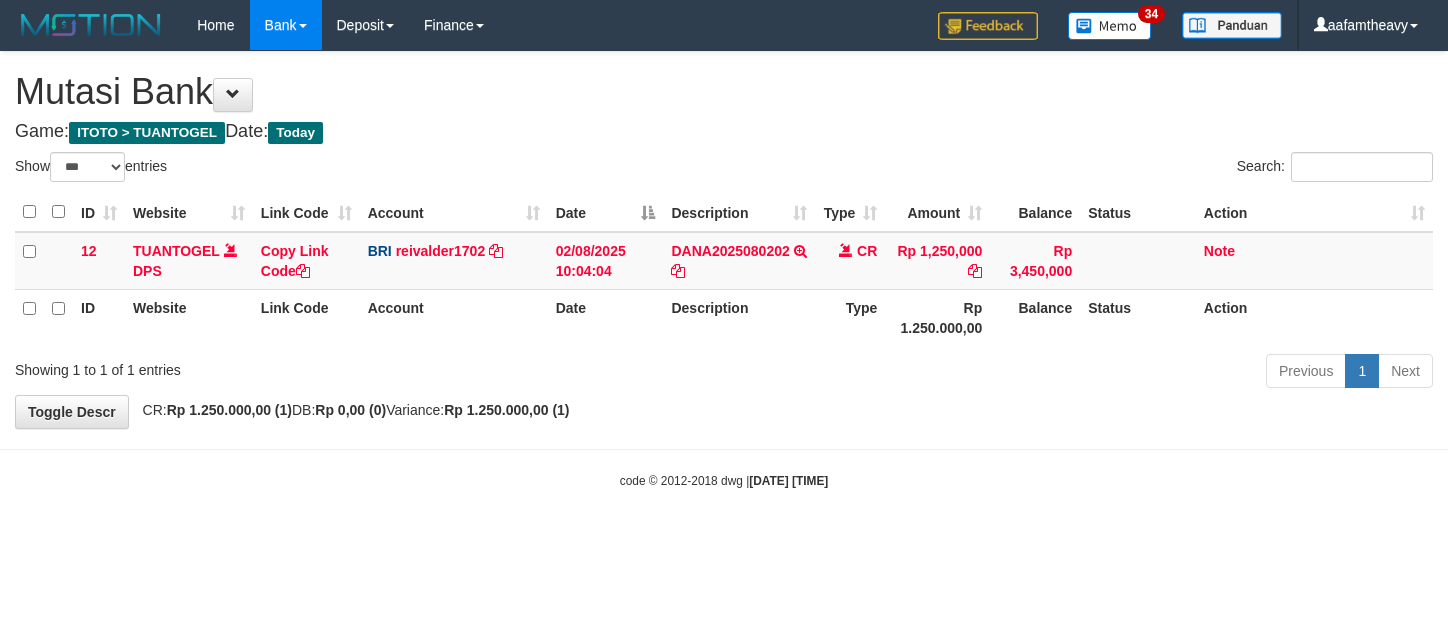 select on "***" 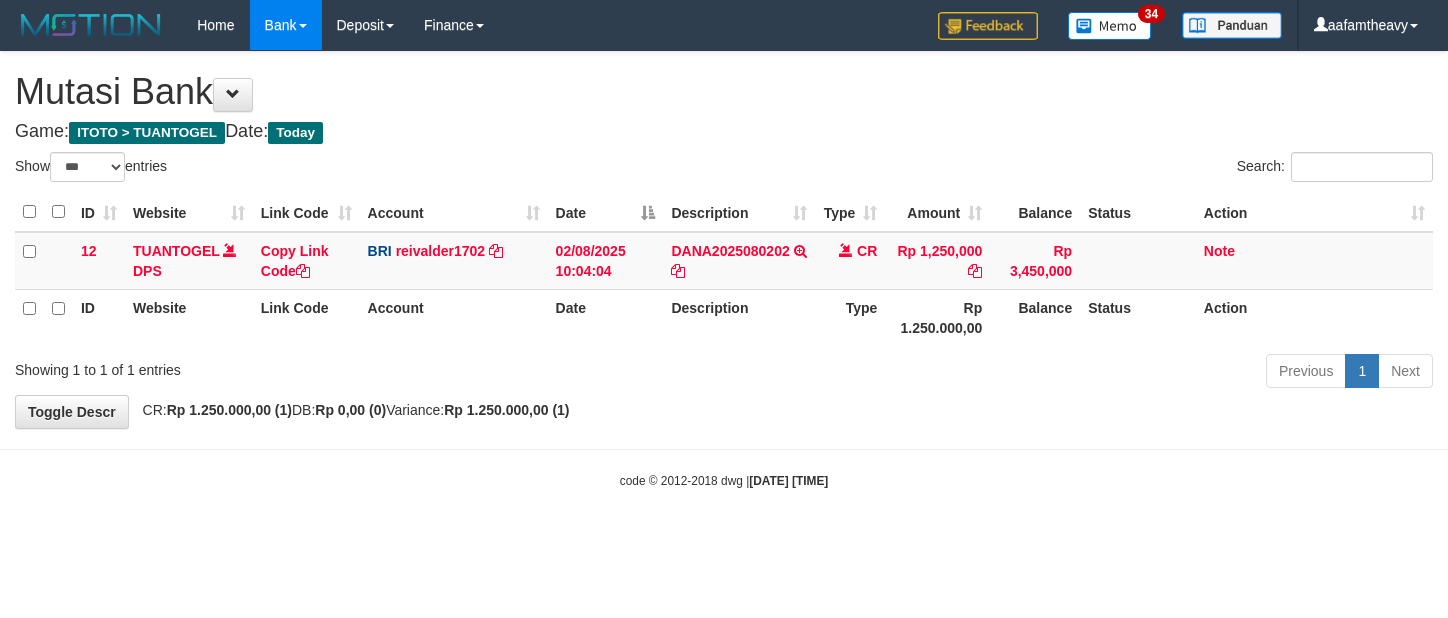 scroll, scrollTop: 0, scrollLeft: 0, axis: both 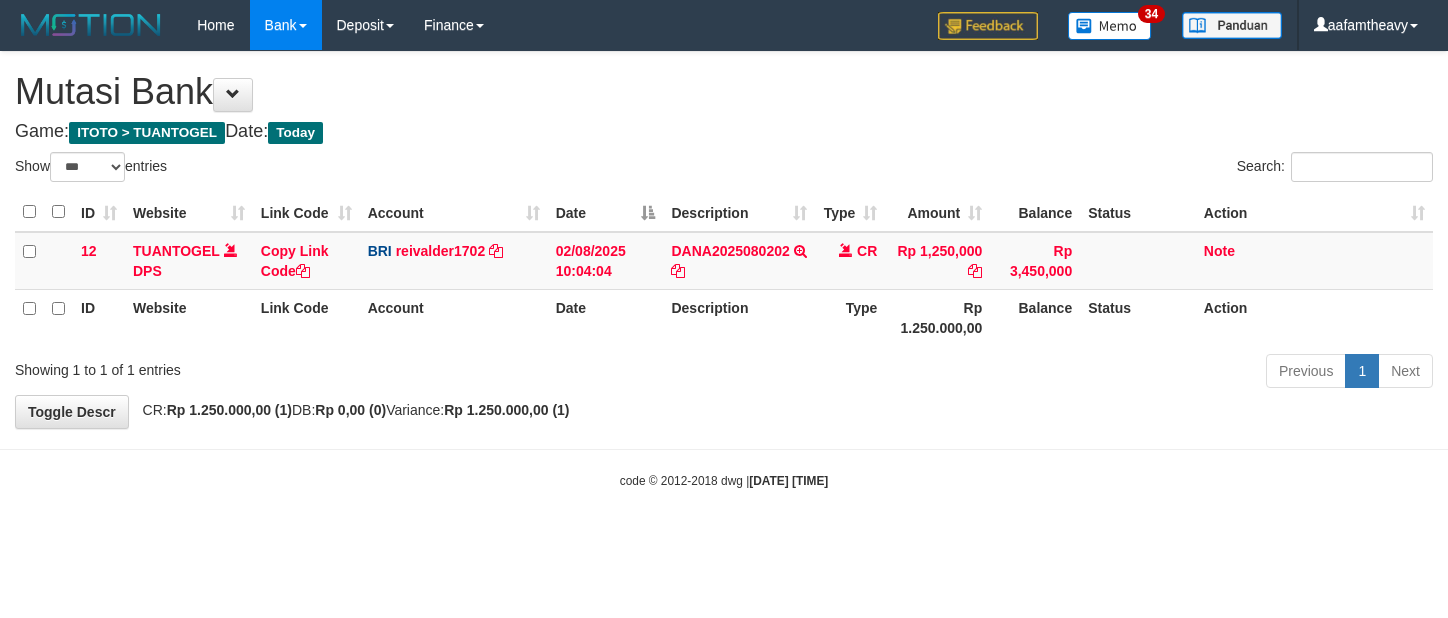 select on "***" 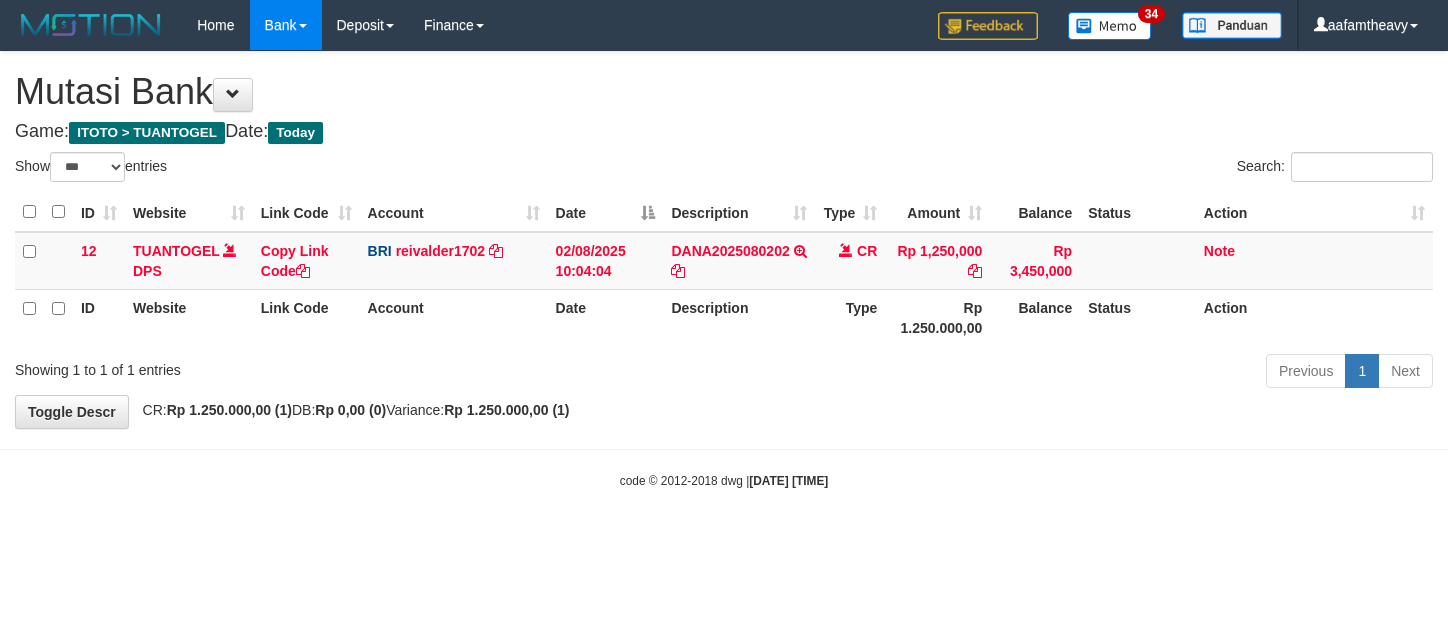 scroll, scrollTop: 0, scrollLeft: 0, axis: both 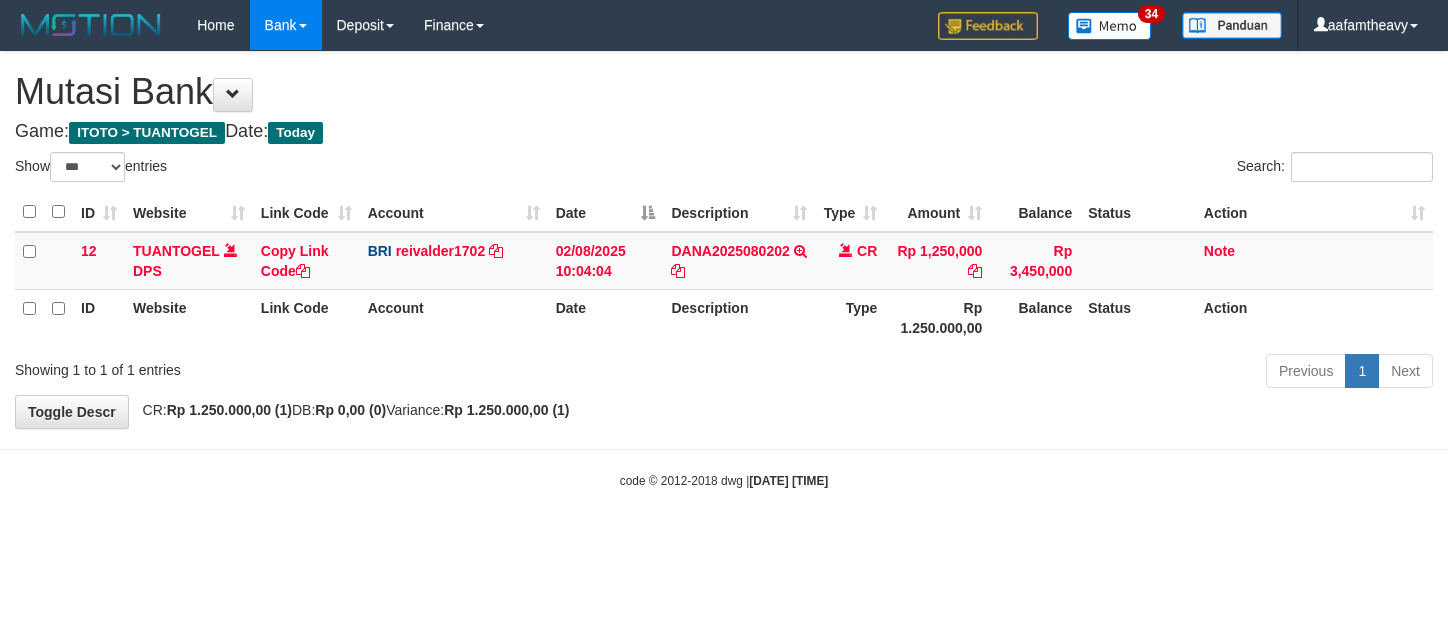 select on "***" 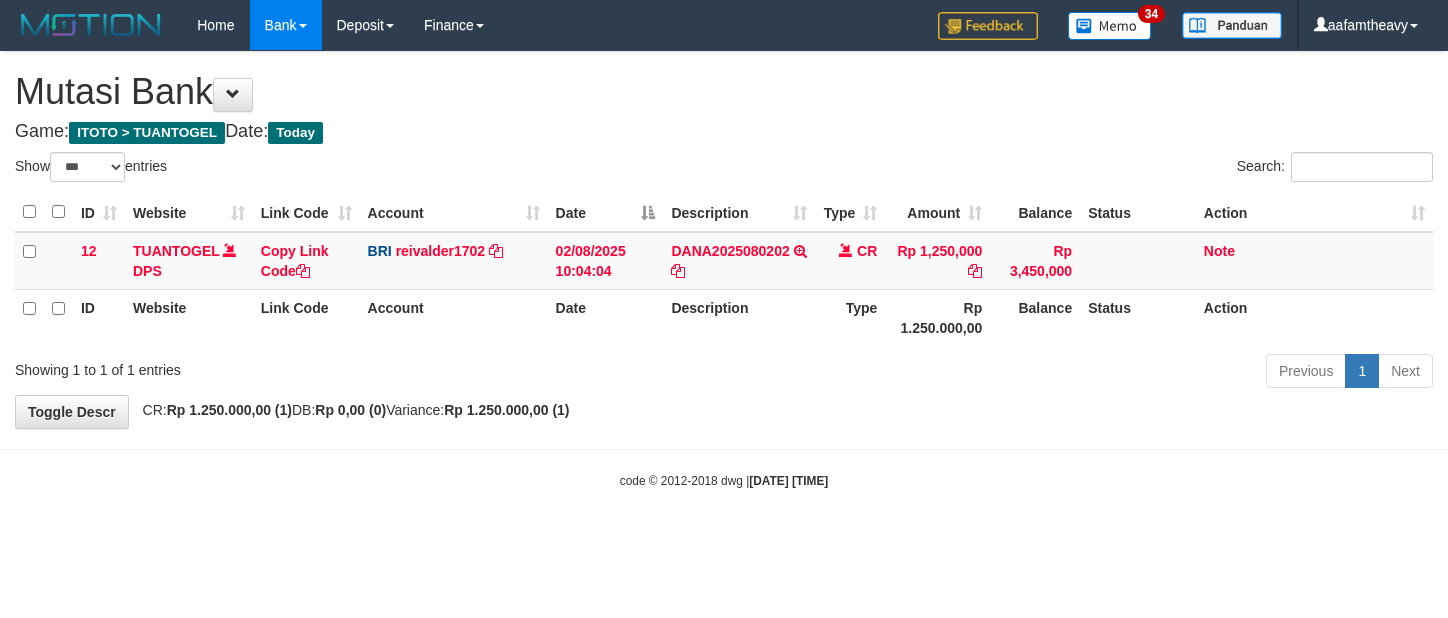 scroll, scrollTop: 0, scrollLeft: 0, axis: both 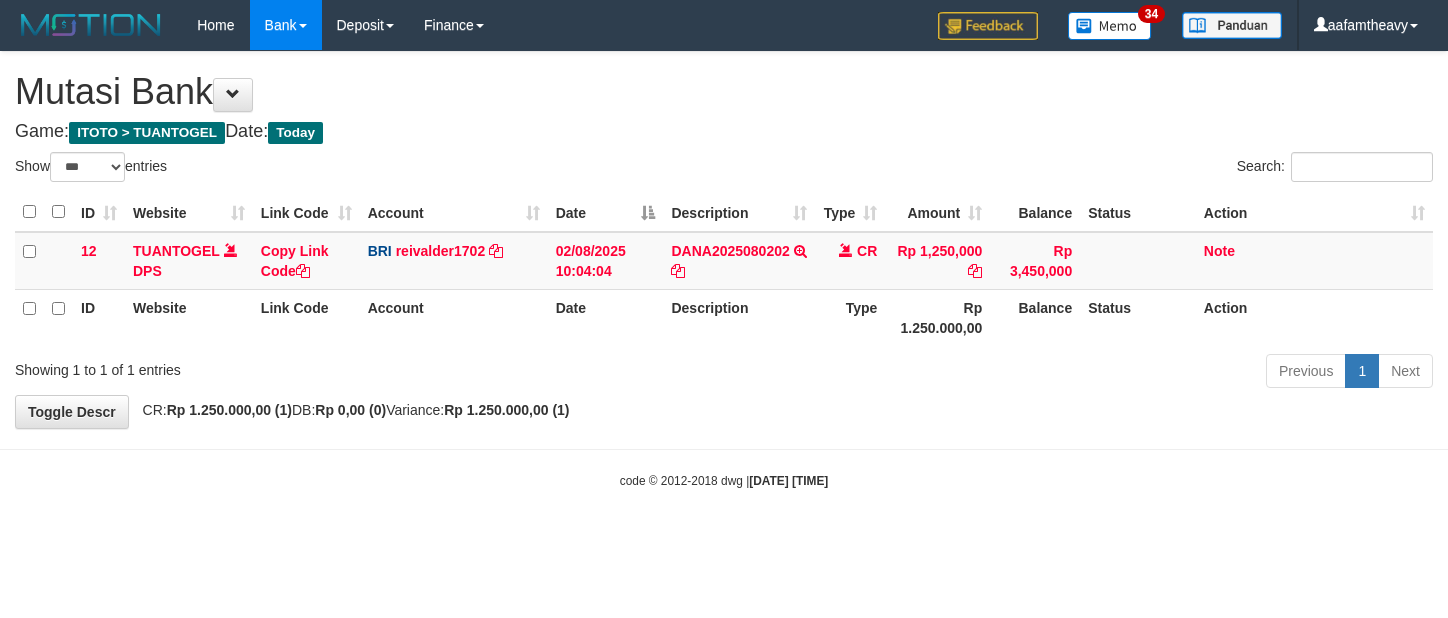select on "***" 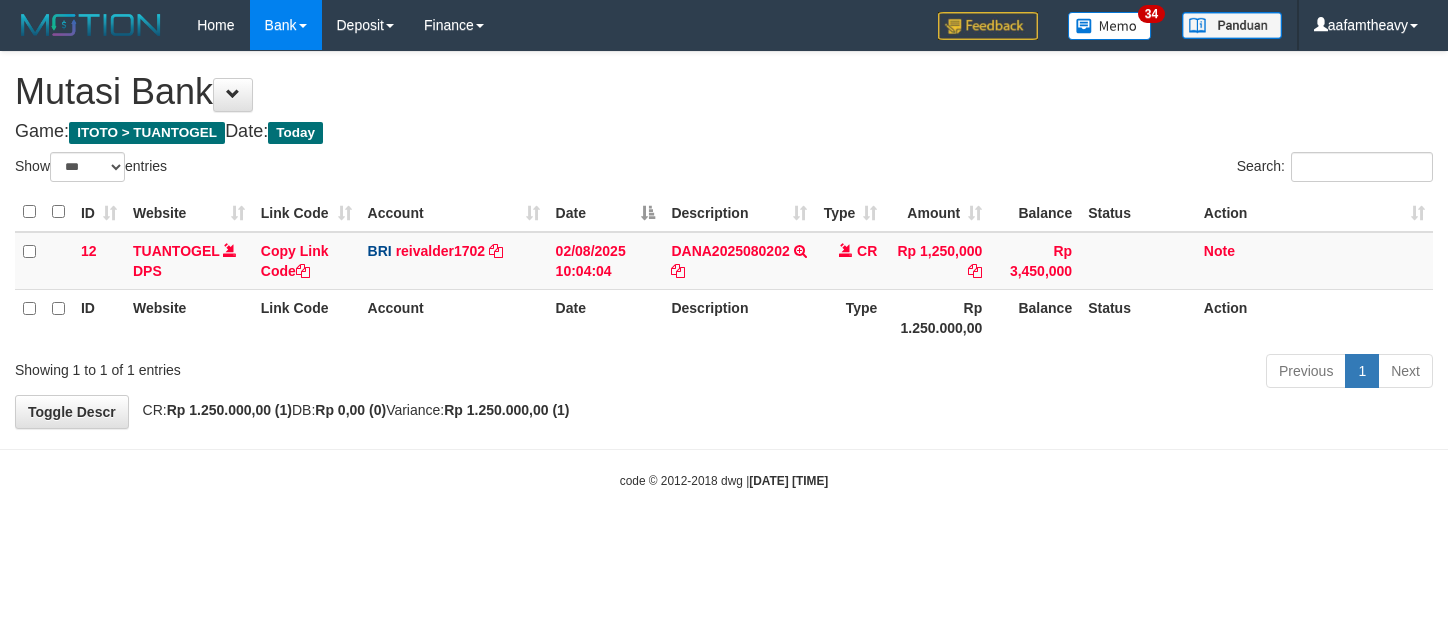 scroll, scrollTop: 0, scrollLeft: 0, axis: both 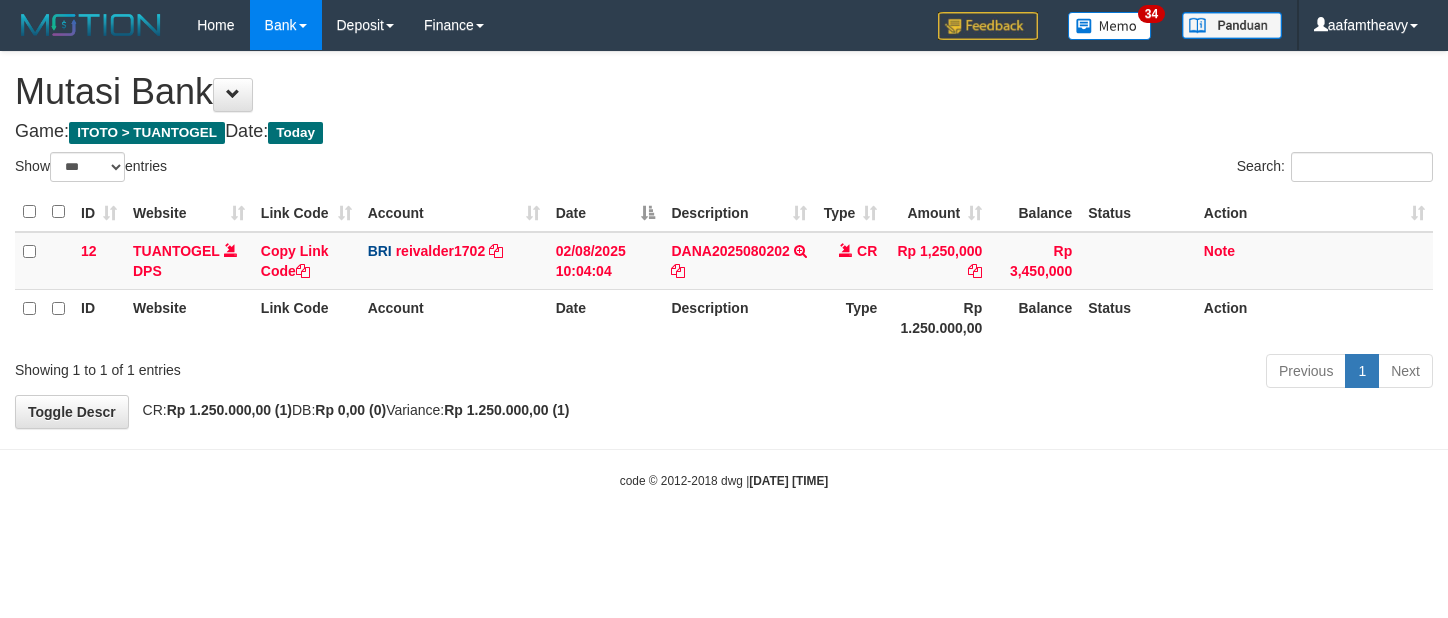 select on "***" 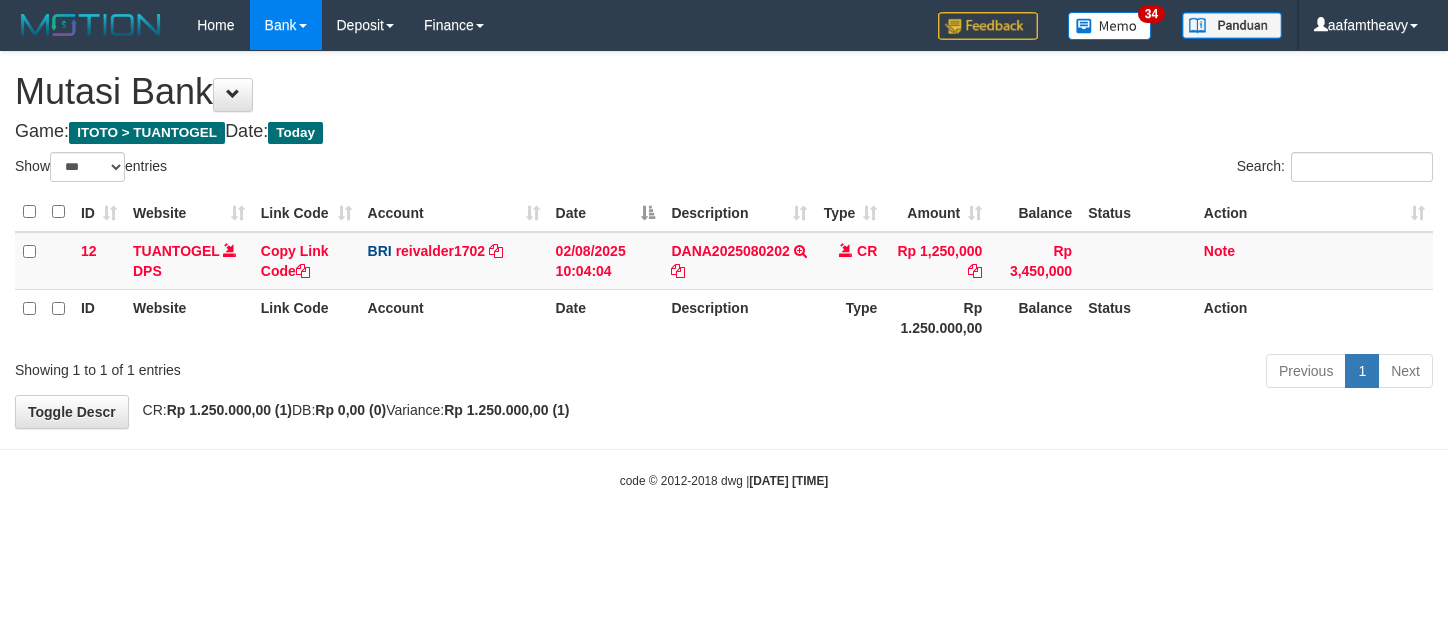 scroll, scrollTop: 0, scrollLeft: 0, axis: both 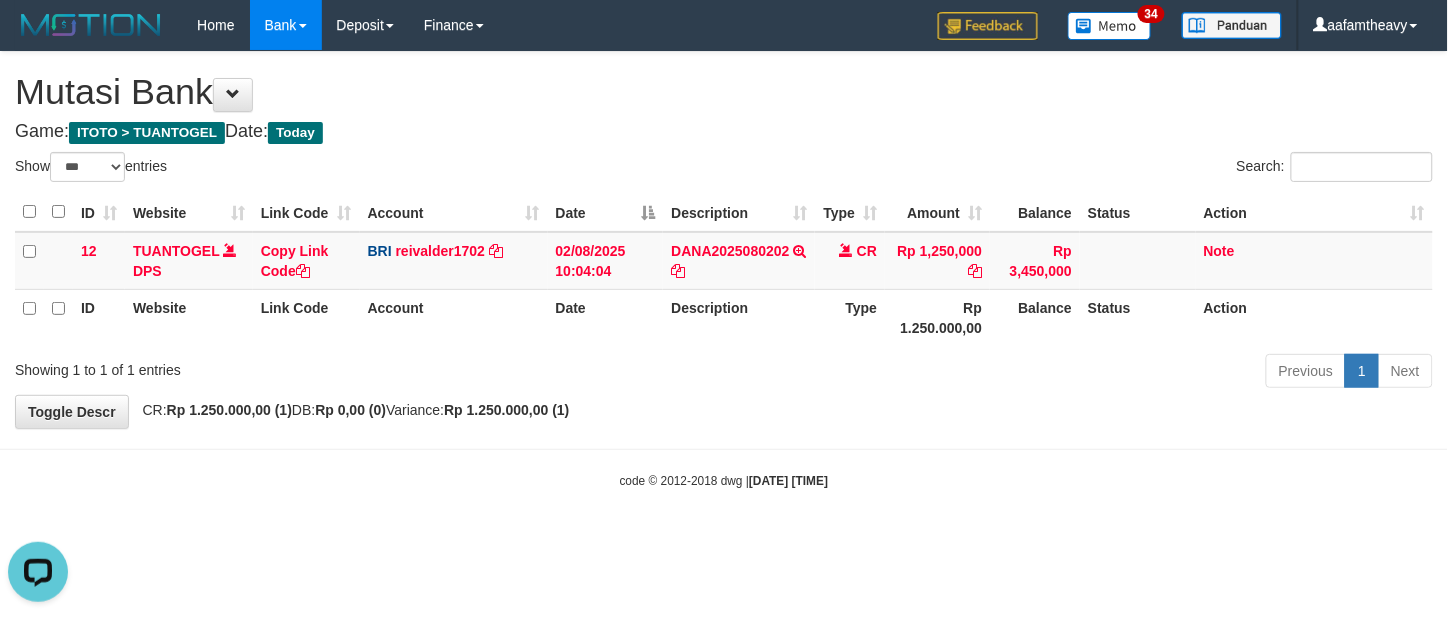 click on "Toggle navigation
Home
Bank
Account List
Load
By Website
Group
[ITOTO]													TUANTOGEL
By Load Group (DPS)
Group aaf-DPBCA02TUANTOGEL" at bounding box center [724, 270] 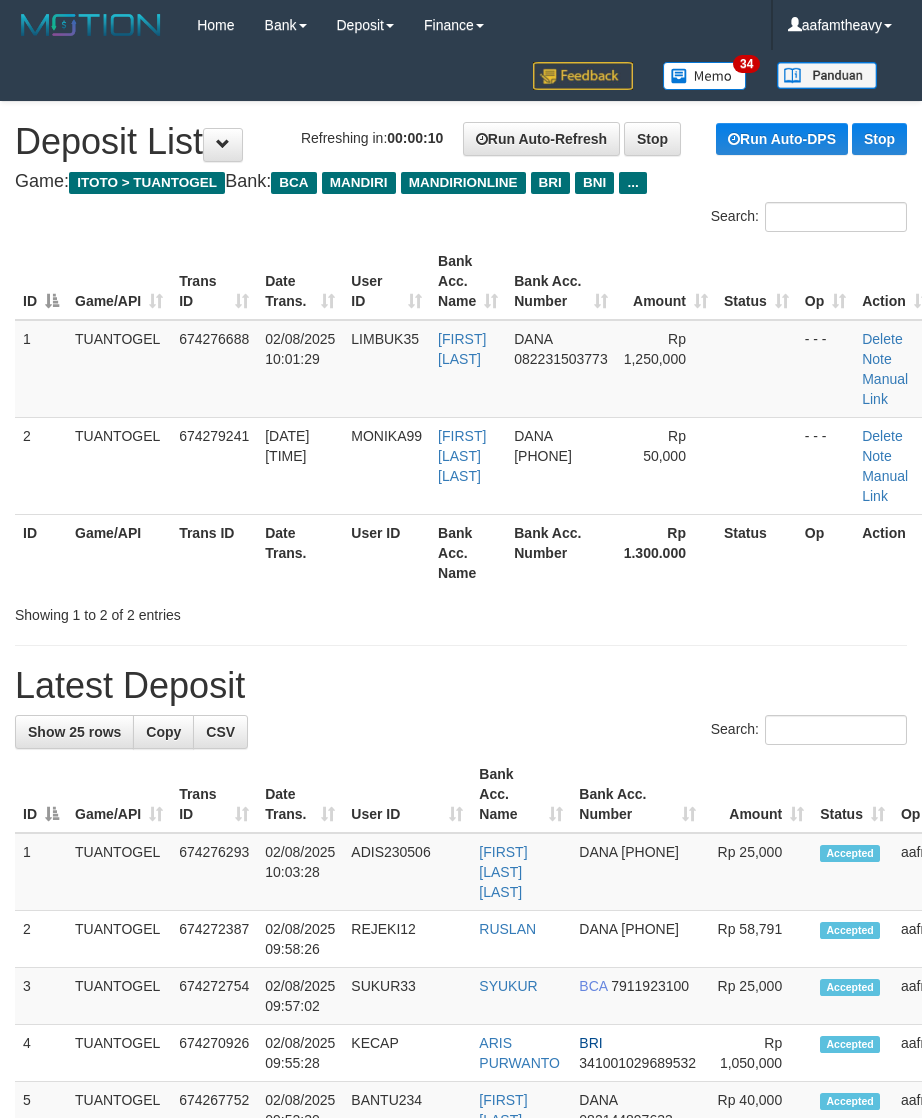 scroll, scrollTop: 0, scrollLeft: 0, axis: both 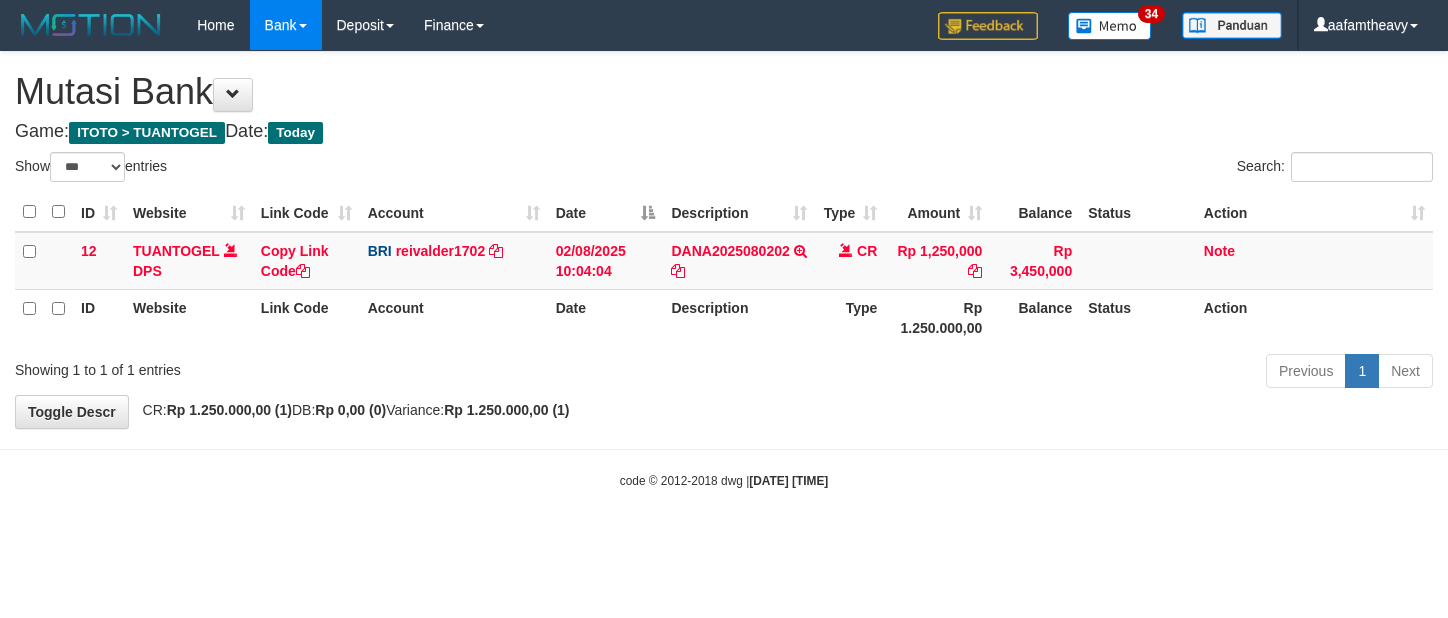 select on "***" 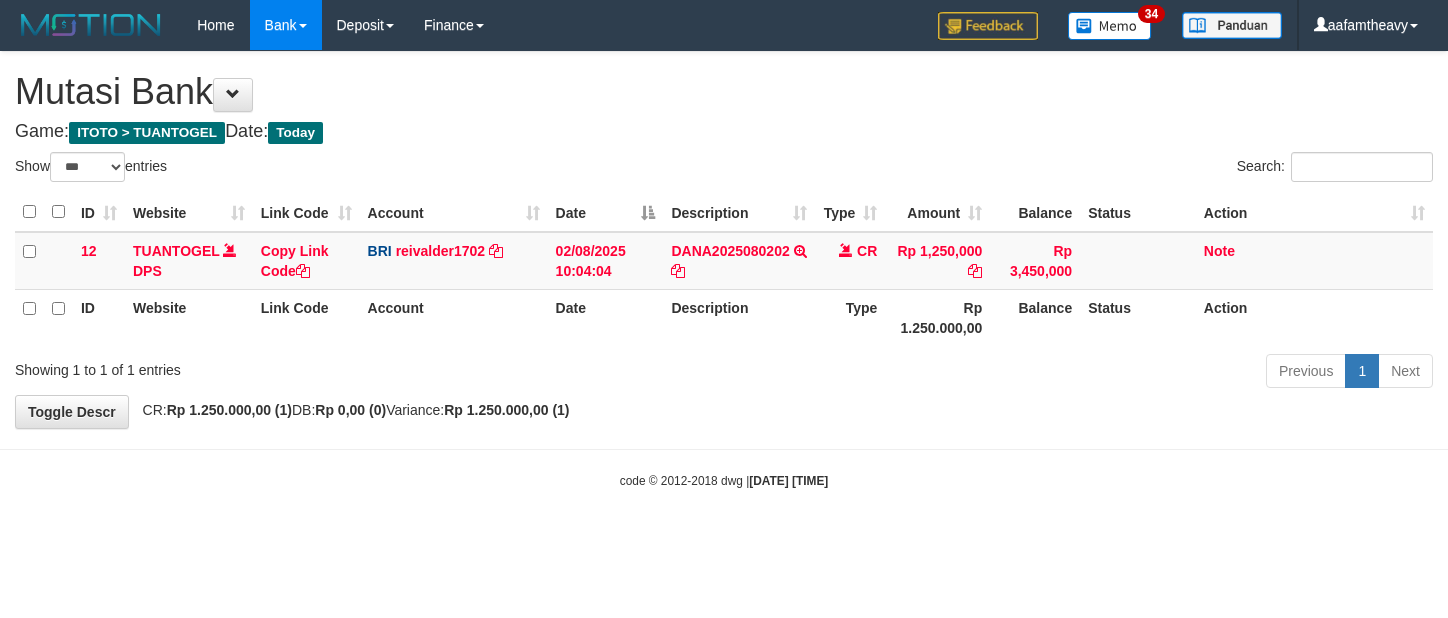 scroll, scrollTop: 0, scrollLeft: 0, axis: both 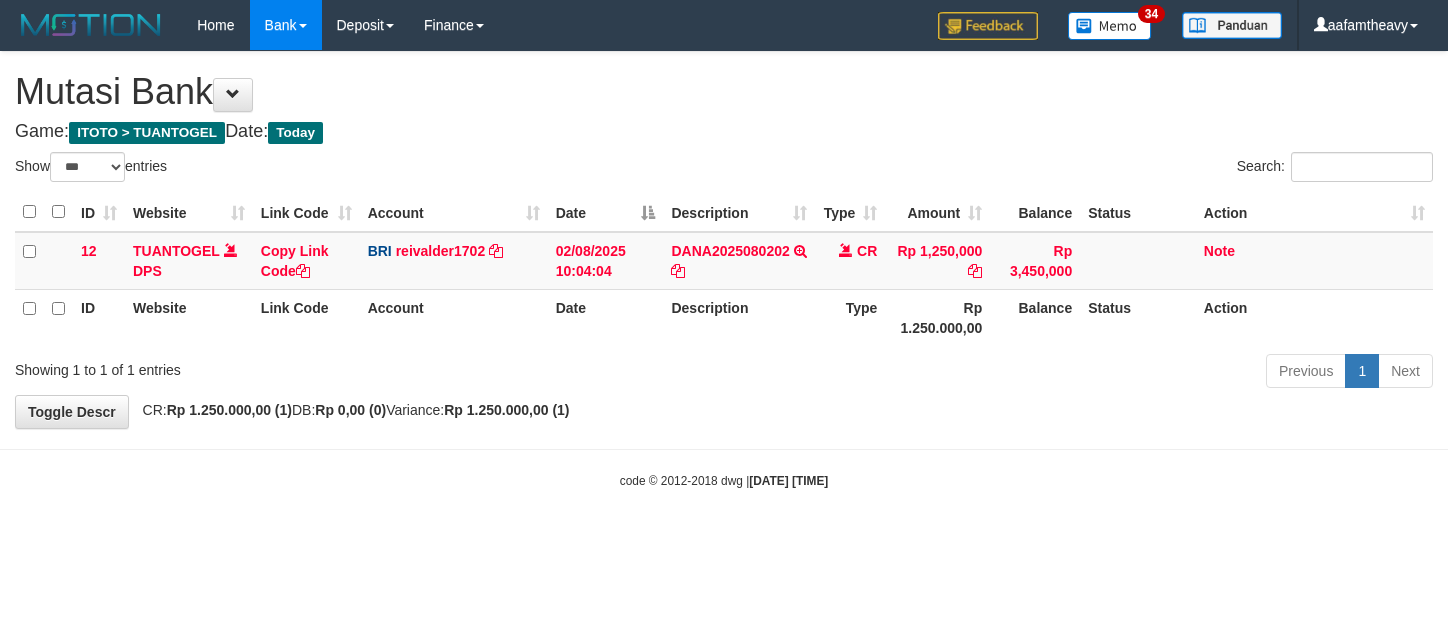 select on "***" 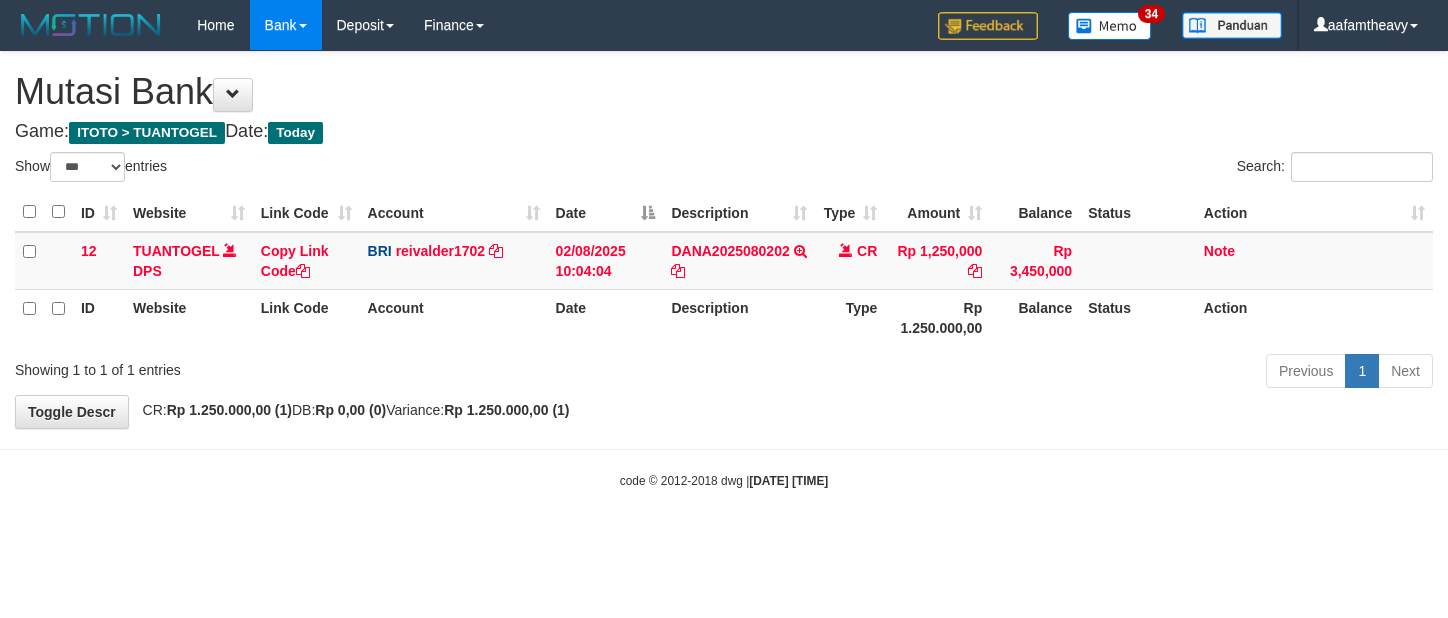 scroll, scrollTop: 0, scrollLeft: 0, axis: both 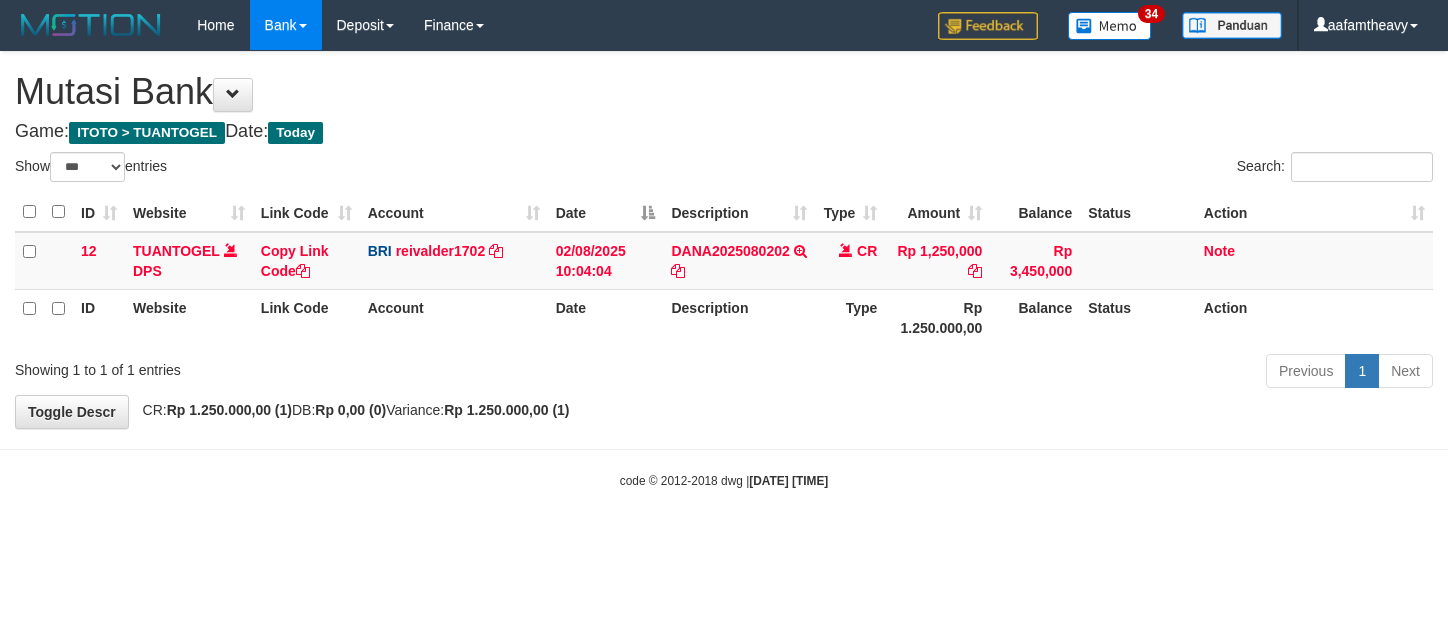 select on "***" 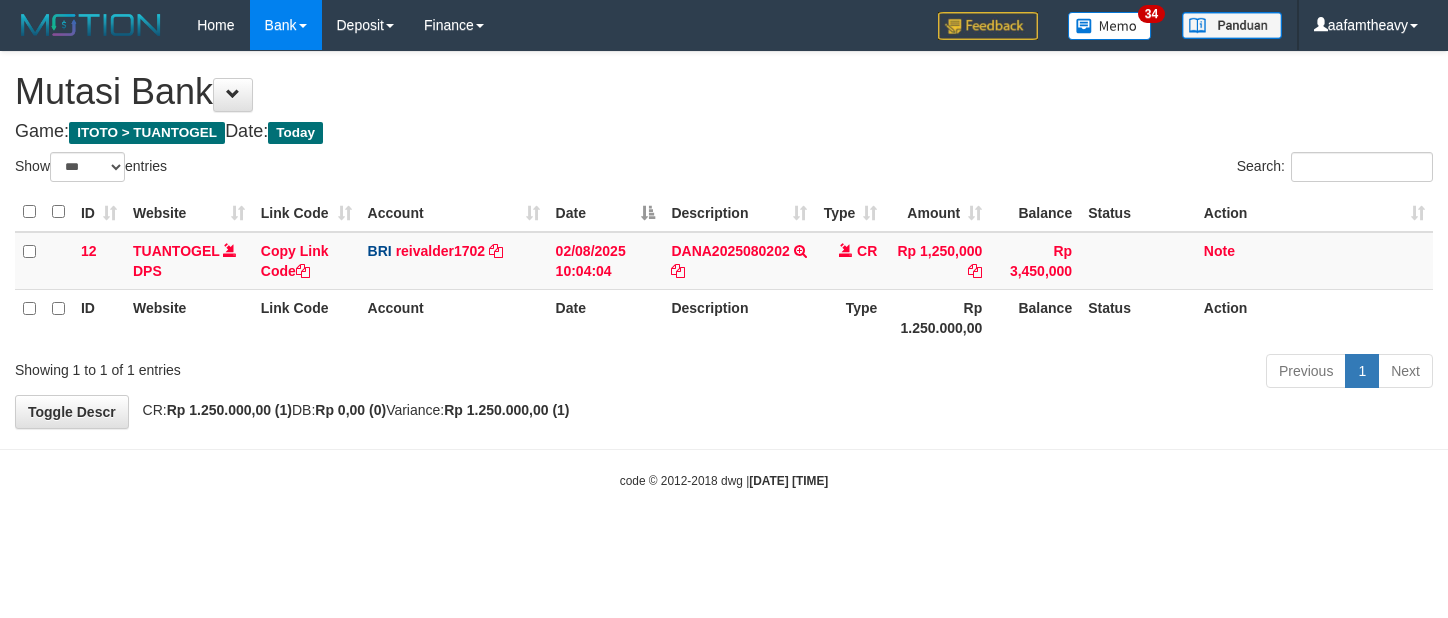 scroll, scrollTop: 0, scrollLeft: 0, axis: both 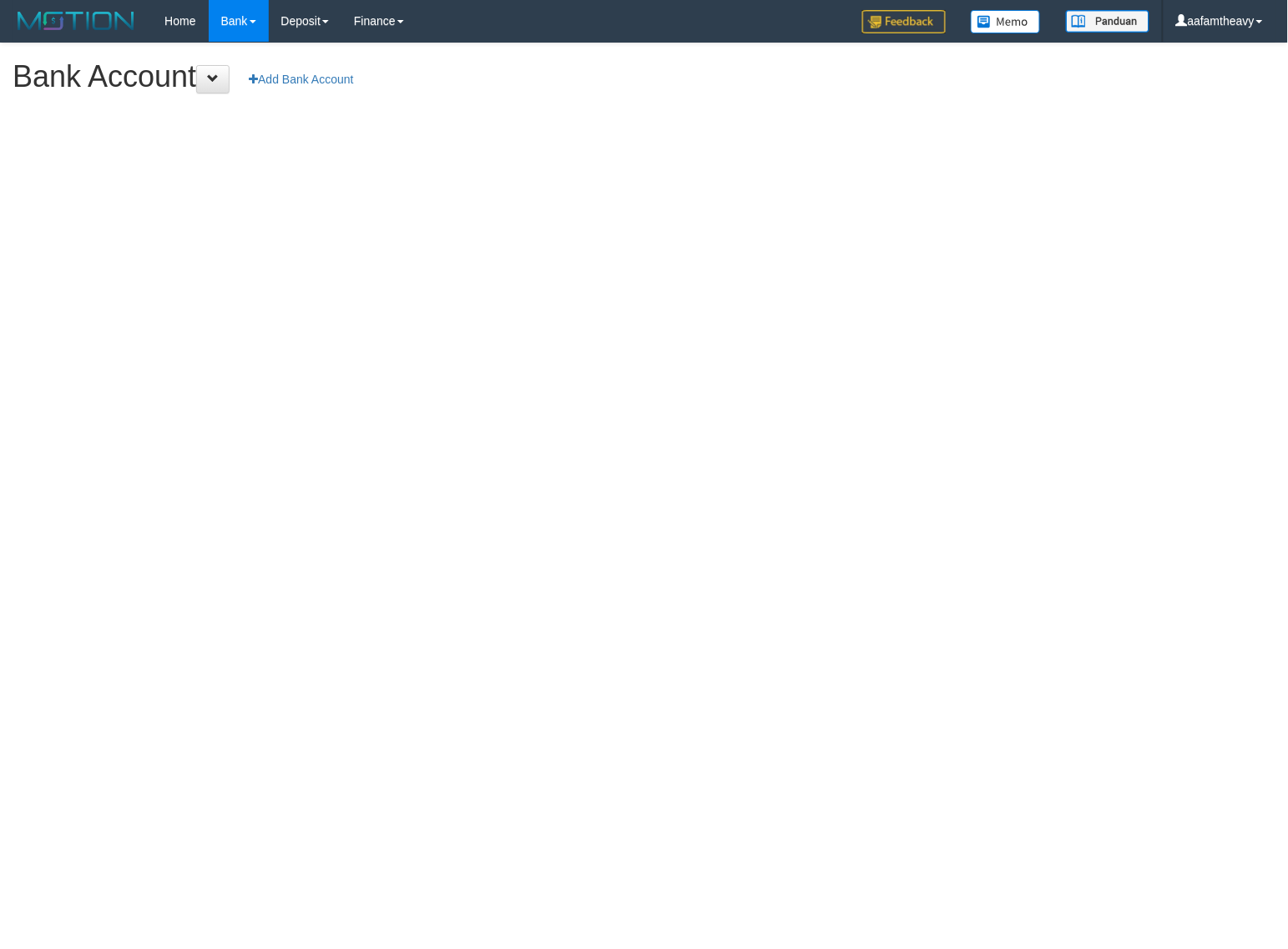 select on "***" 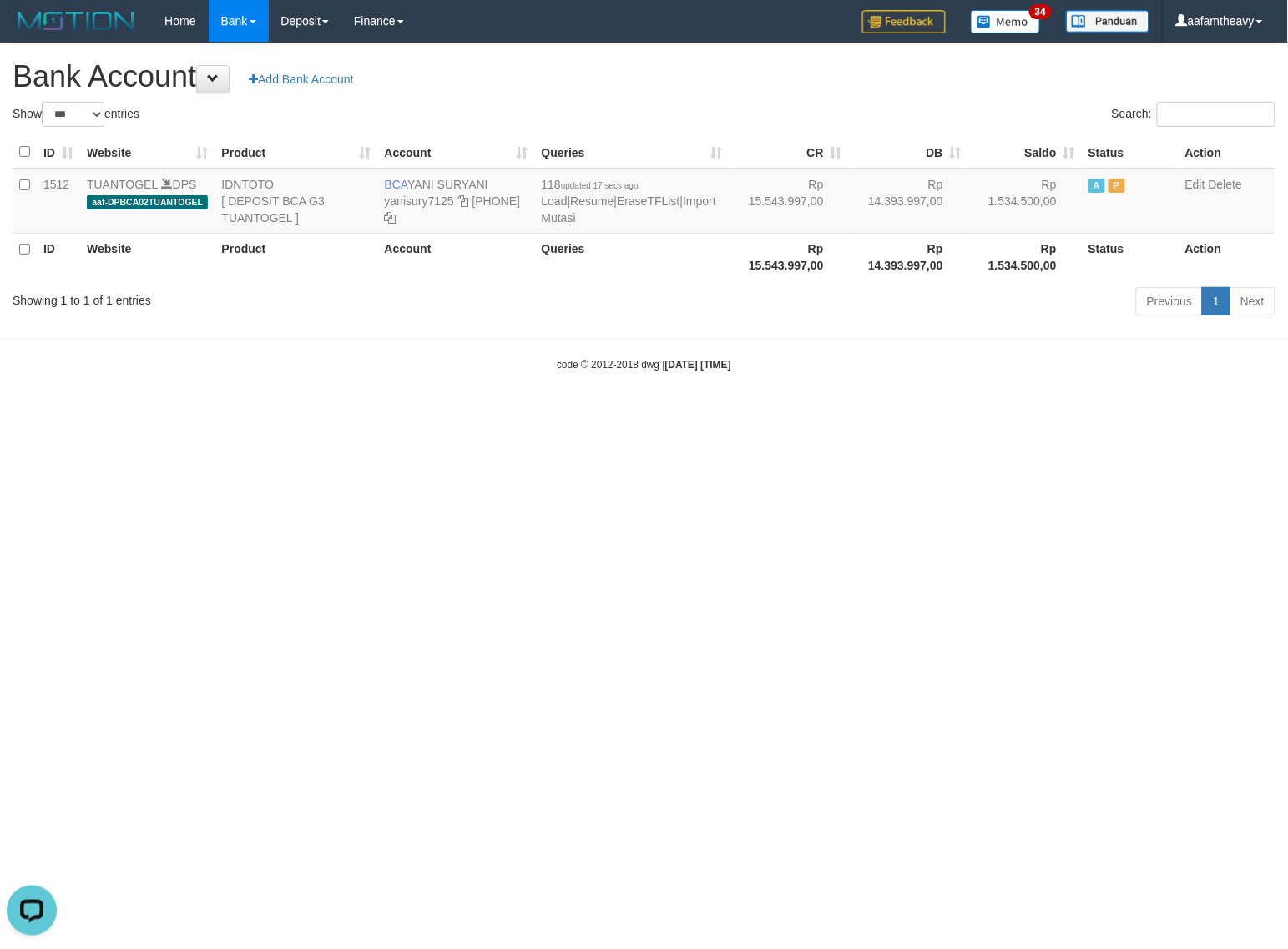 scroll, scrollTop: 0, scrollLeft: 0, axis: both 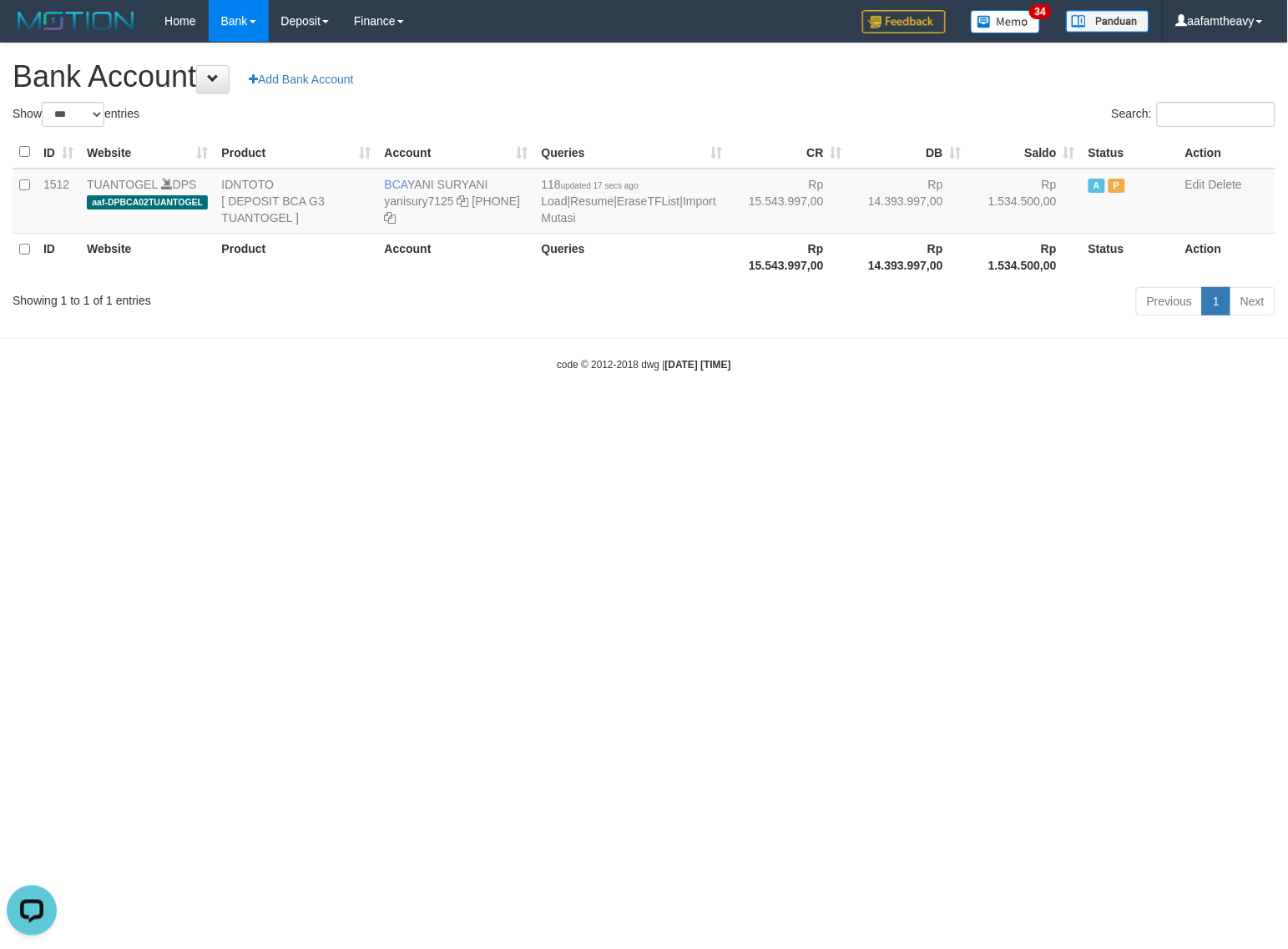 click on "Toggle navigation
Home
Bank
Account List
Load
By Website
Group
[ITOTO]													TUANTOGEL
By Load Group (DPS)
Group aaf-DPBCA02TUANTOGEL" at bounding box center (644, 207) 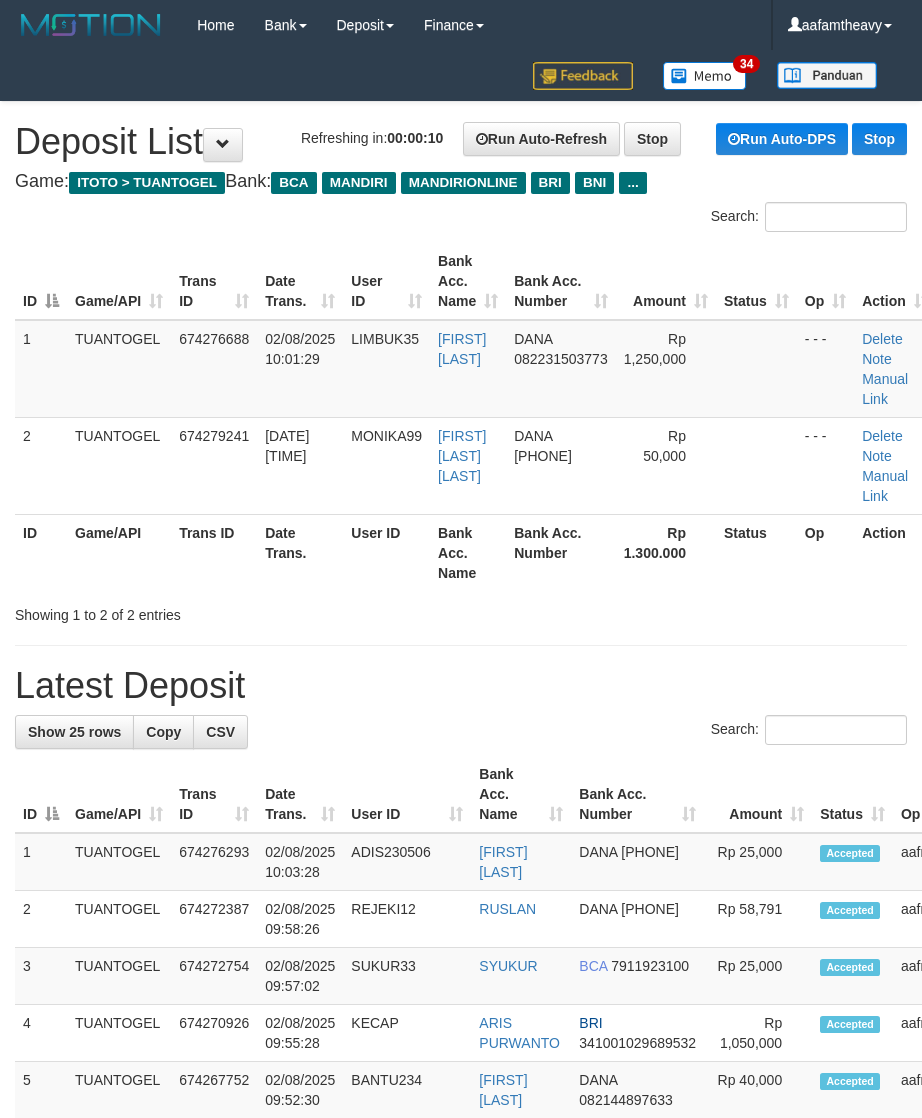scroll, scrollTop: 0, scrollLeft: 0, axis: both 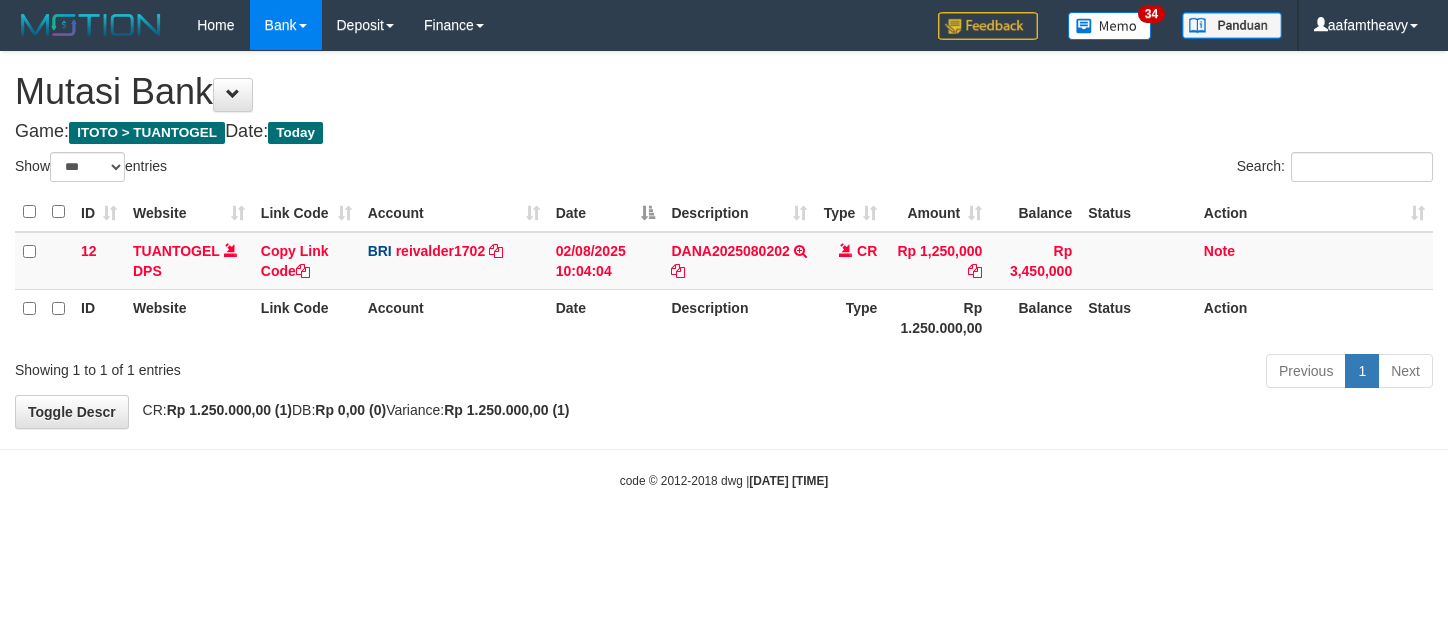 select on "***" 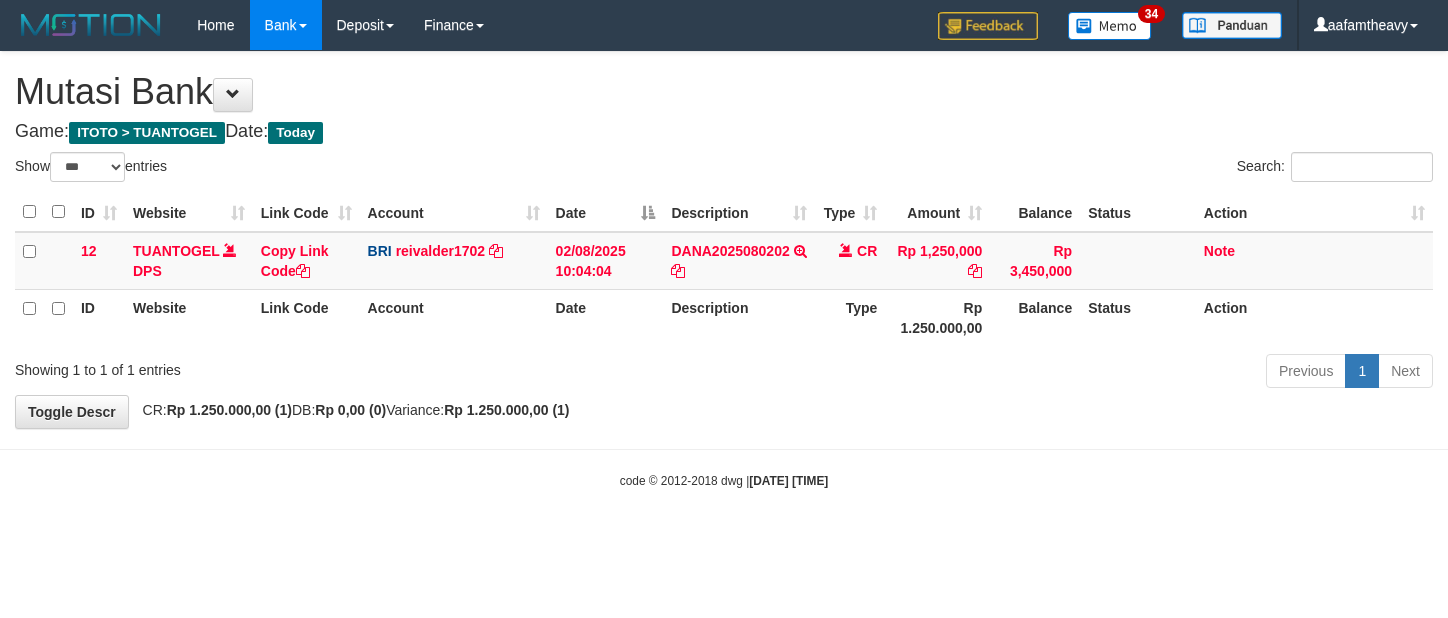 scroll, scrollTop: 0, scrollLeft: 0, axis: both 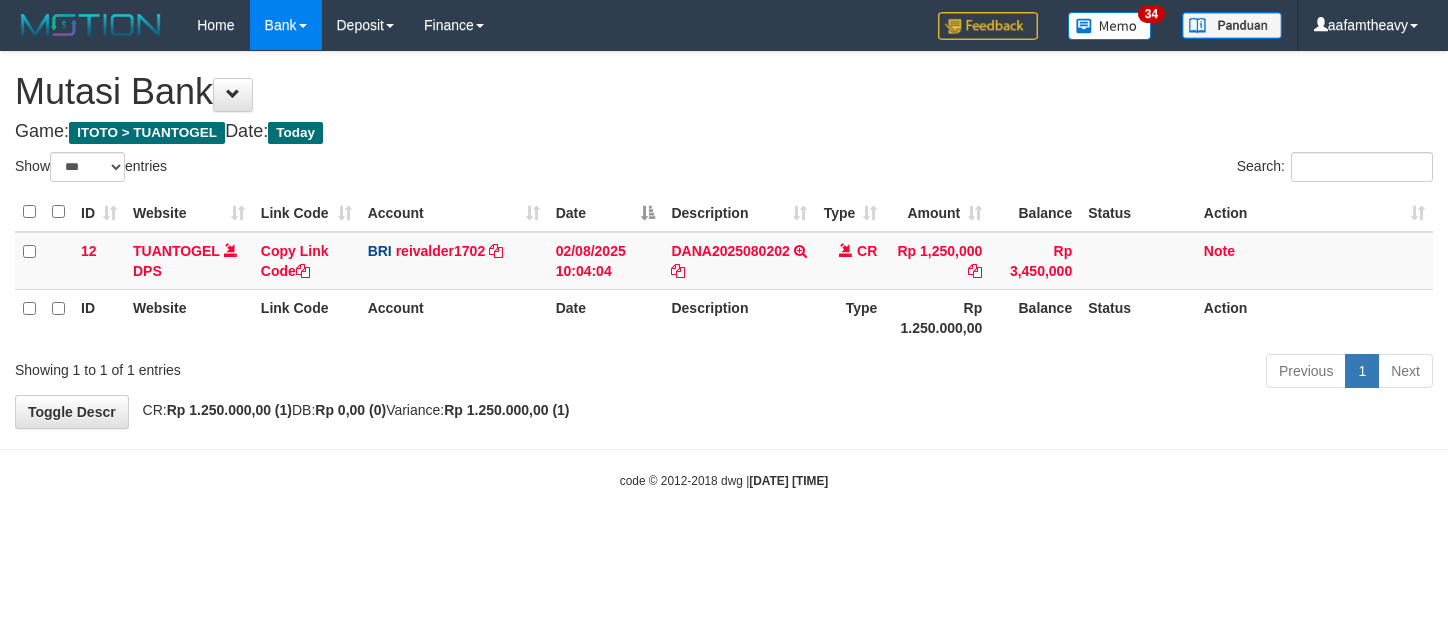 select on "***" 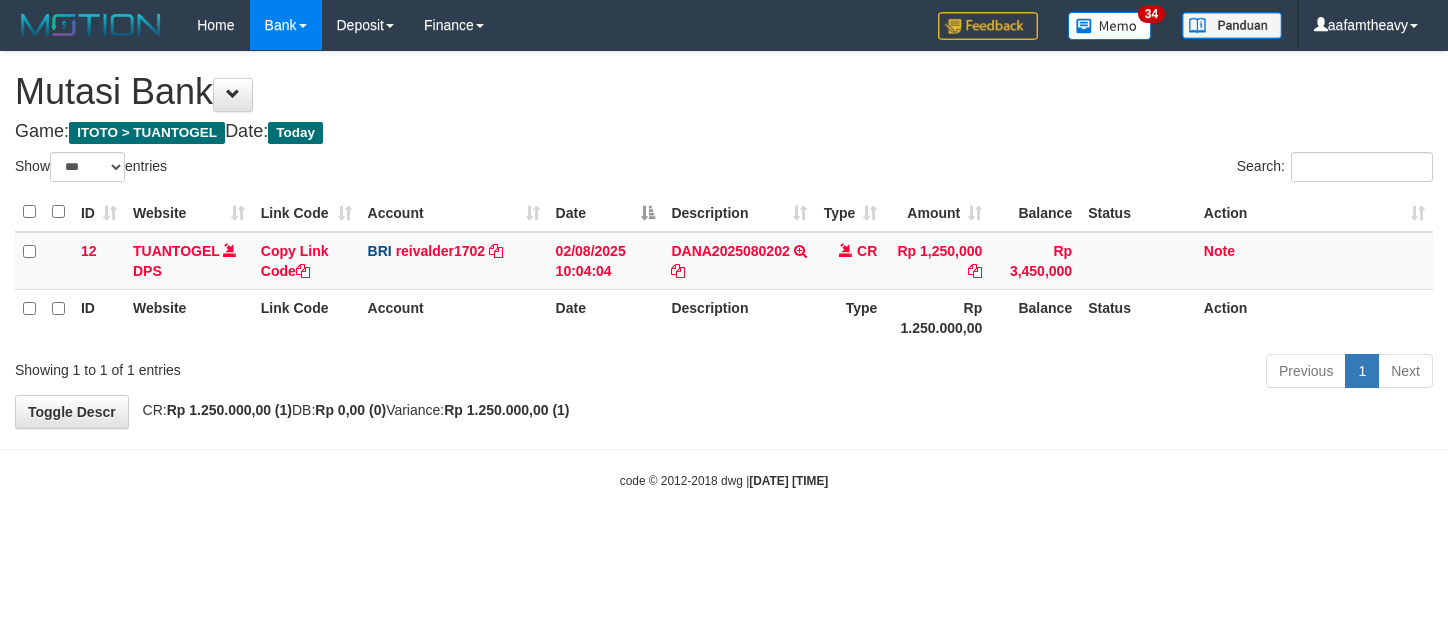scroll, scrollTop: 0, scrollLeft: 0, axis: both 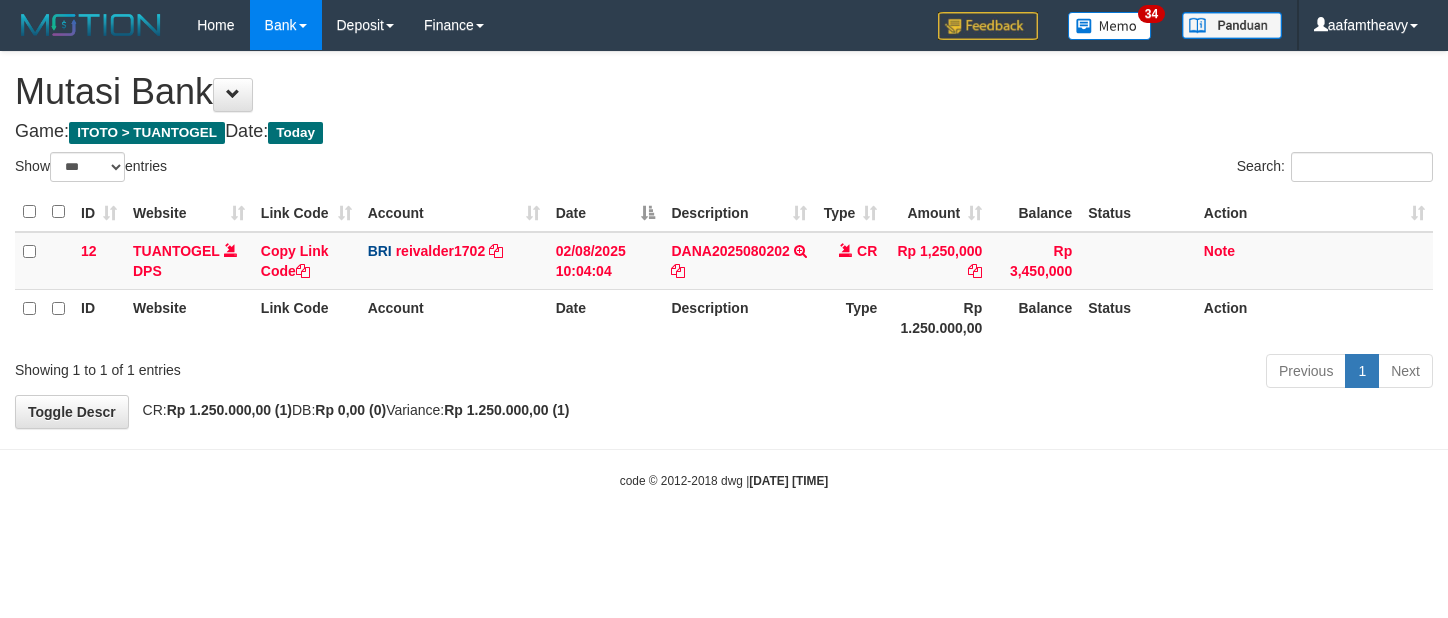 select on "***" 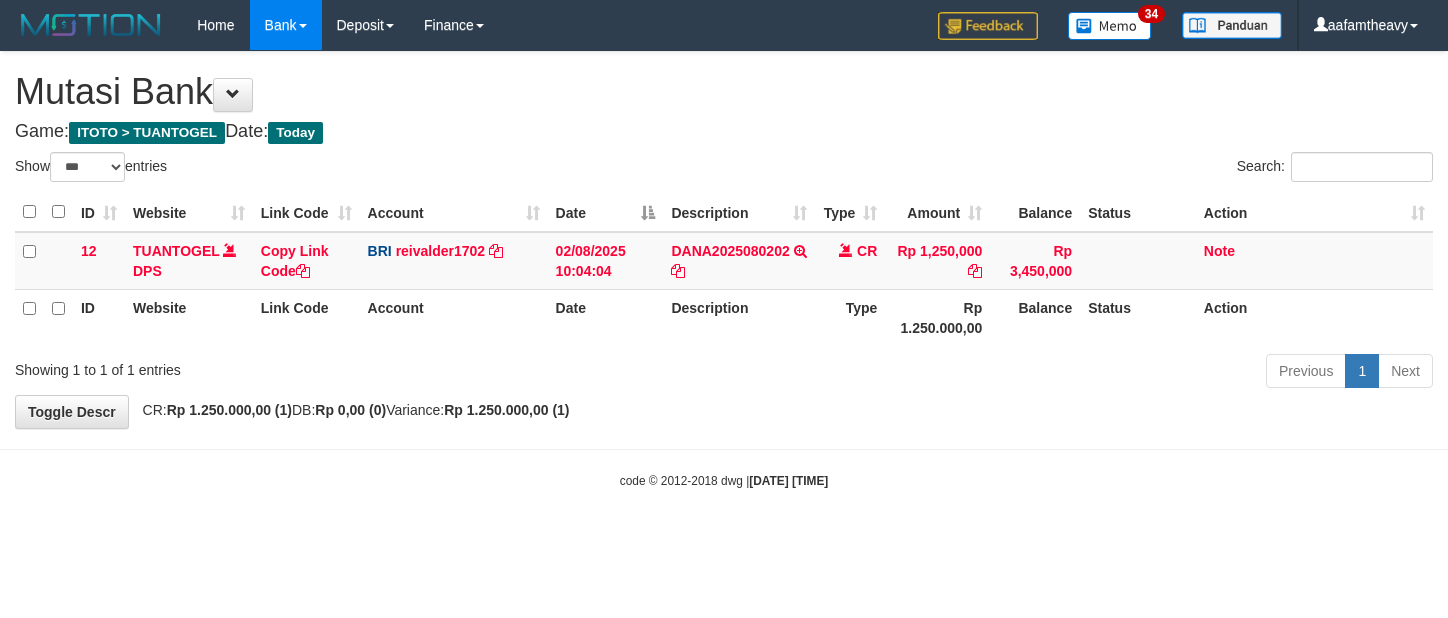 scroll, scrollTop: 0, scrollLeft: 0, axis: both 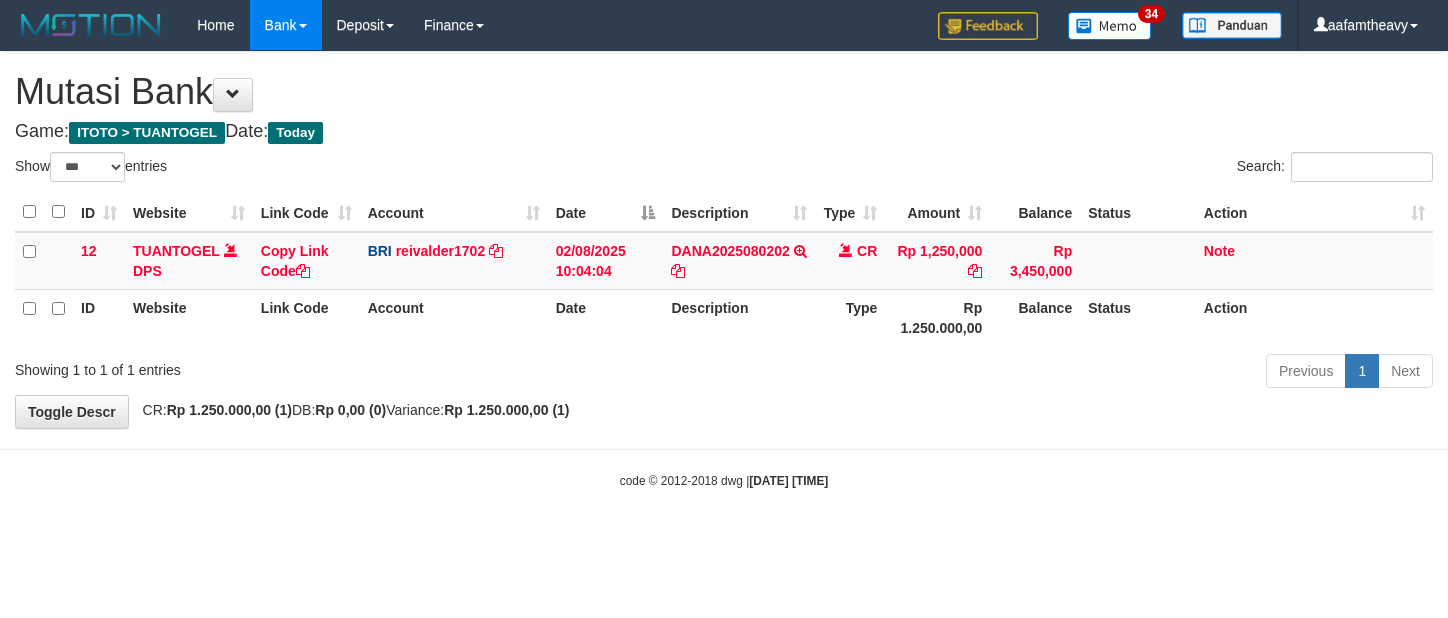 select on "***" 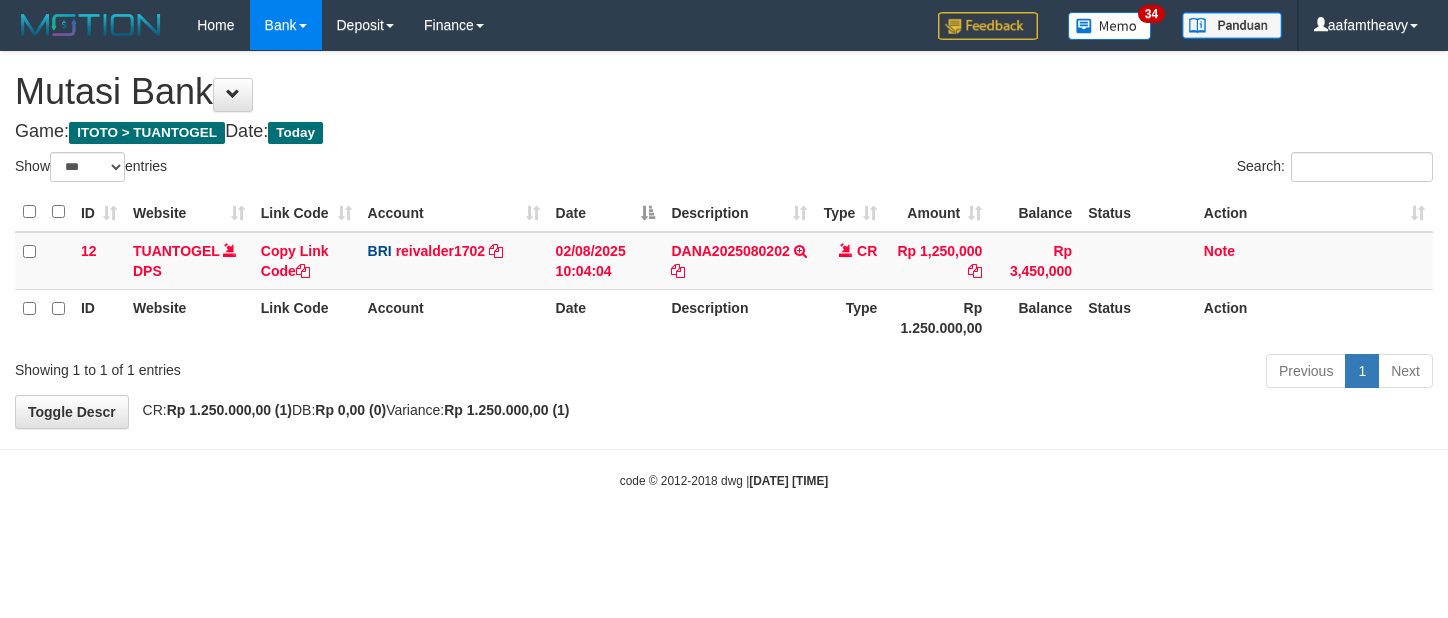 scroll, scrollTop: 0, scrollLeft: 0, axis: both 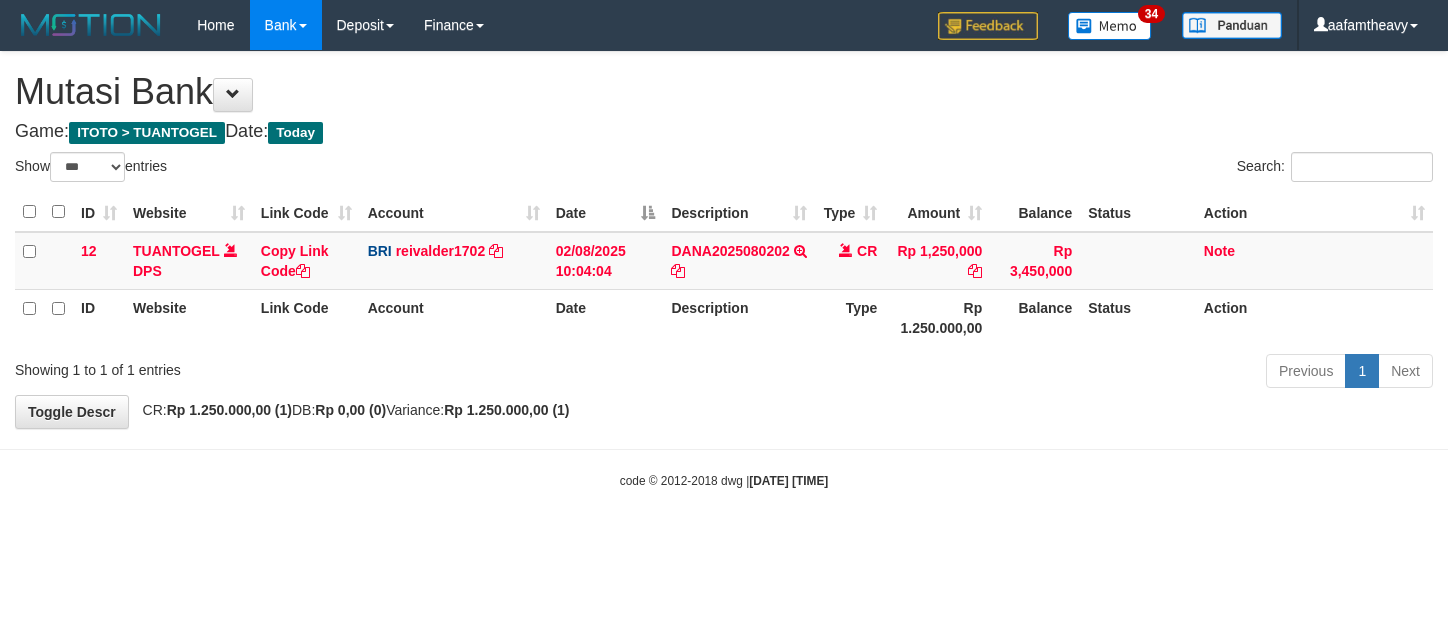 select on "***" 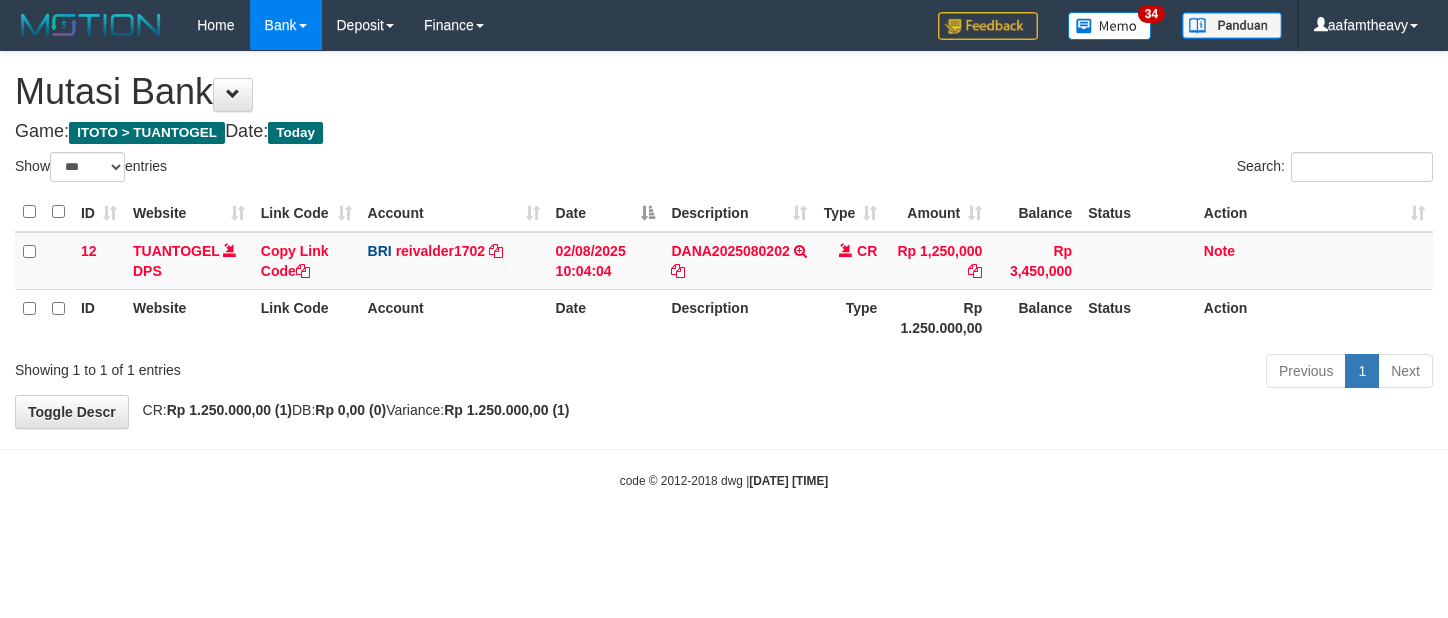 scroll, scrollTop: 0, scrollLeft: 0, axis: both 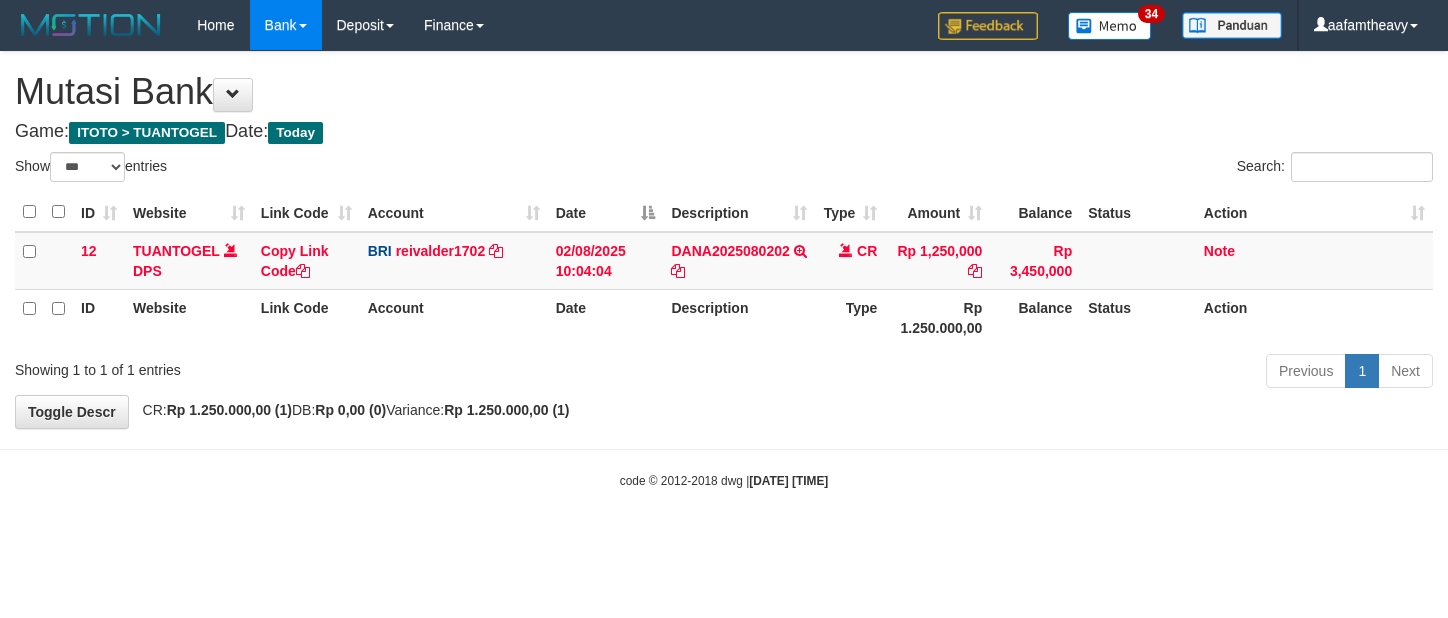 select on "***" 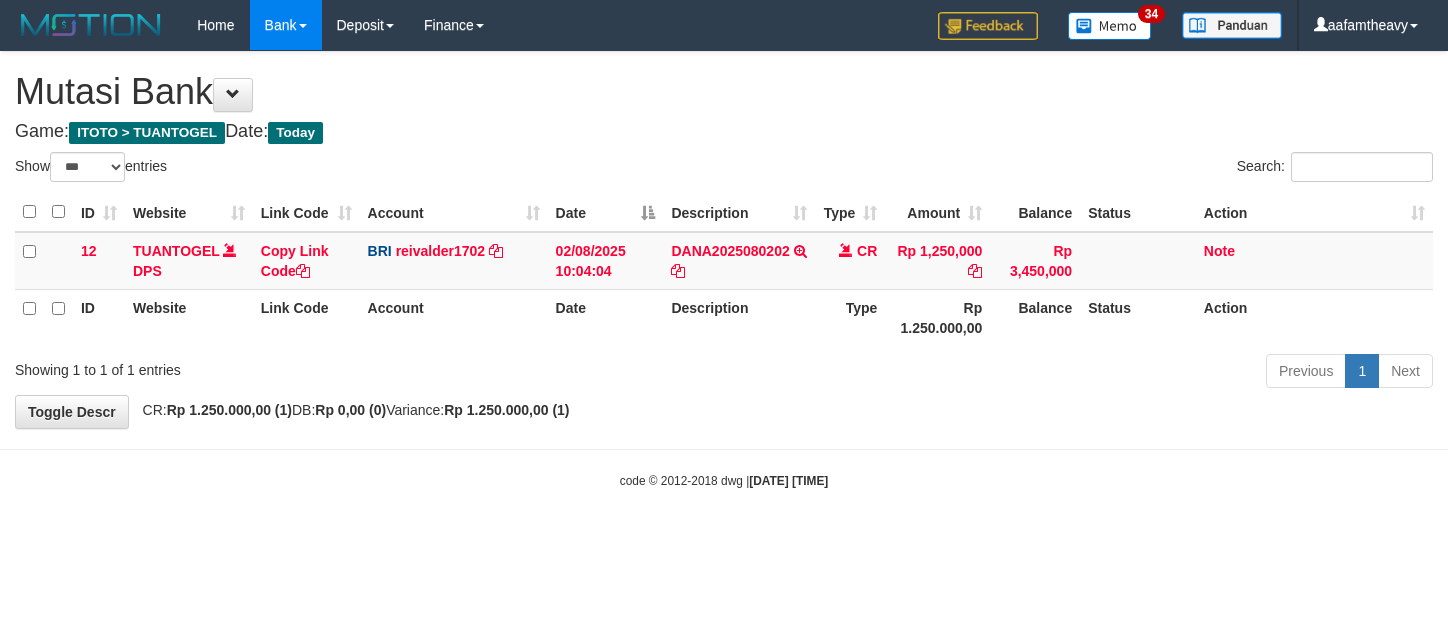 scroll, scrollTop: 0, scrollLeft: 0, axis: both 